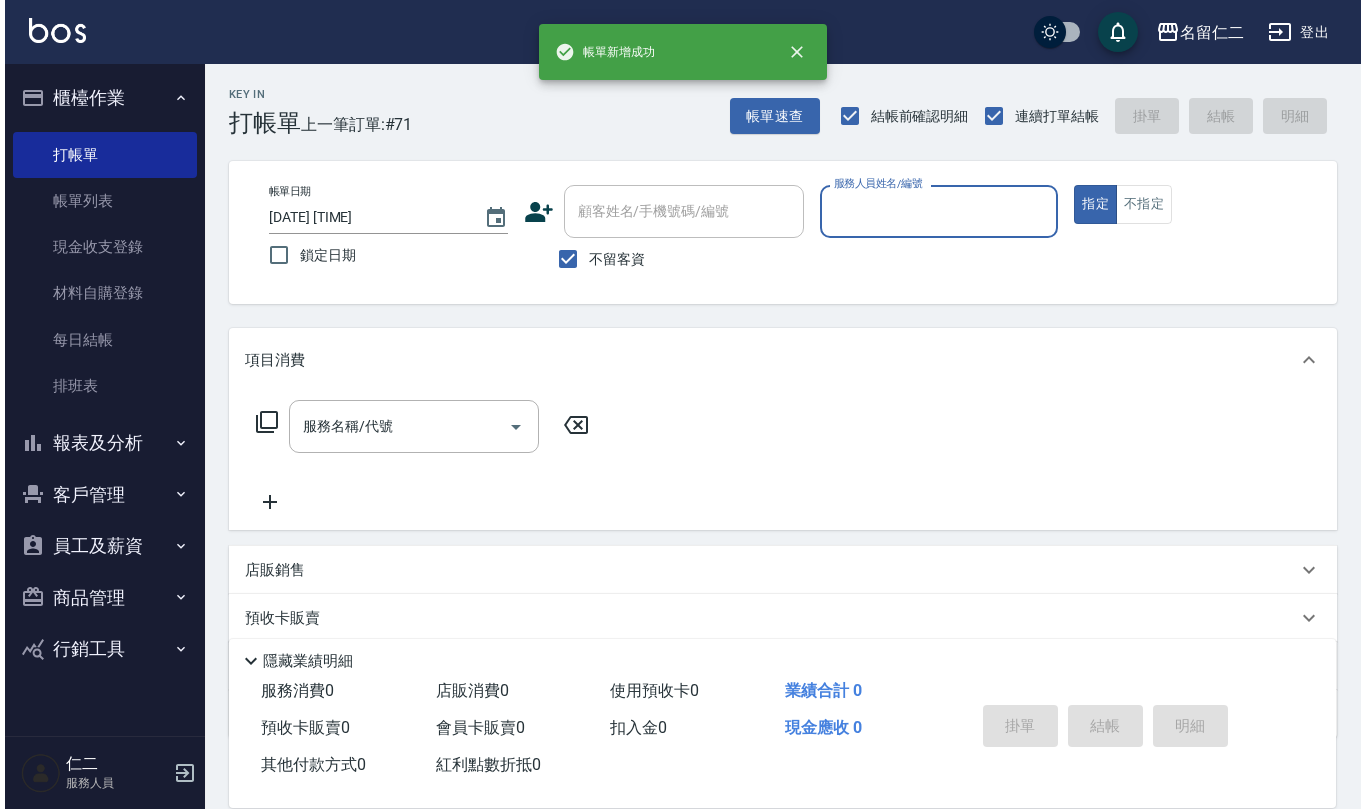 scroll, scrollTop: 0, scrollLeft: 0, axis: both 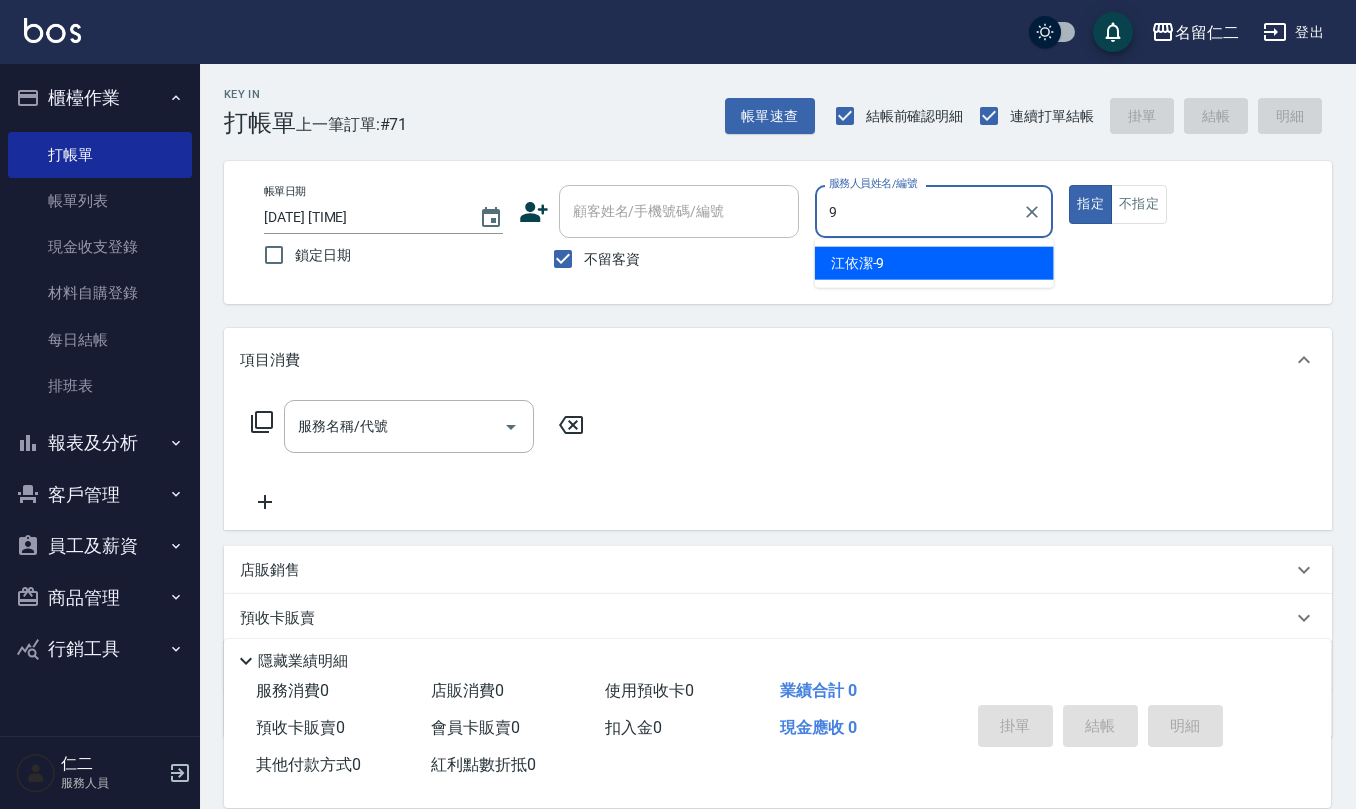 type on "江依潔-9" 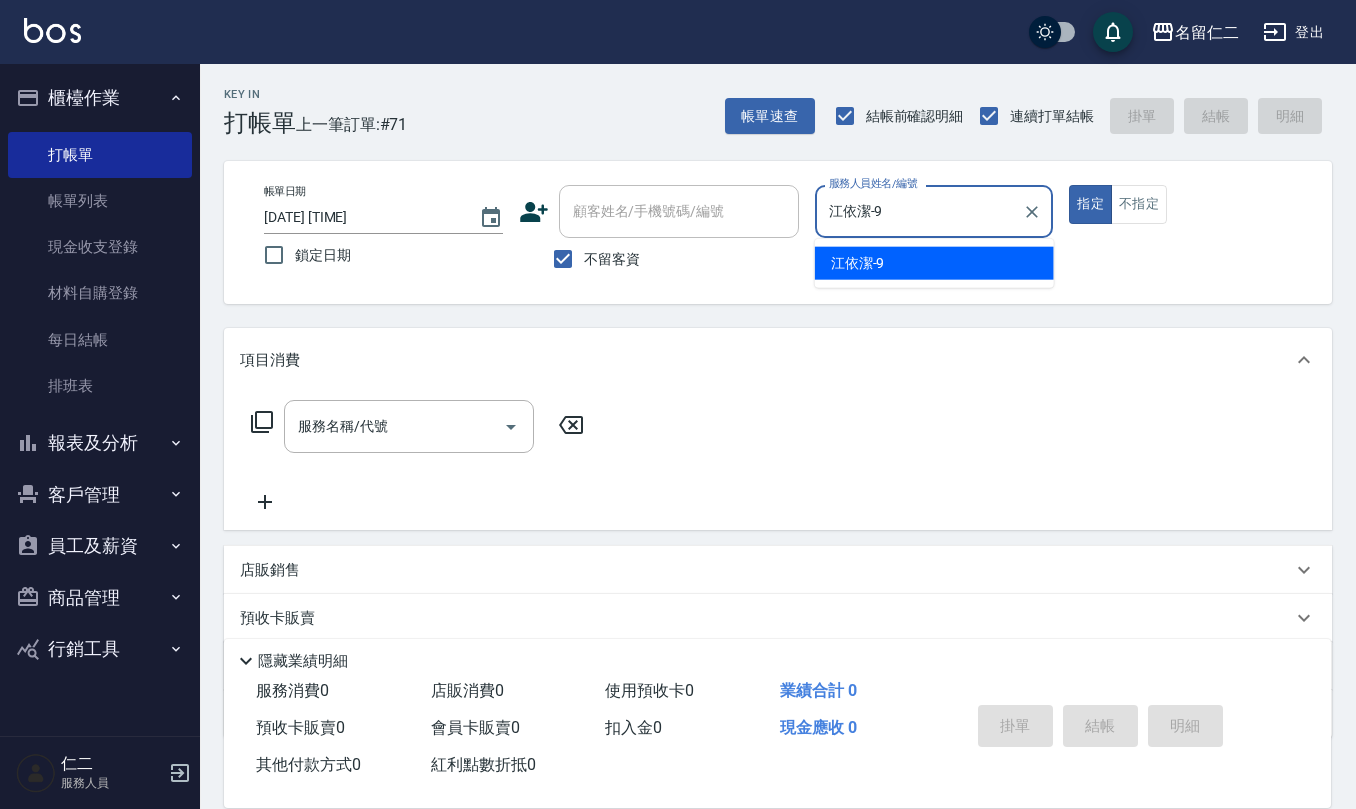 type on "true" 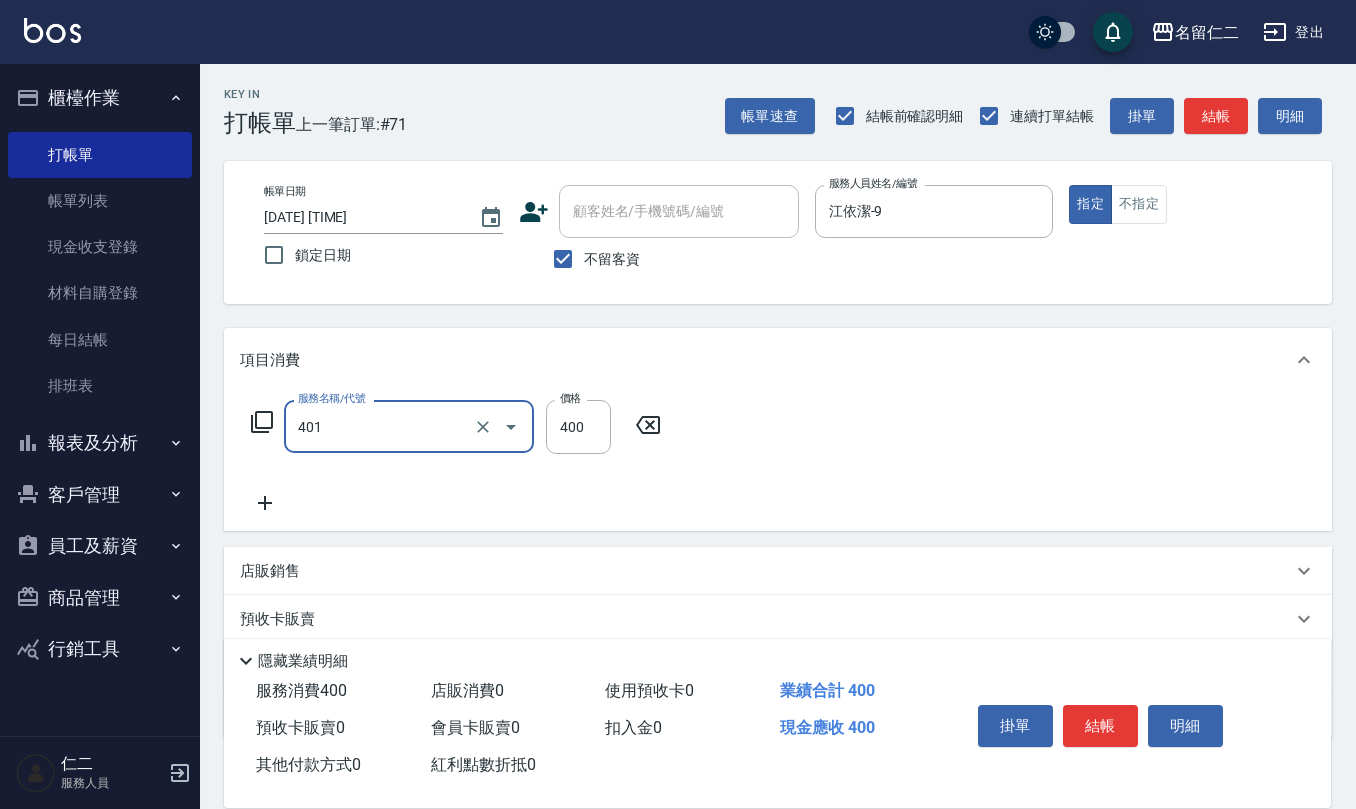 type on "剪髮(401)" 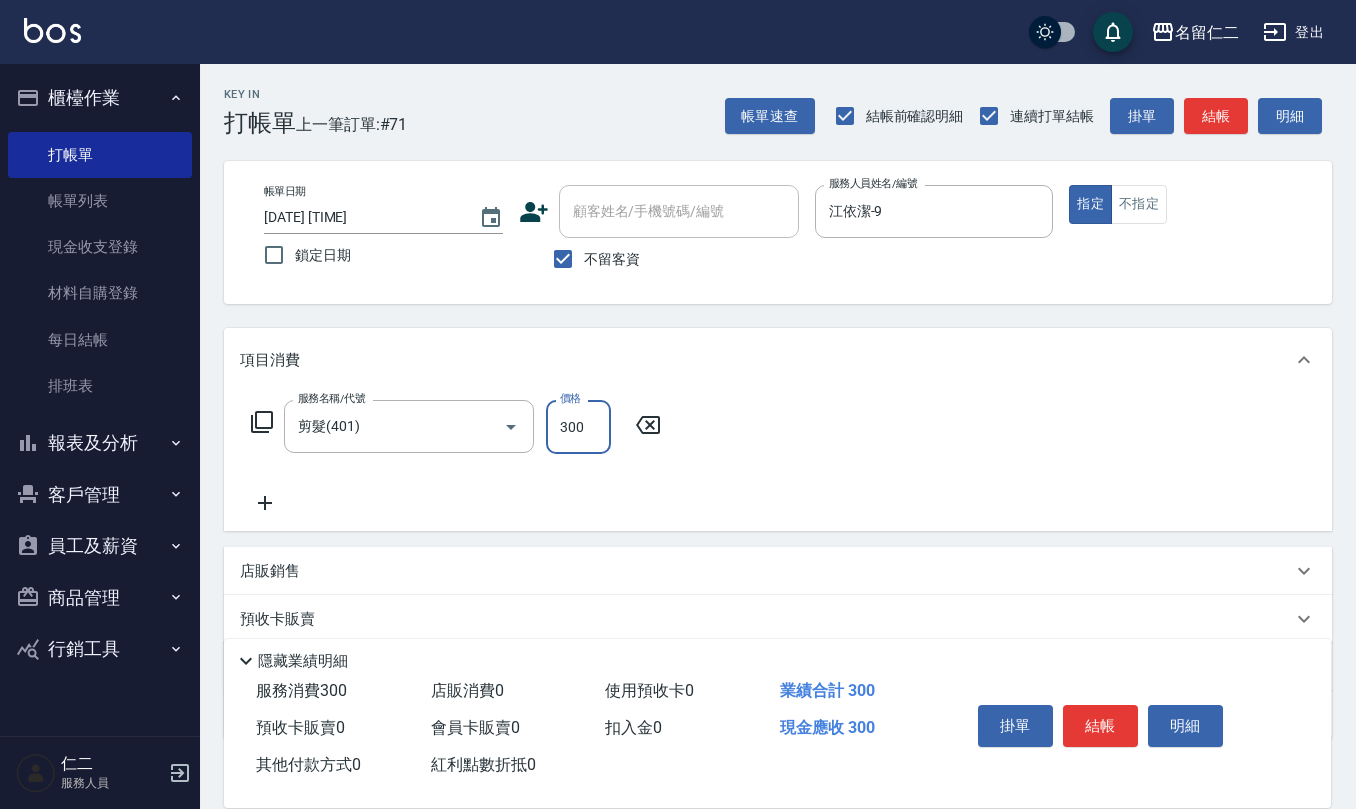 type on "300" 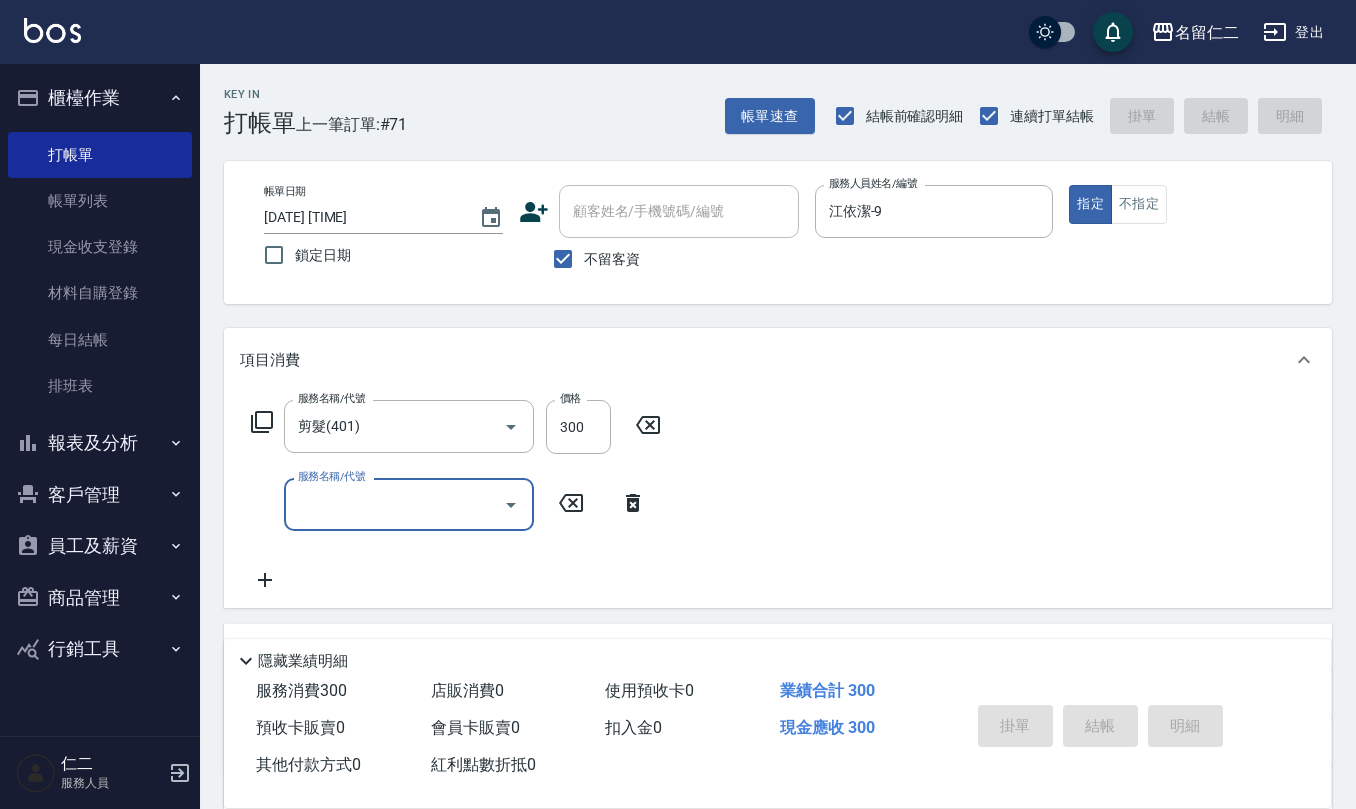 type on "[DATE] [TIME]" 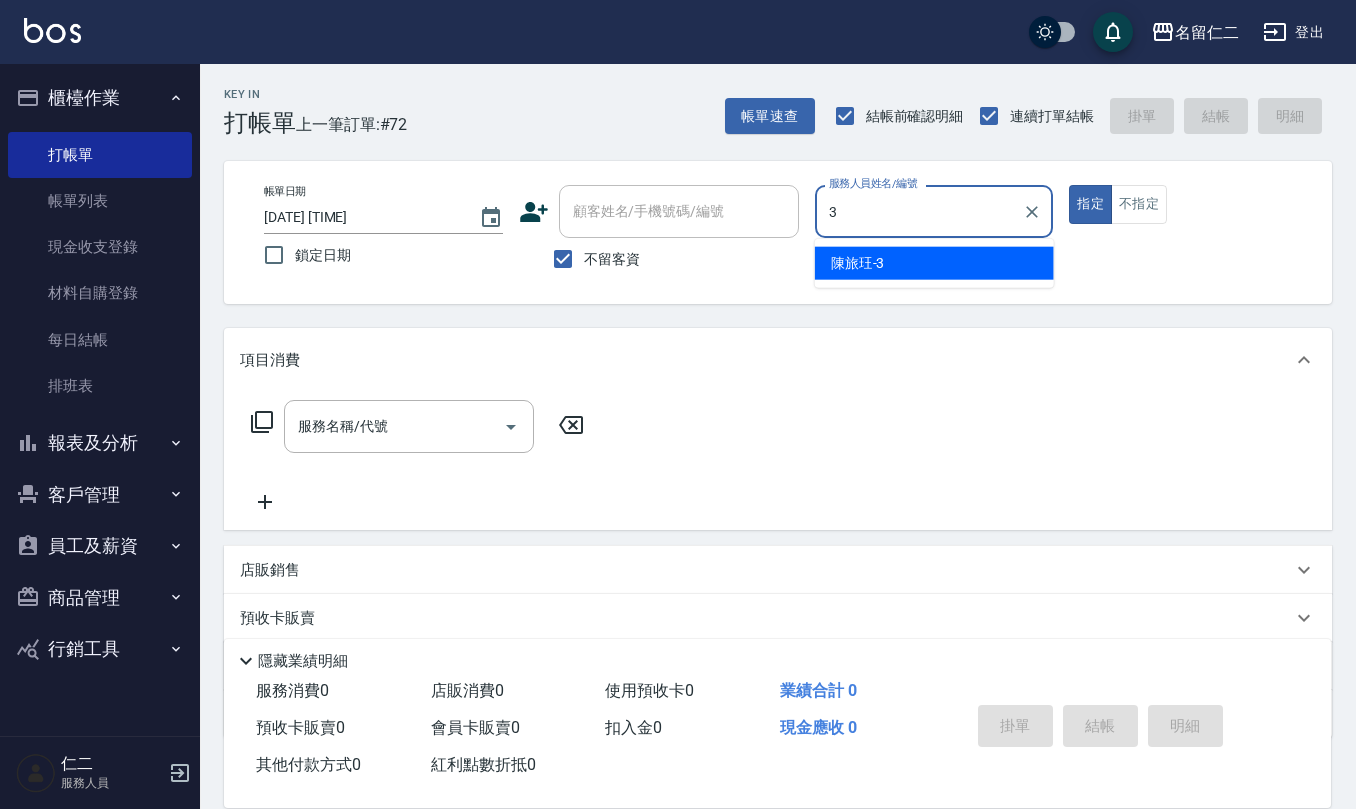 type on "陳旅玨-3" 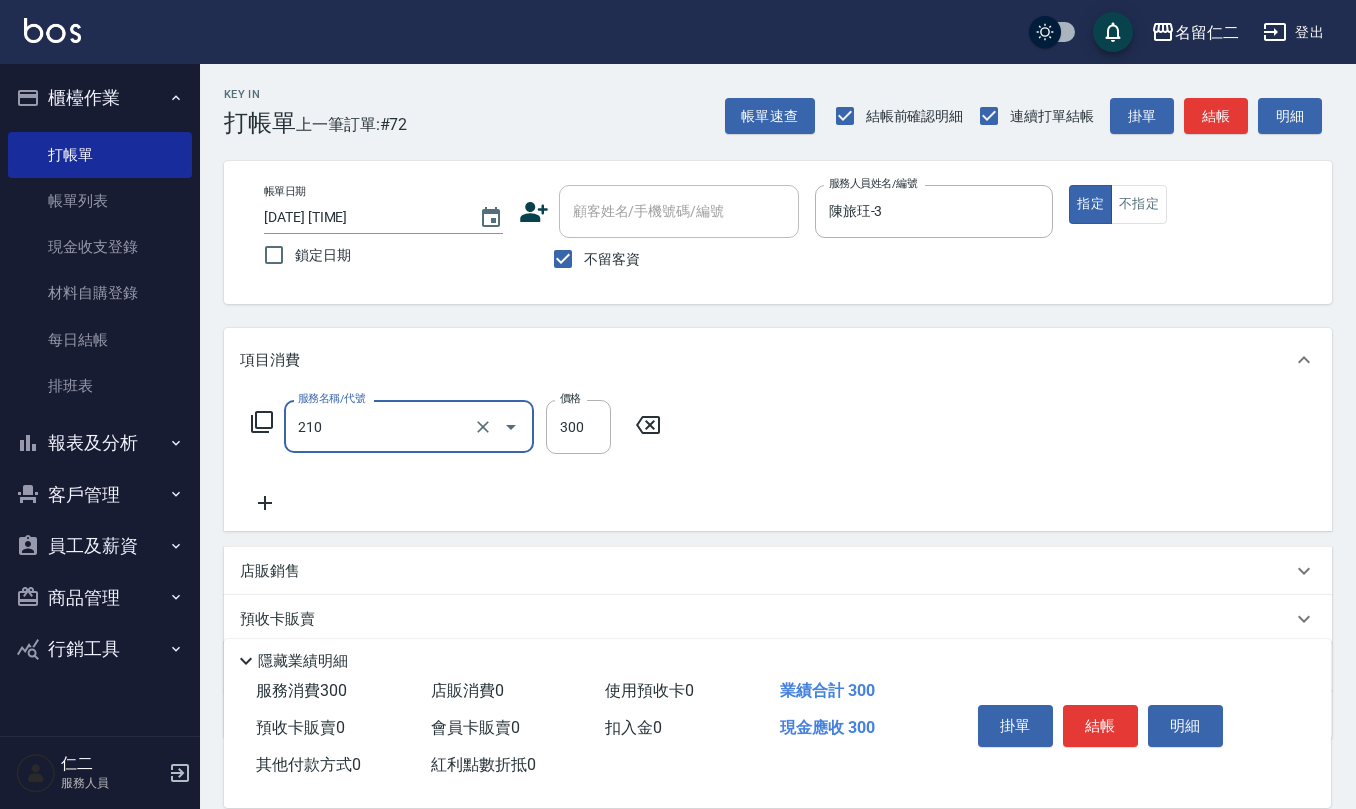 type on "歐娜洗髮精(210)" 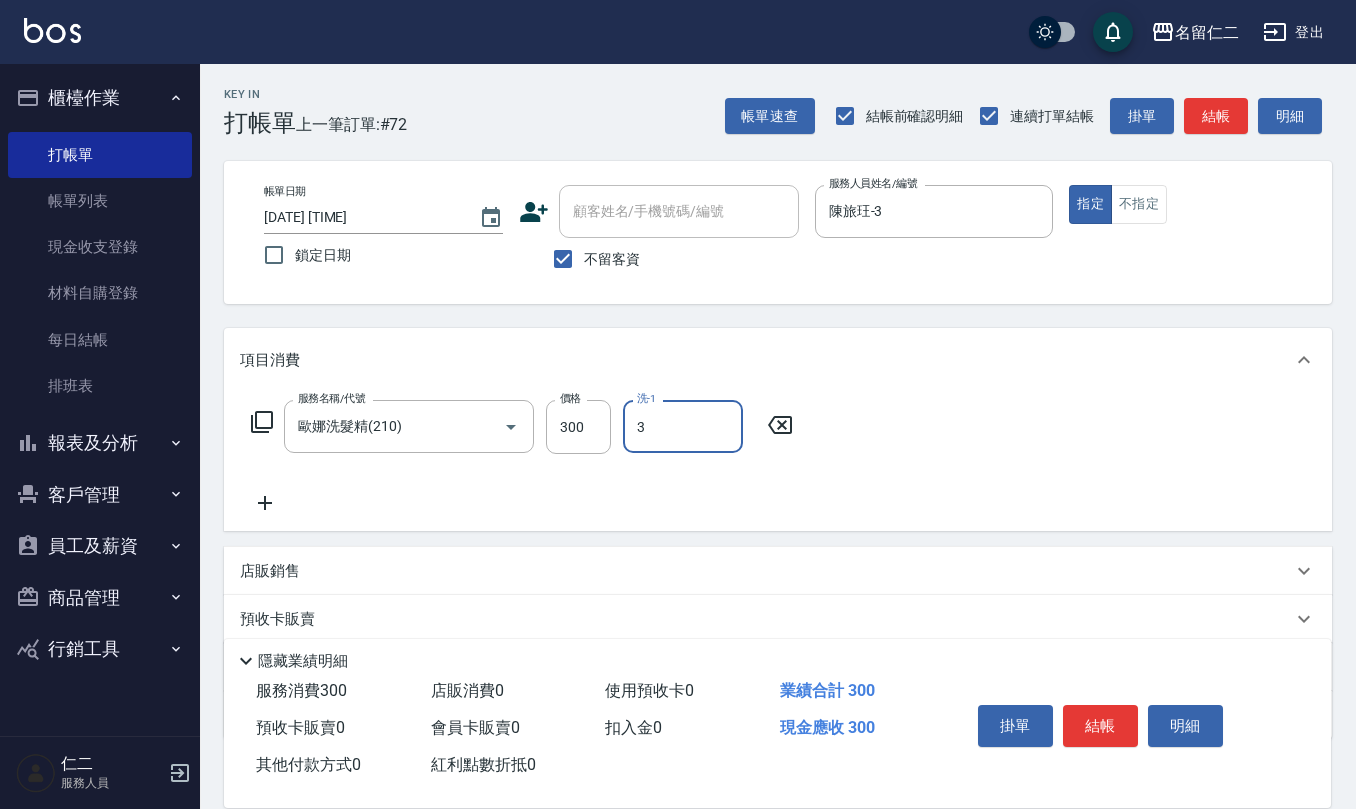 type on "陳旅玨-3" 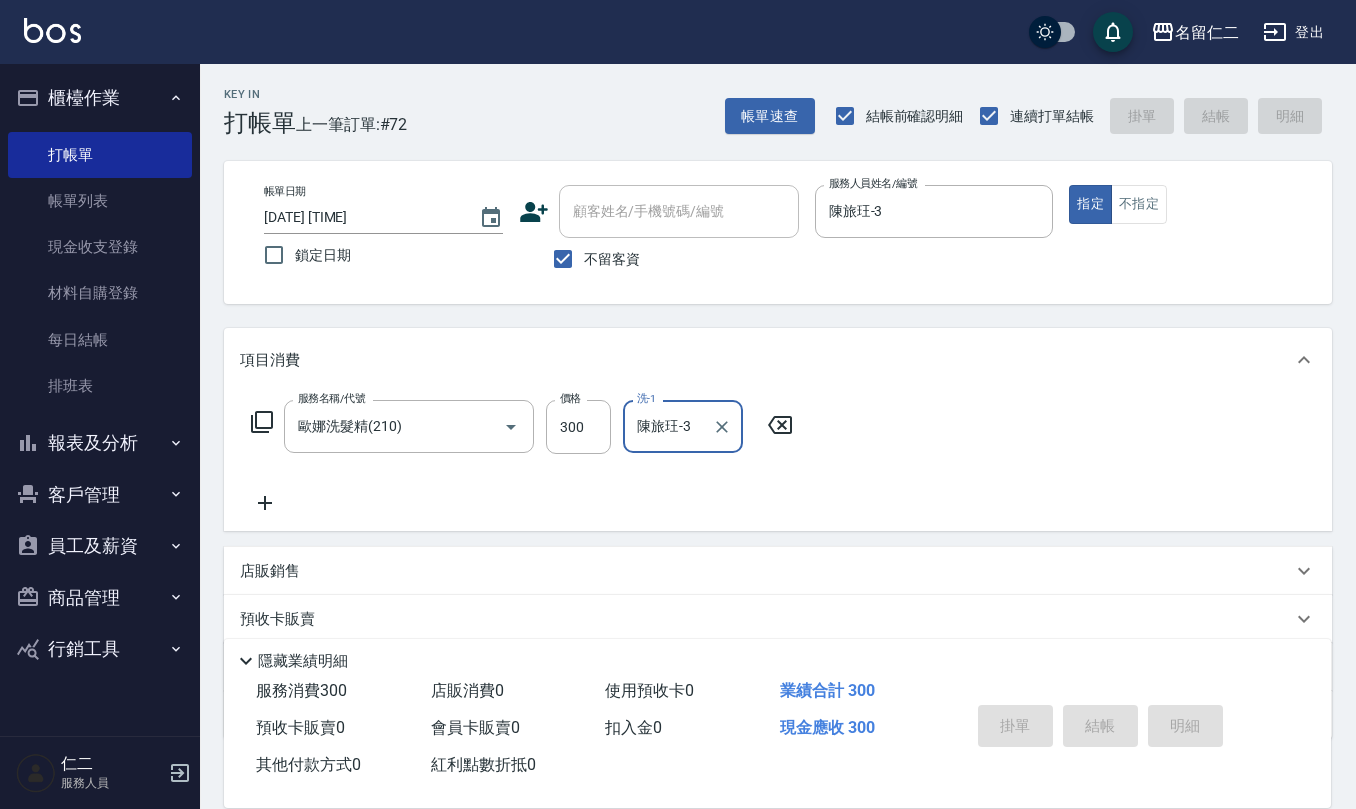 type 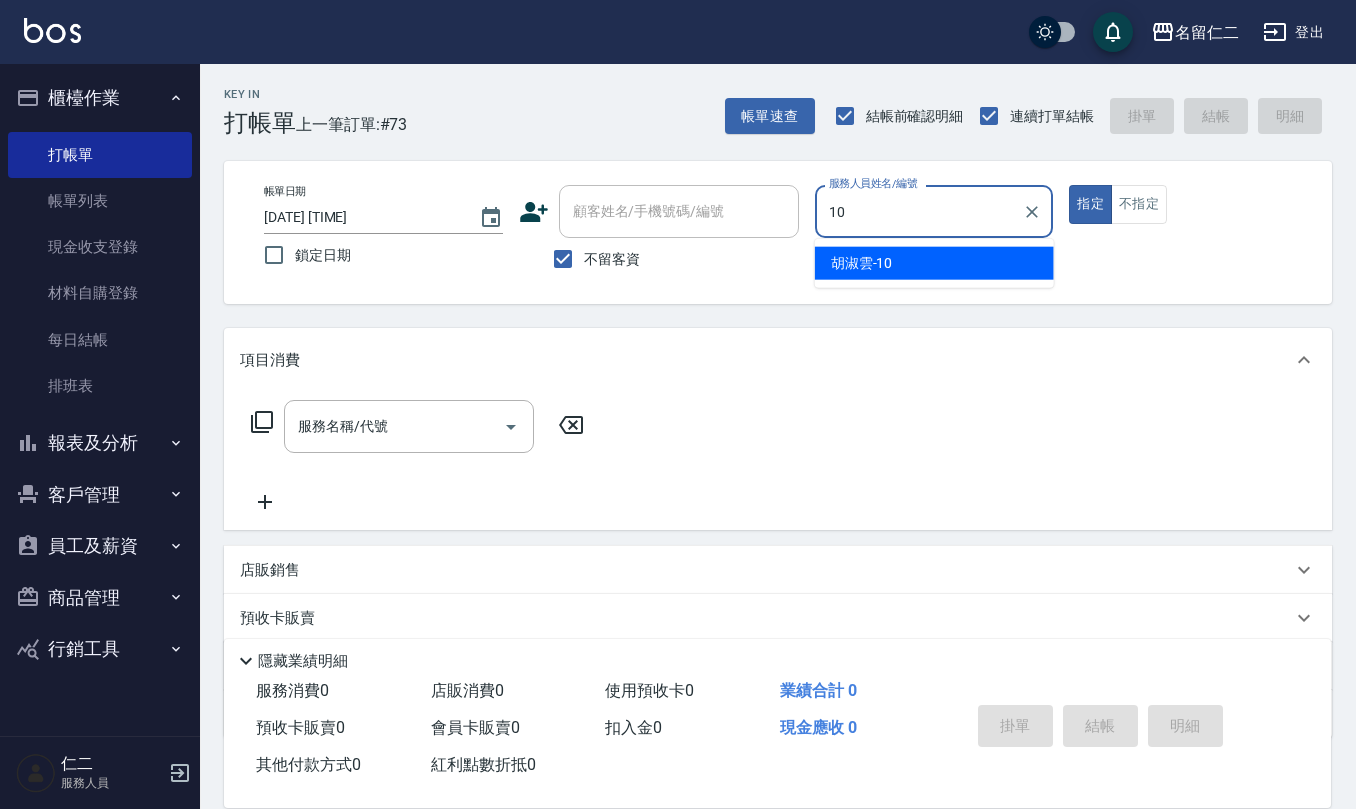 type on "胡淑雲-10" 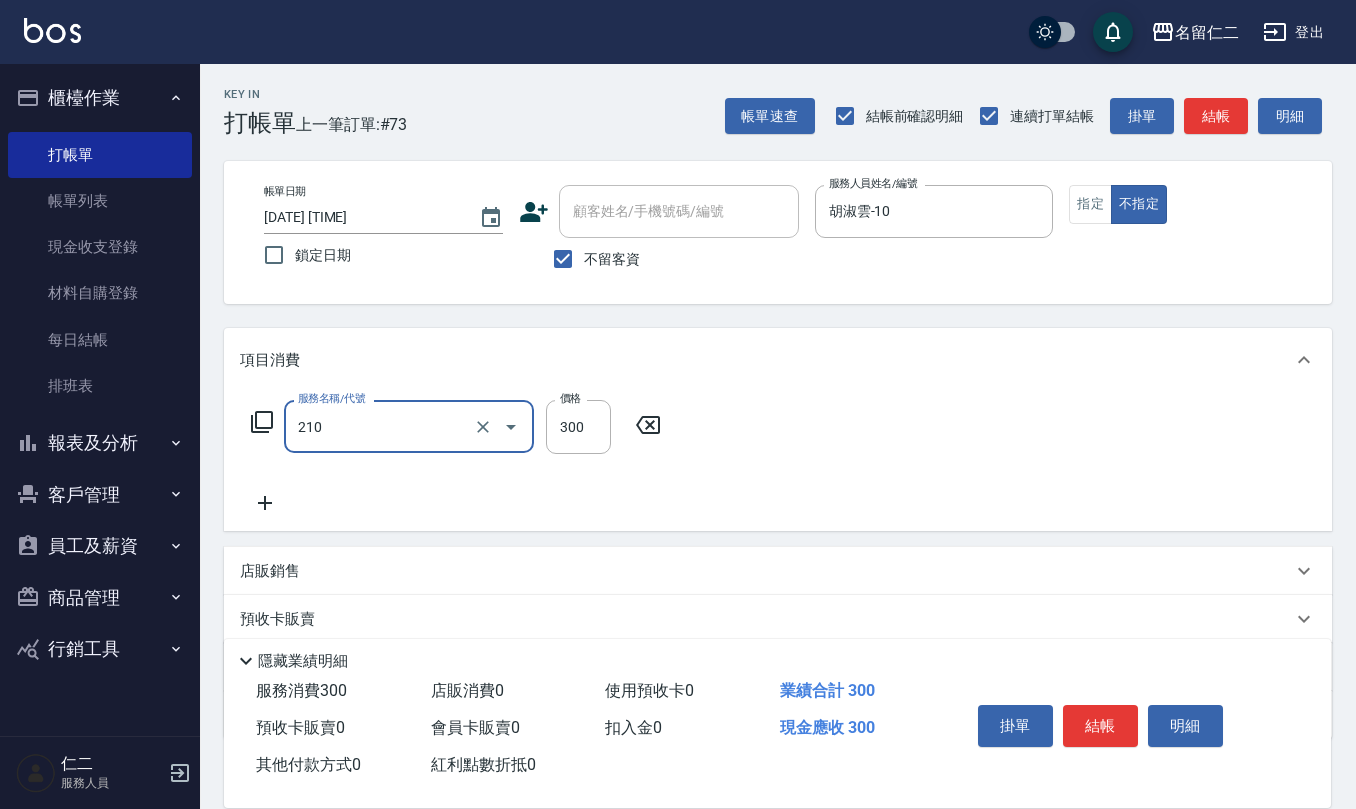 type on "歐娜洗髮精(210)" 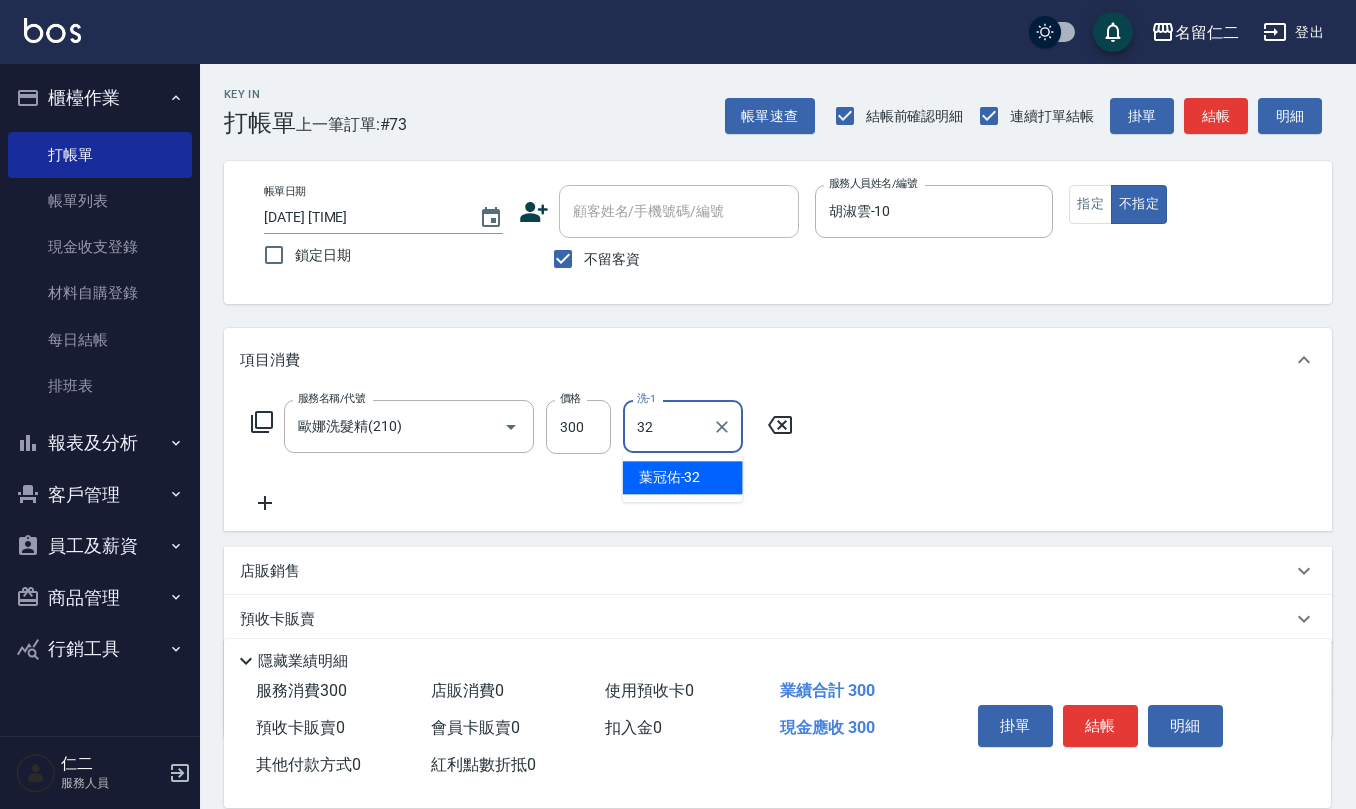type on "葉冠佑-32" 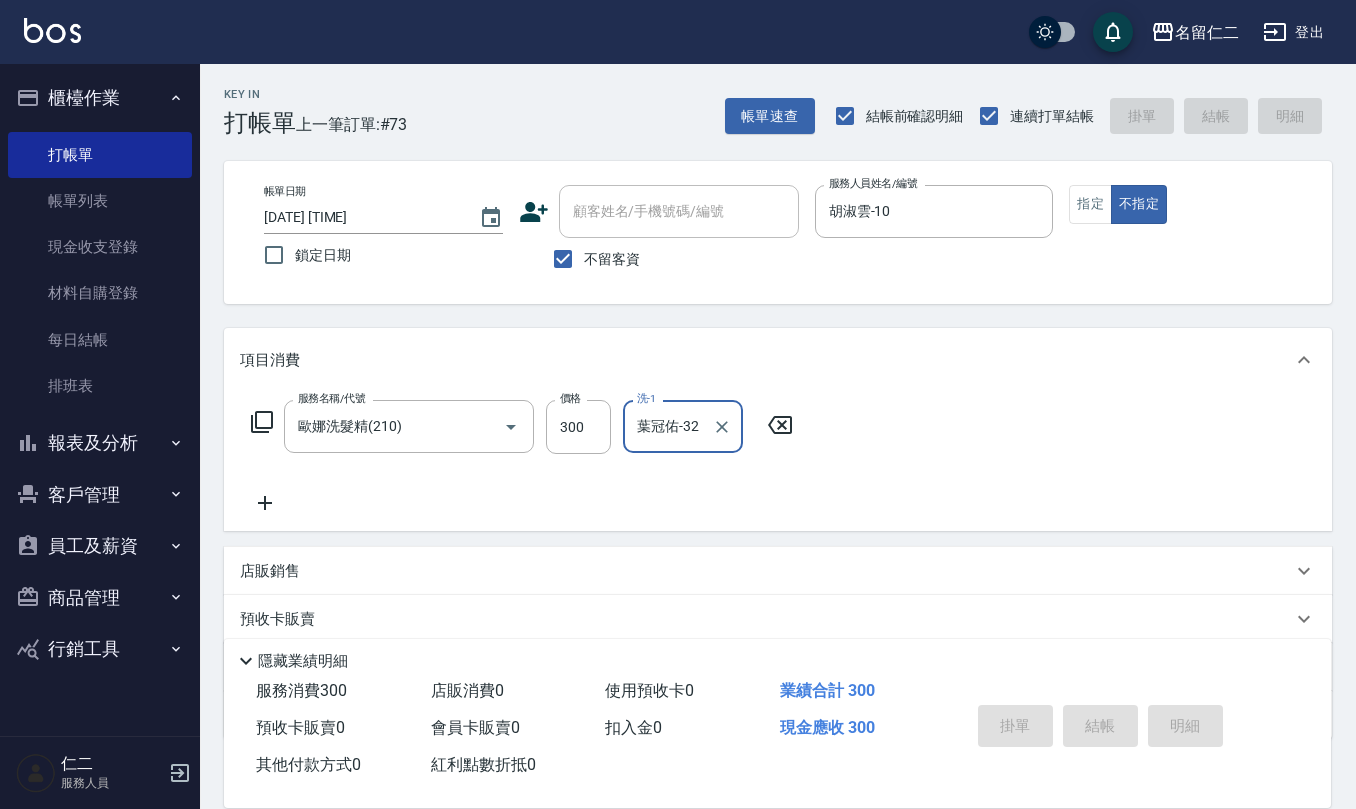type 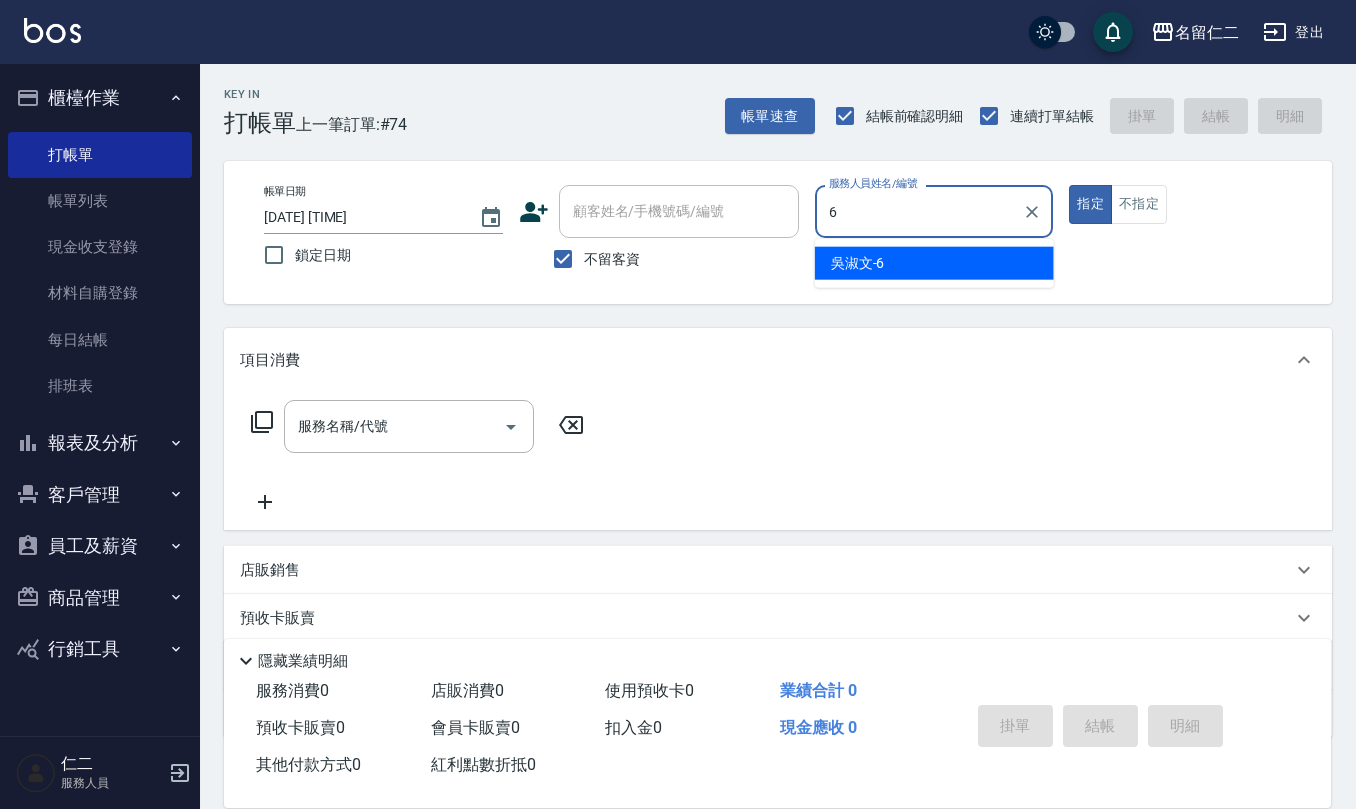 type on "吳淑文-6" 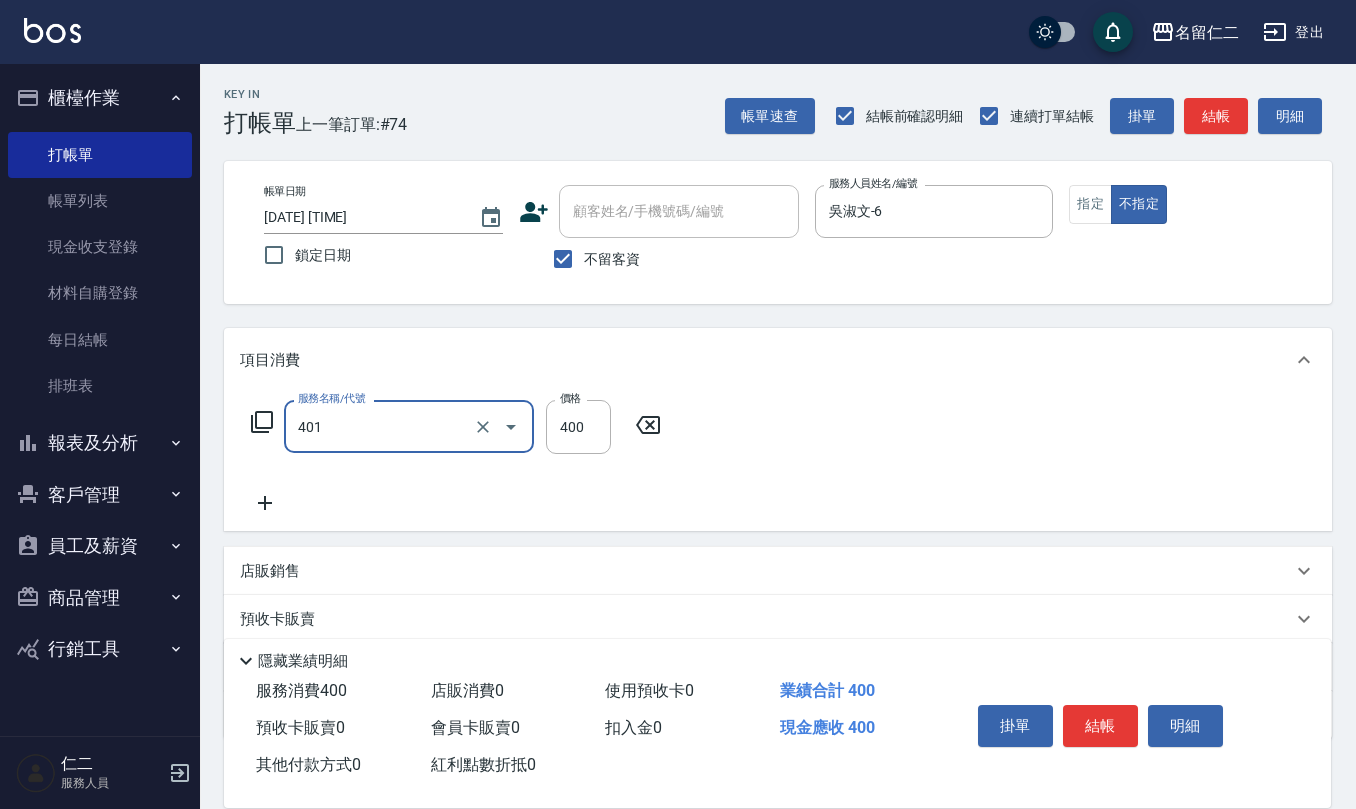 type on "剪髮(401)" 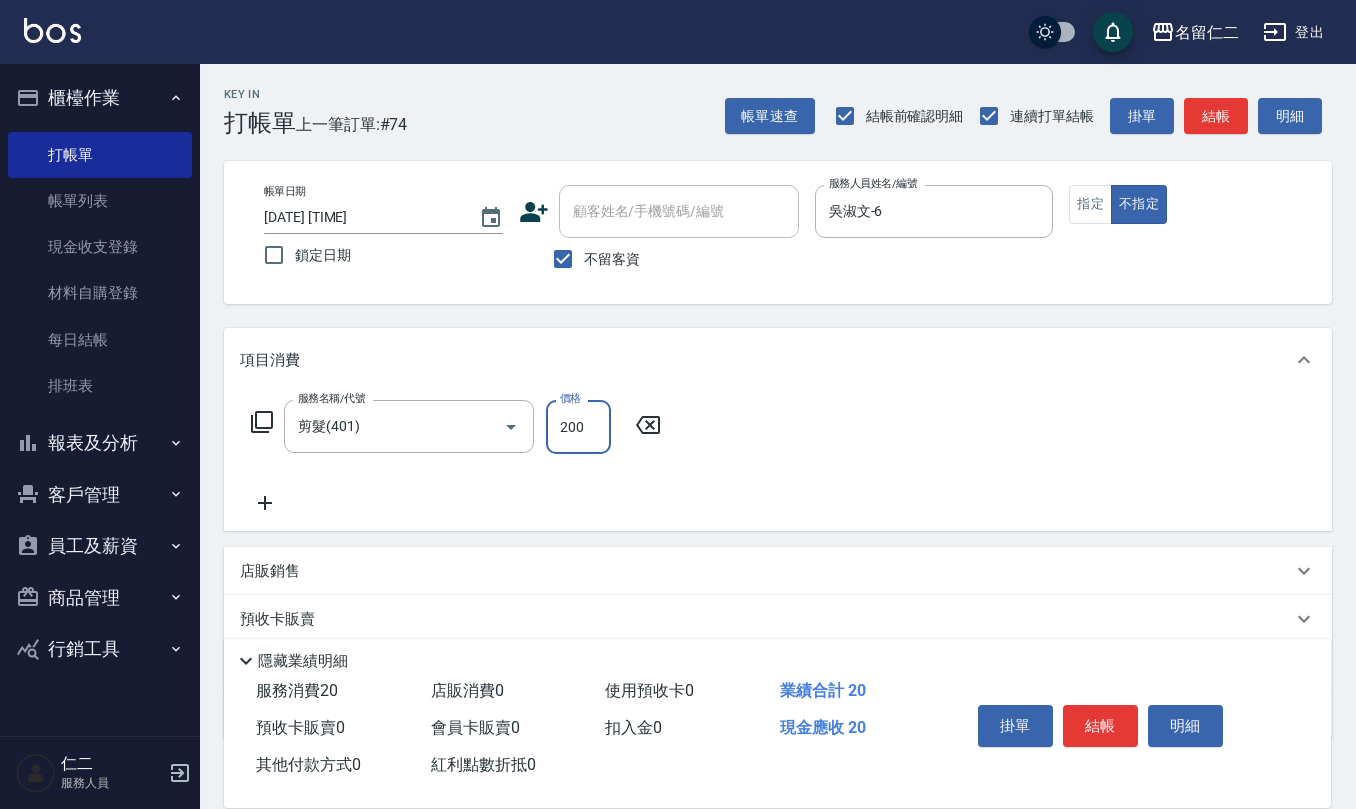 type on "200" 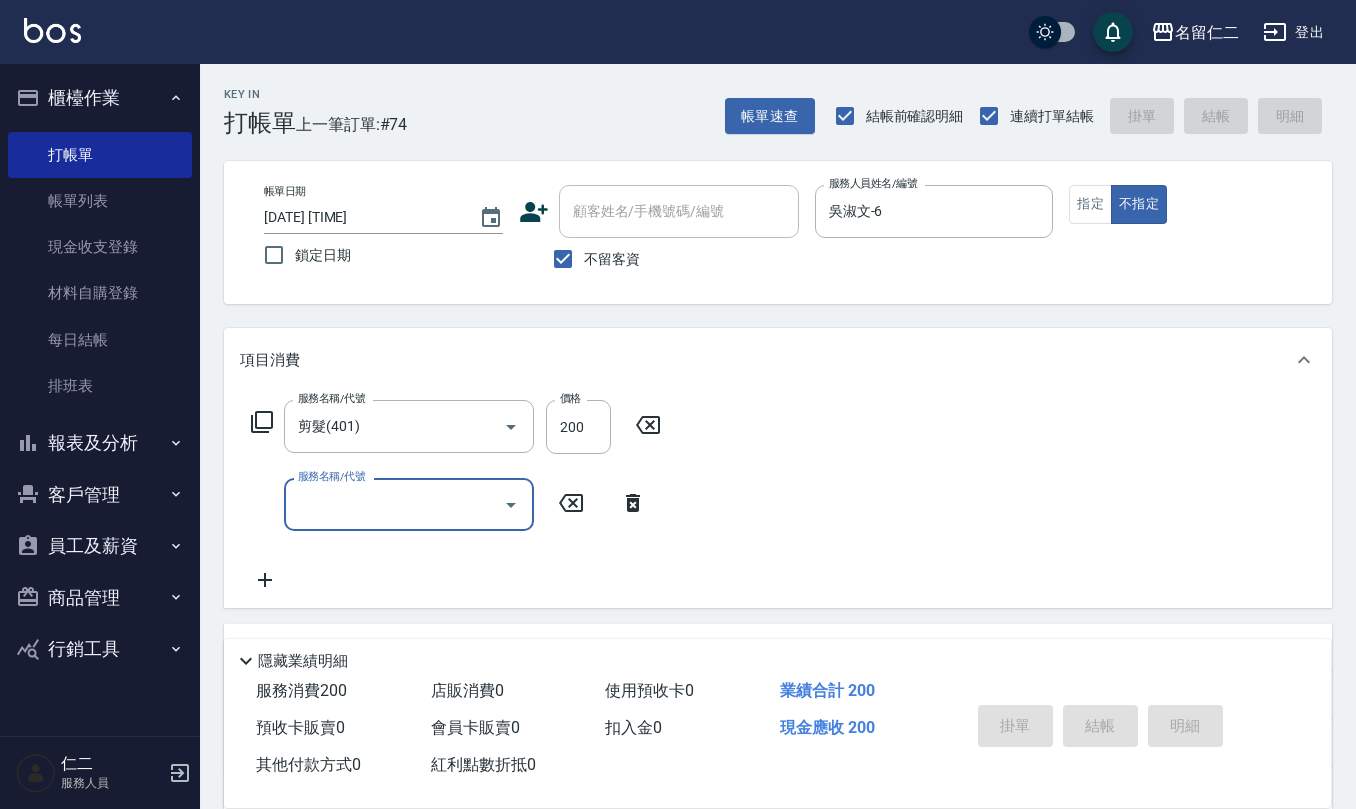 type 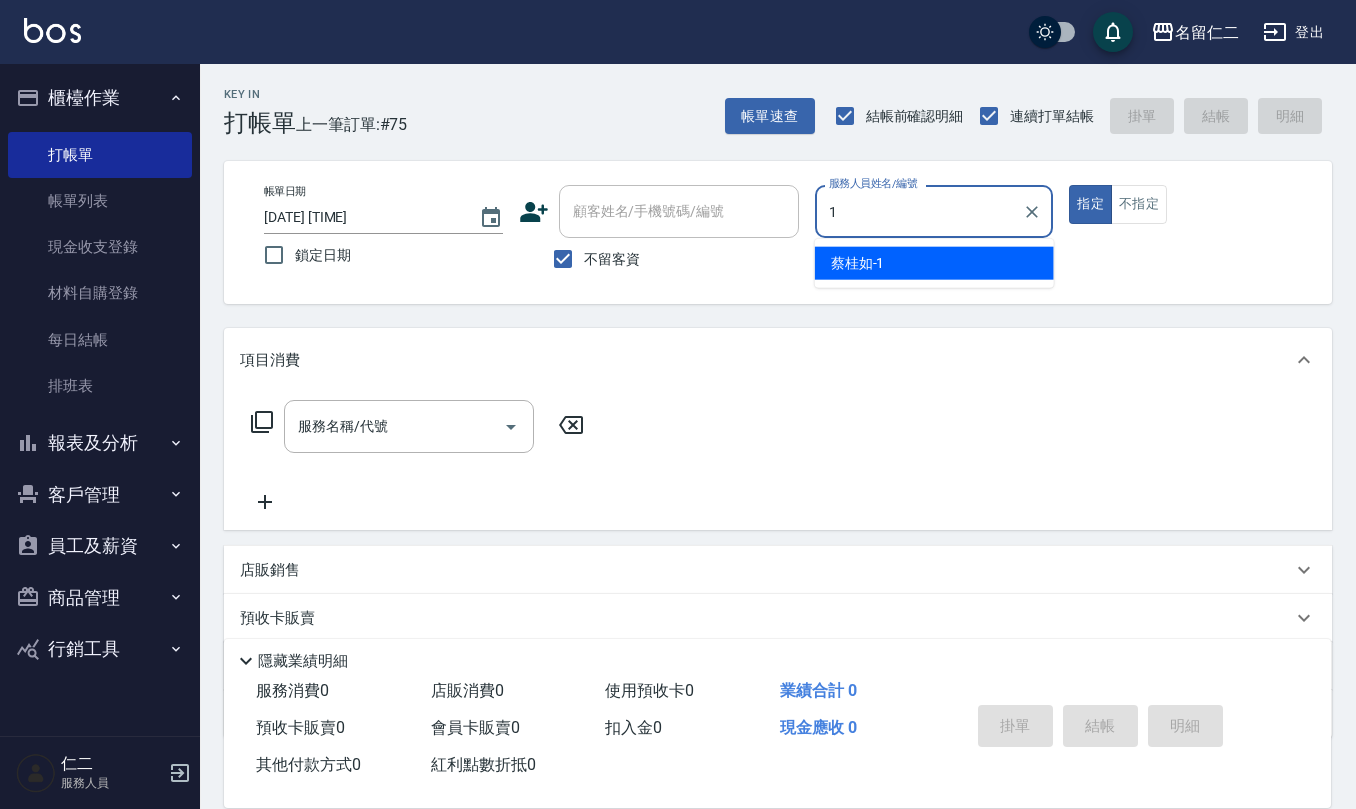 type on "蔡桂如-1" 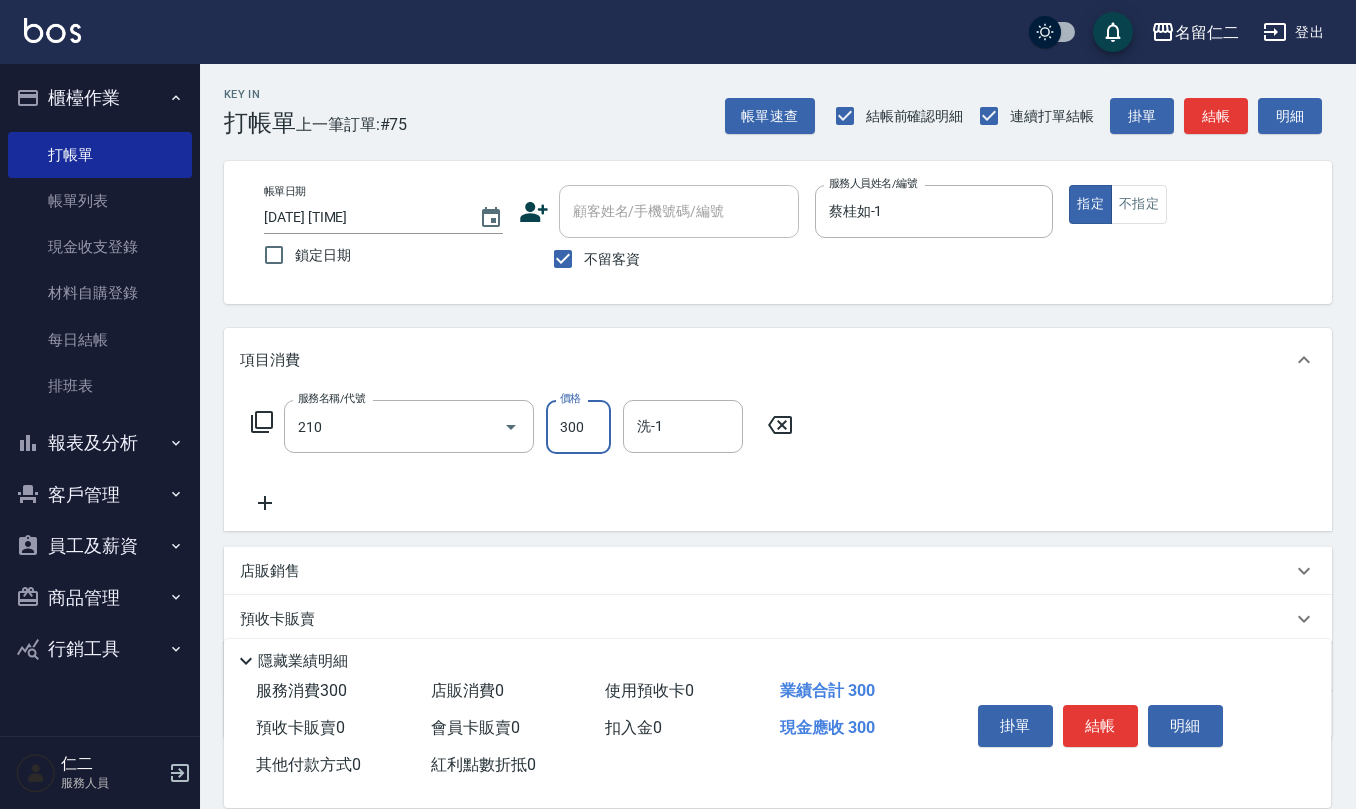 type on "歐娜洗髮精(210)" 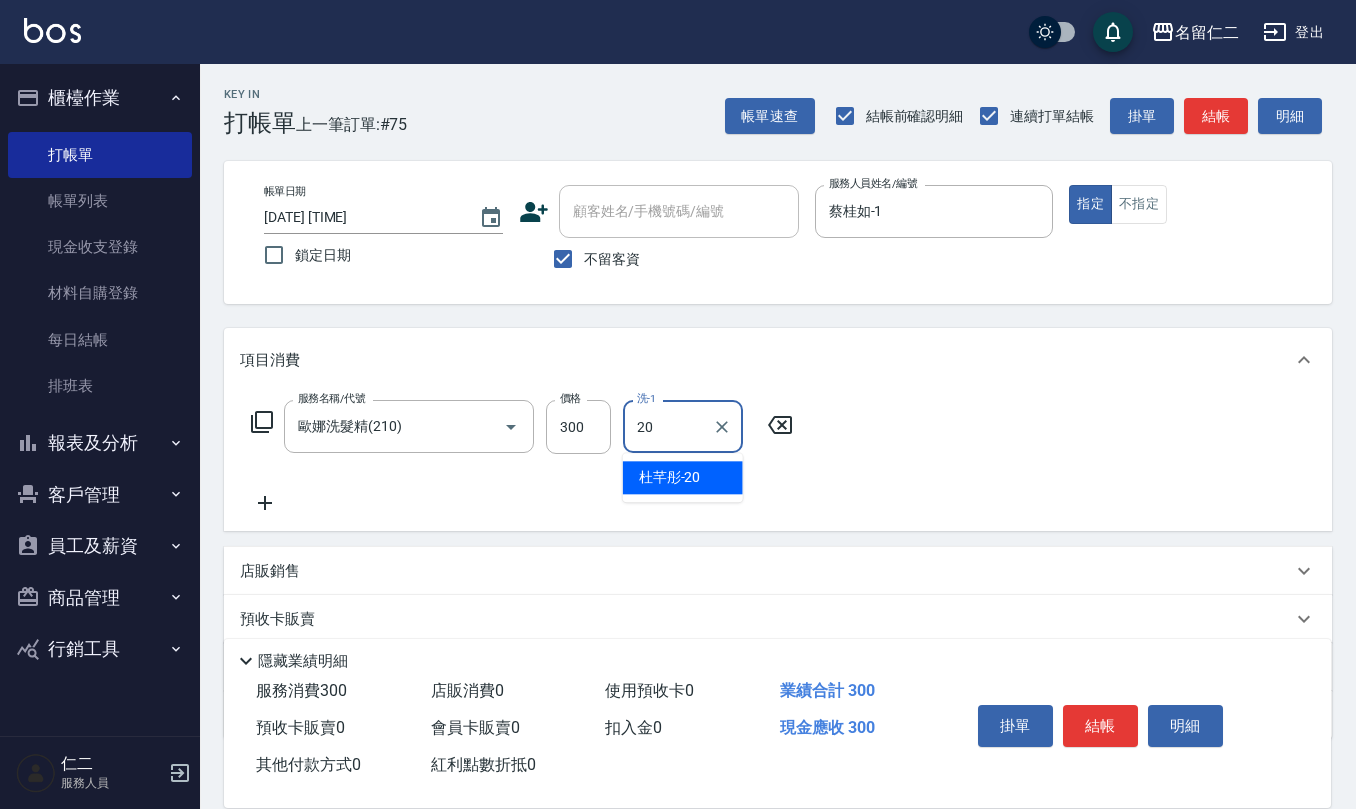 type on "杜芊彤-20" 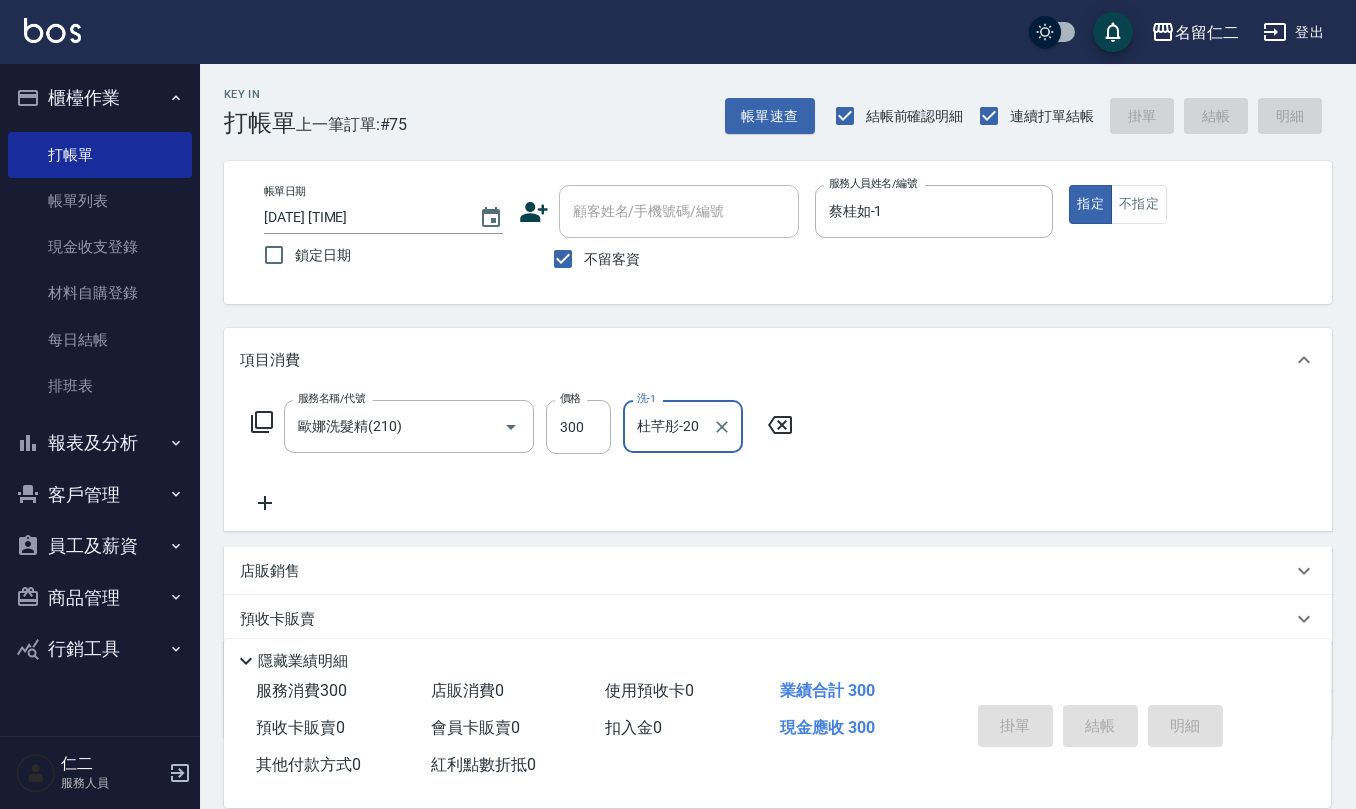 type 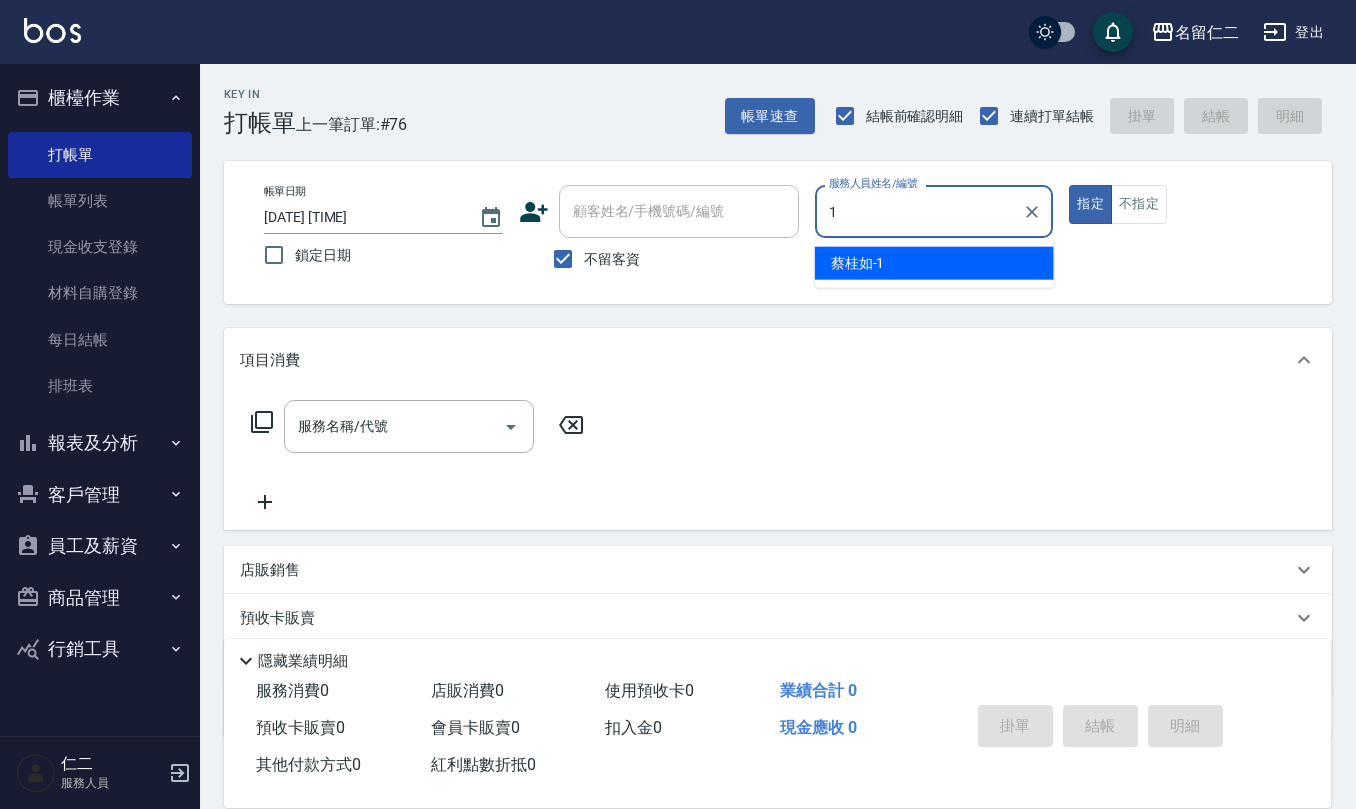 type on "蔡桂如-1" 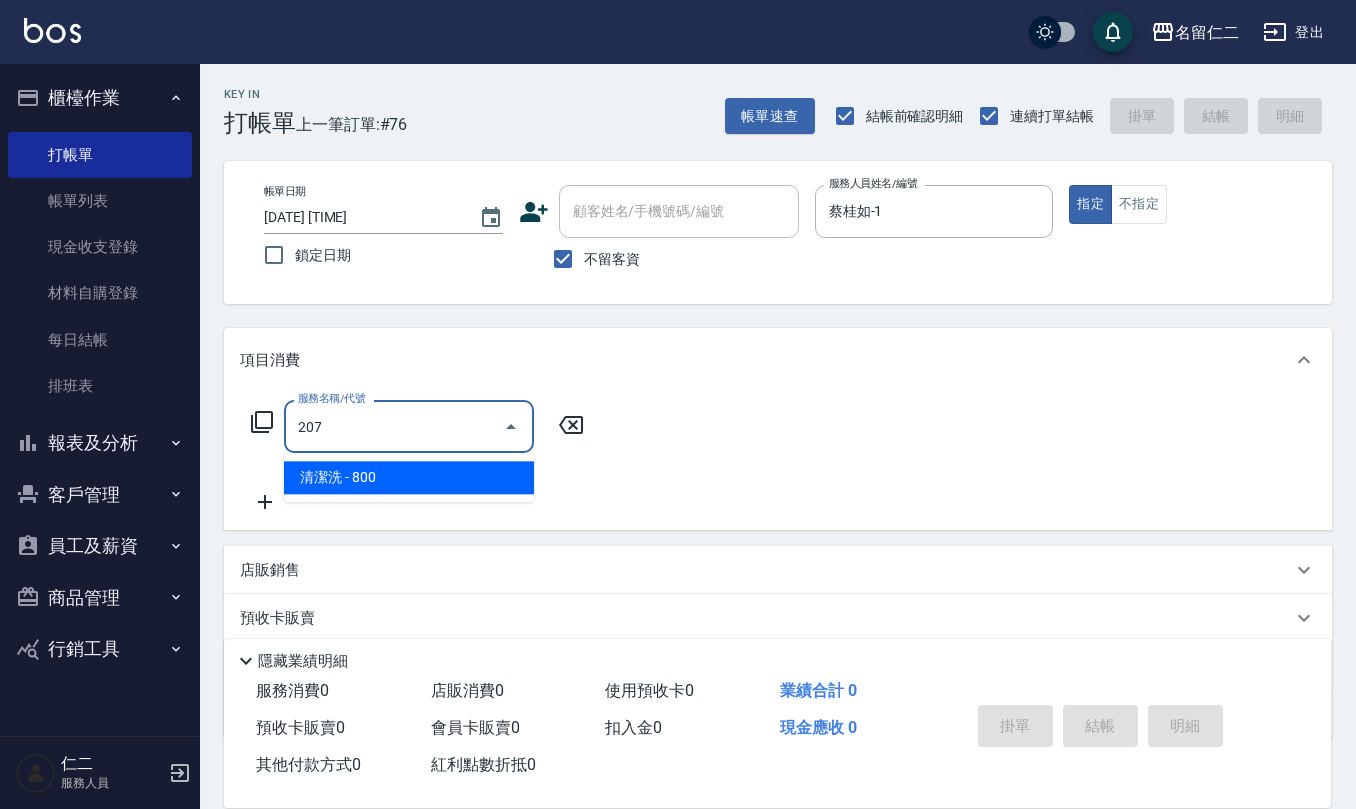 type on "清潔洗(207)" 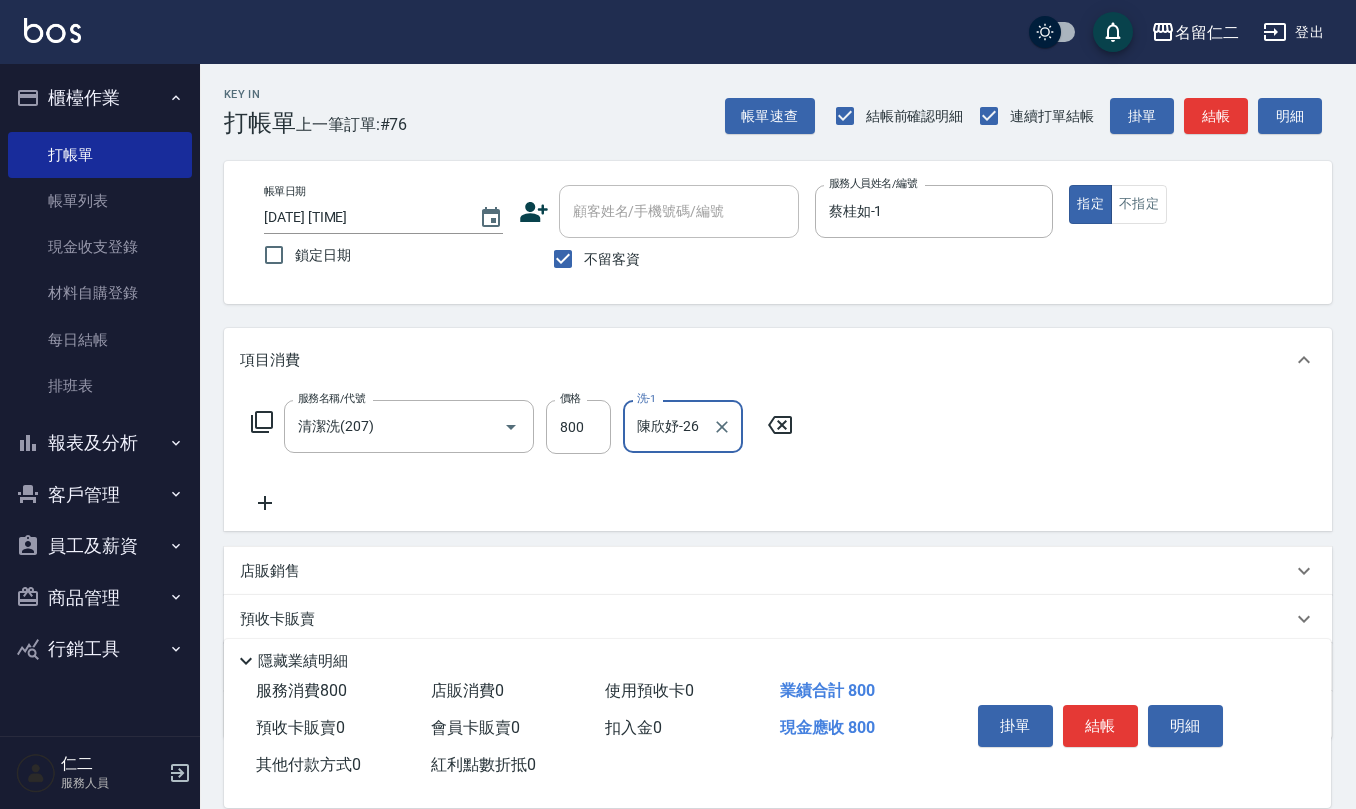 type on "陳欣妤-26" 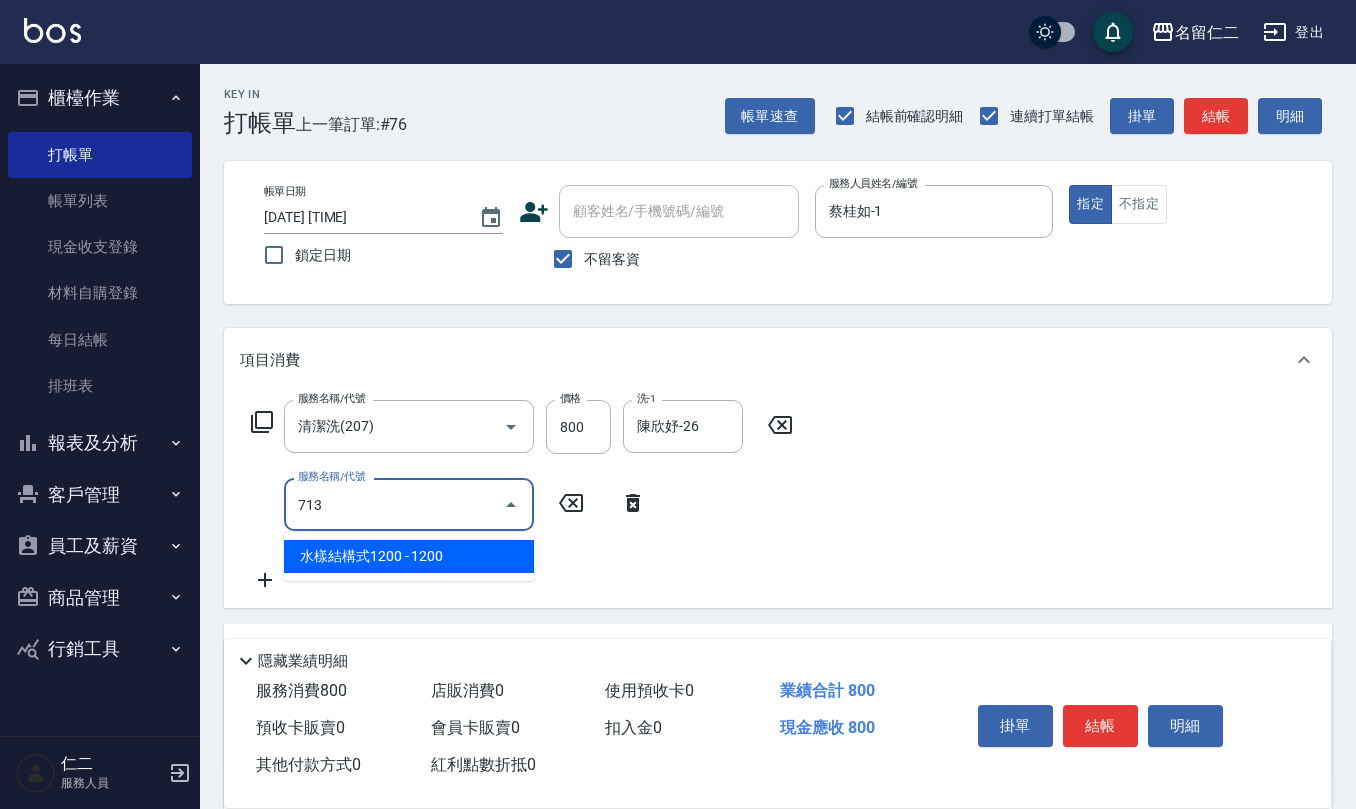 type on "水樣結構式1200(713)" 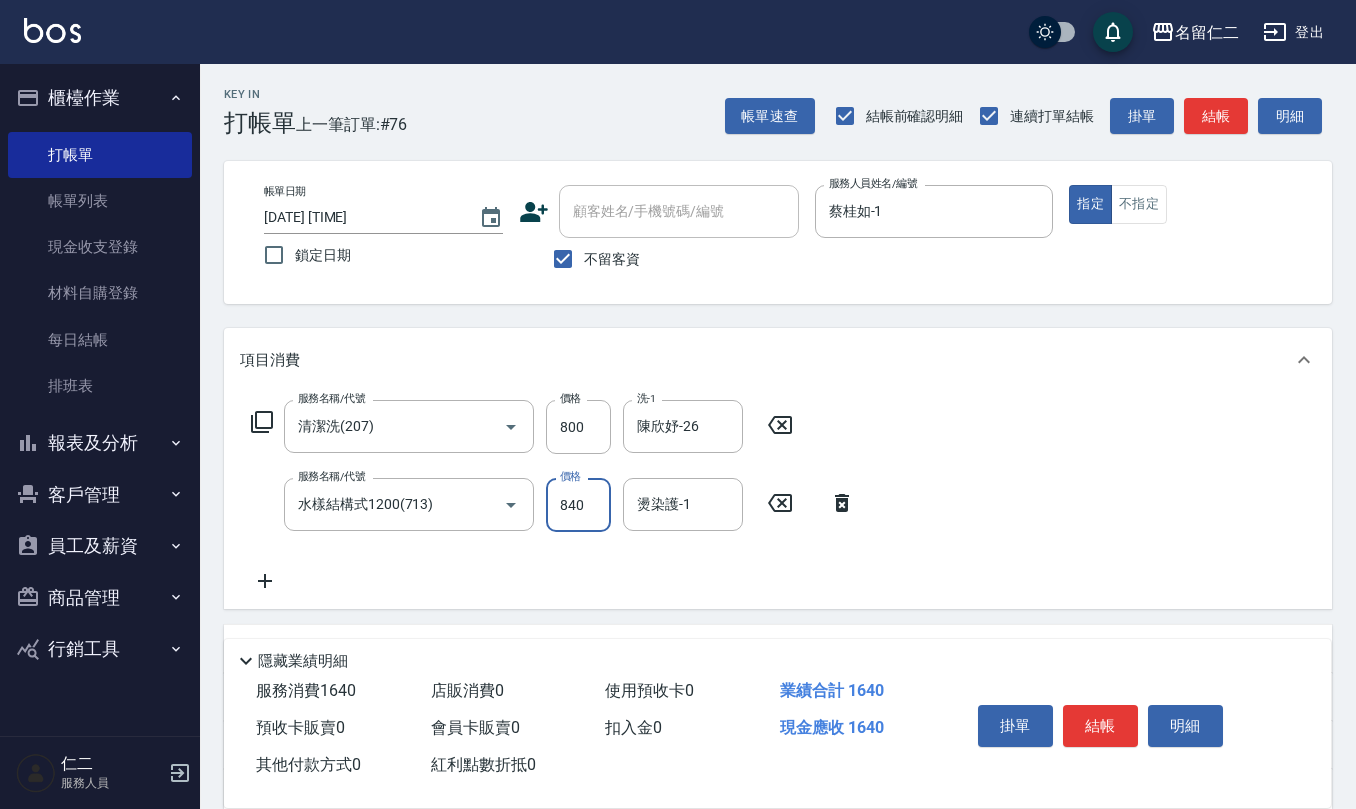 type on "840" 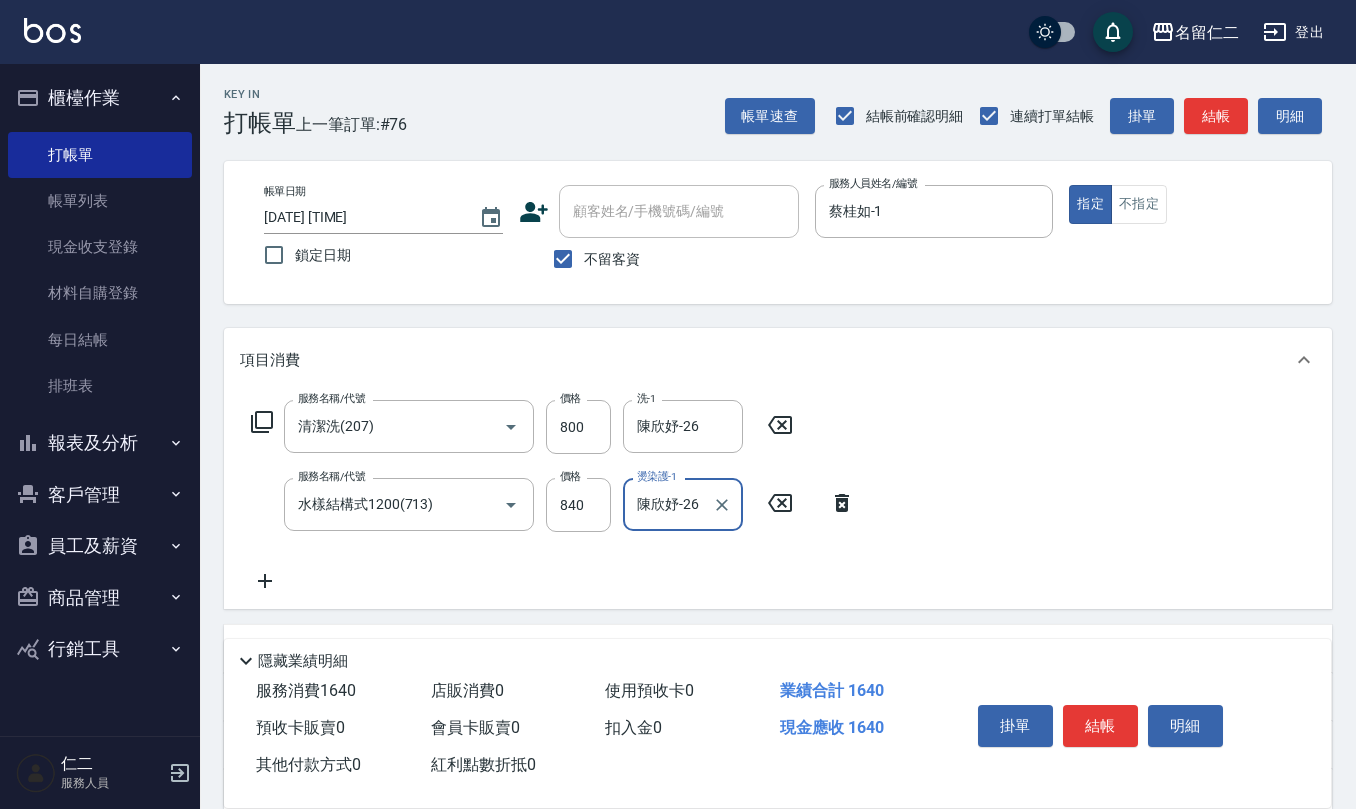type on "陳欣妤-26" 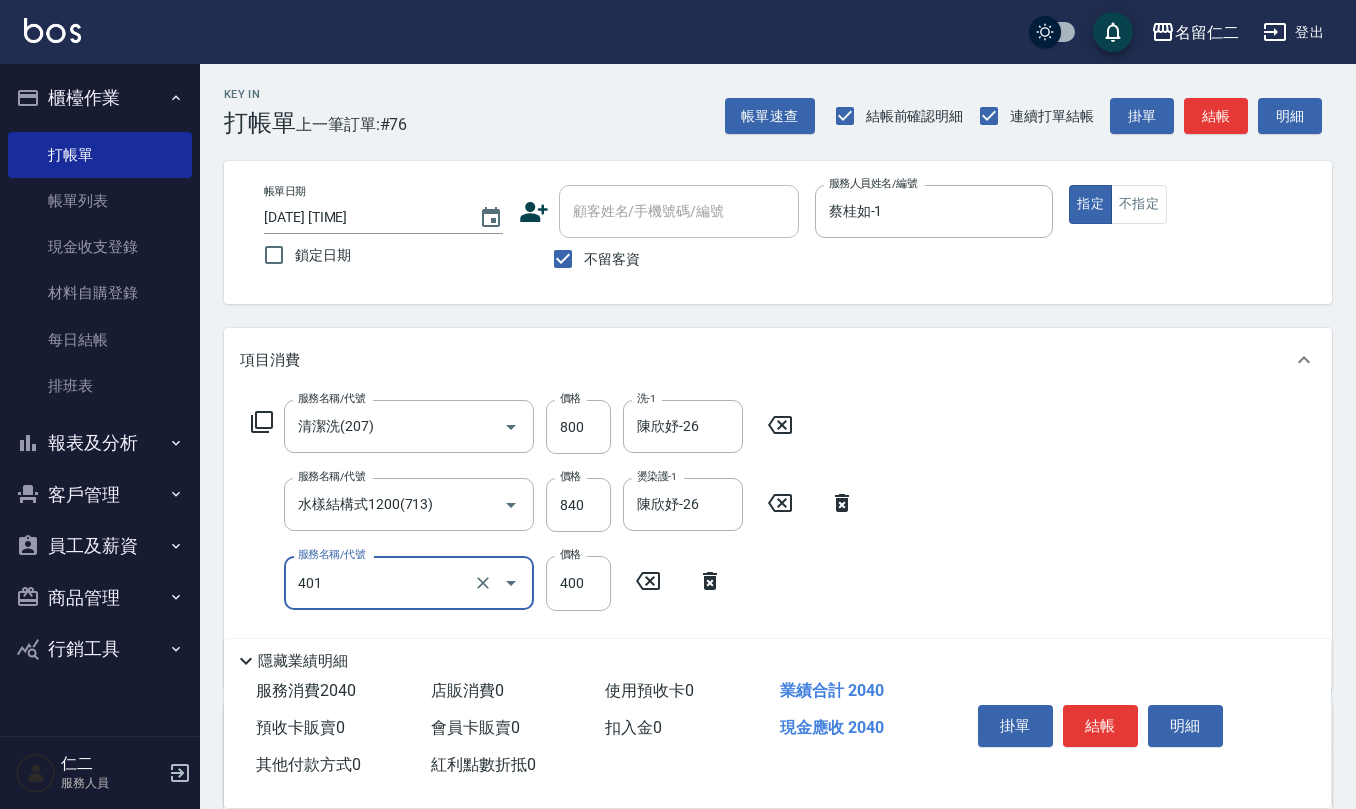 type on "剪髮(401)" 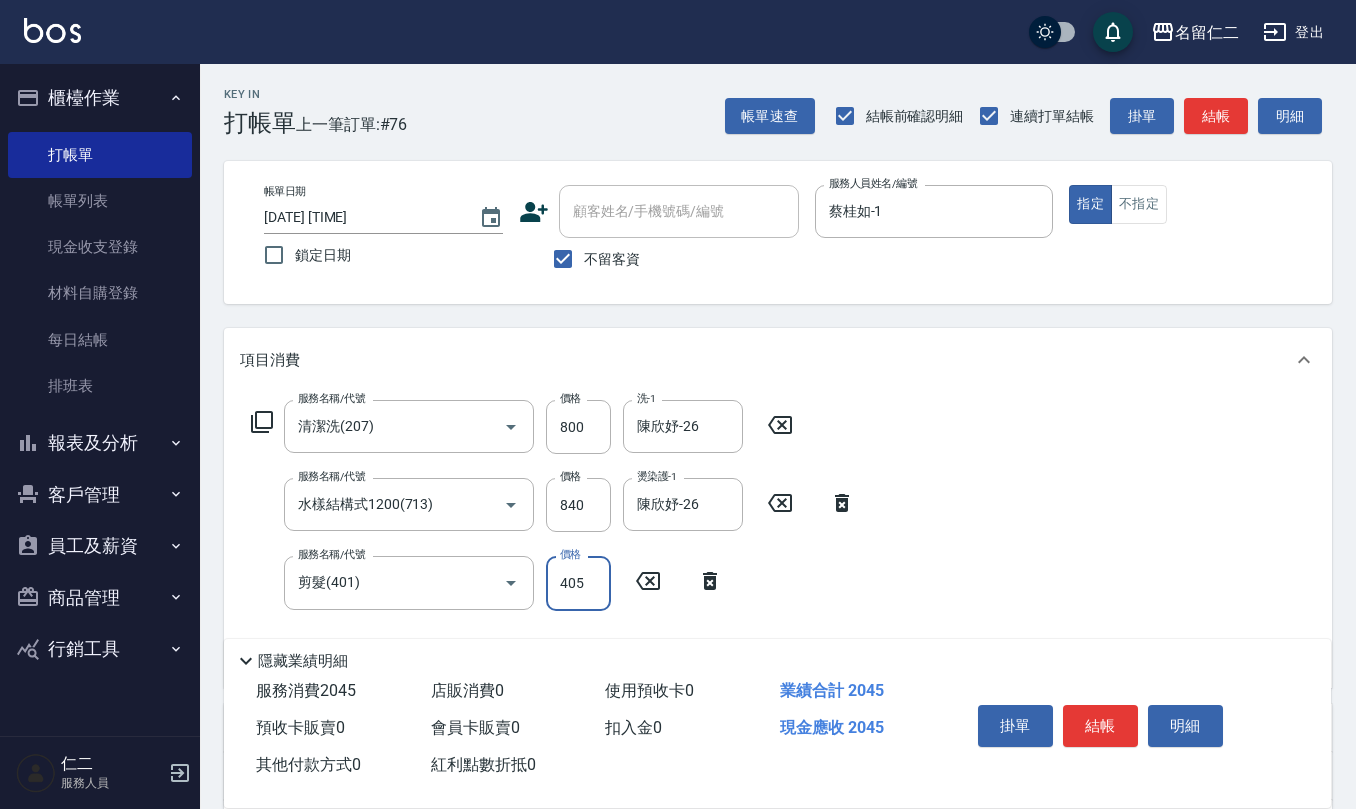 type on "405" 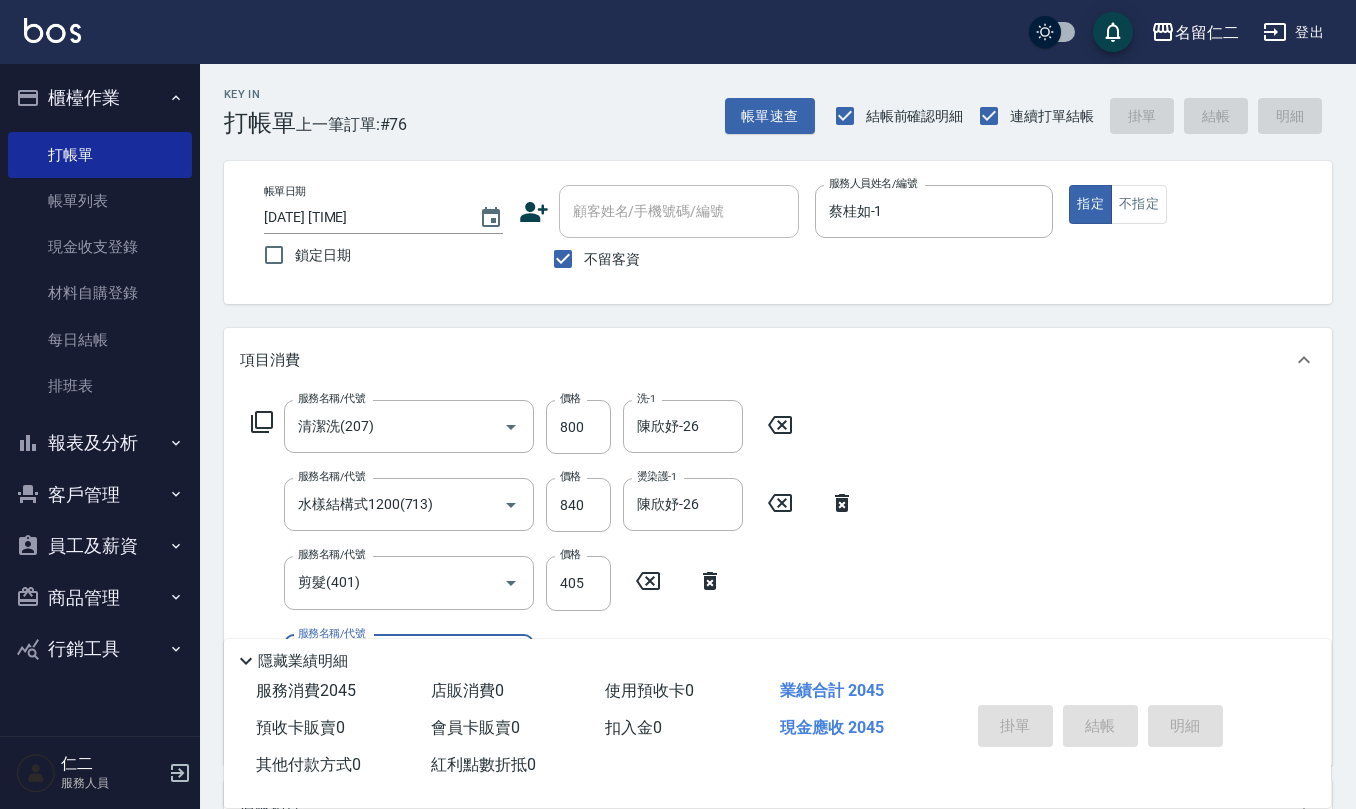 type 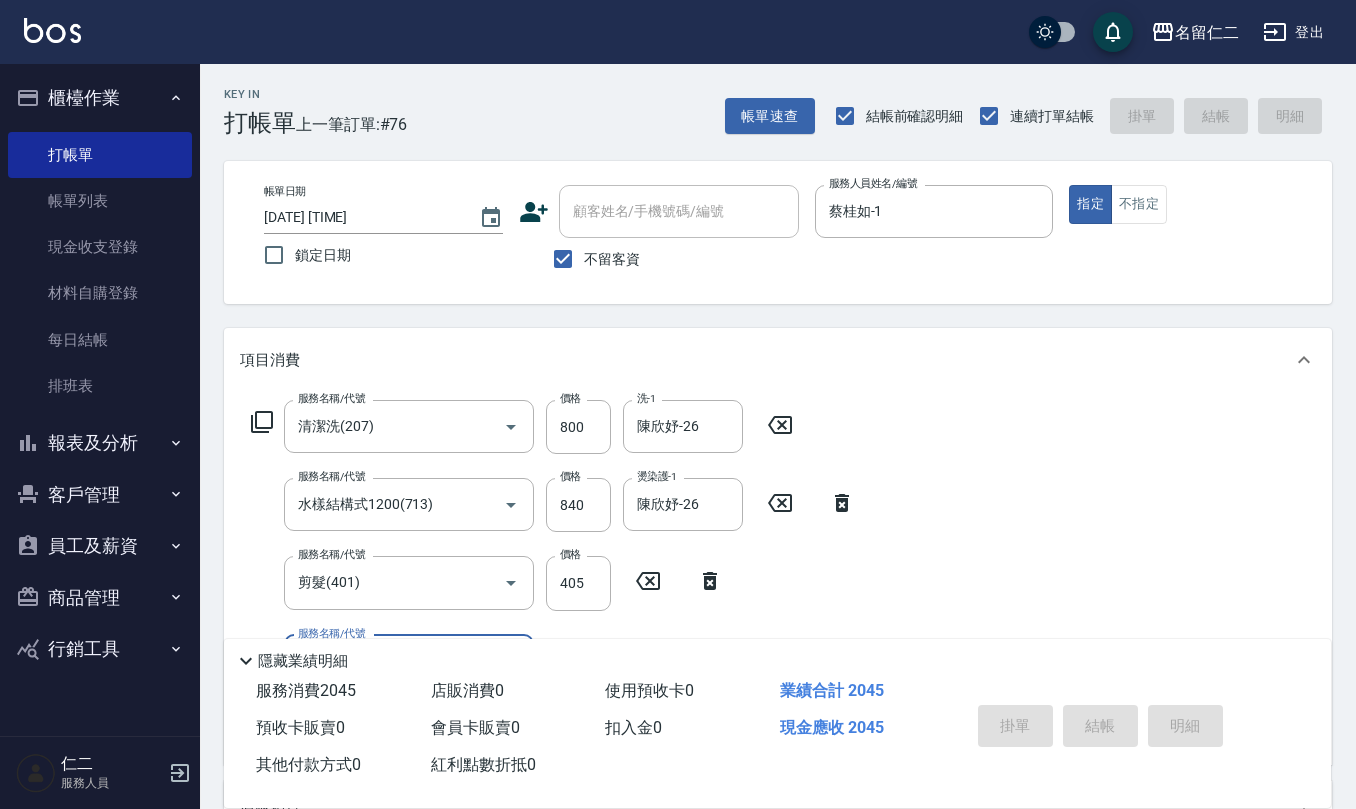 type 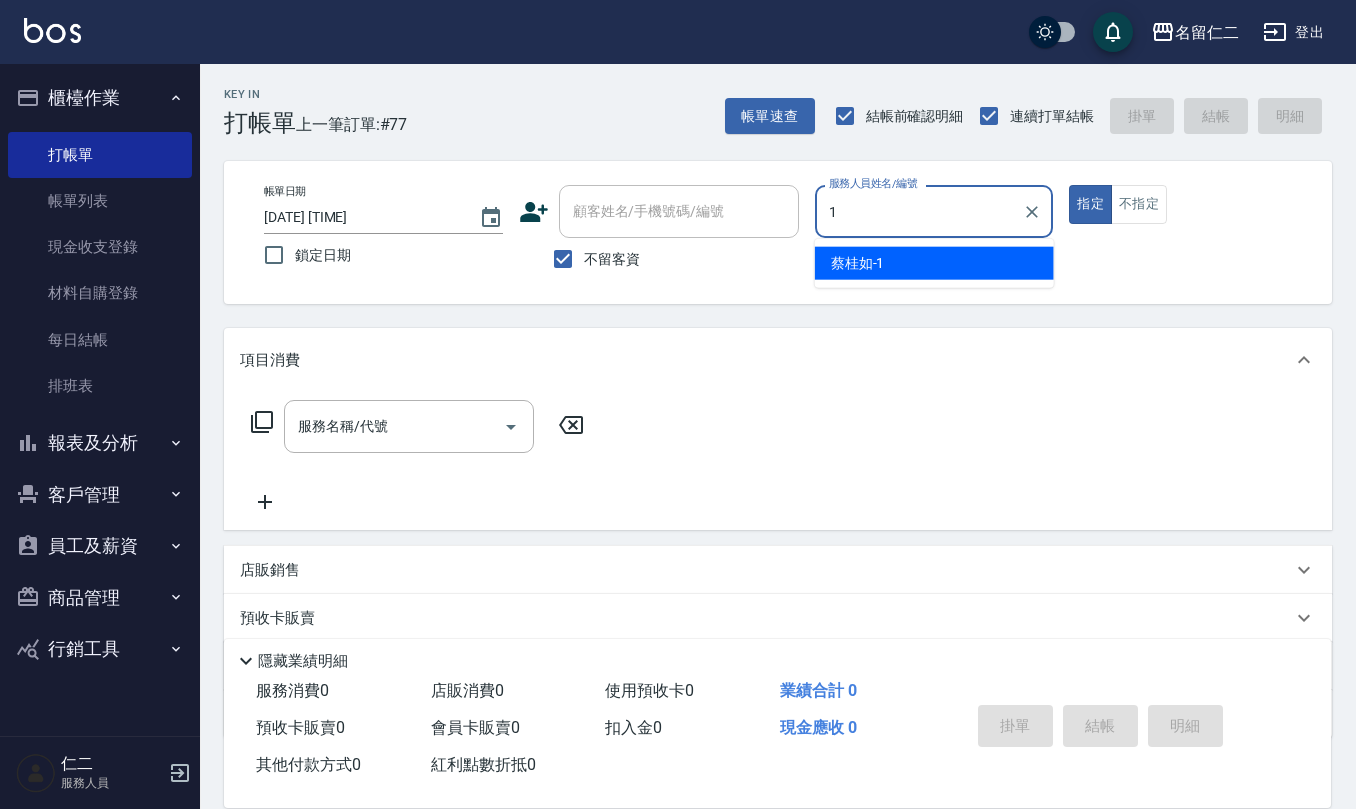 type on "蔡桂如-1" 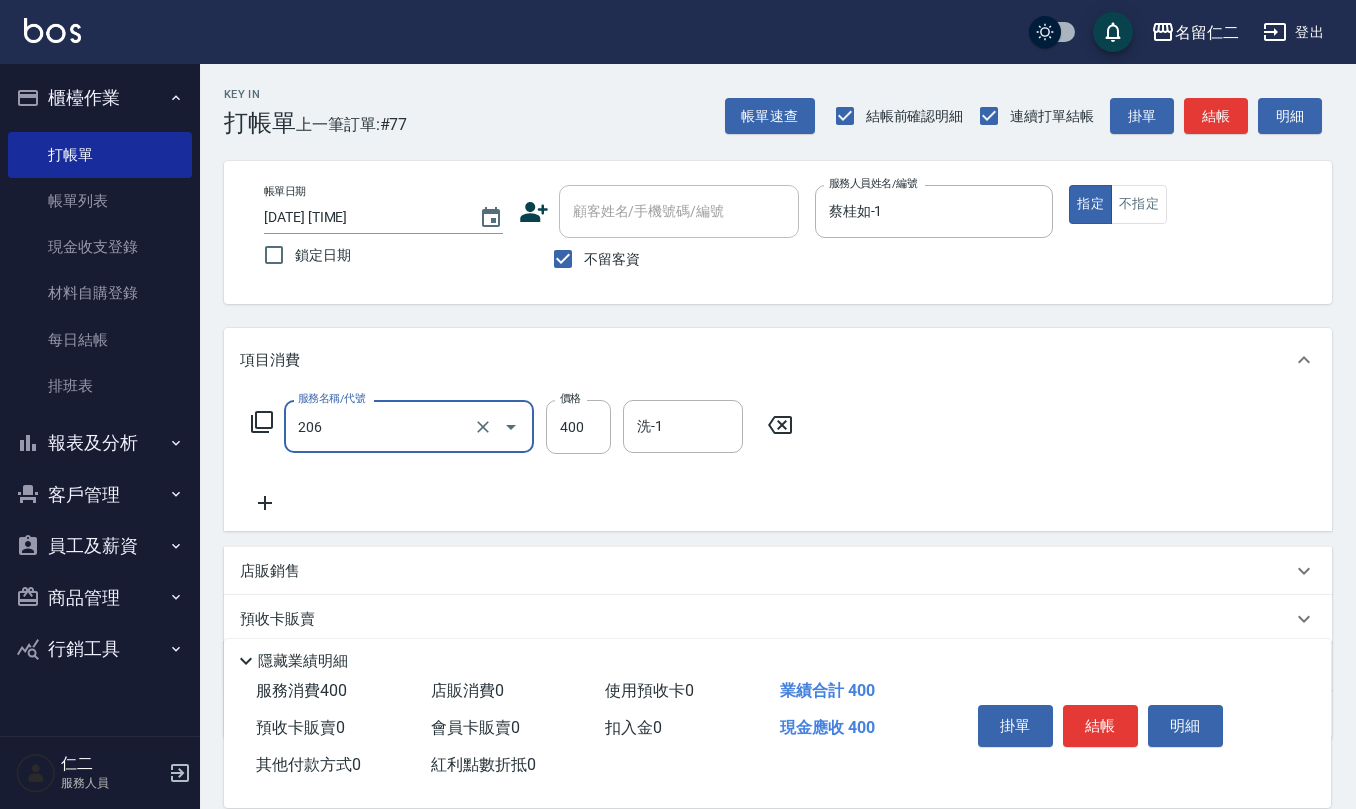 type on "健康洗(206)" 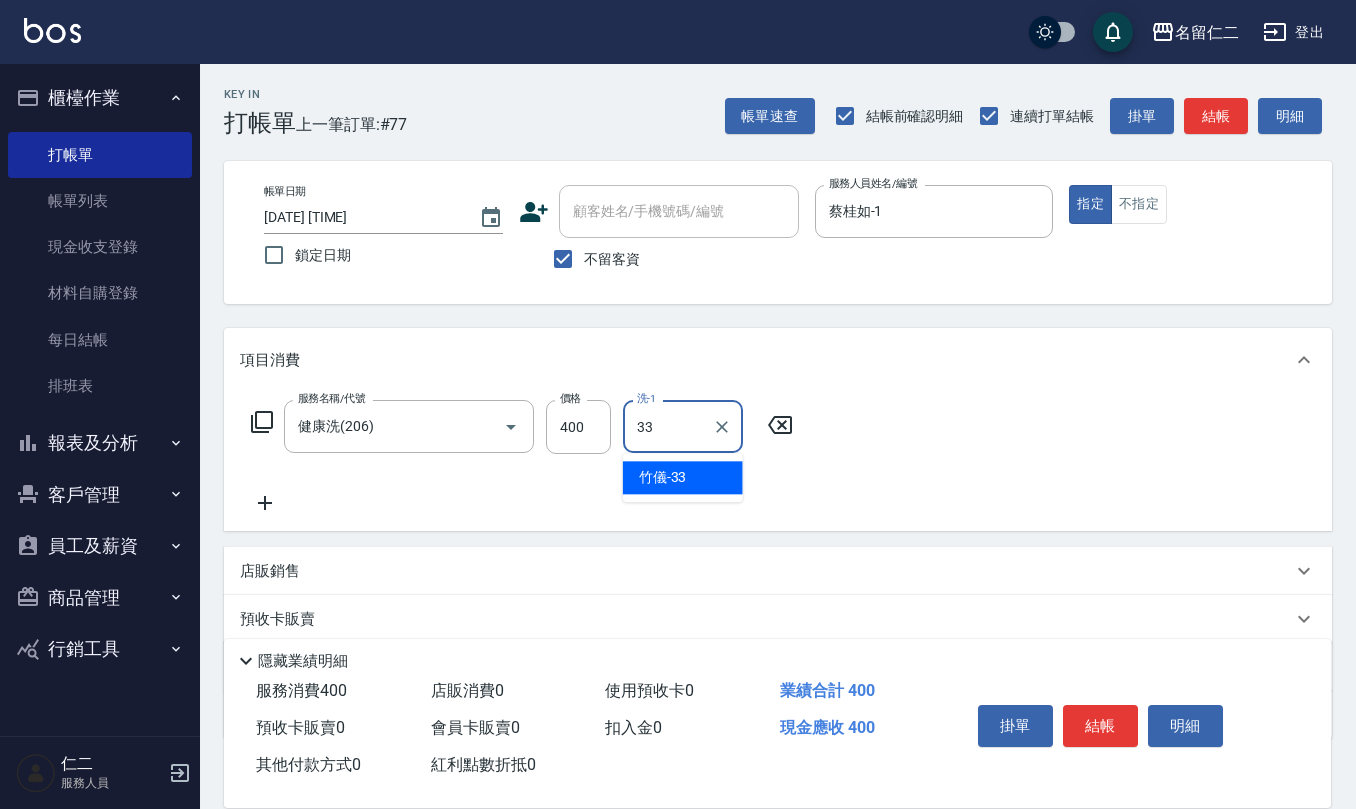 type on "竹儀-33" 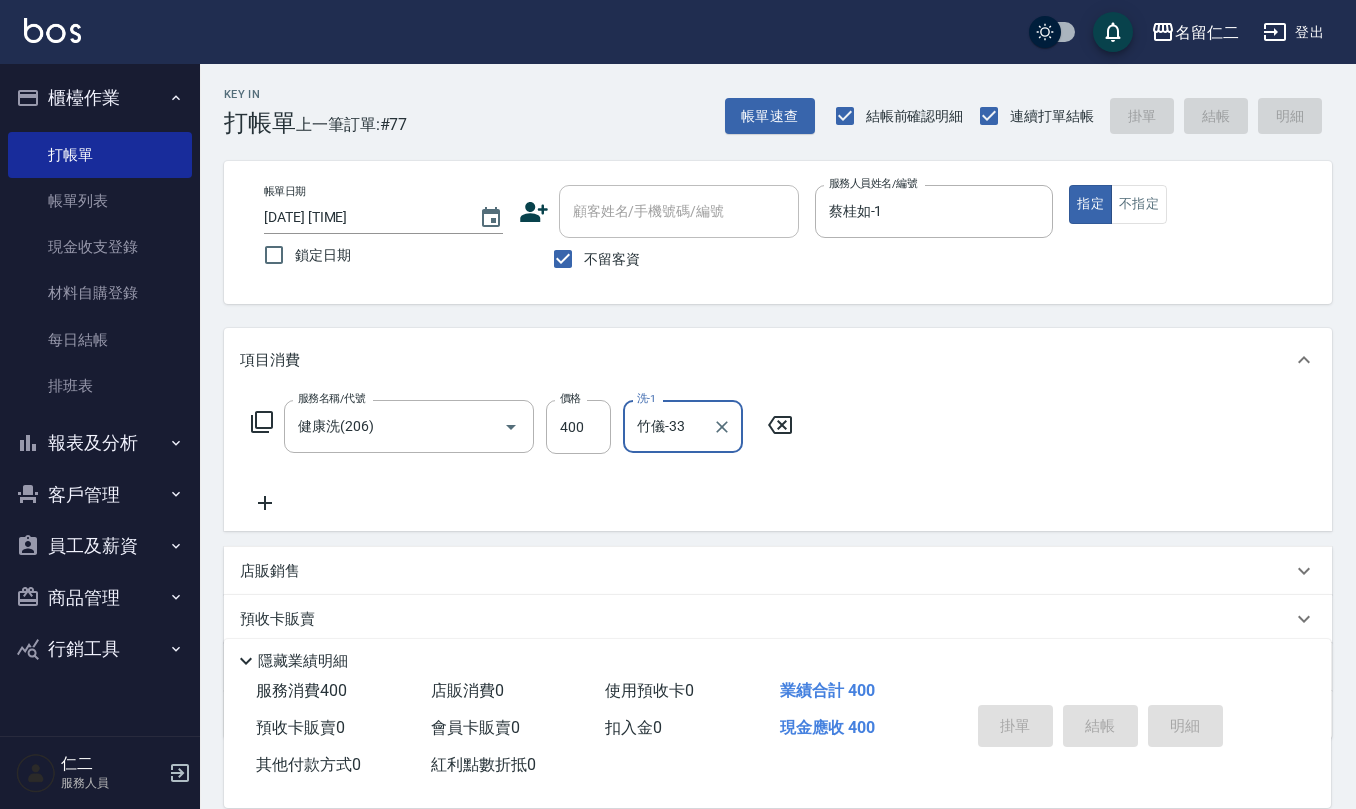 type on "[DATE] [TIME]" 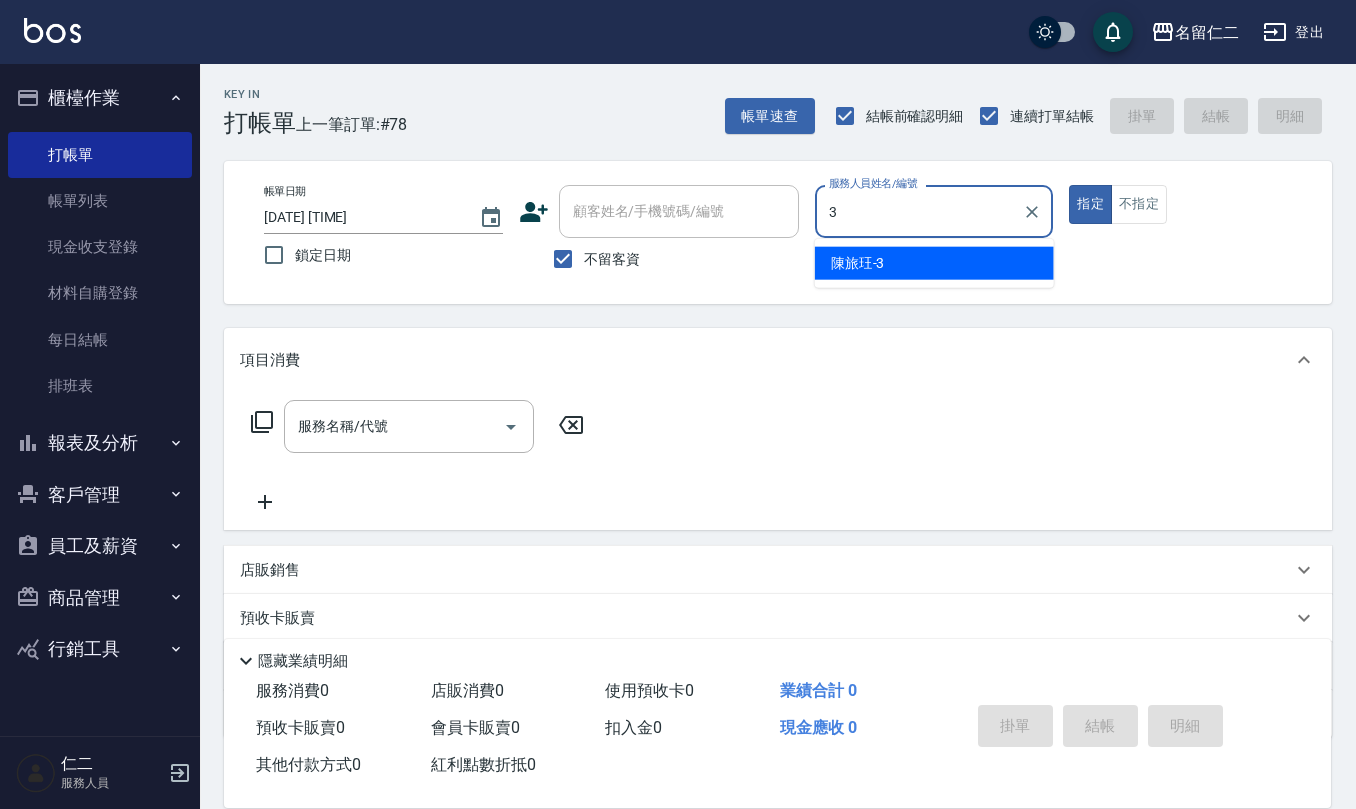 type on "陳旅玨-3" 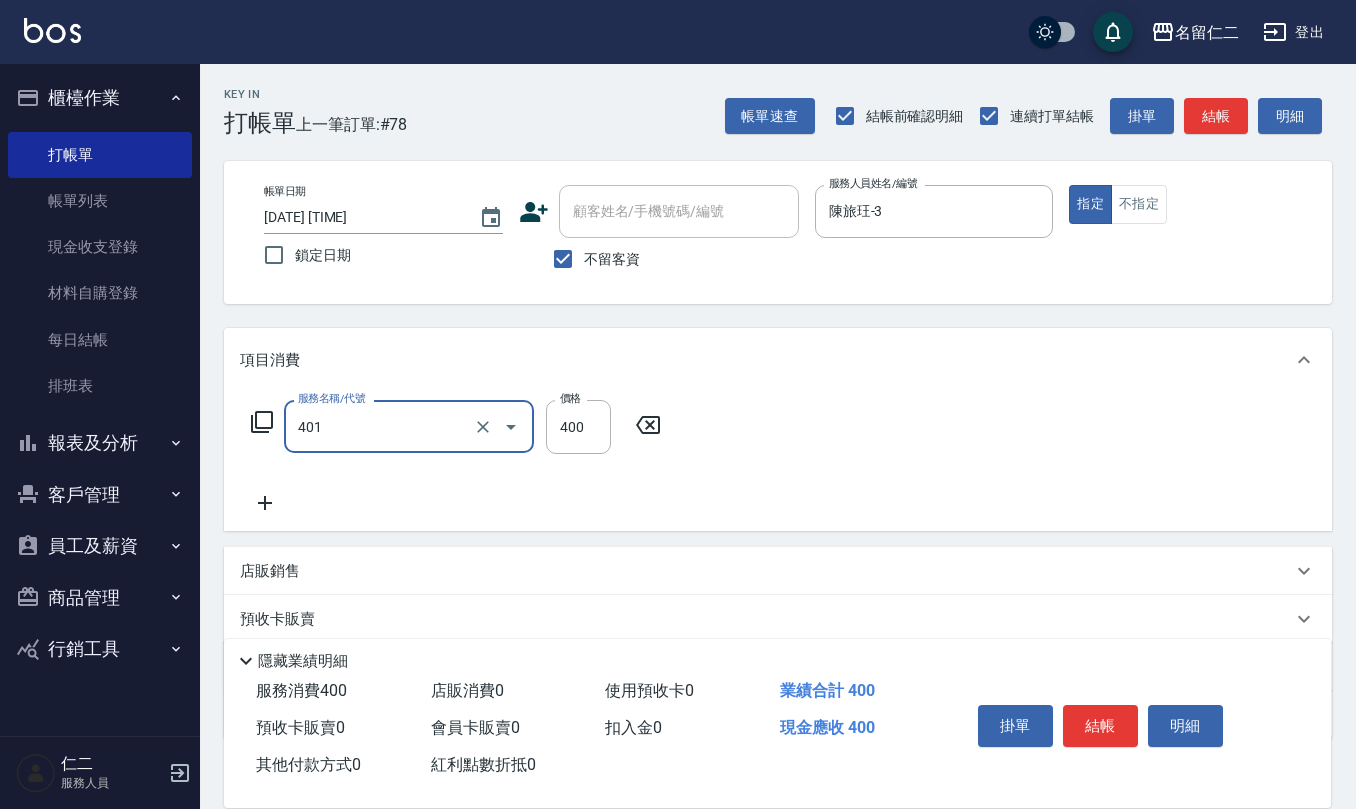 type on "剪髮(401)" 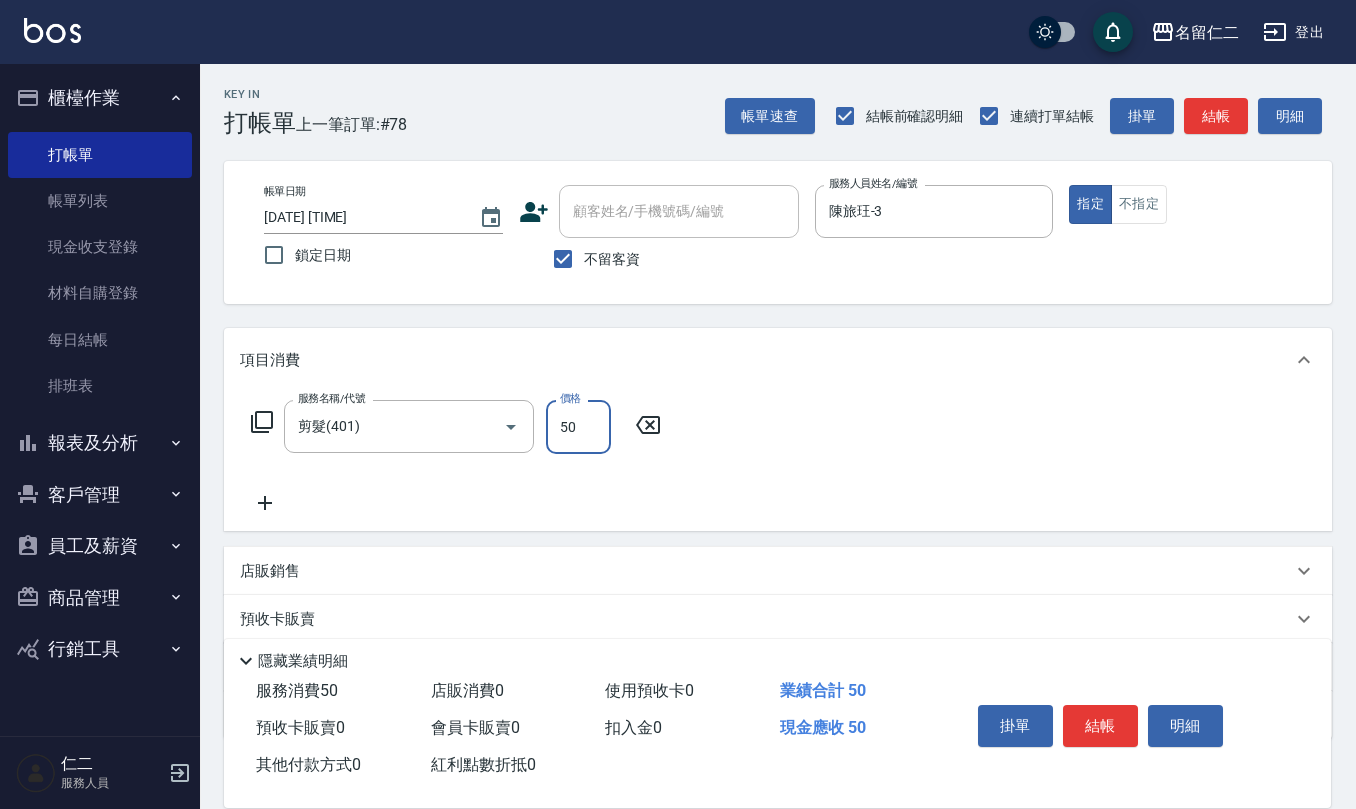 type on "50" 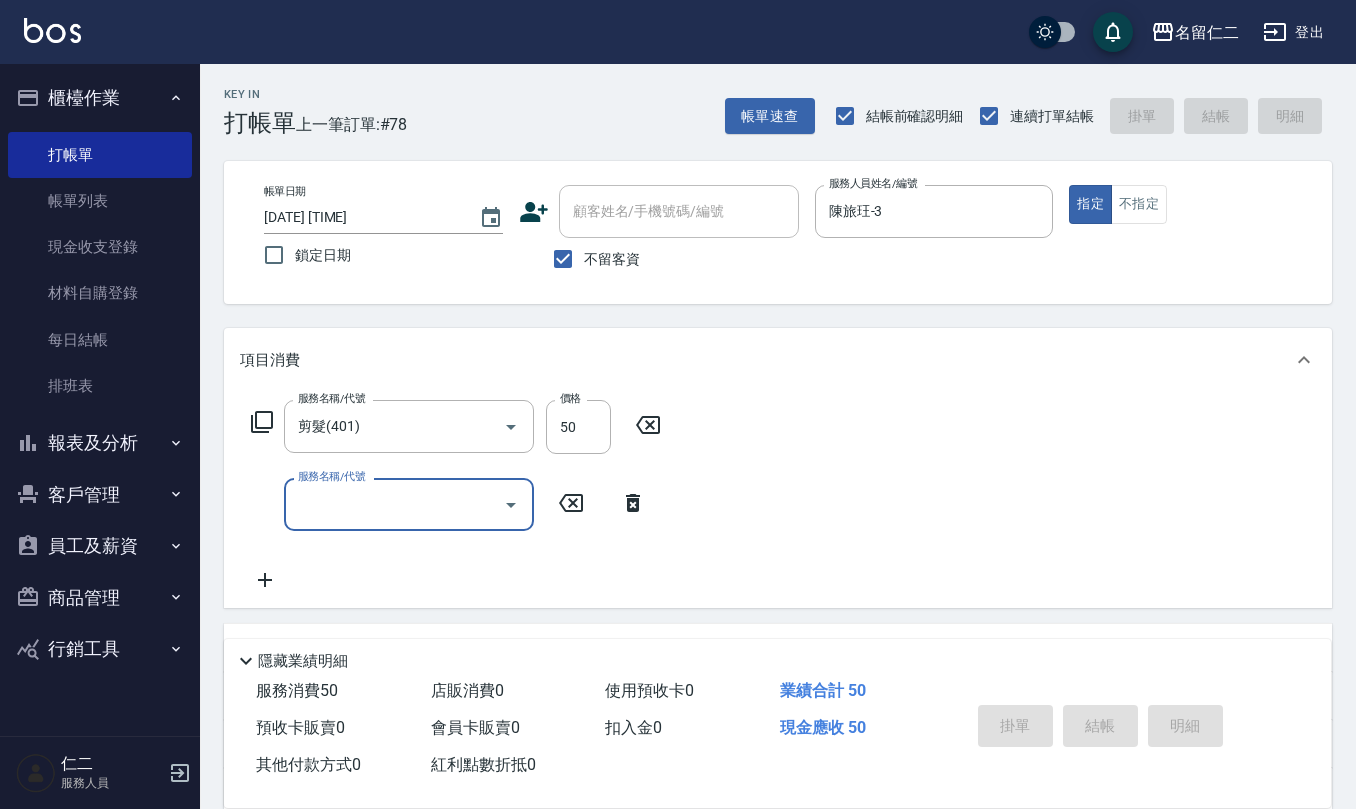 type 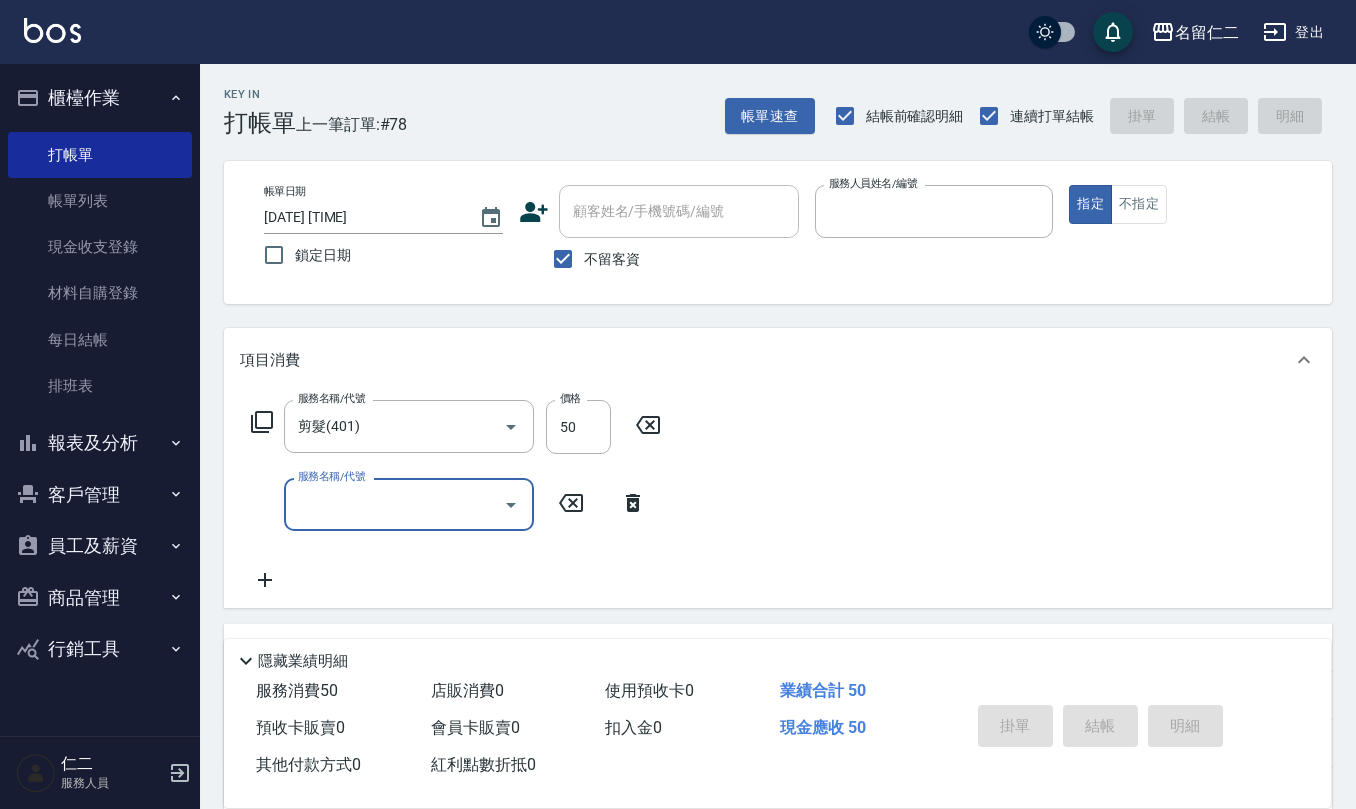 type 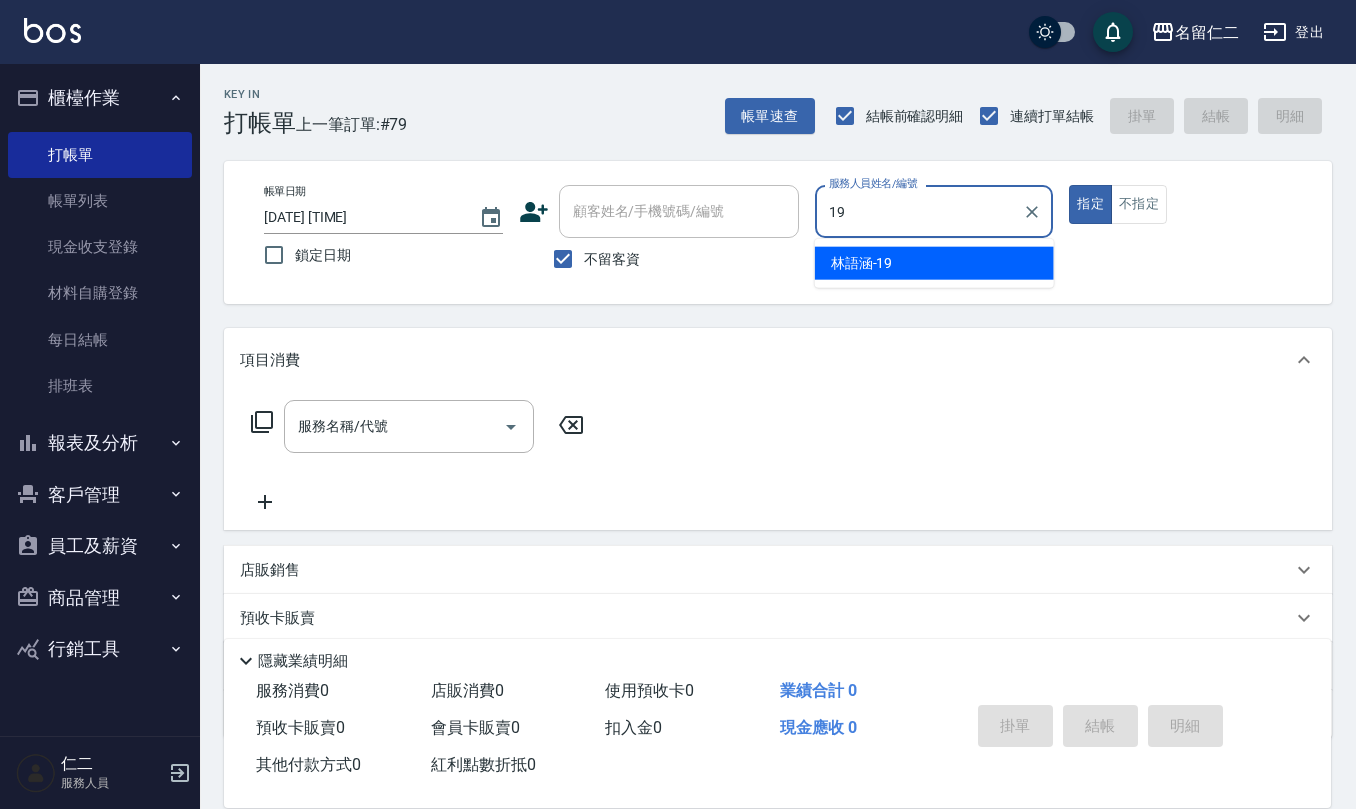 type on "林語涵-19" 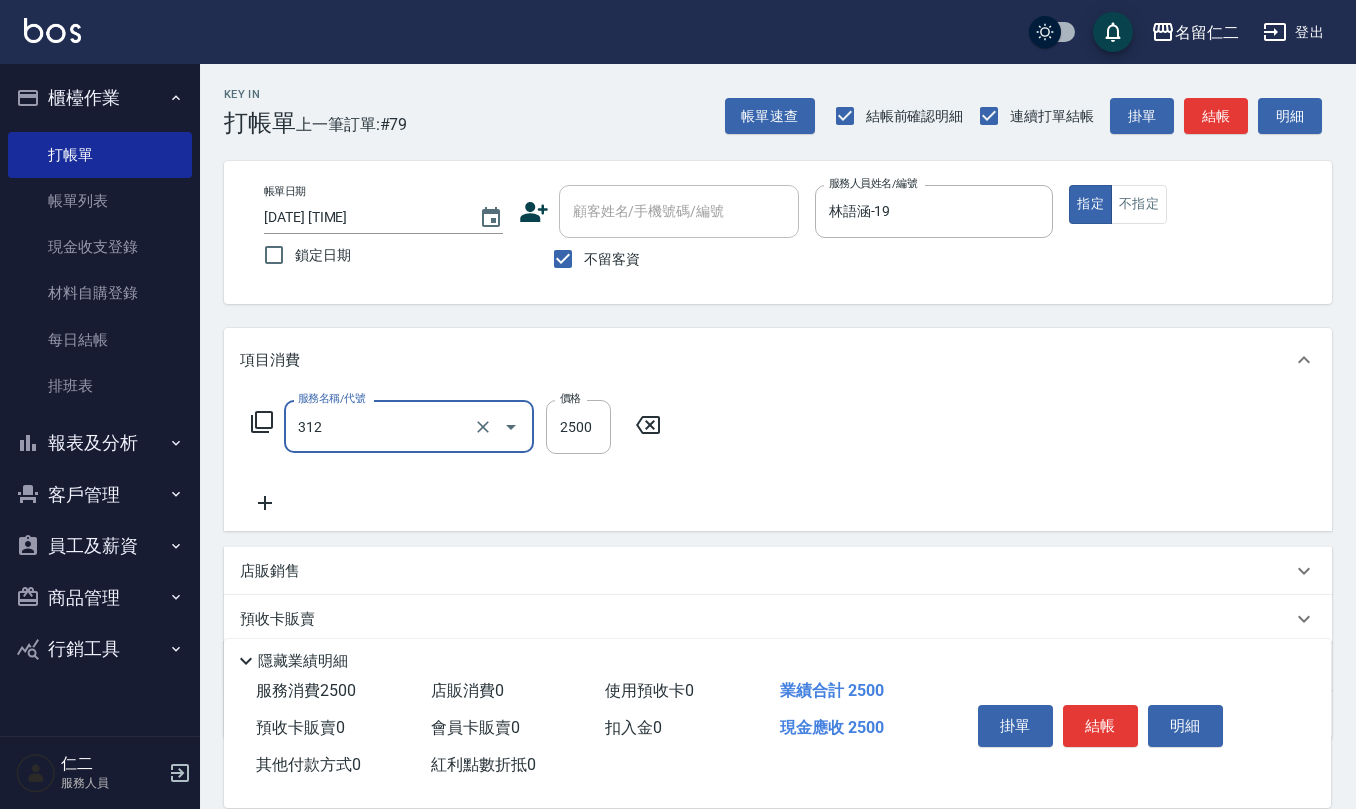 type on "有氧水離子燙2500(312)" 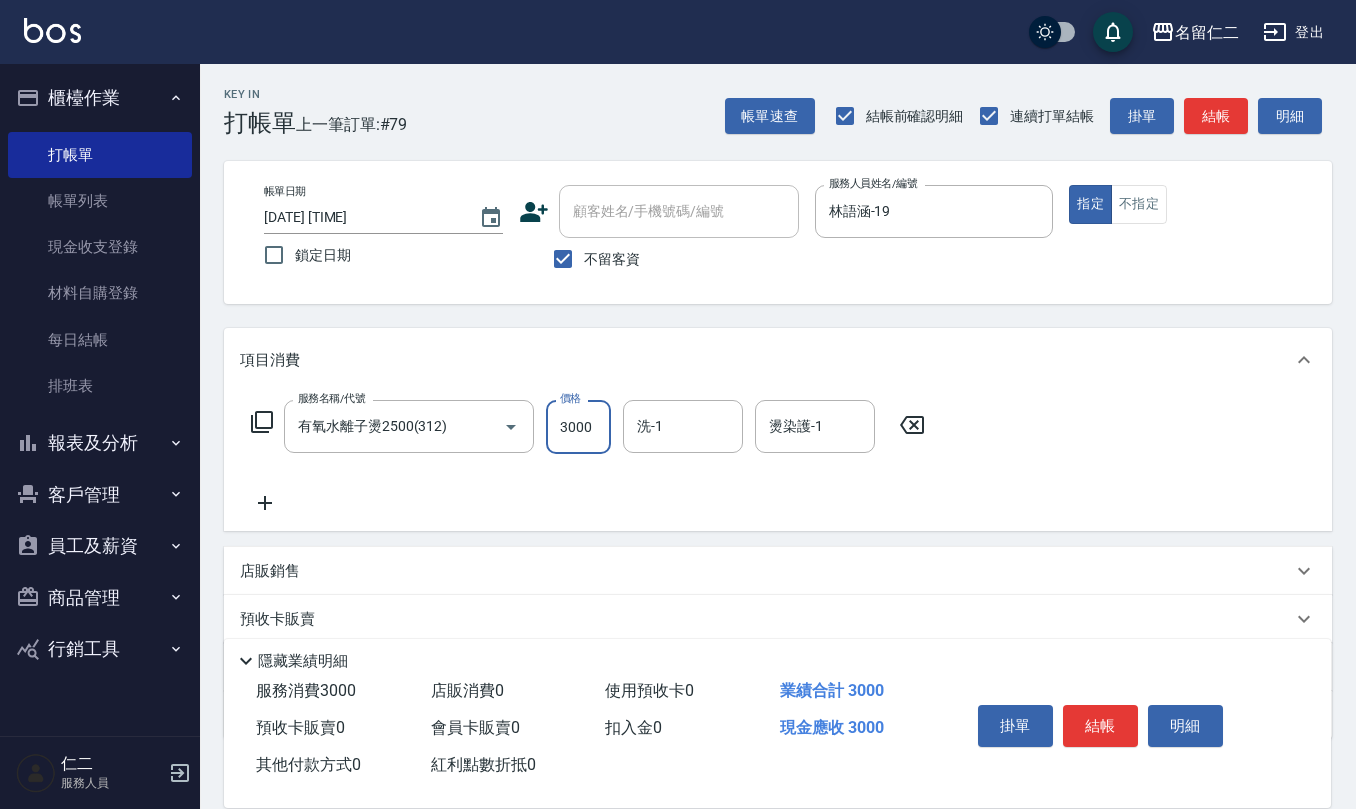 type on "3000" 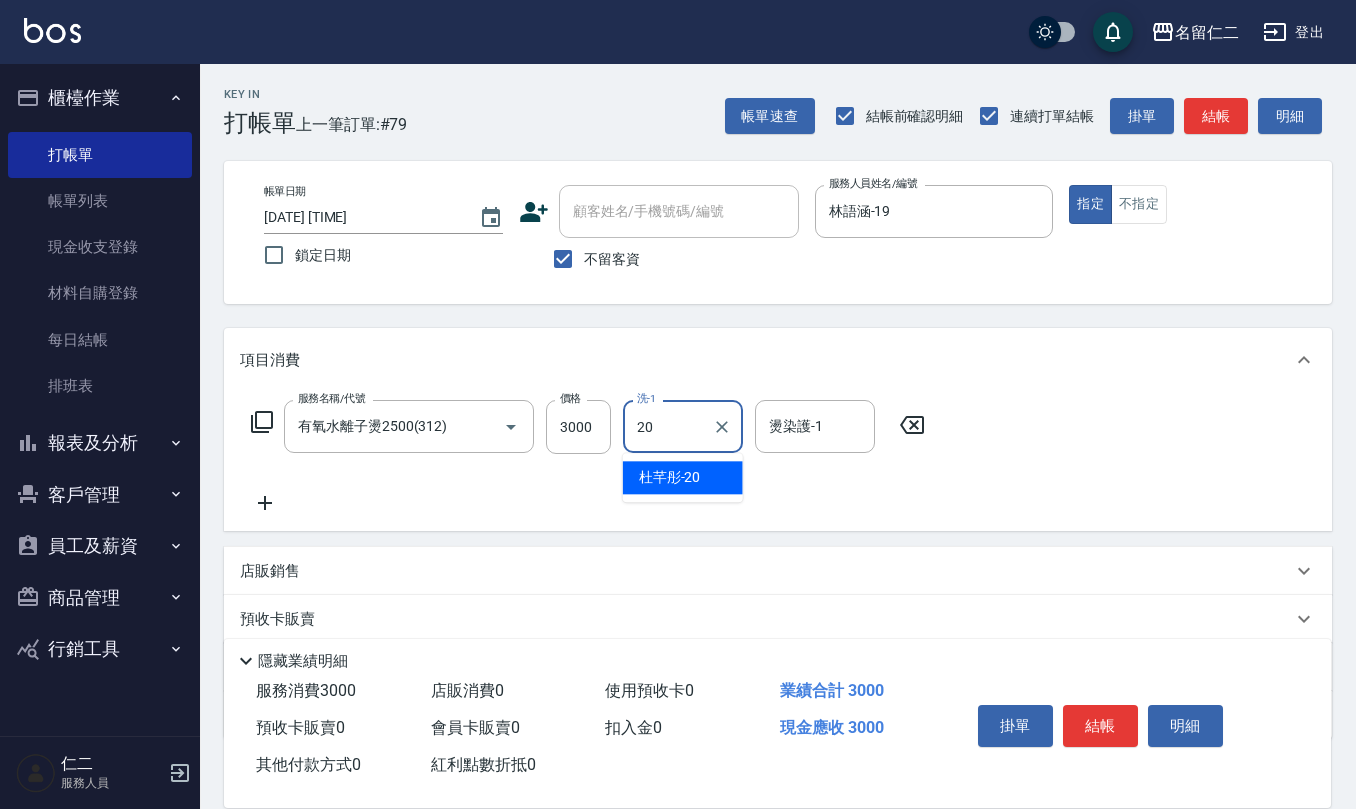 type on "杜芊彤-20" 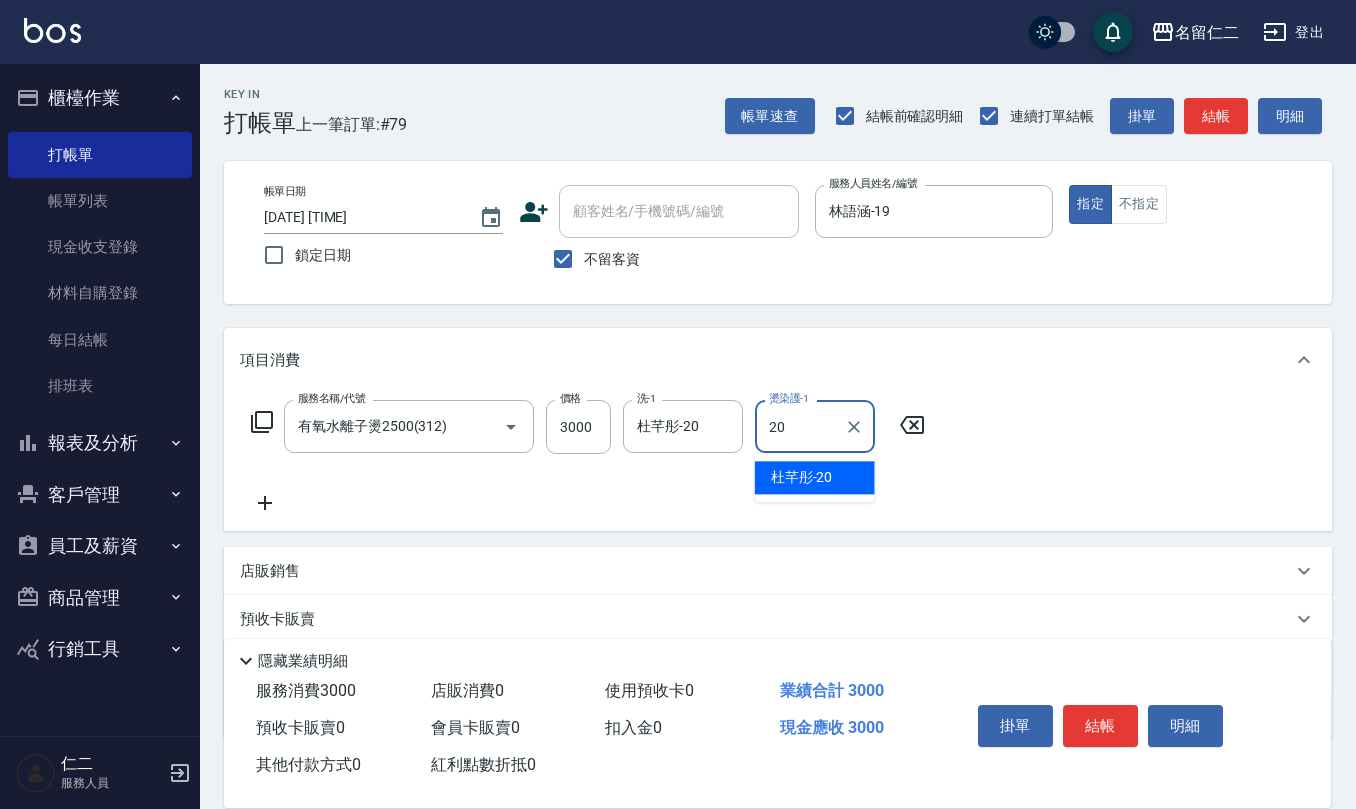 type on "杜芊彤-20" 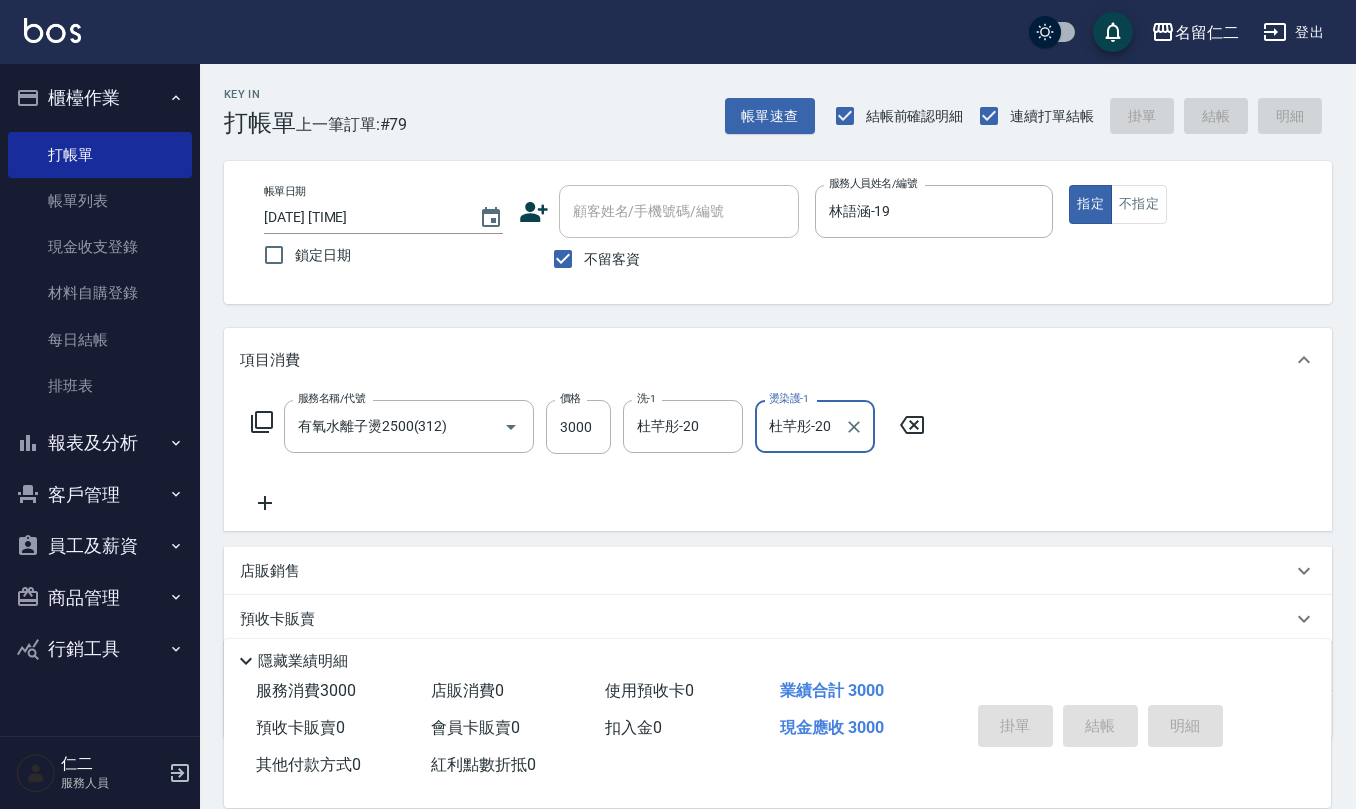 type 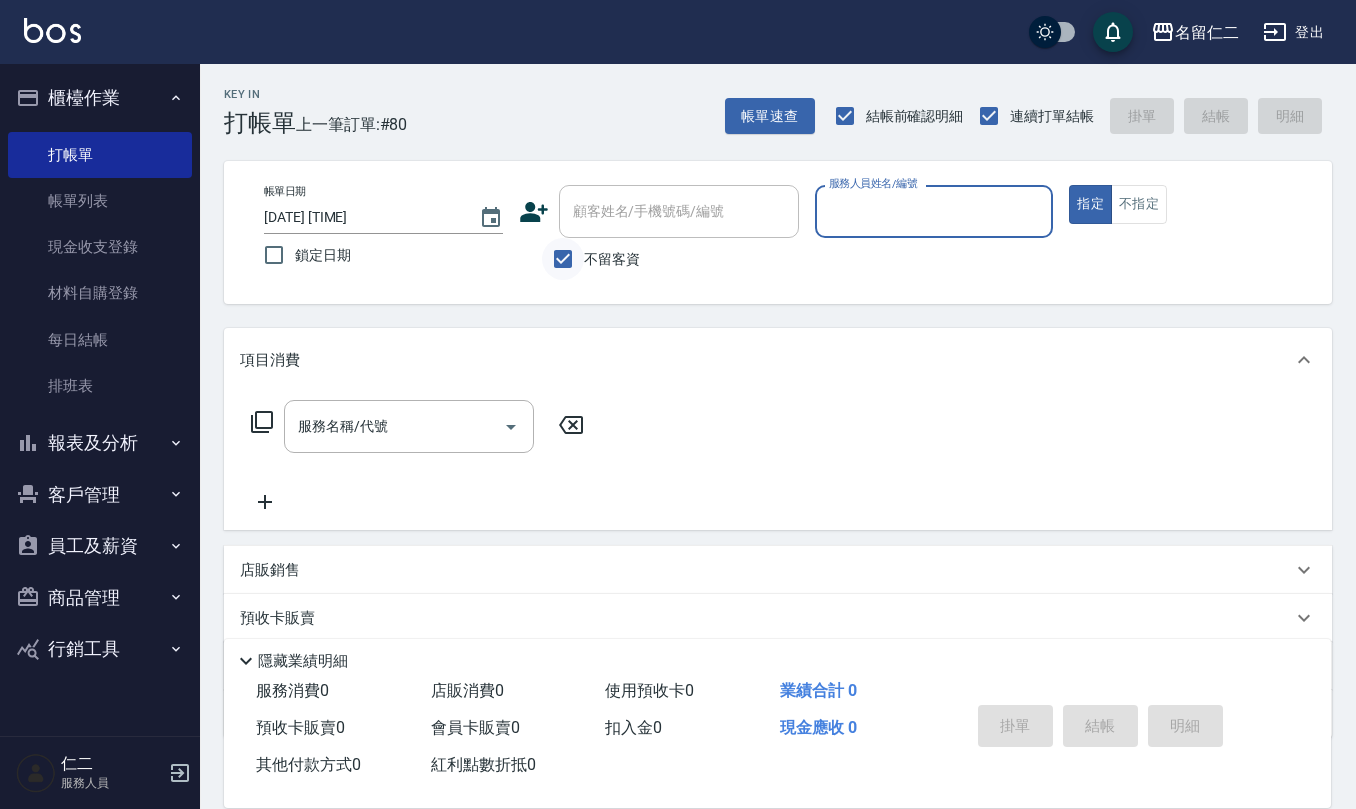 click on "不留客資" at bounding box center [563, 259] 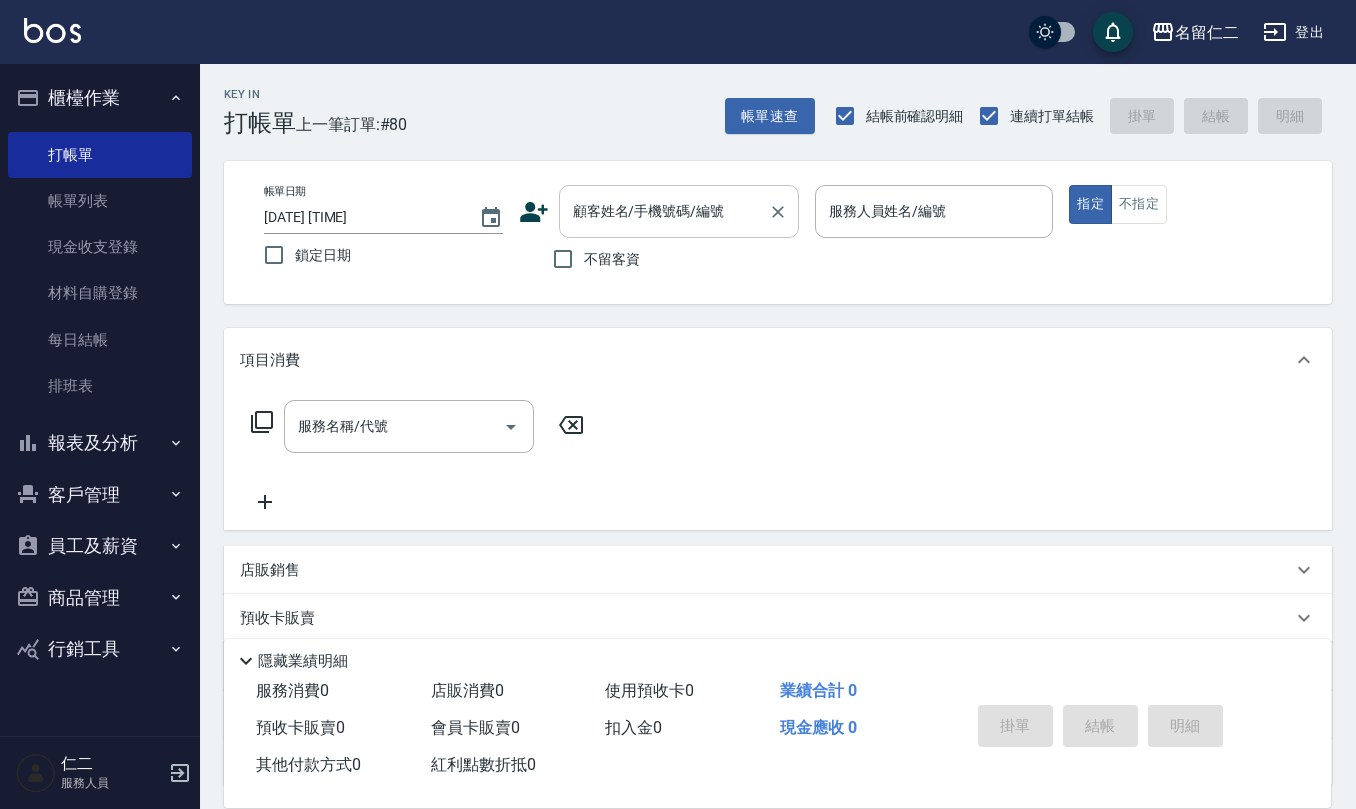click on "顧客姓名/手機號碼/編號" at bounding box center [664, 211] 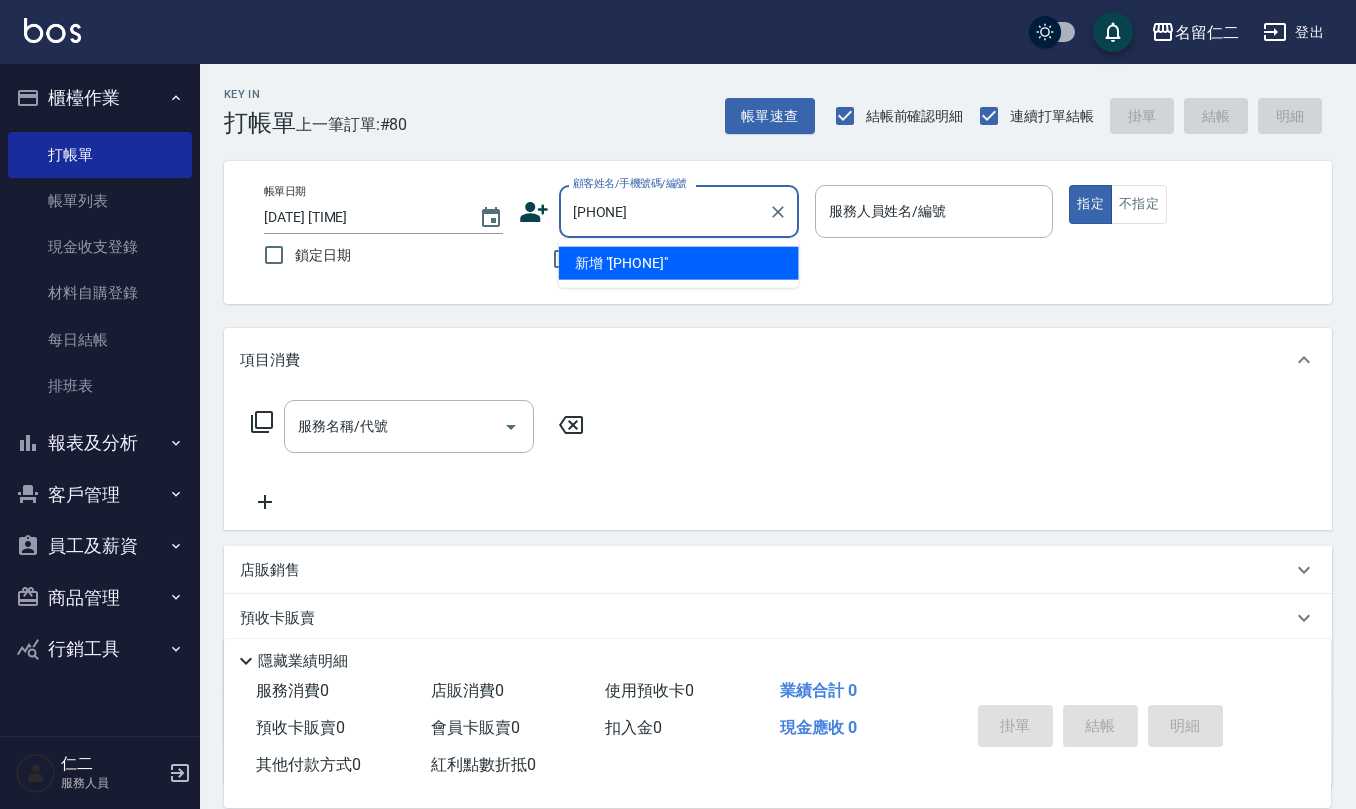 type on "[PHONE]" 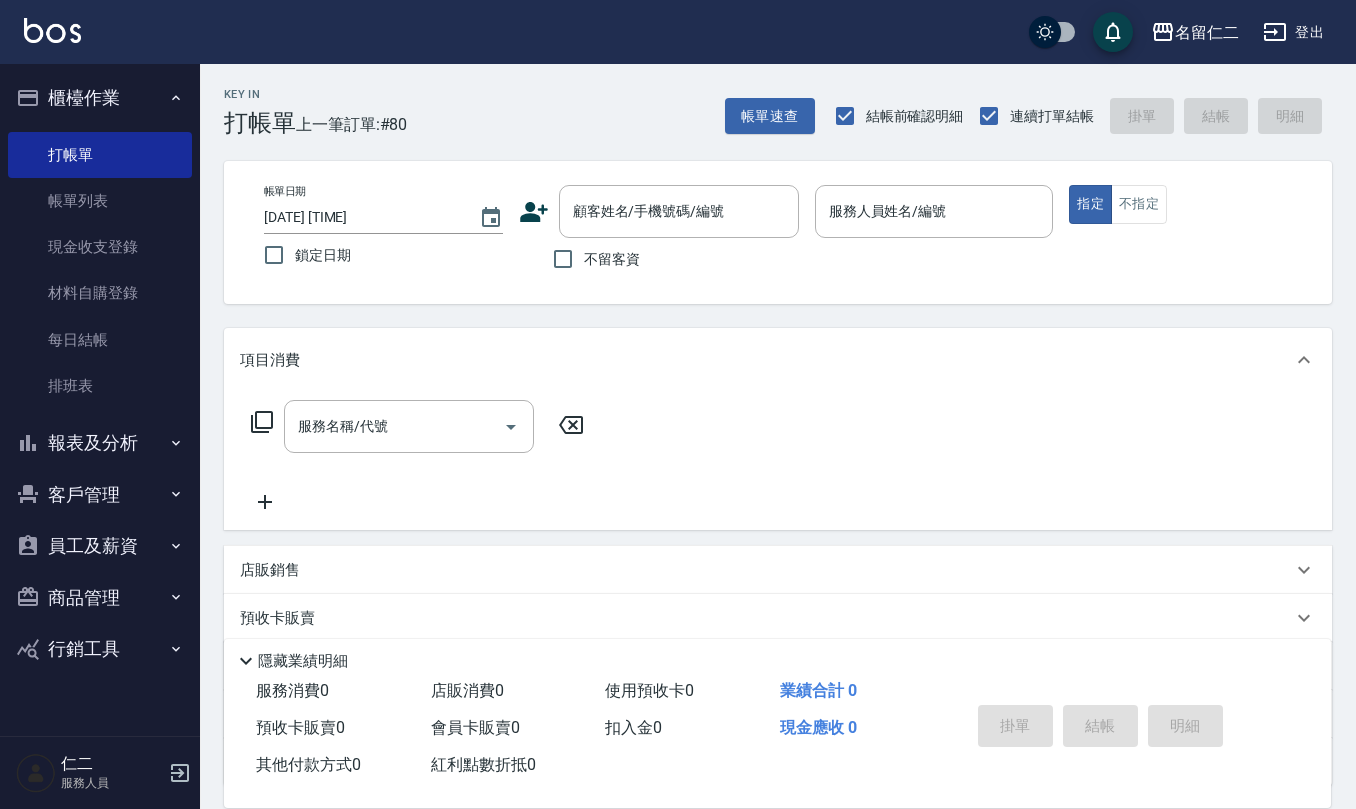 click 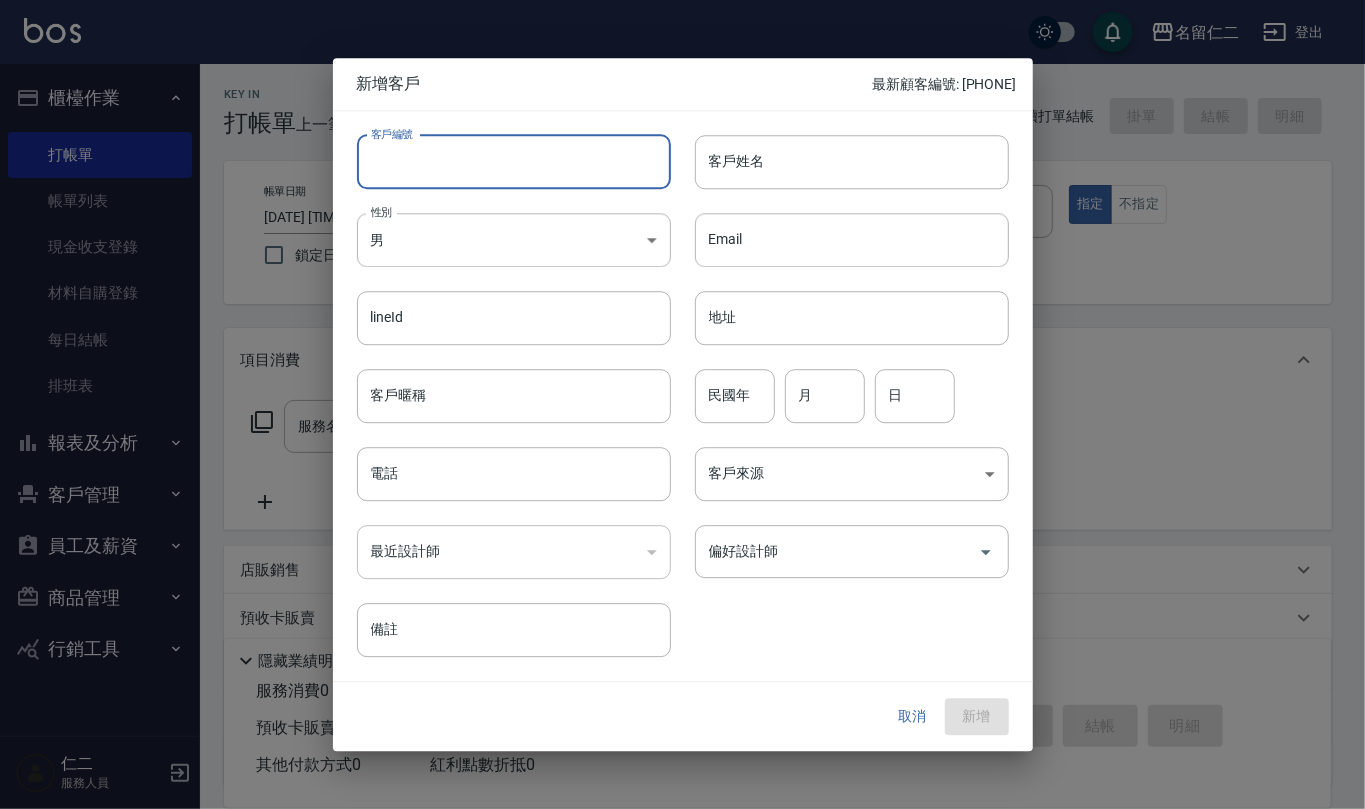 paste on "[PHONE]" 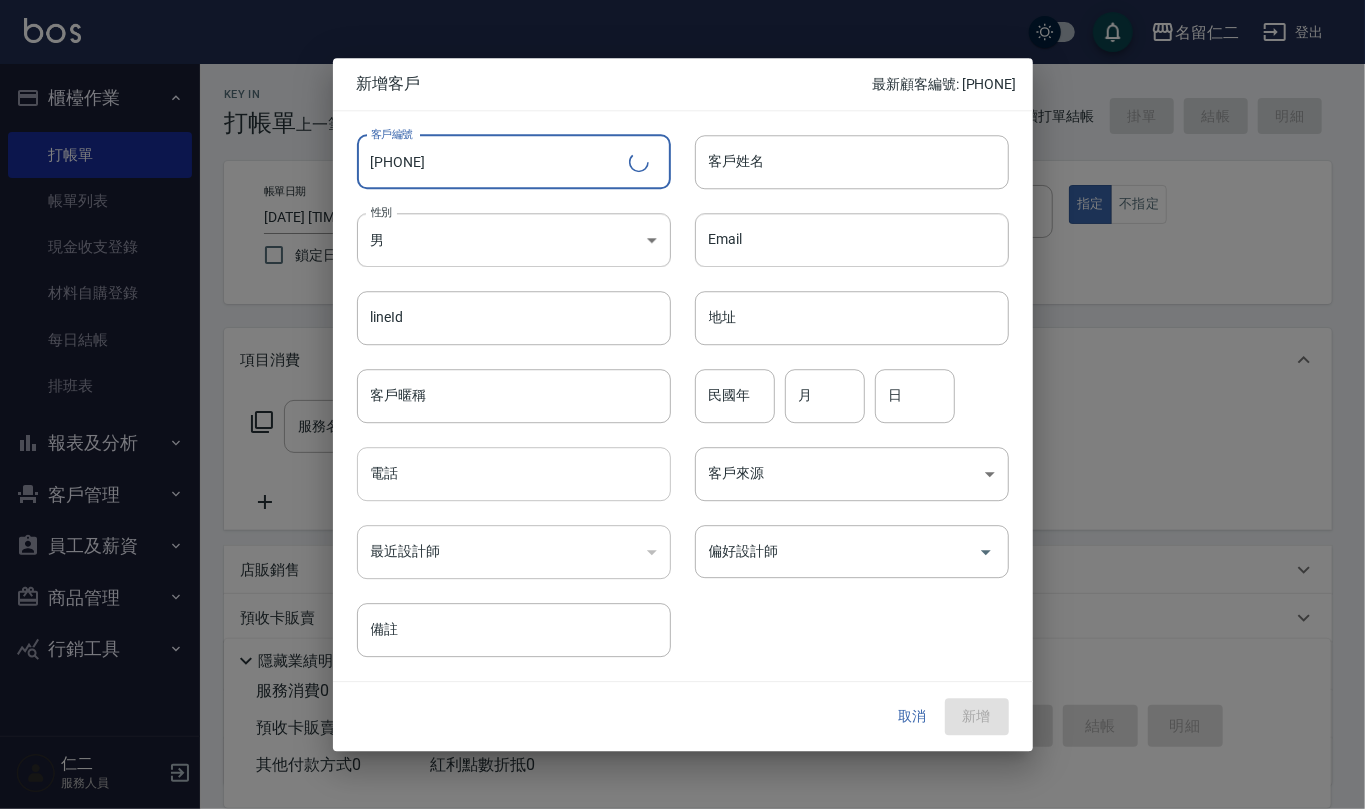 type on "[PHONE]" 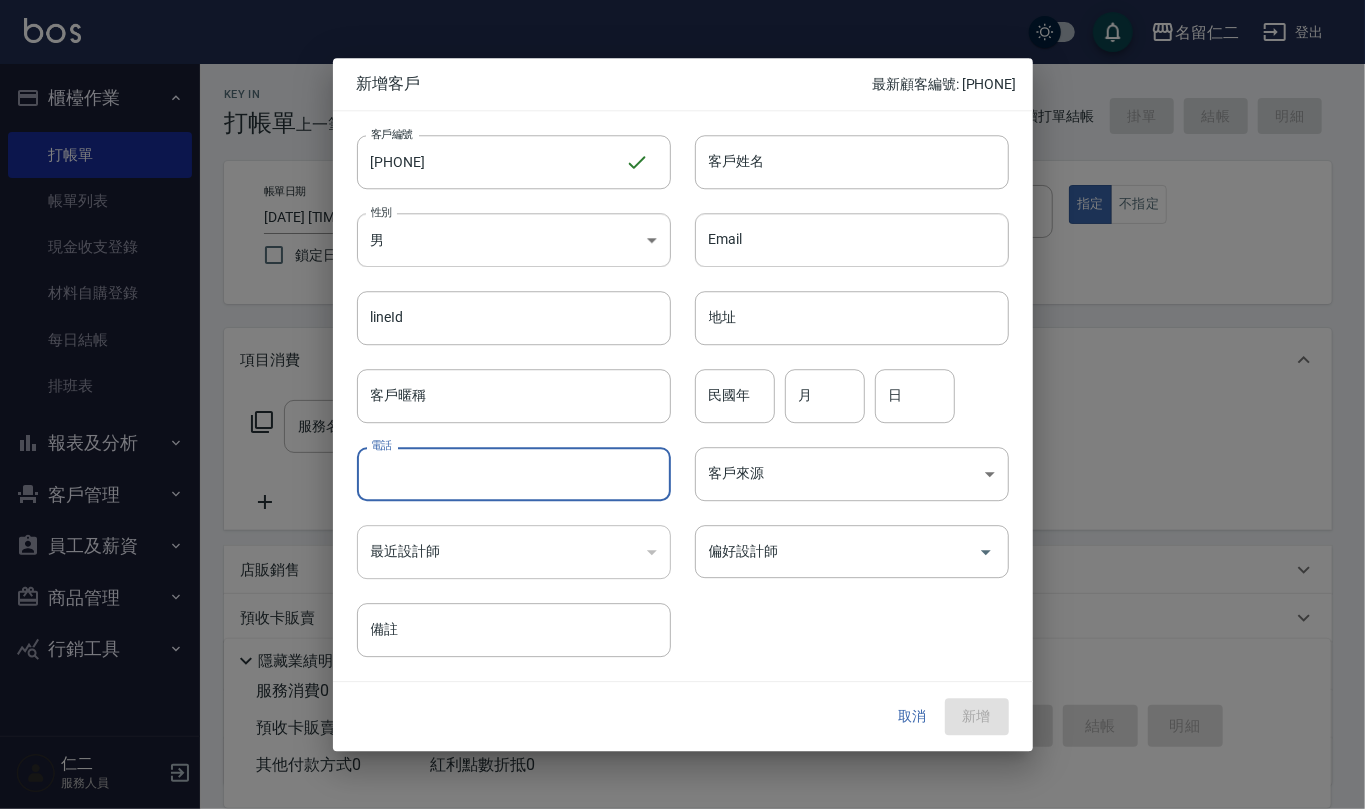paste on "[PHONE]" 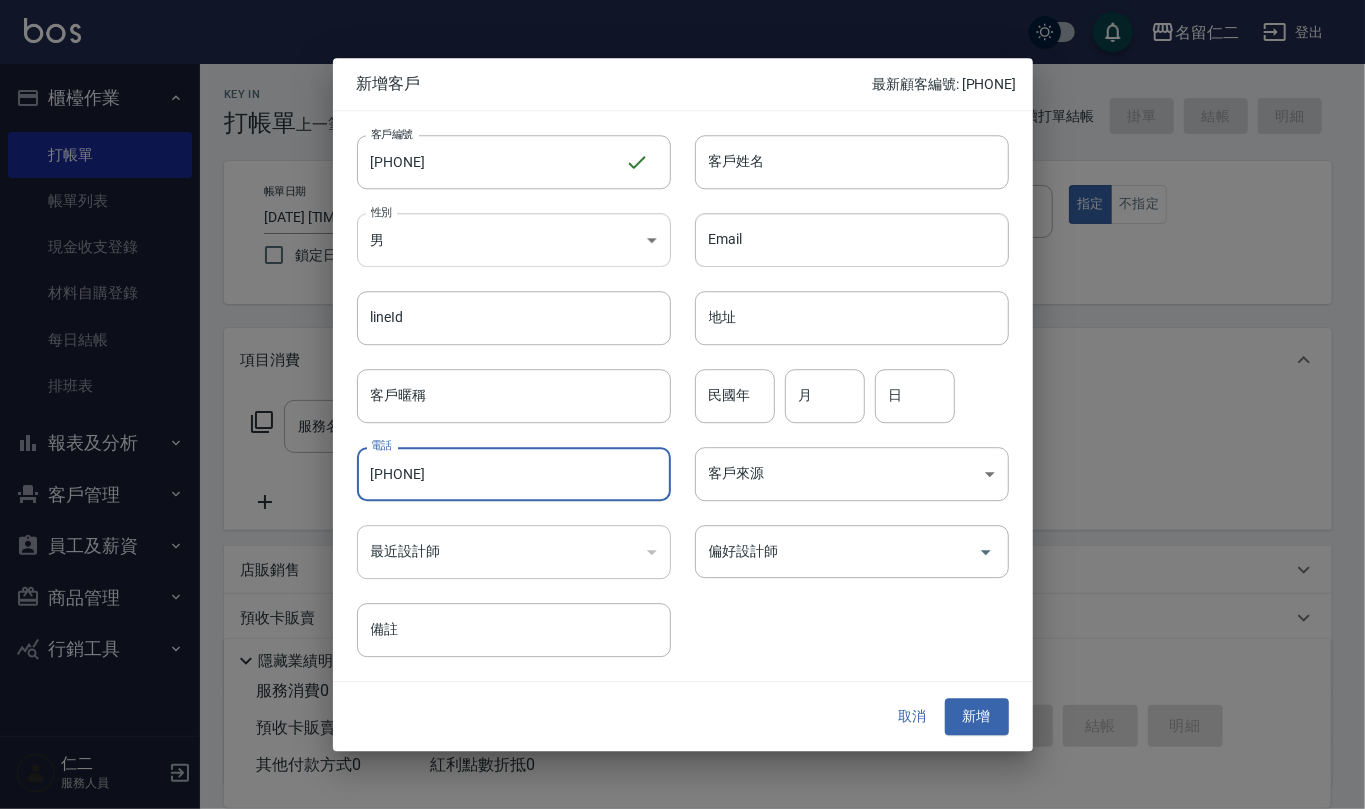 type on "[PHONE]" 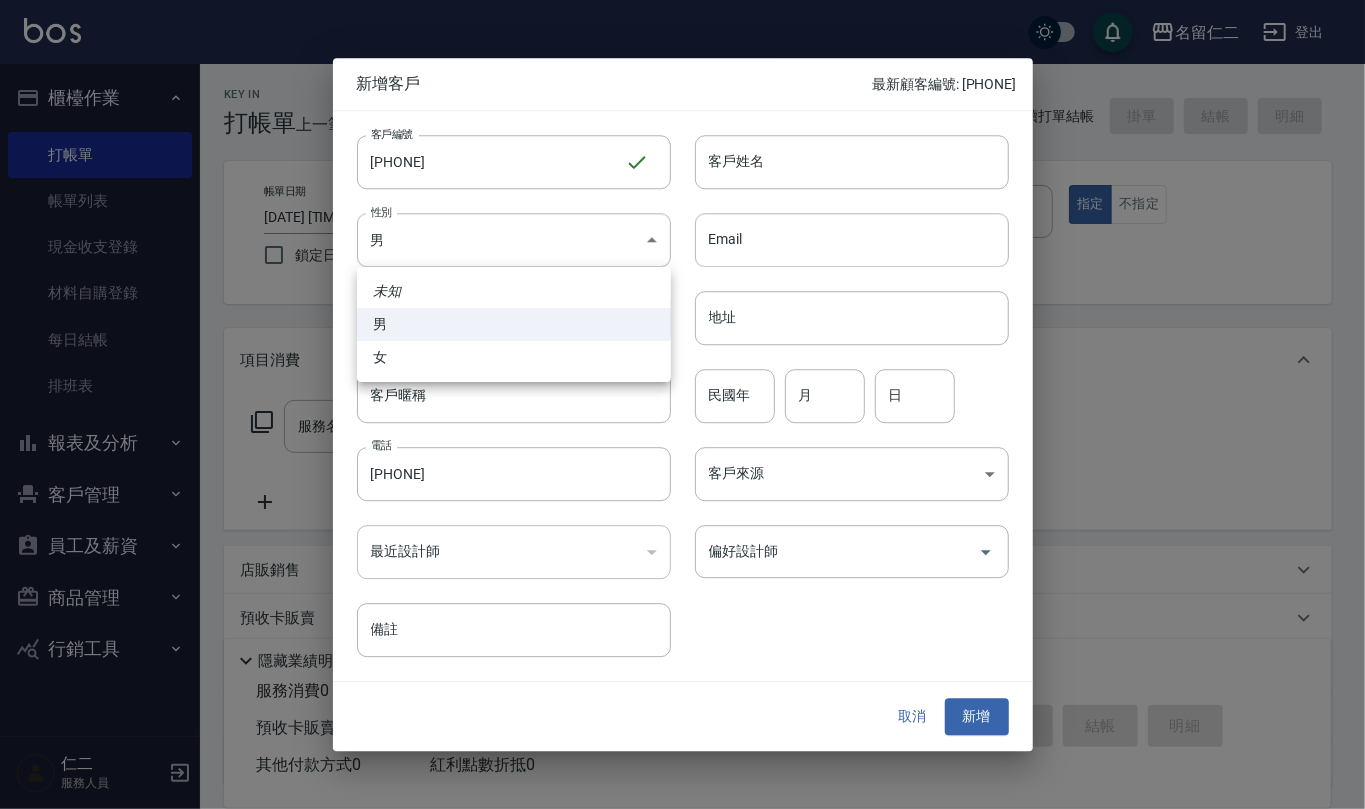 drag, startPoint x: 609, startPoint y: 362, endPoint x: 630, endPoint y: 354, distance: 22.472204 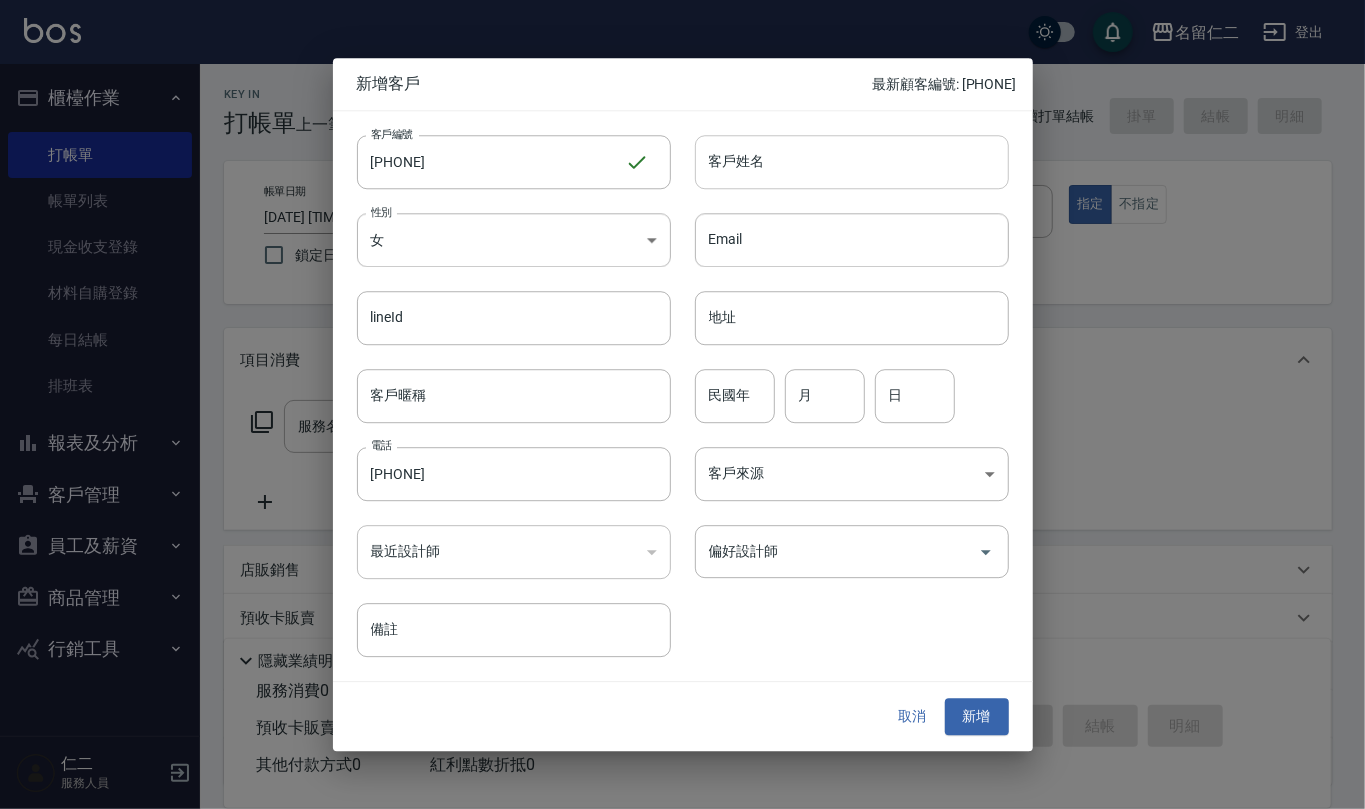 drag, startPoint x: 768, startPoint y: 134, endPoint x: 768, endPoint y: 149, distance: 15 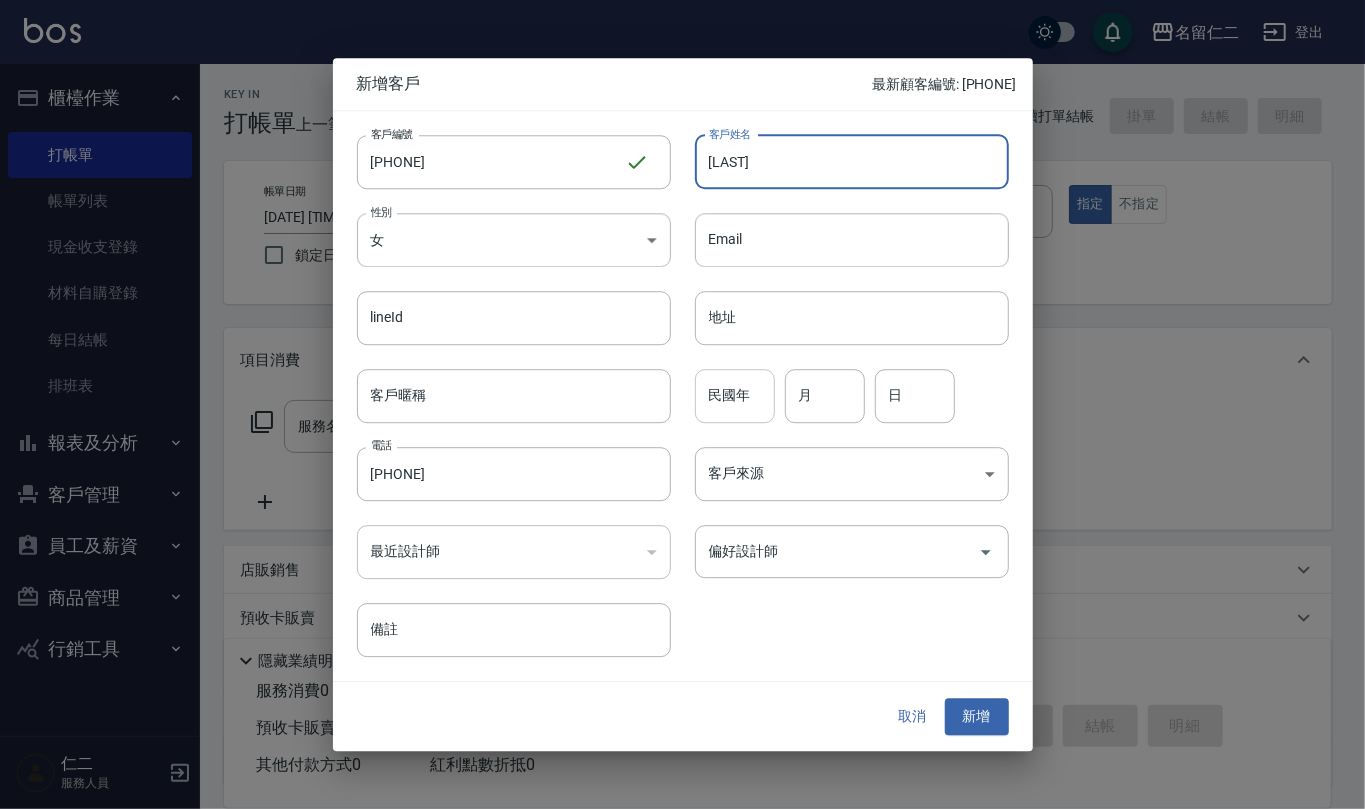 type on "[LAST]" 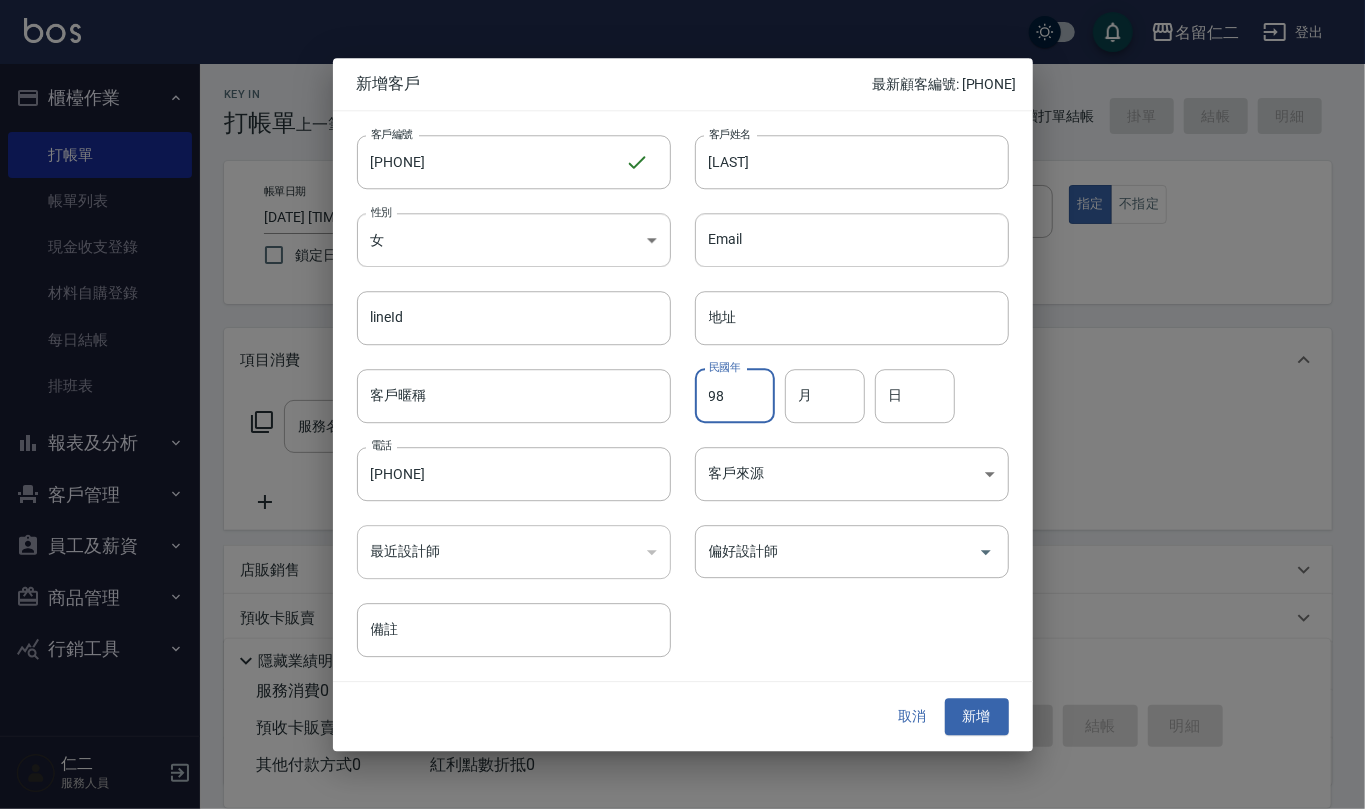 type on "98" 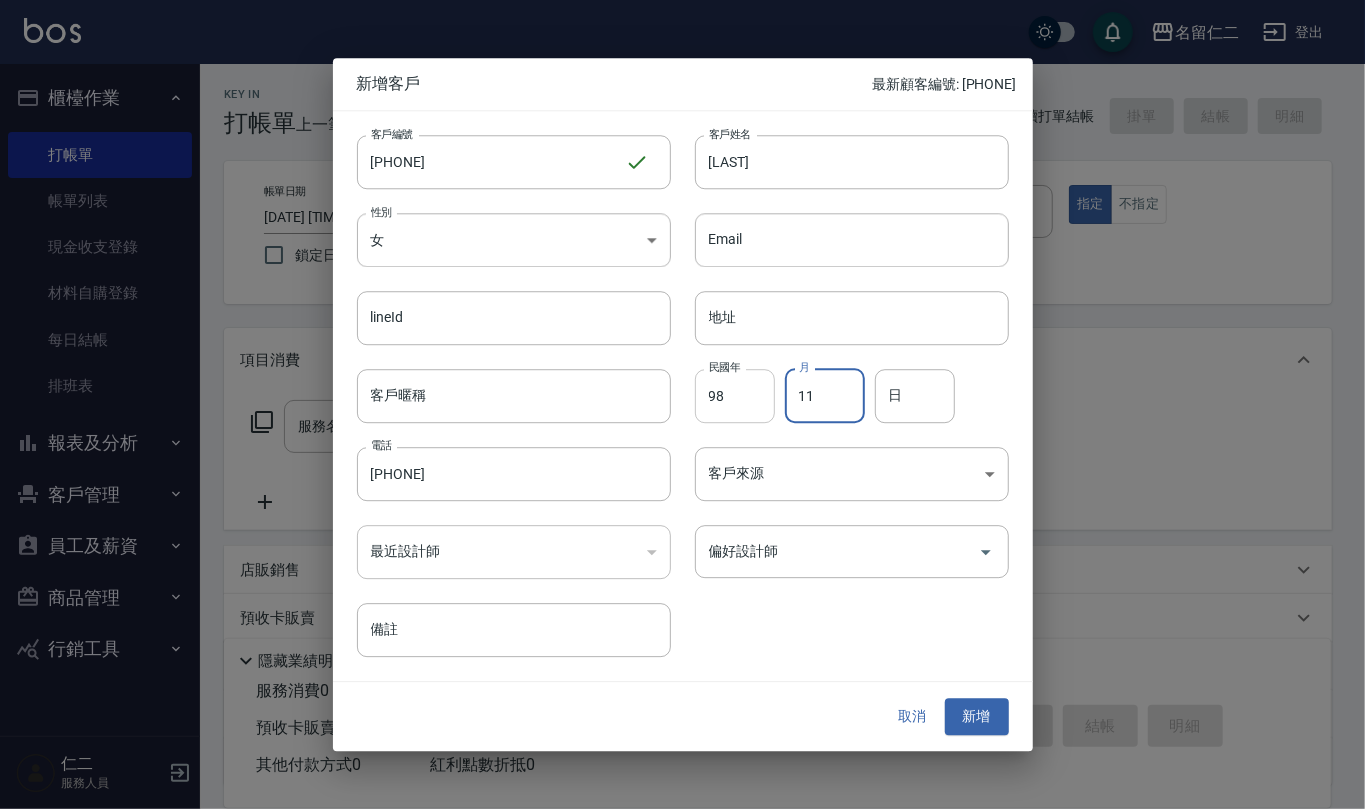 type on "11" 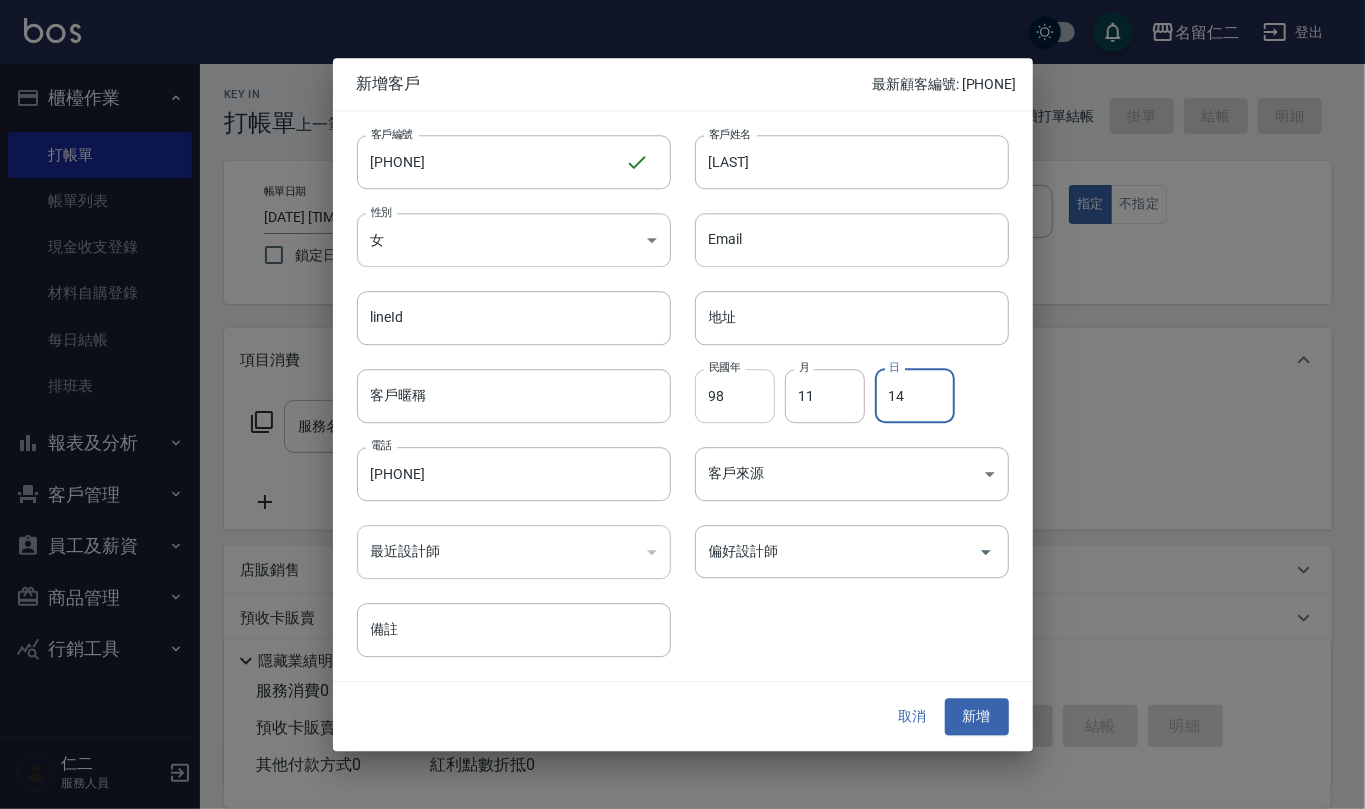 type on "14" 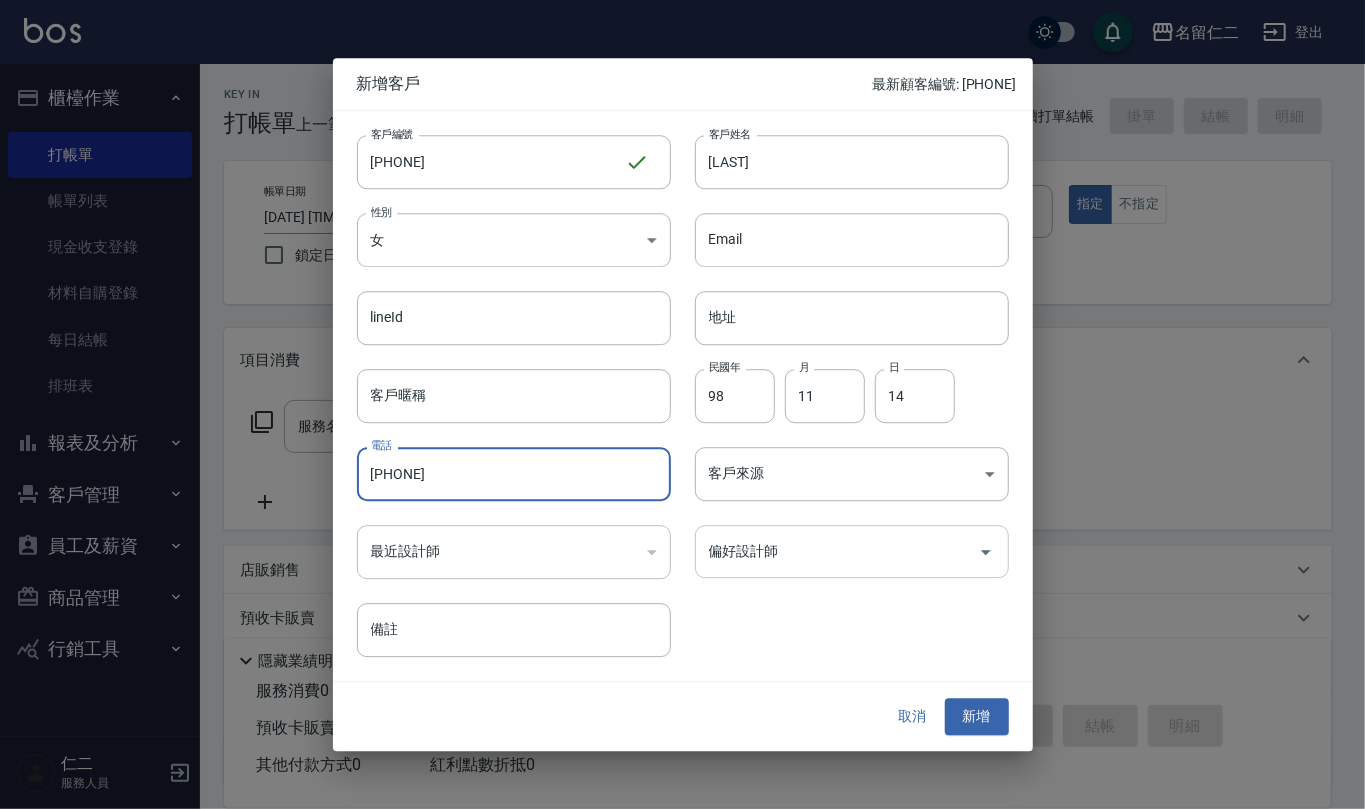 click on "偏好設計師" at bounding box center (852, 551) 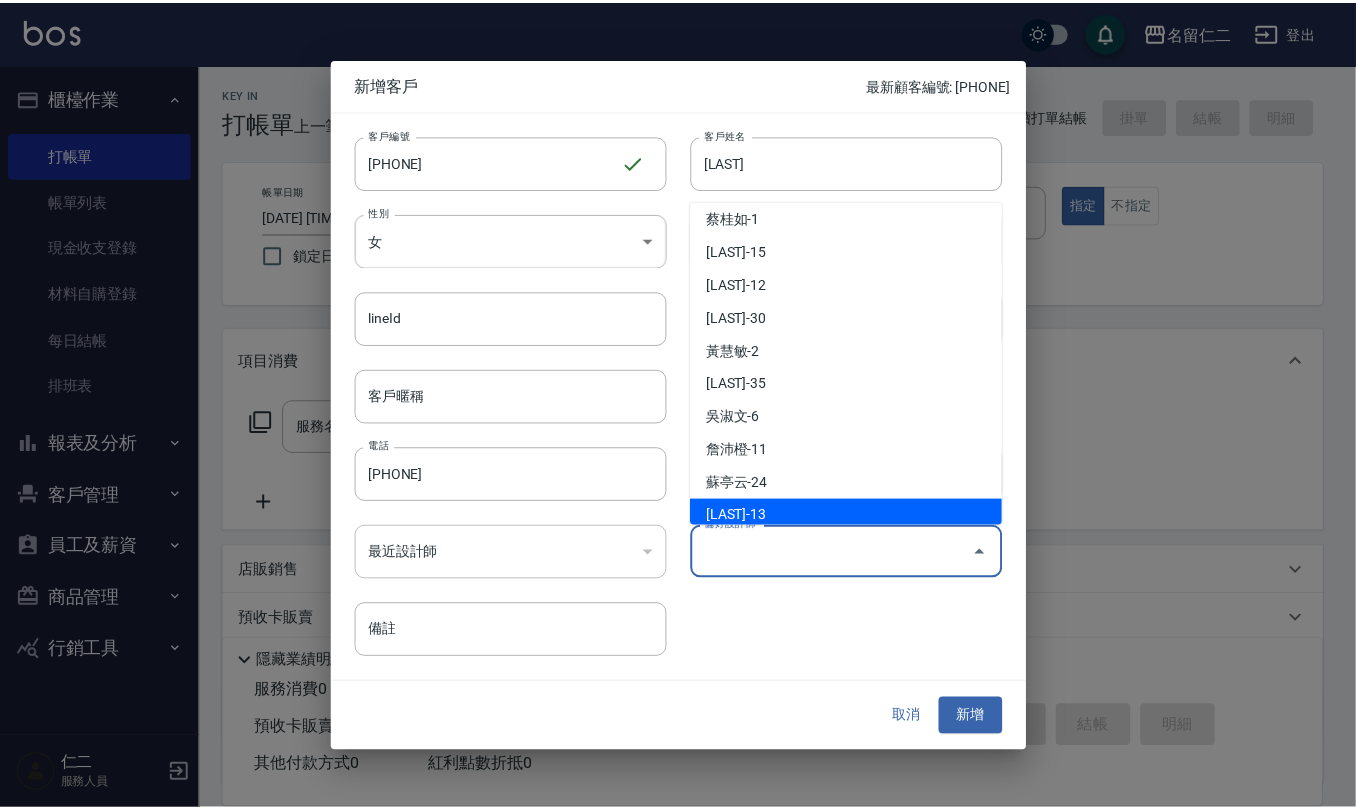 scroll, scrollTop: 266, scrollLeft: 0, axis: vertical 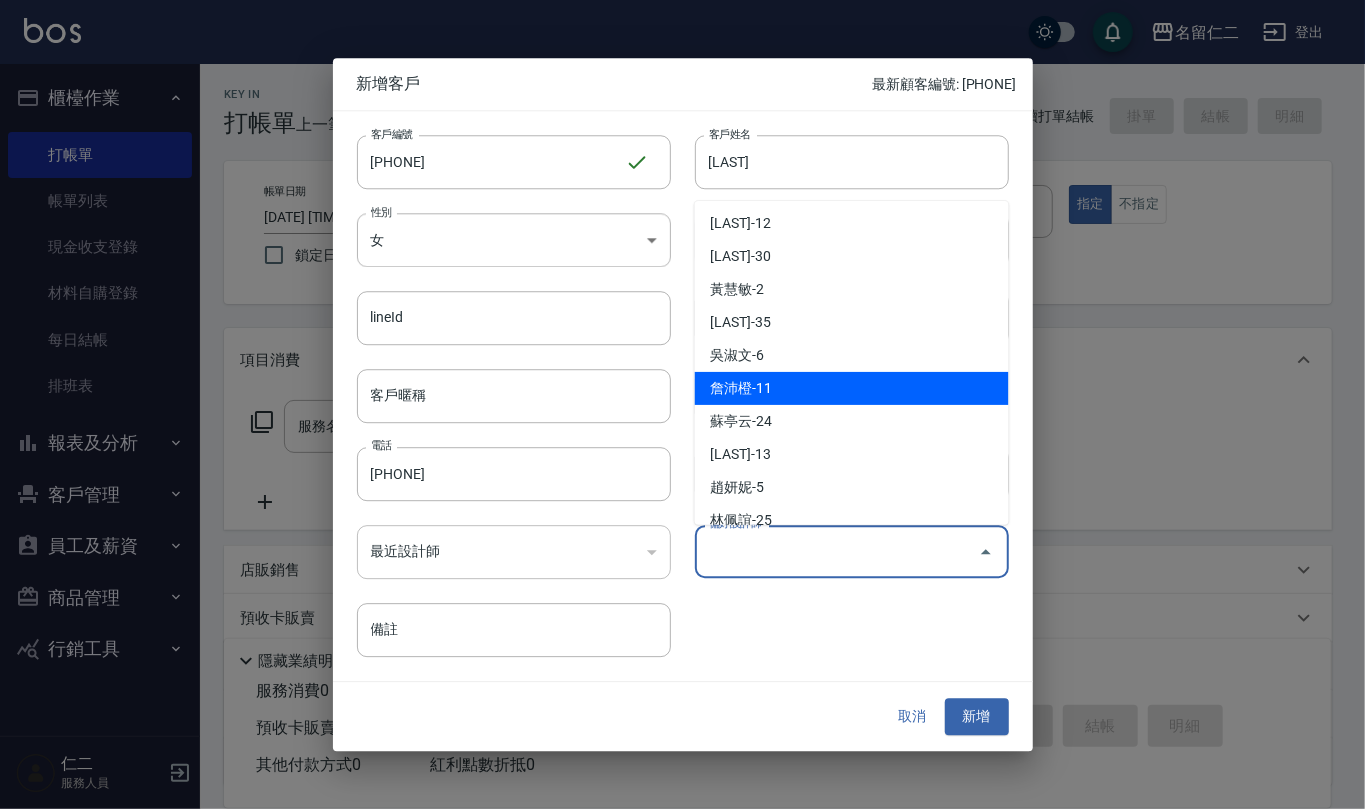click on "詹沛橙-11" at bounding box center [852, 388] 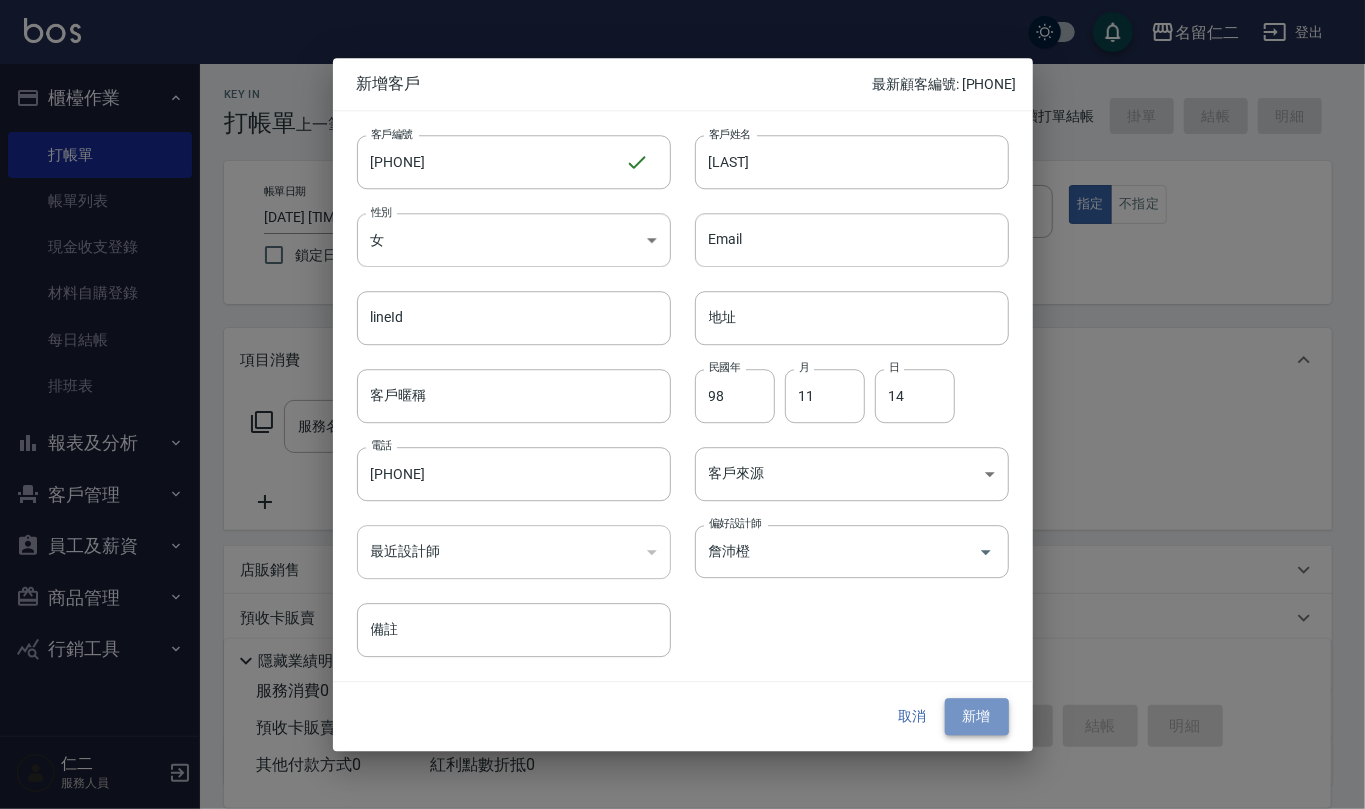 click on "新增" at bounding box center (977, 717) 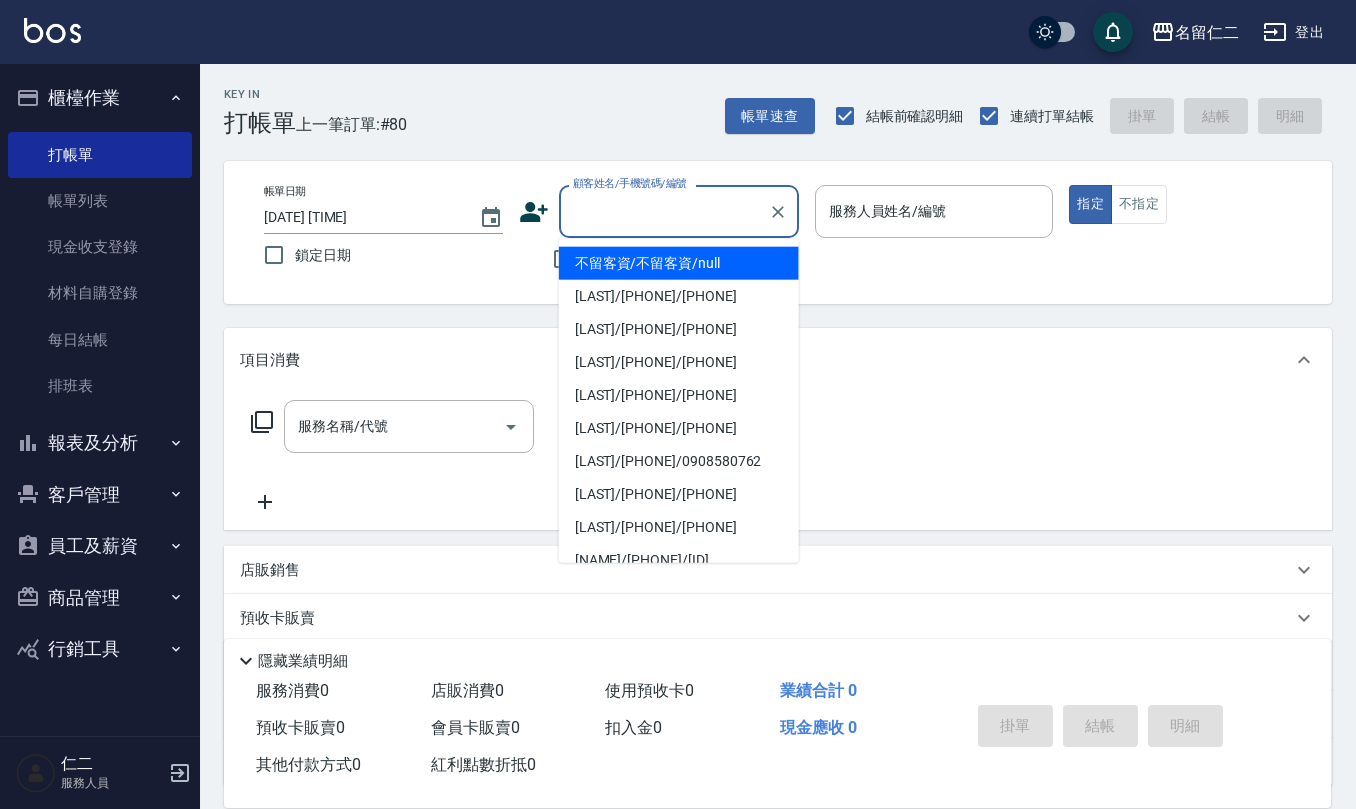 paste on "[PHONE]" 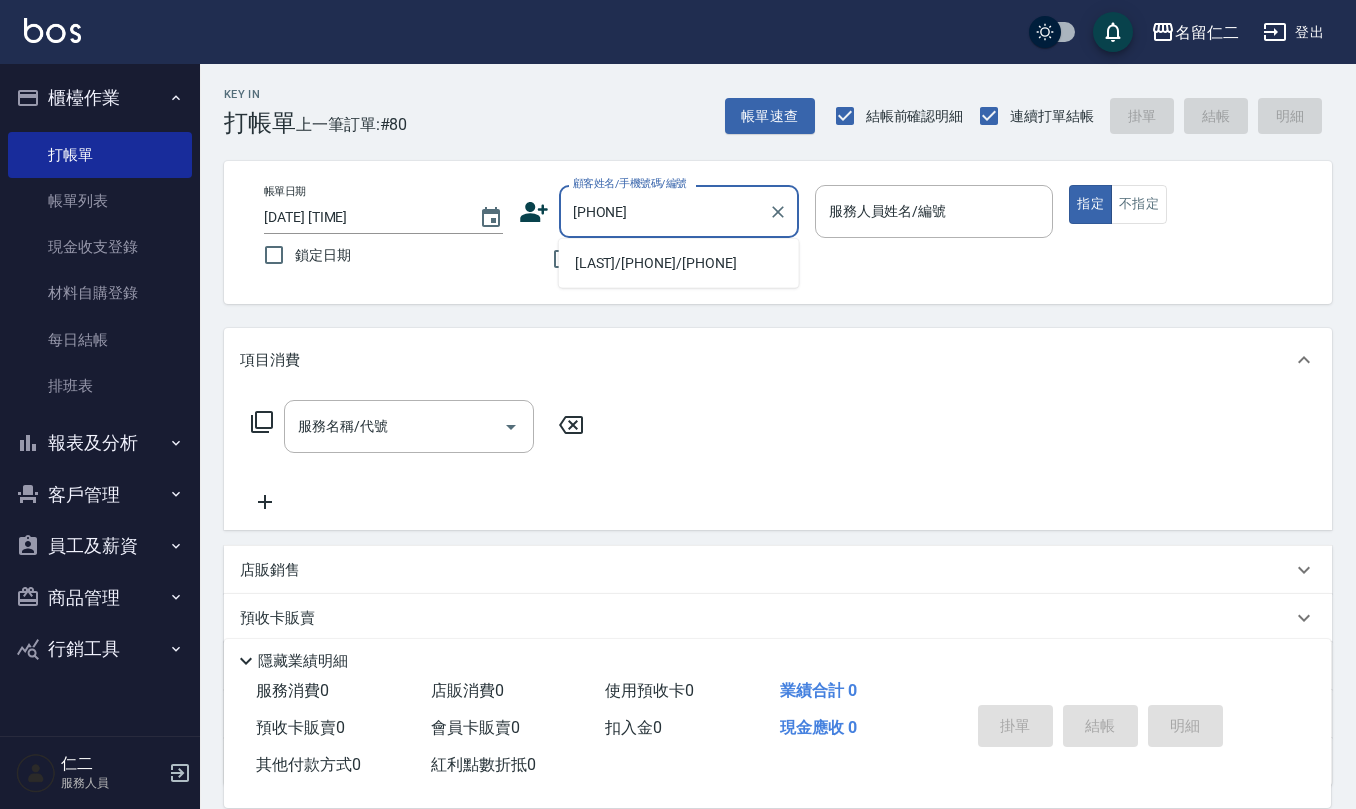 type on "[LAST]/[PHONE]/[PHONE]" 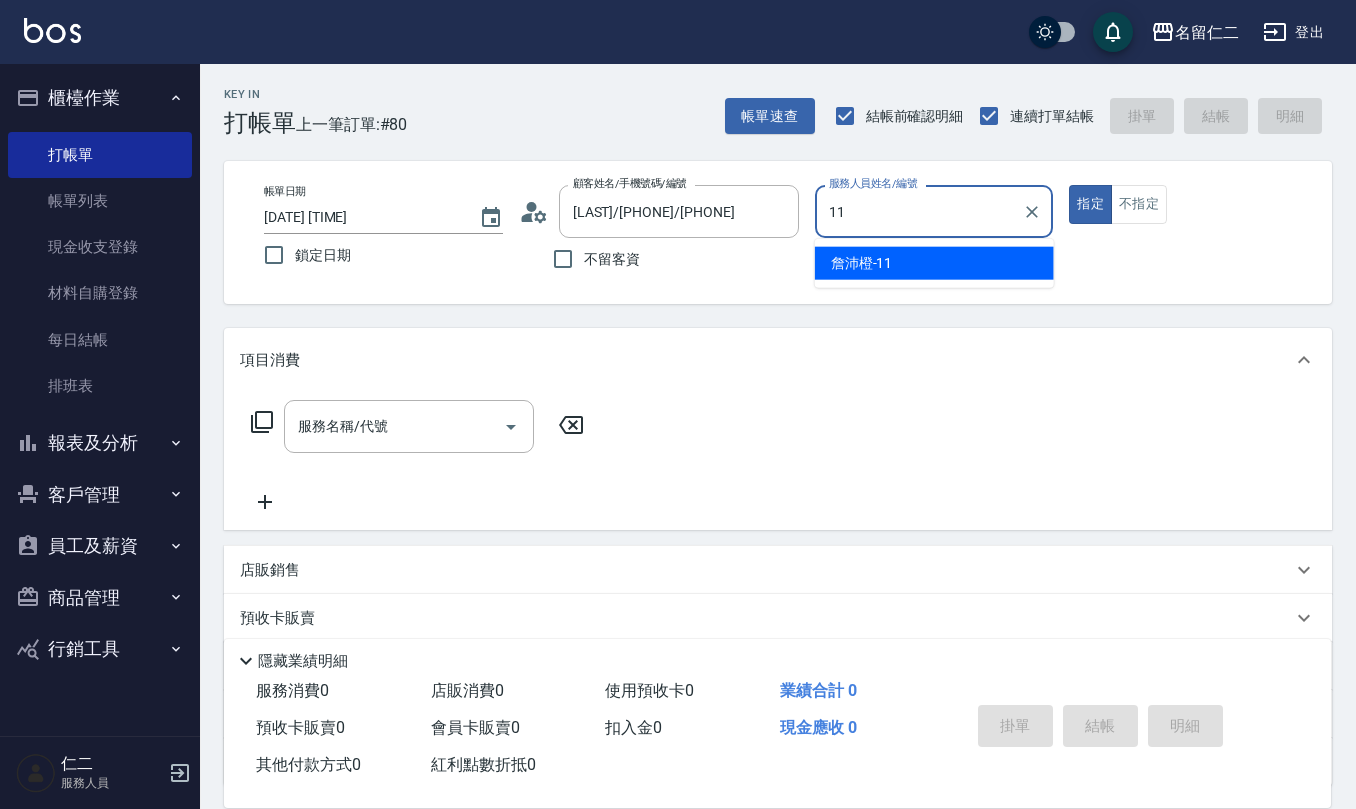 type on "詹沛橙-11" 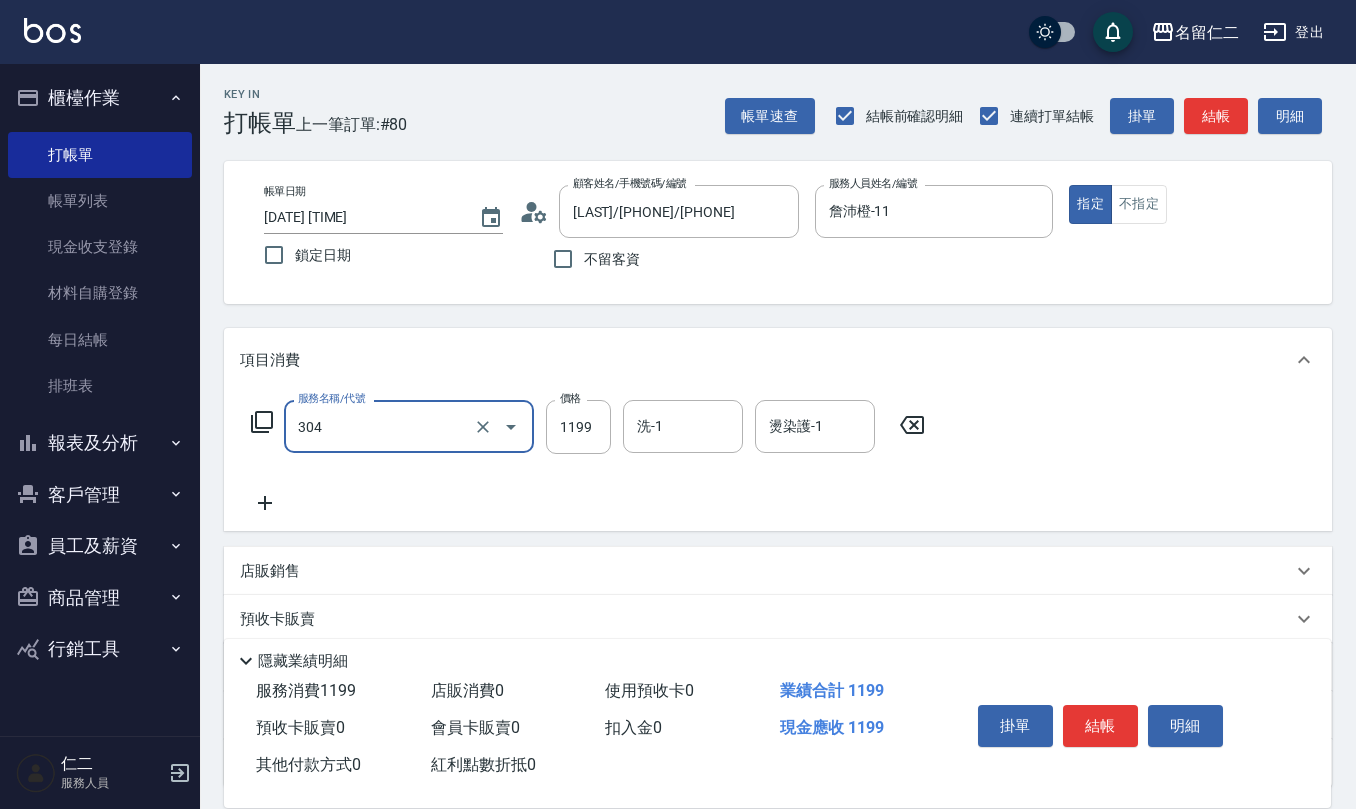 type on "離子燙(特價)(304)" 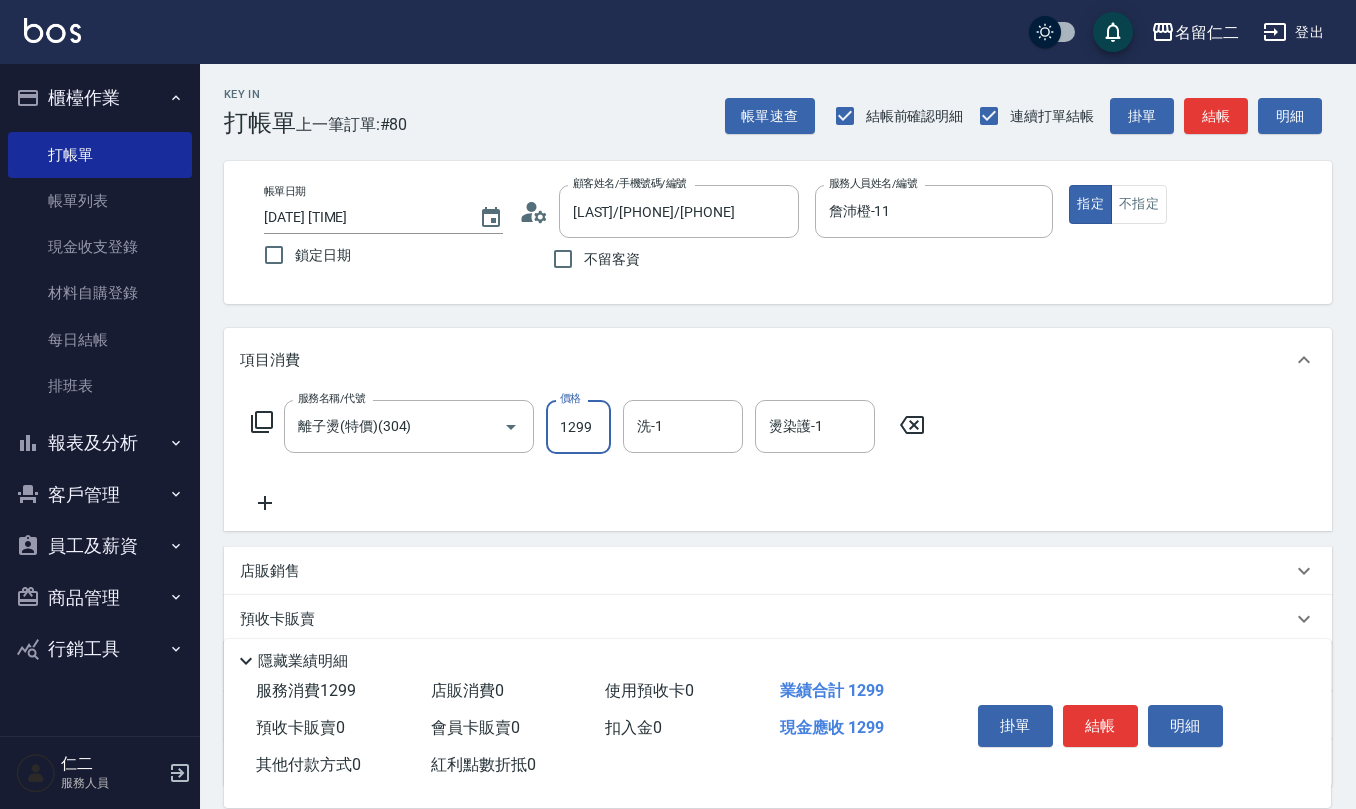 type on "1299" 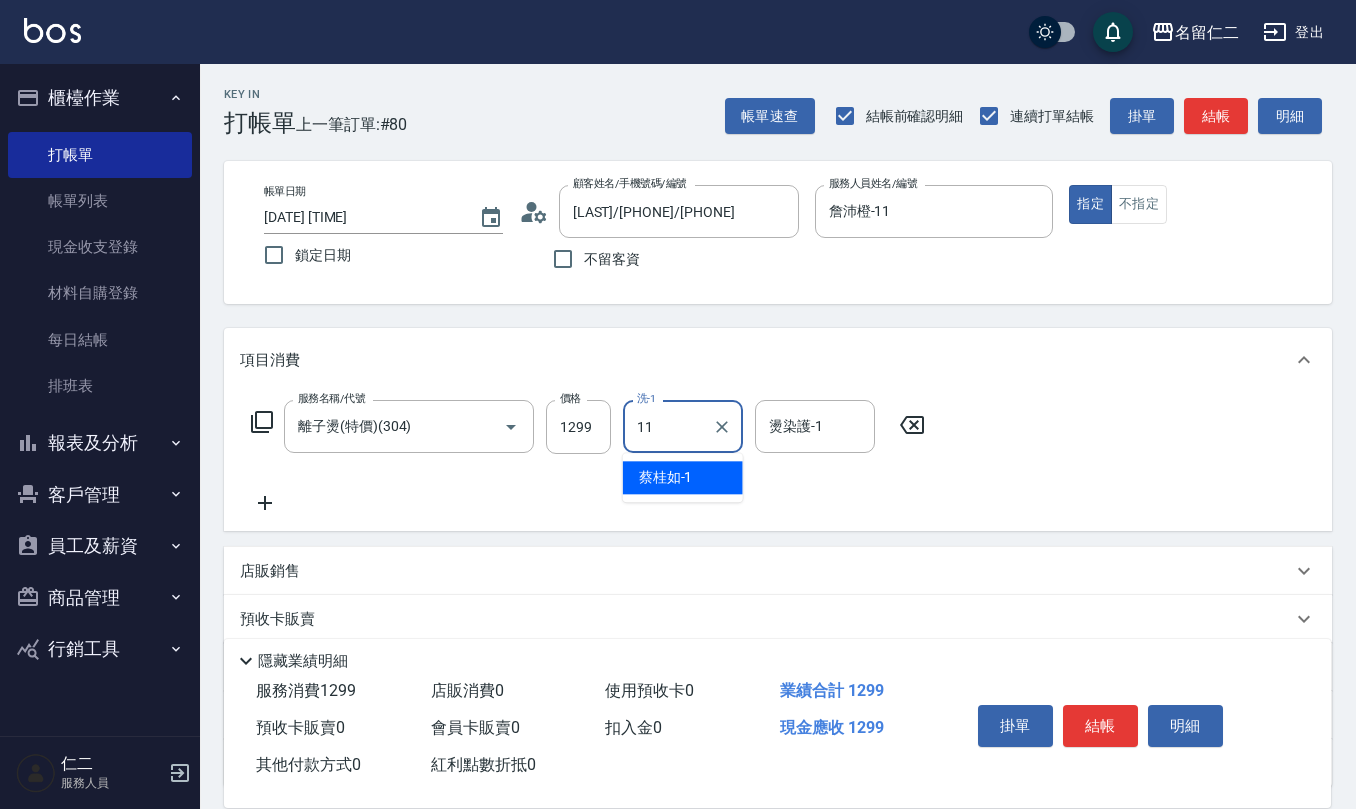 type on "詹沛橙-11" 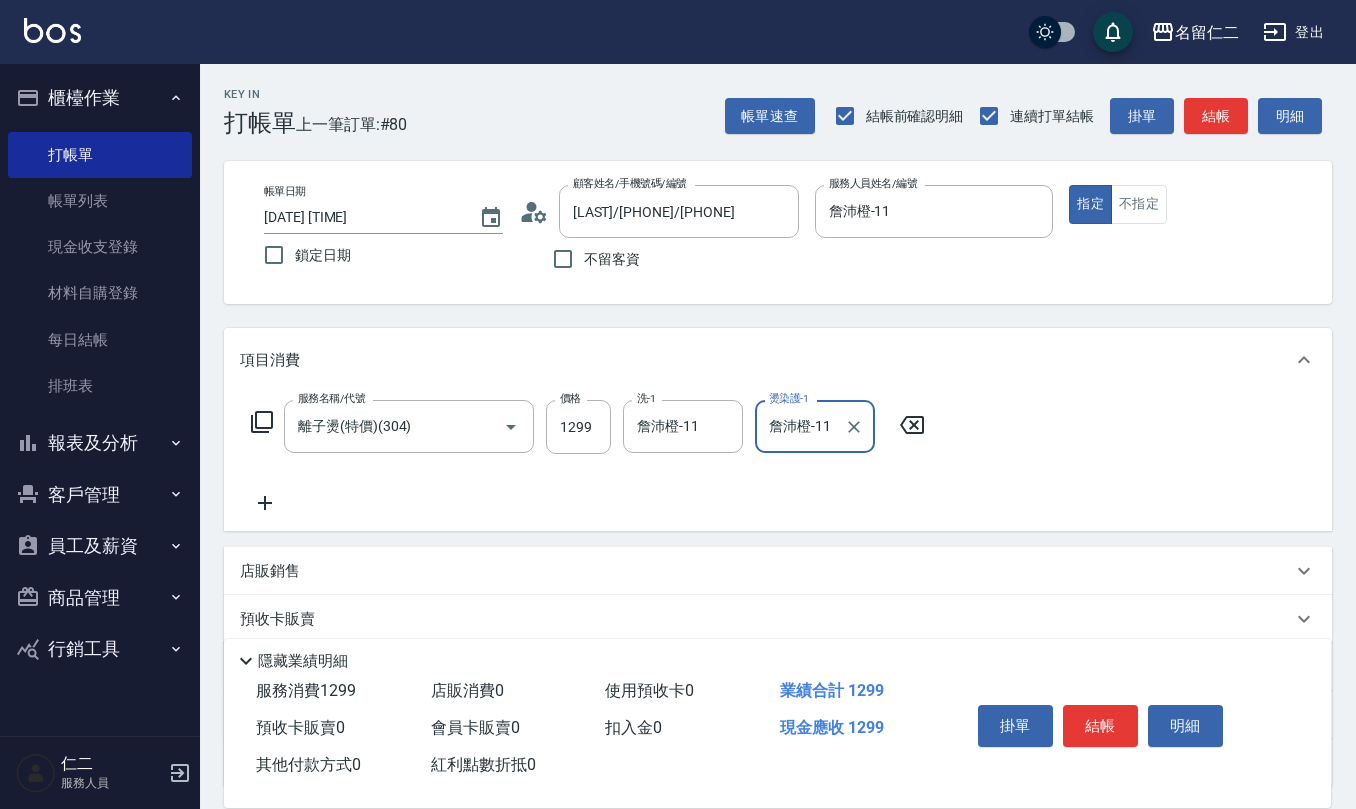 type on "詹沛橙-11" 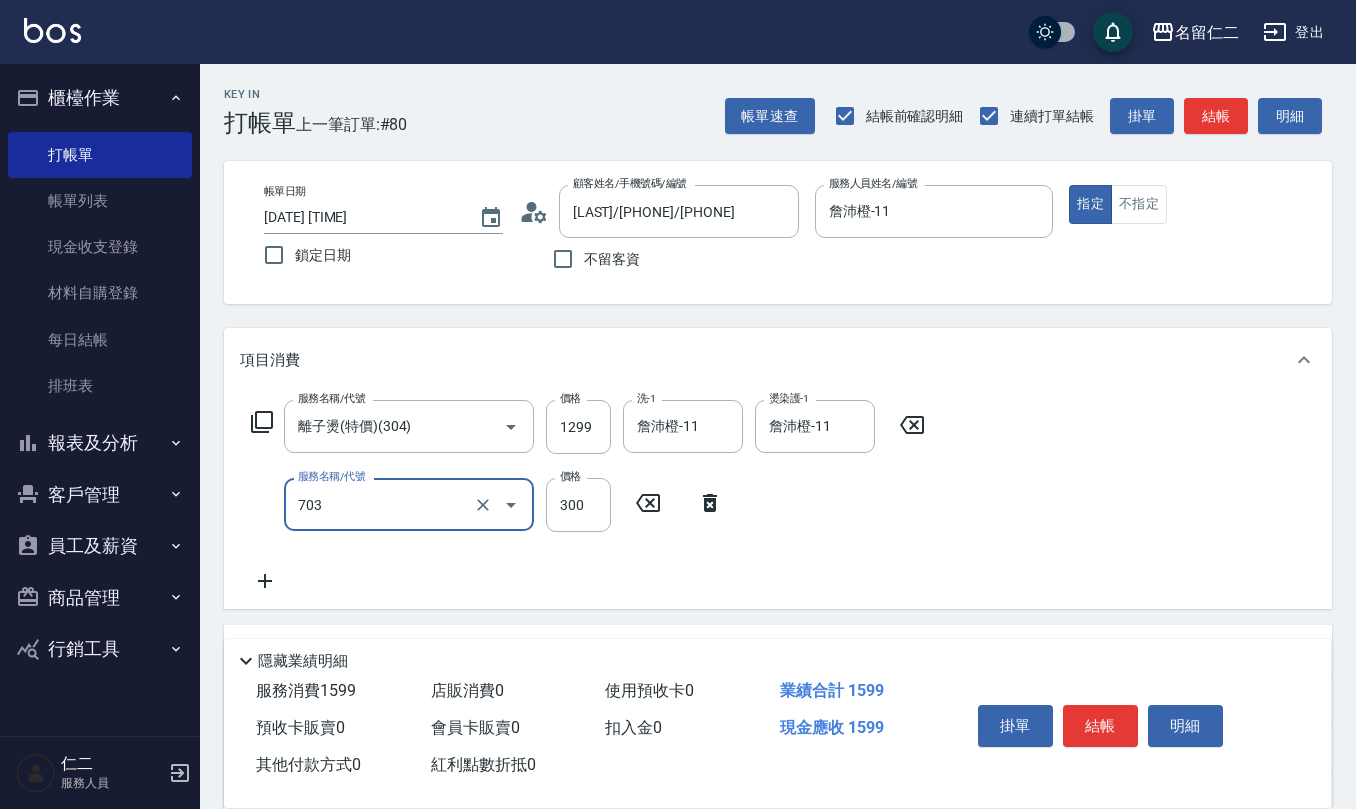 type on "(1236)設計師(703)" 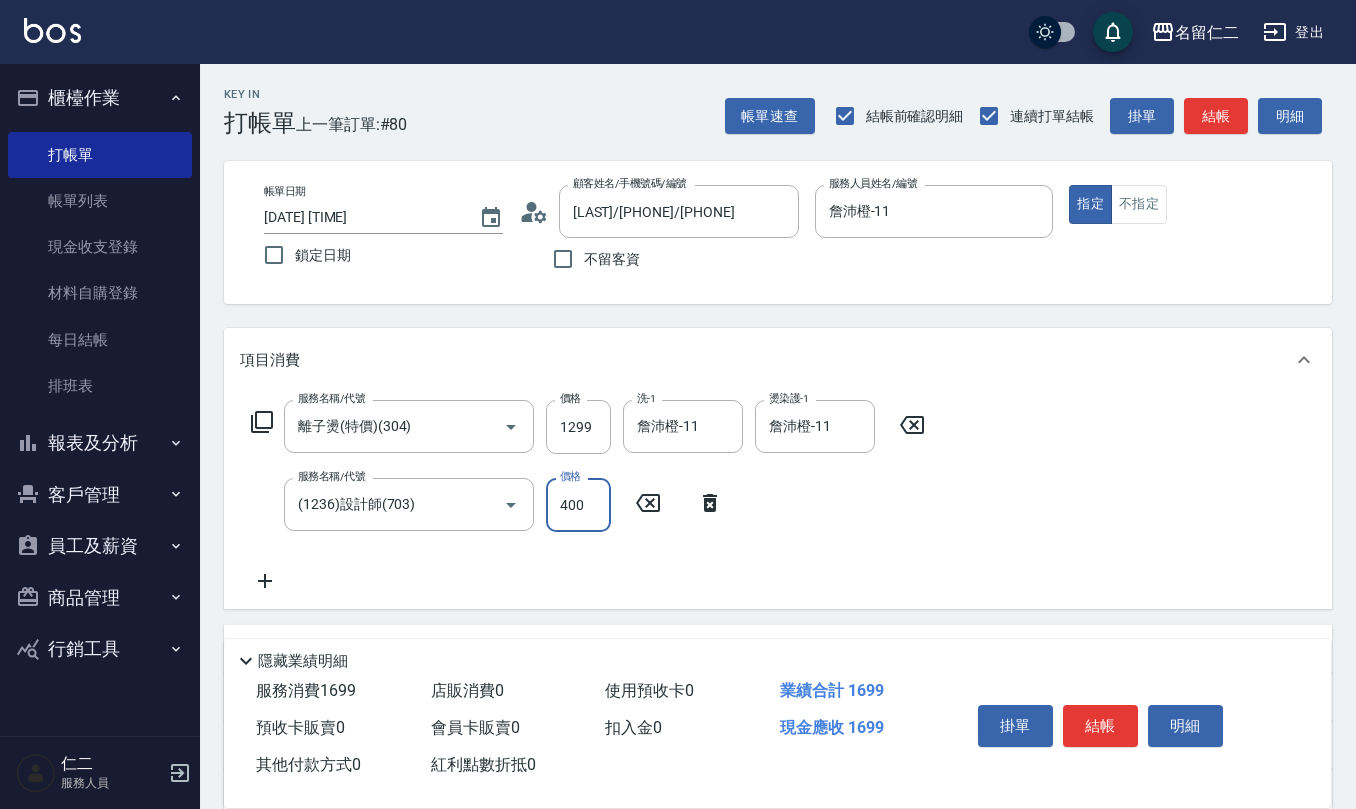 type on "400" 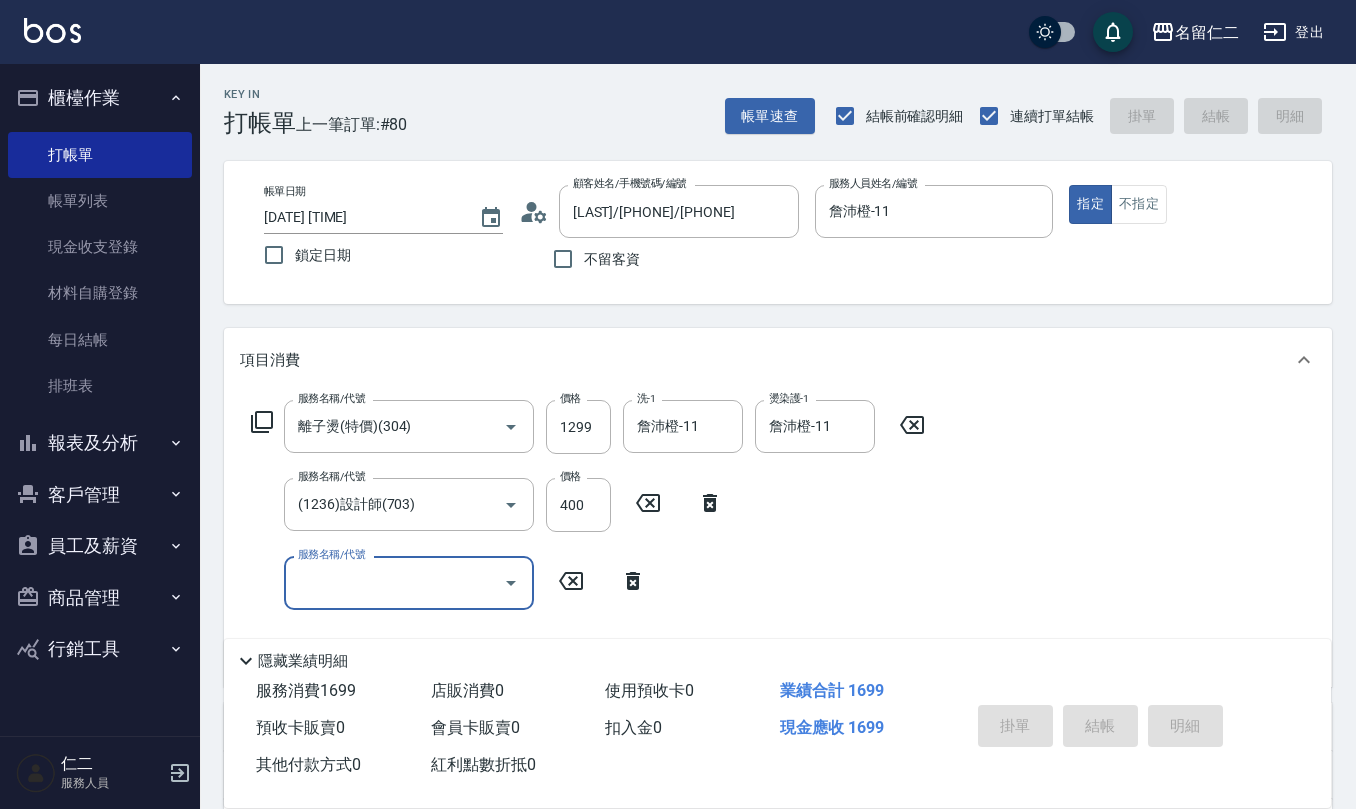 type on "[DATE] [TIME]" 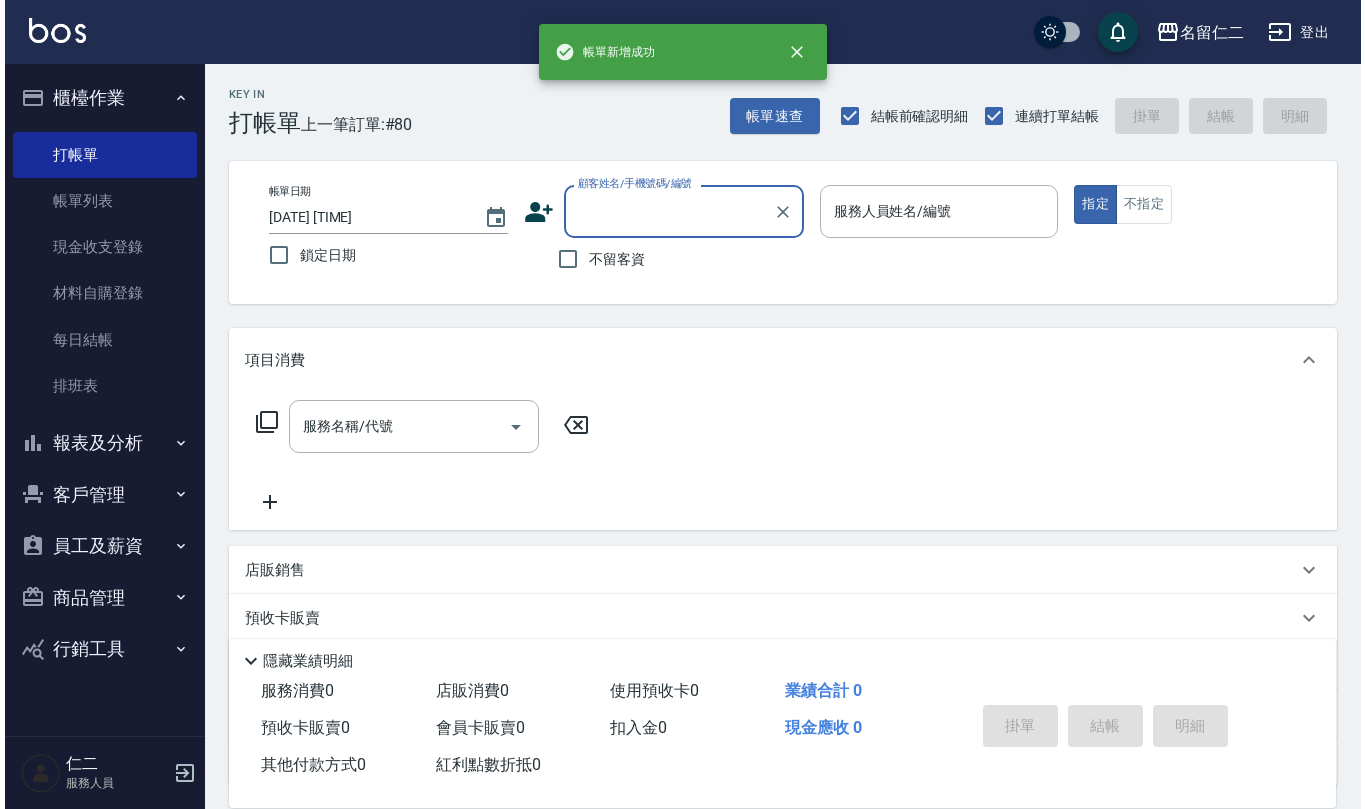 scroll, scrollTop: 0, scrollLeft: 0, axis: both 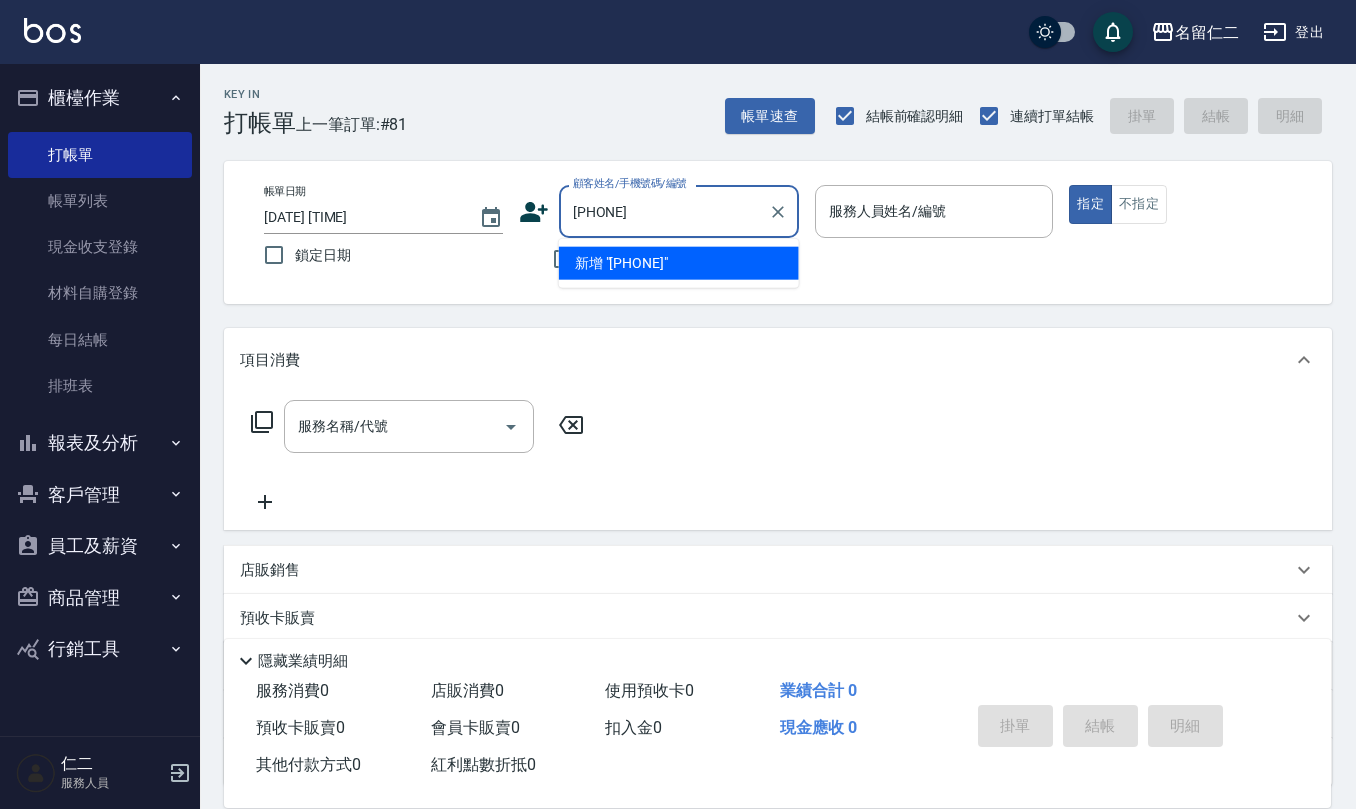 type on "[PHONE]" 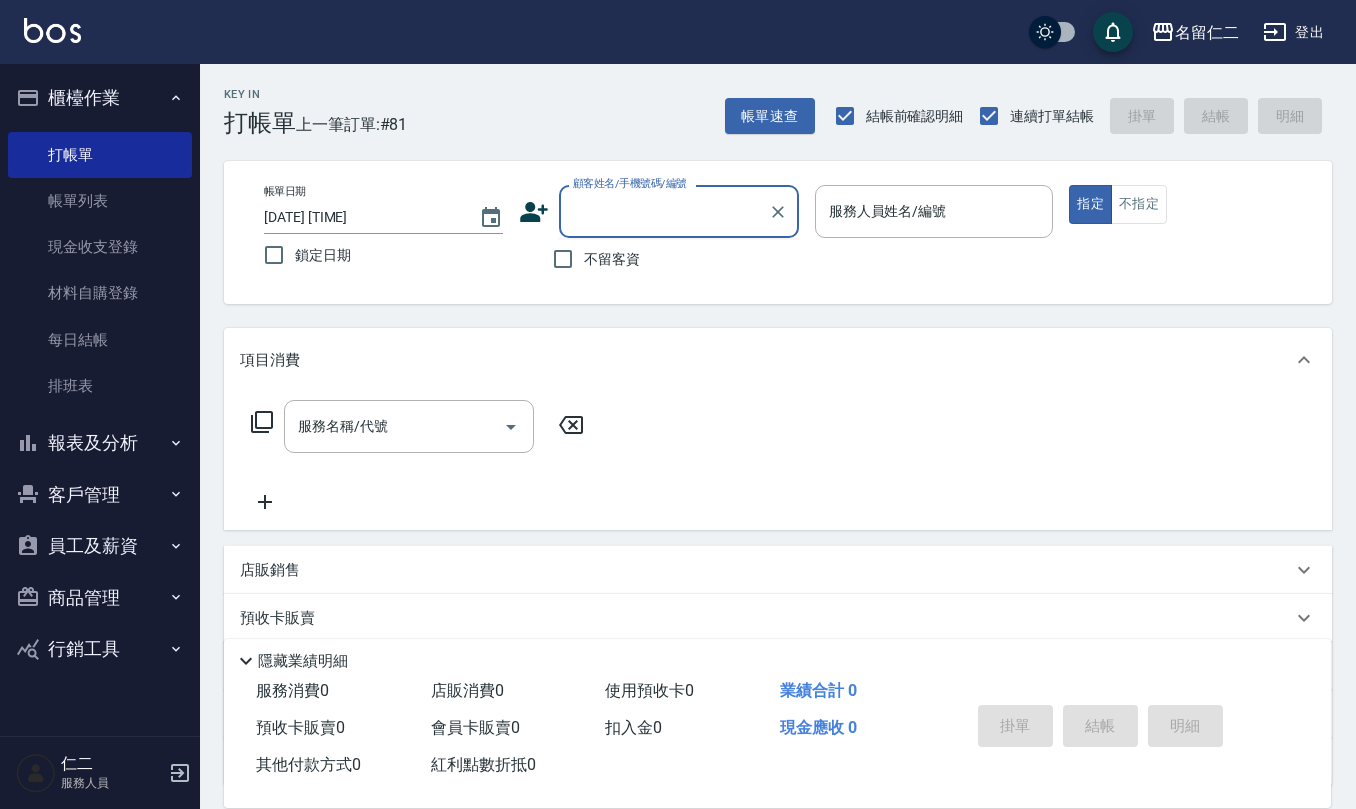 click 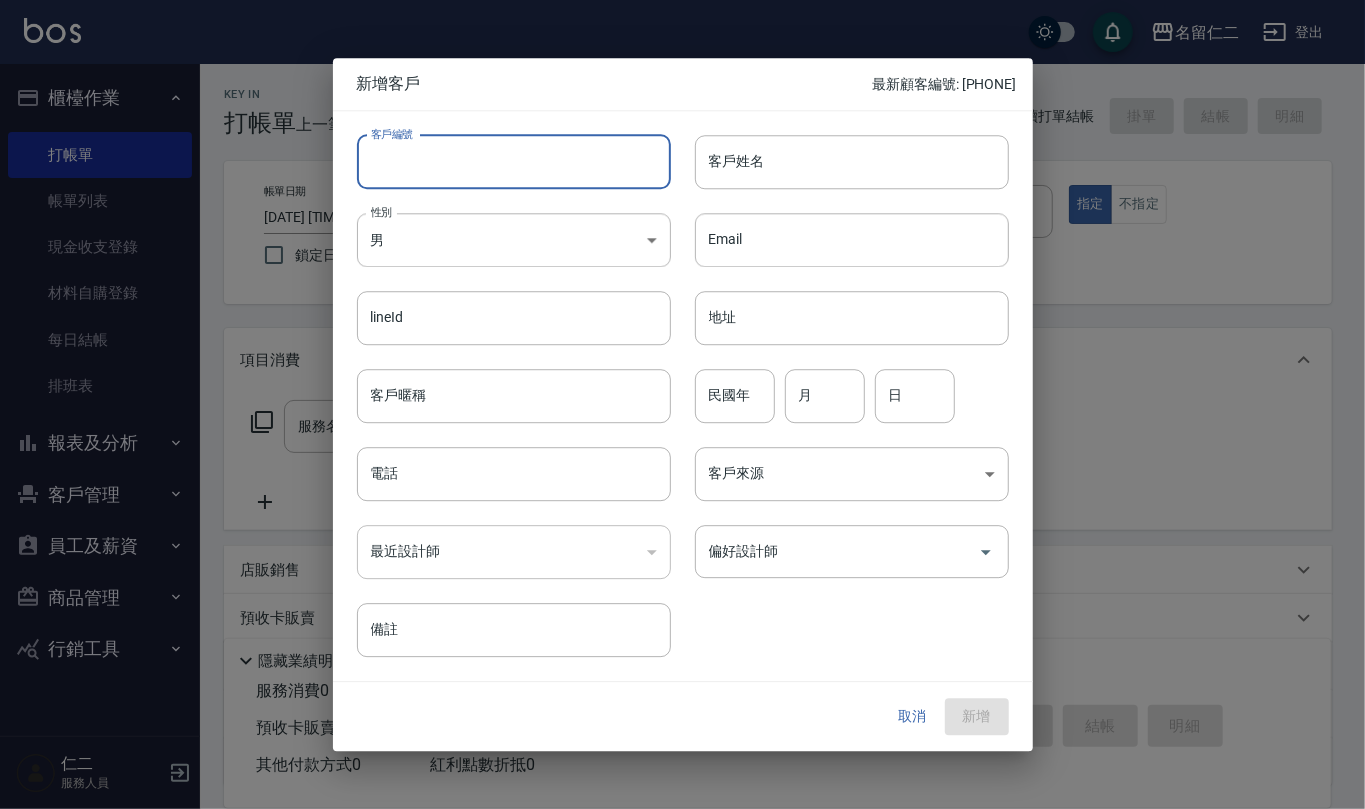 paste on "[PHONE]" 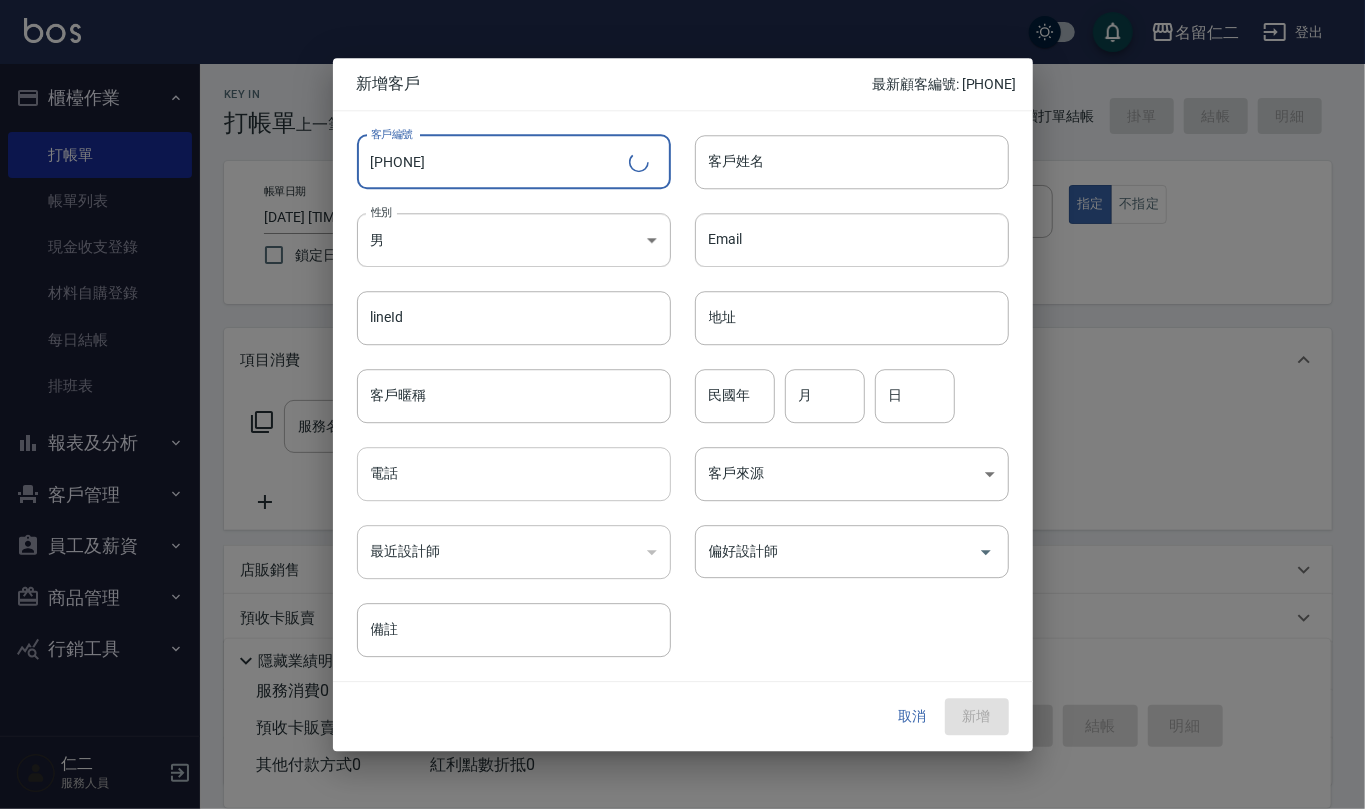 type on "[PHONE]" 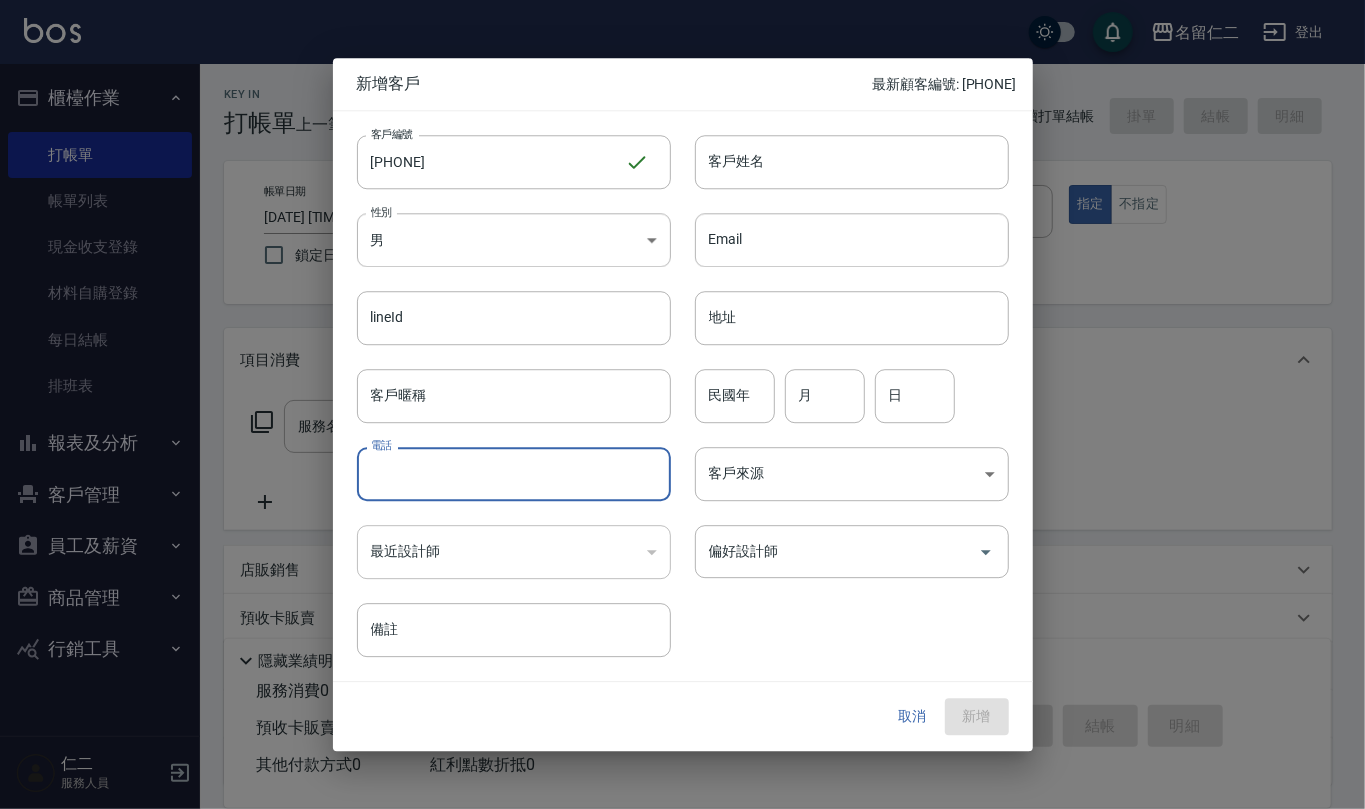 paste on "[PHONE]" 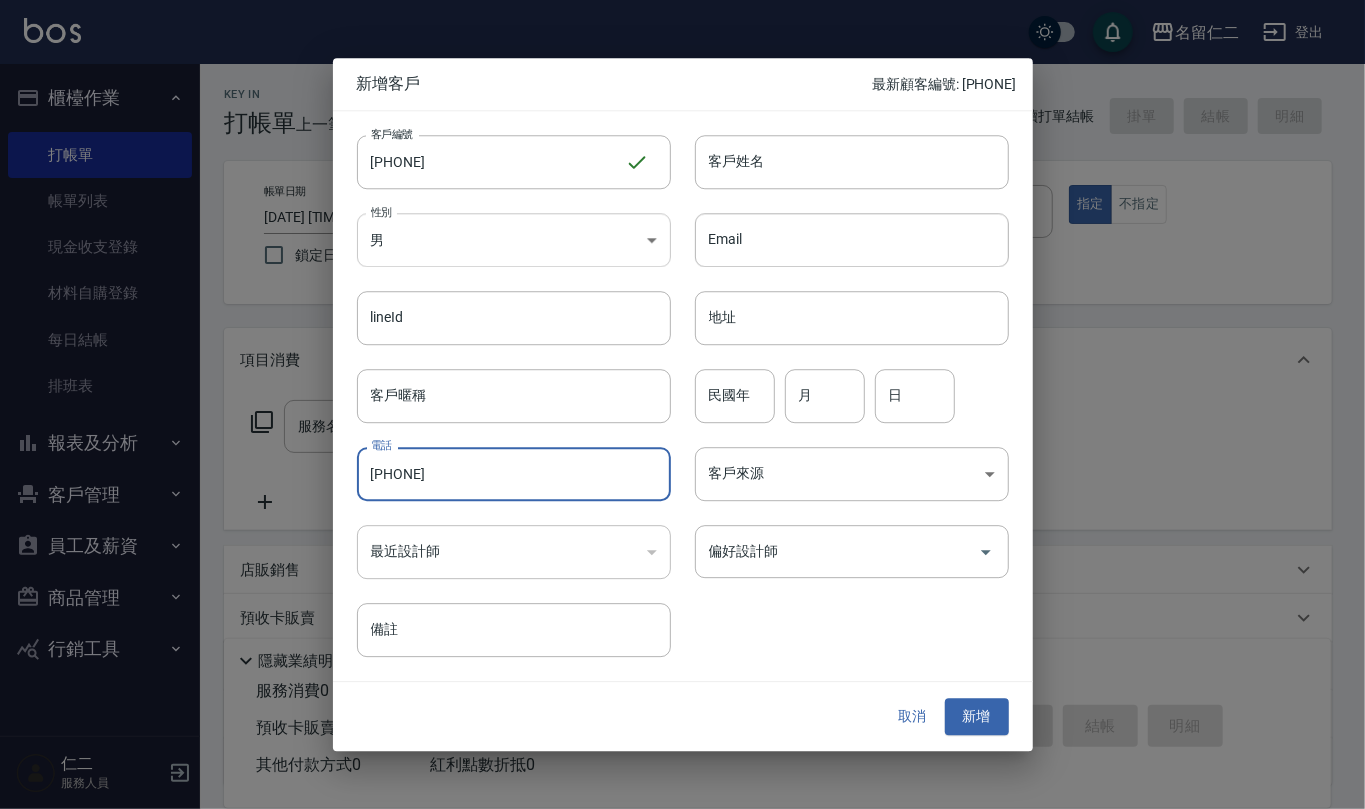 type on "[PHONE]" 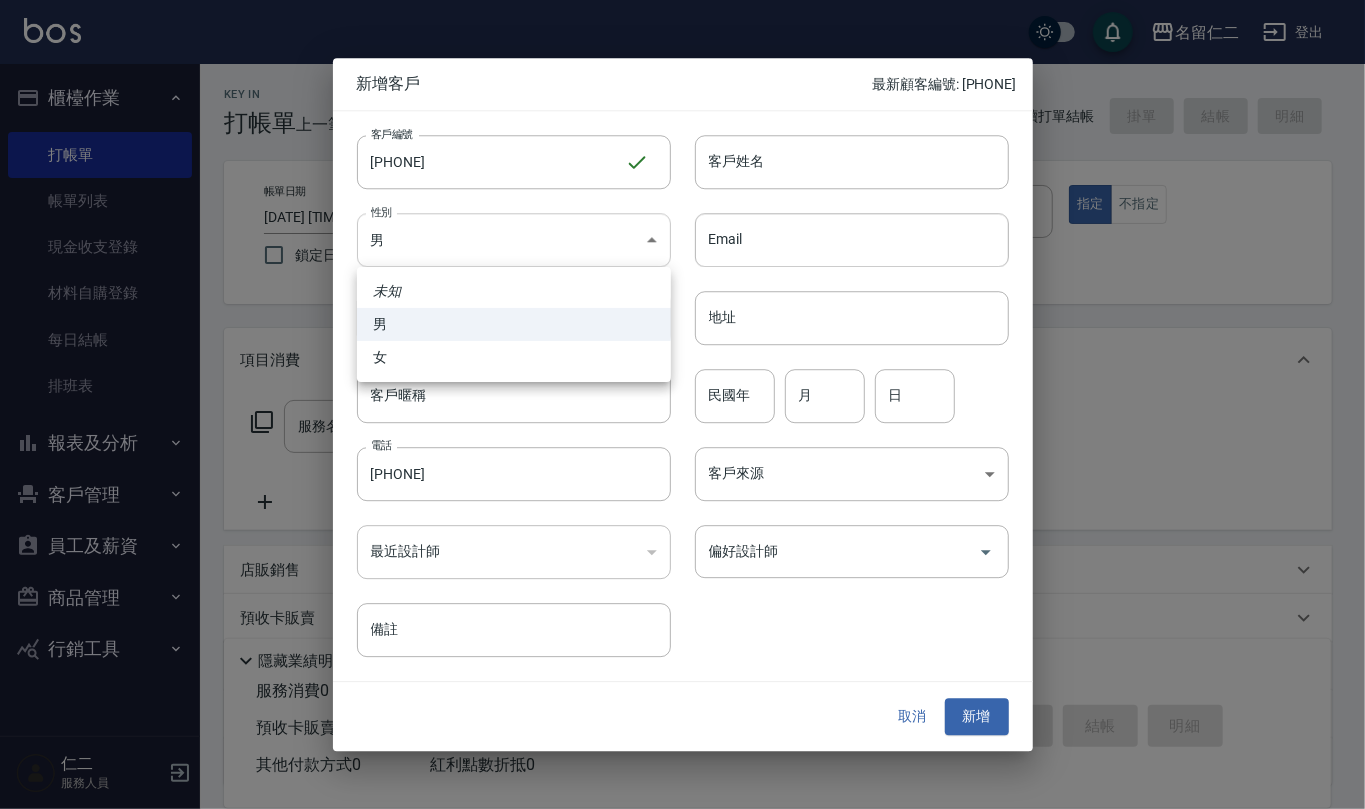 click on "顧客姓名/手機號碼/編號 顧客姓名/手機號碼/編號 不留客資 服務人員姓名/編號 服務人員姓名/編號 指定 不指定 項目消費 服務名稱/代號 服務名稱/代號 店販銷售 服務人員姓名/編號 服務人員姓名/編號 備註 0" at bounding box center (682, 487) 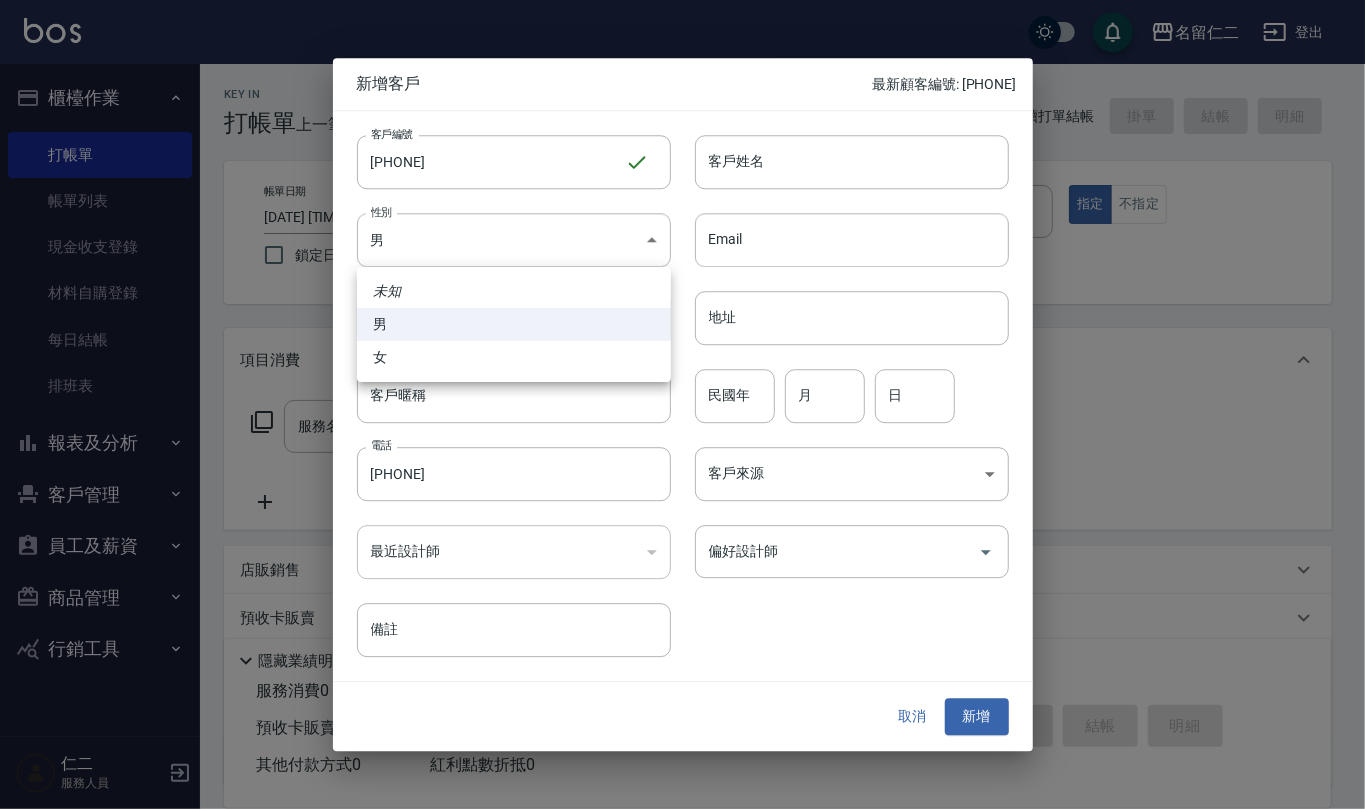 drag, startPoint x: 630, startPoint y: 356, endPoint x: 652, endPoint y: 317, distance: 44.777225 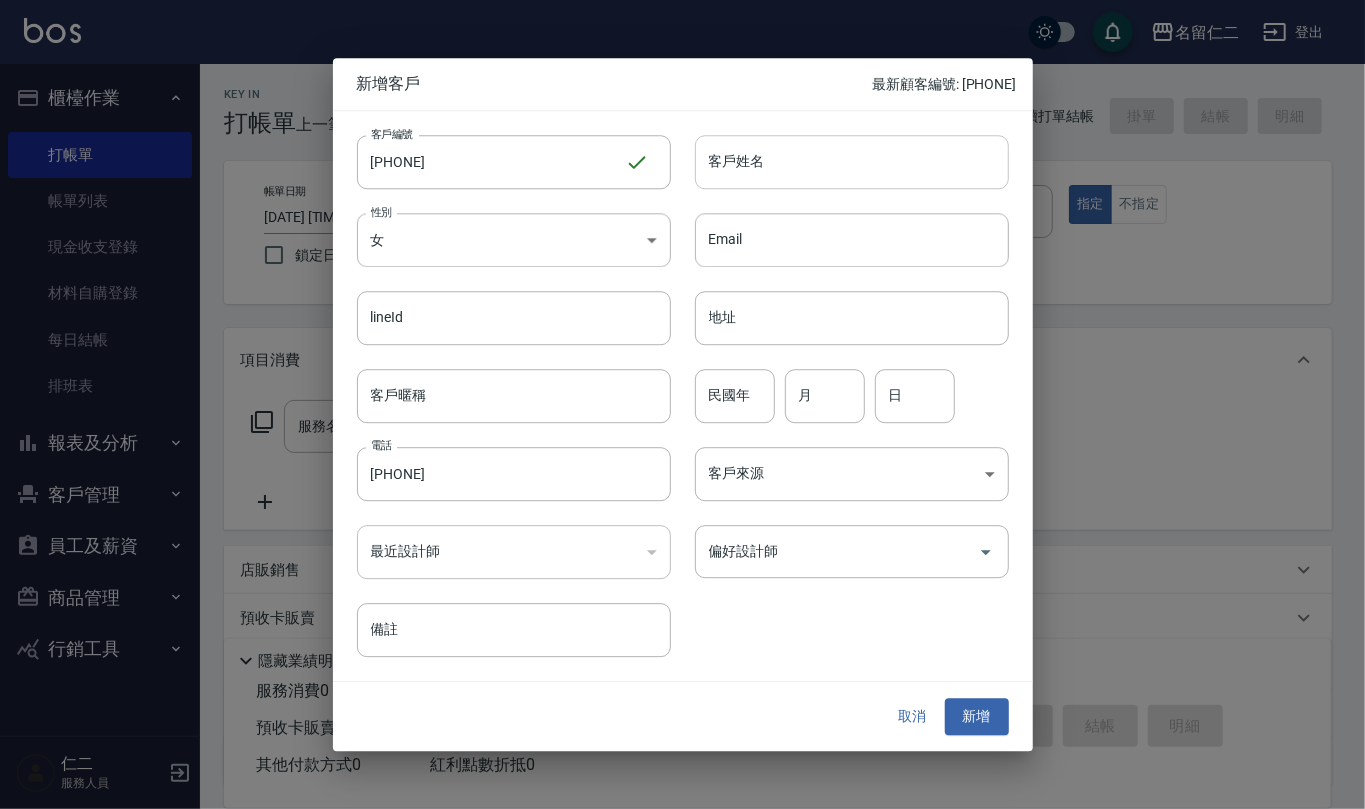 click on "客戶姓名" at bounding box center (852, 162) 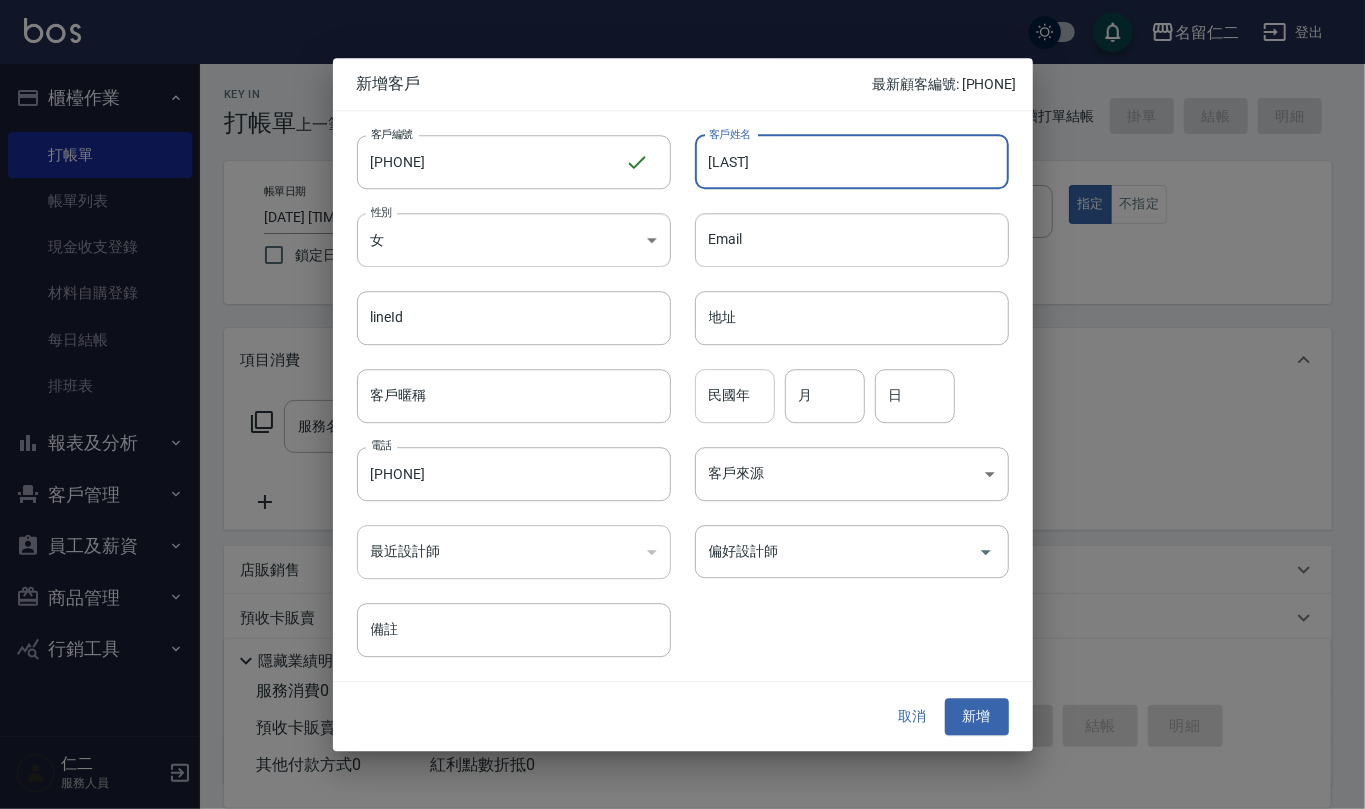 type on "[LAST]" 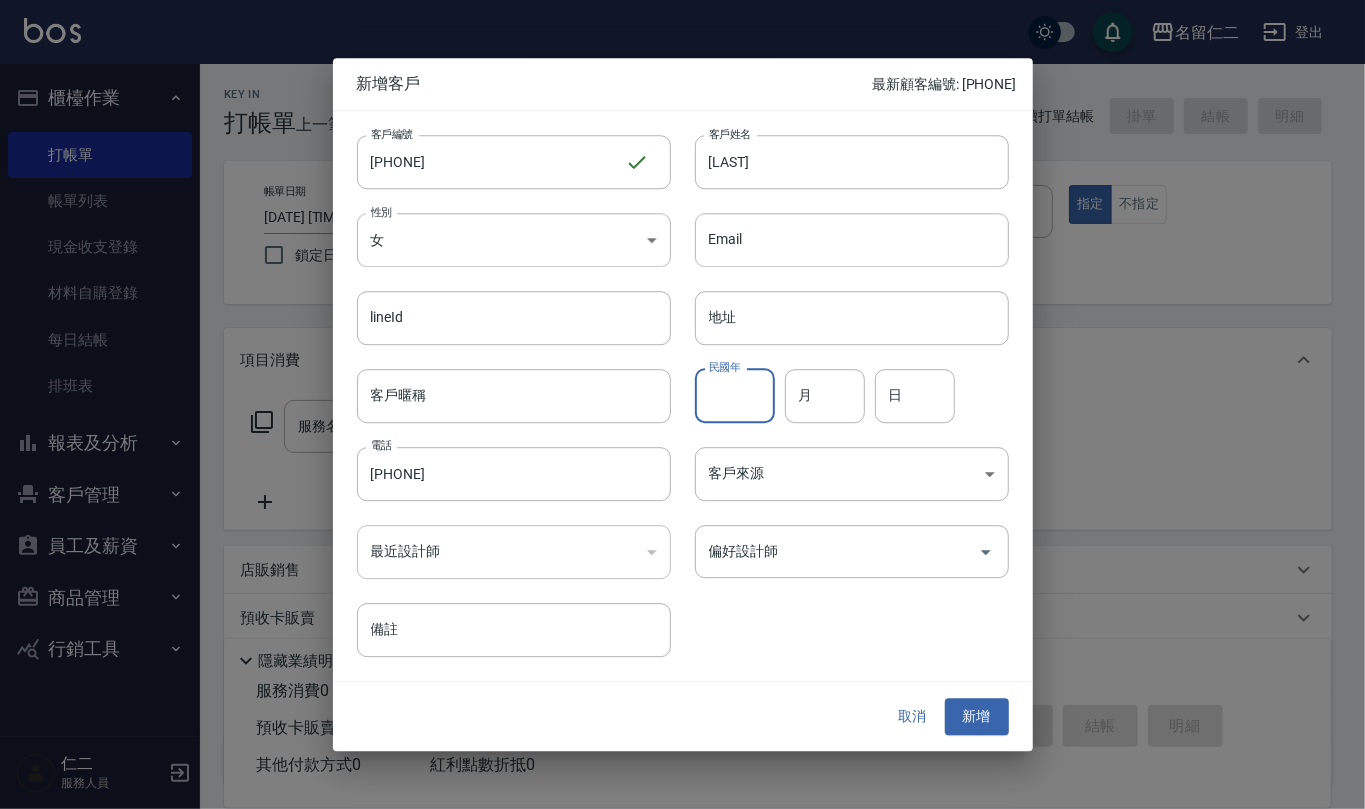 click on "民國年" at bounding box center (735, 396) 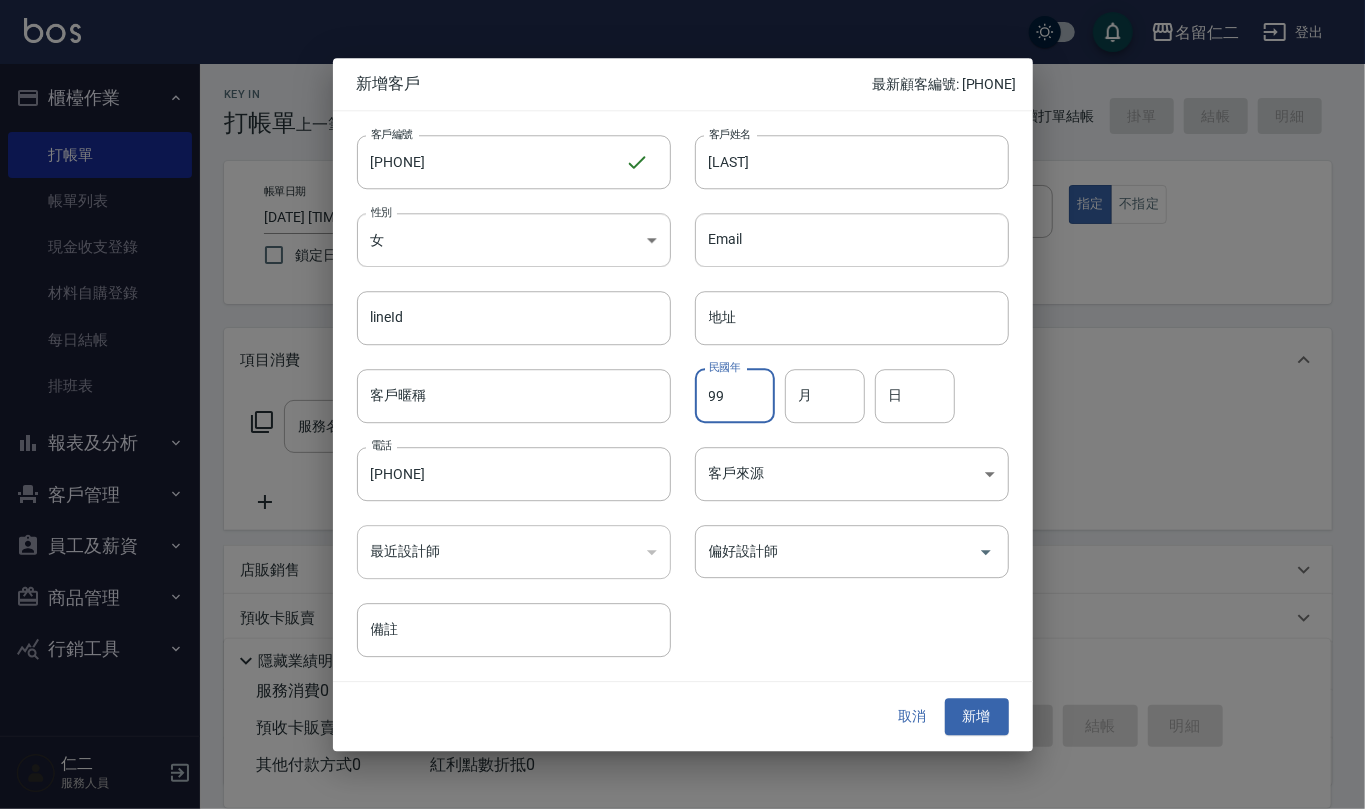 type on "99" 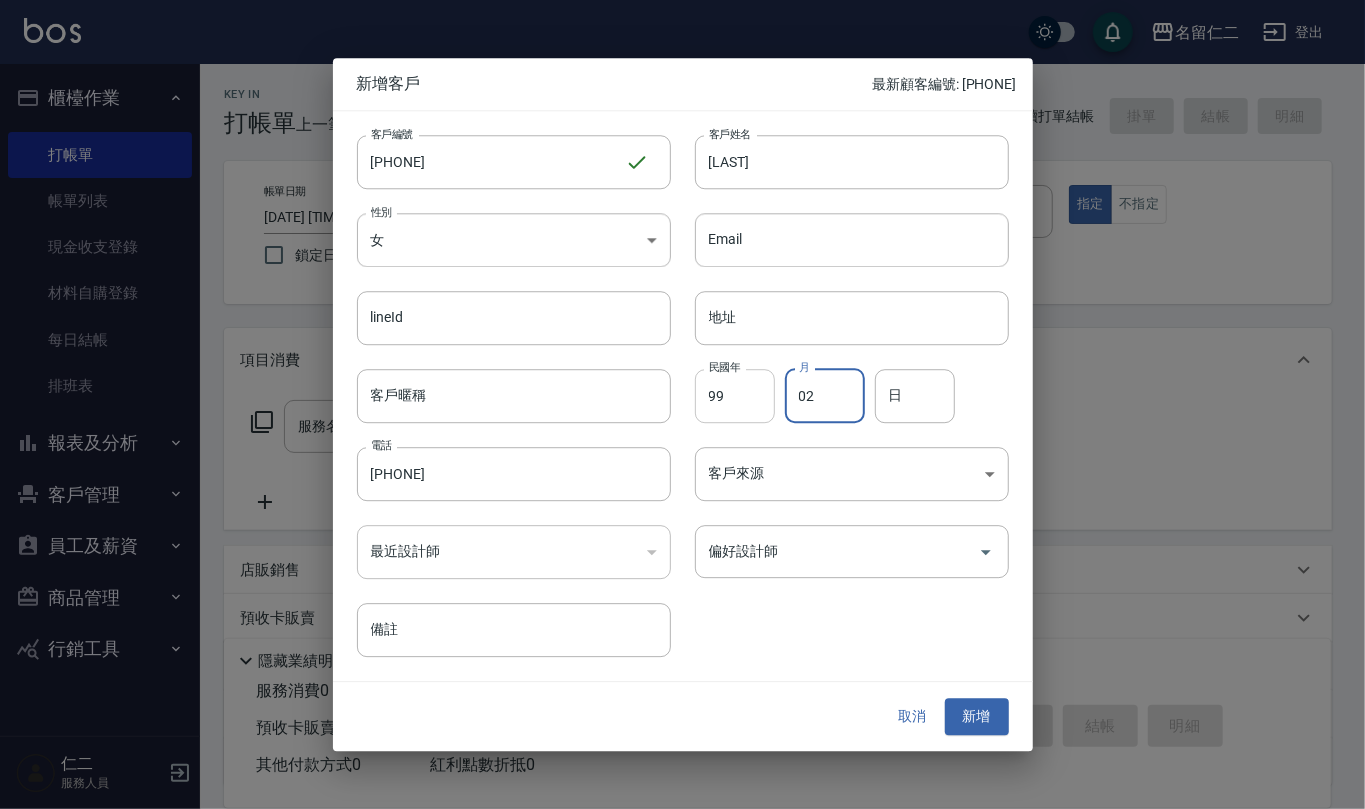 type on "02" 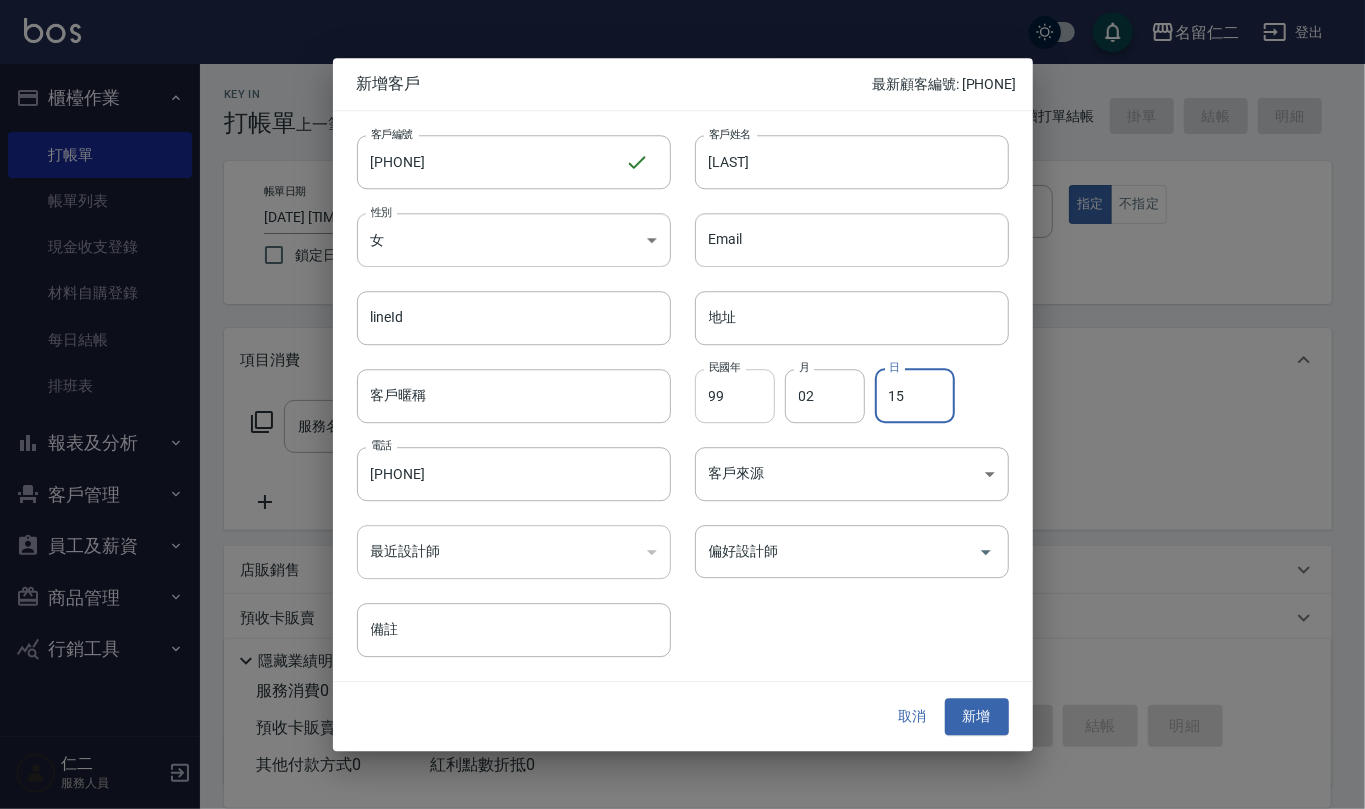 type on "15" 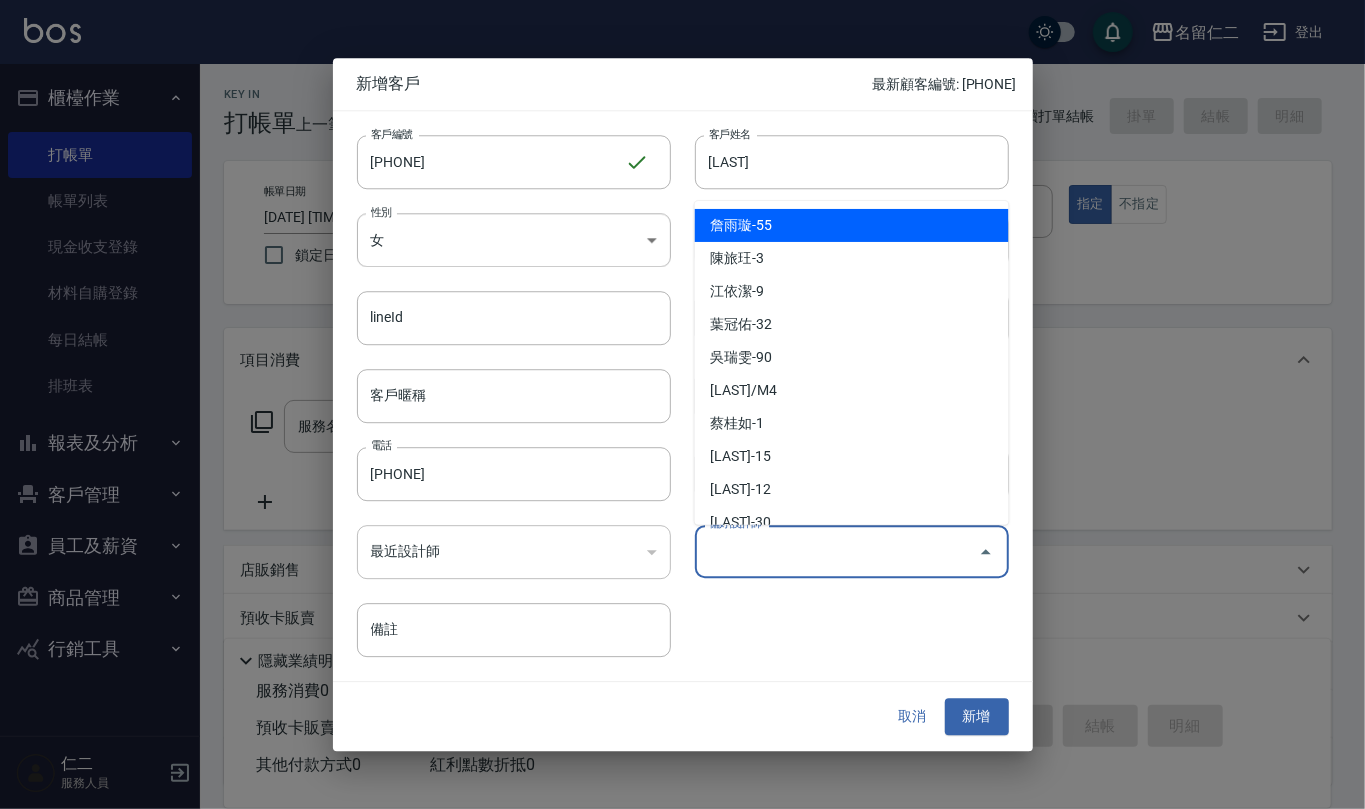 click on "偏好設計師" at bounding box center [837, 551] 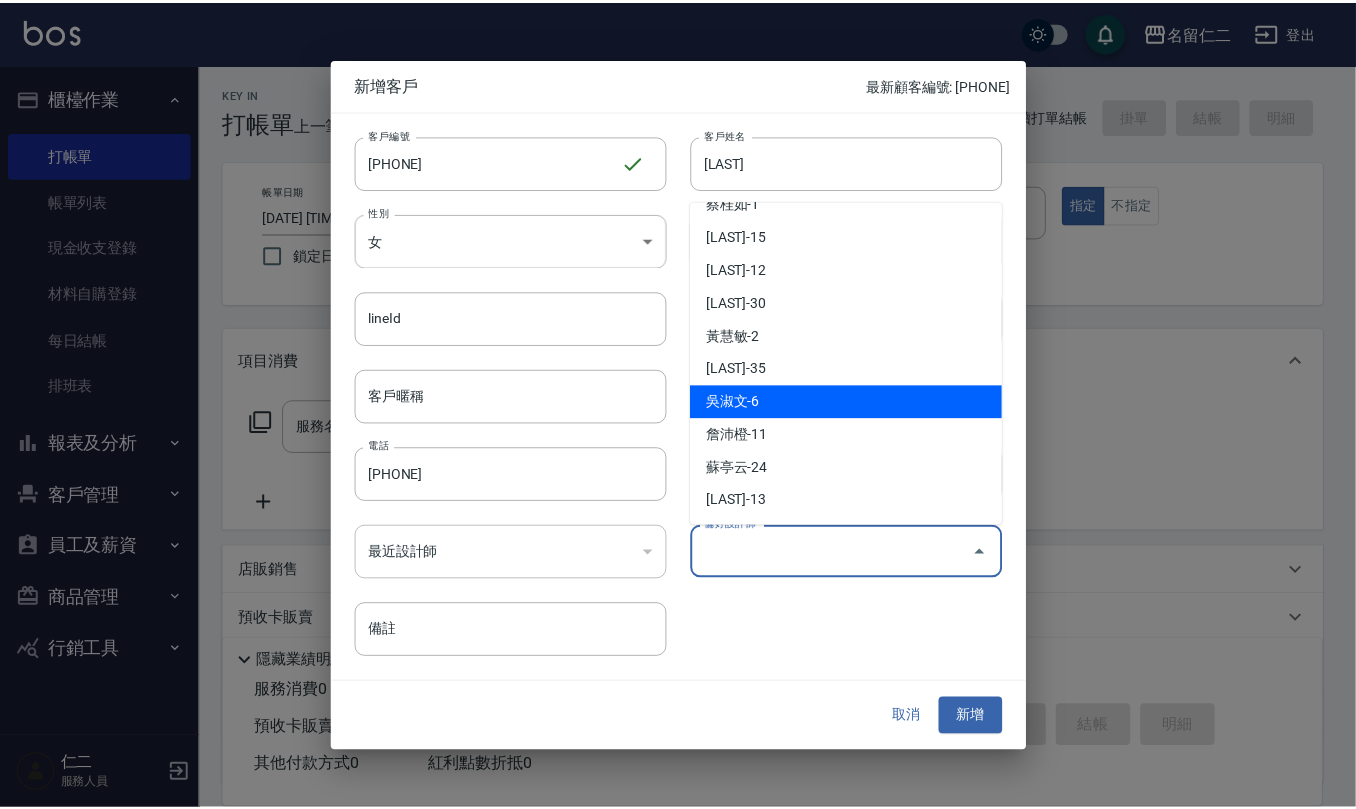scroll, scrollTop: 266, scrollLeft: 0, axis: vertical 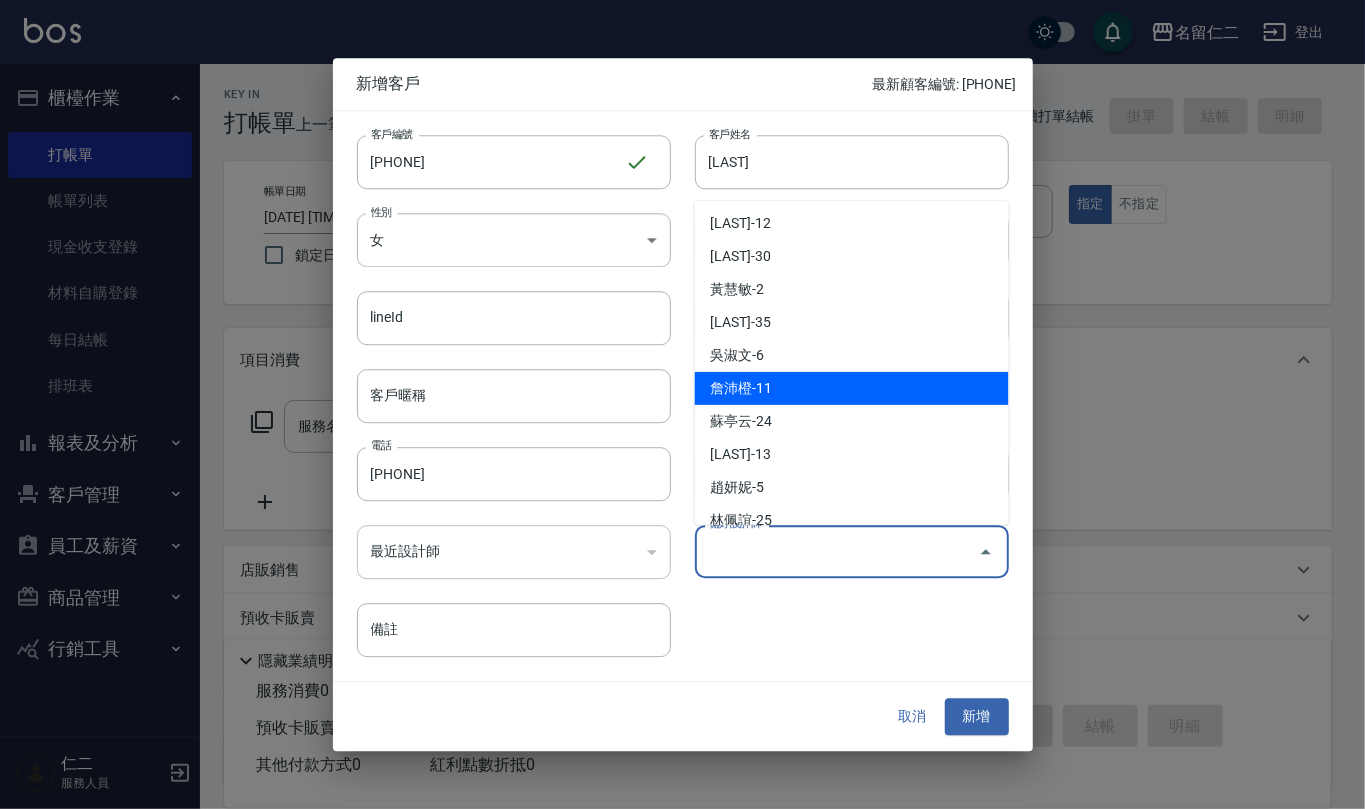 click on "詹沛橙-11" at bounding box center (852, 388) 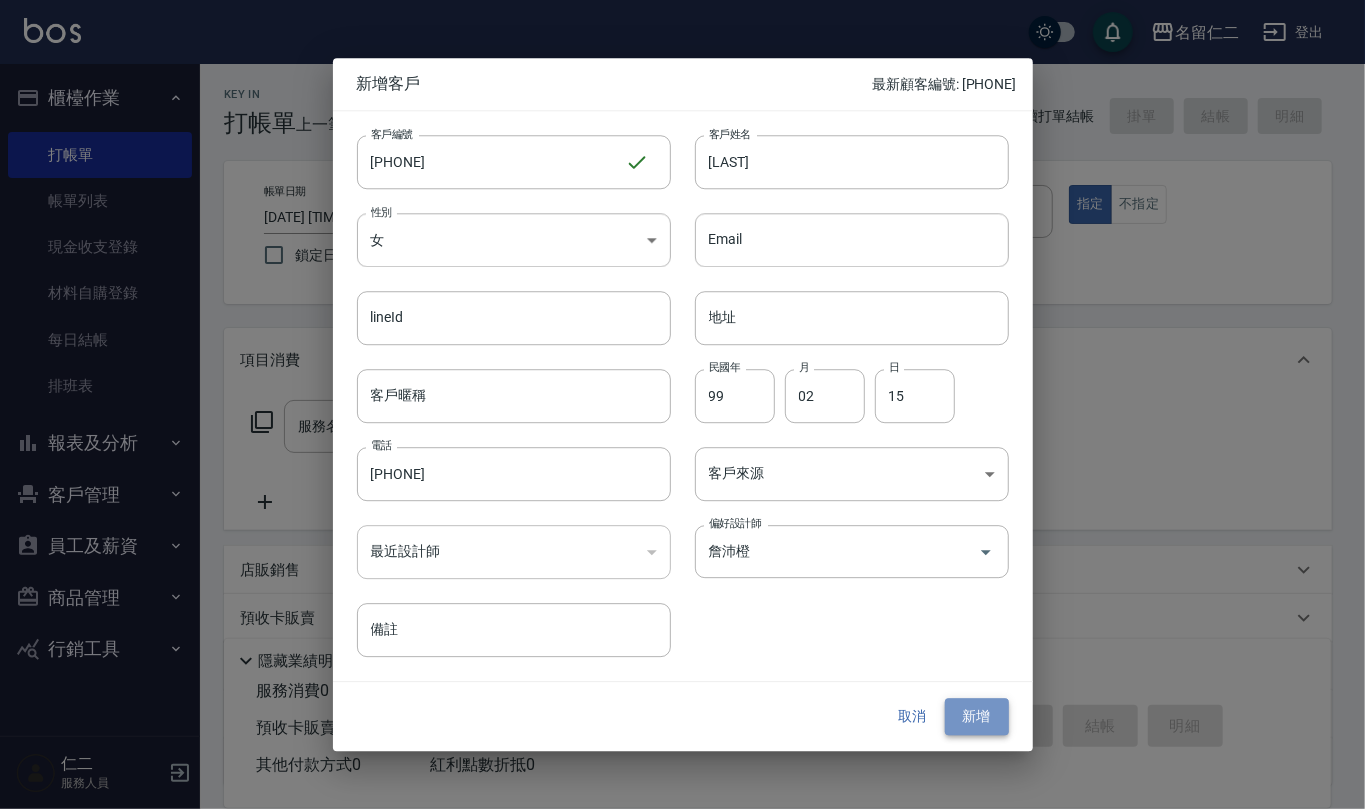 click on "新增" at bounding box center (977, 717) 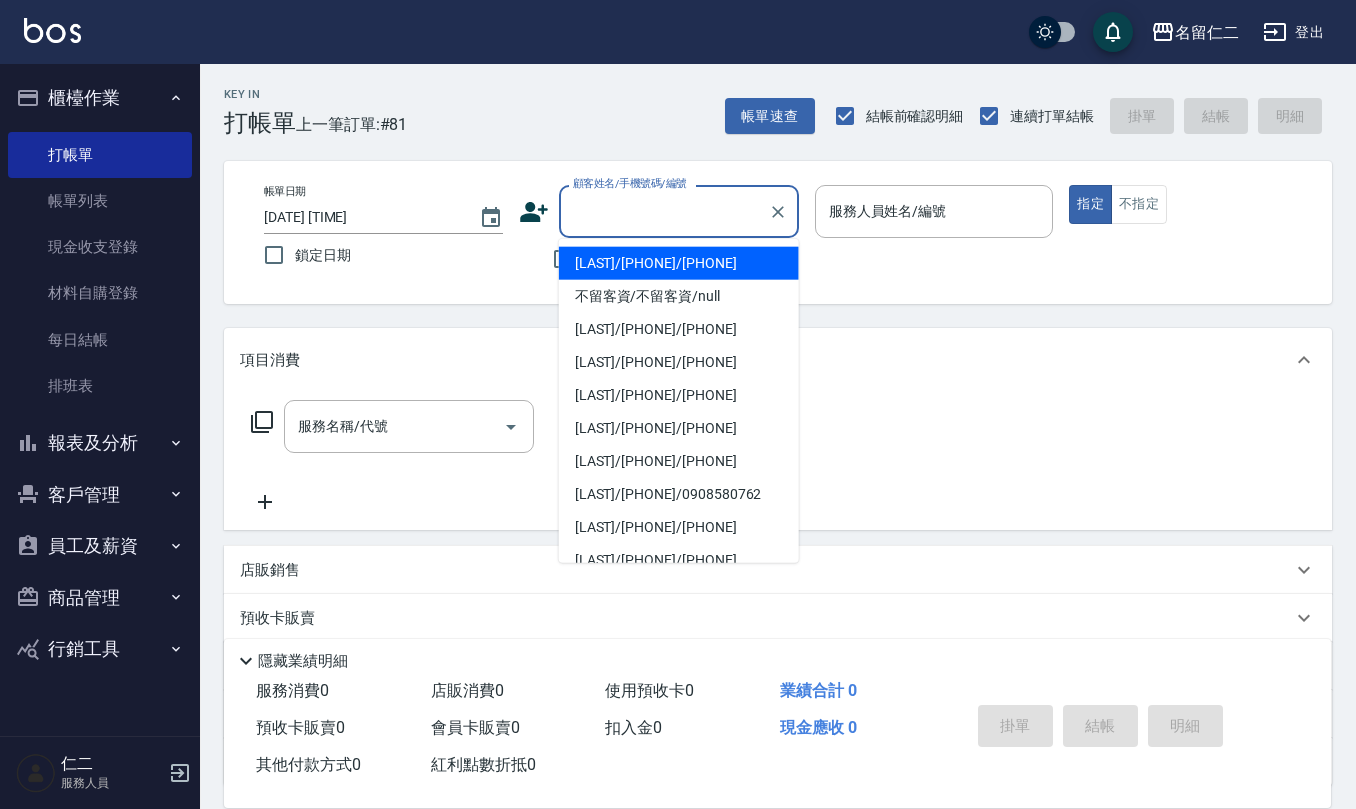 drag, startPoint x: 637, startPoint y: 193, endPoint x: 590, endPoint y: 189, distance: 47.169907 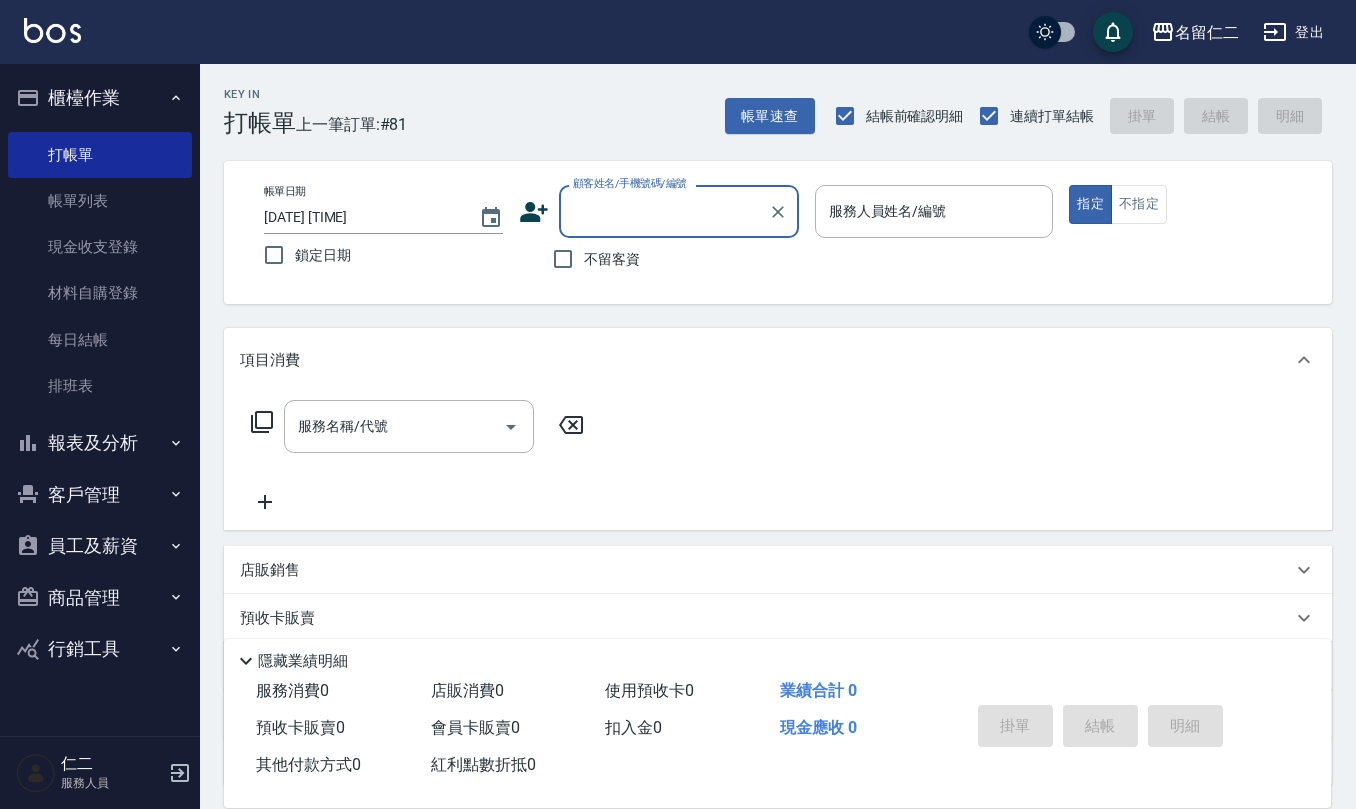 paste on "[PHONE]" 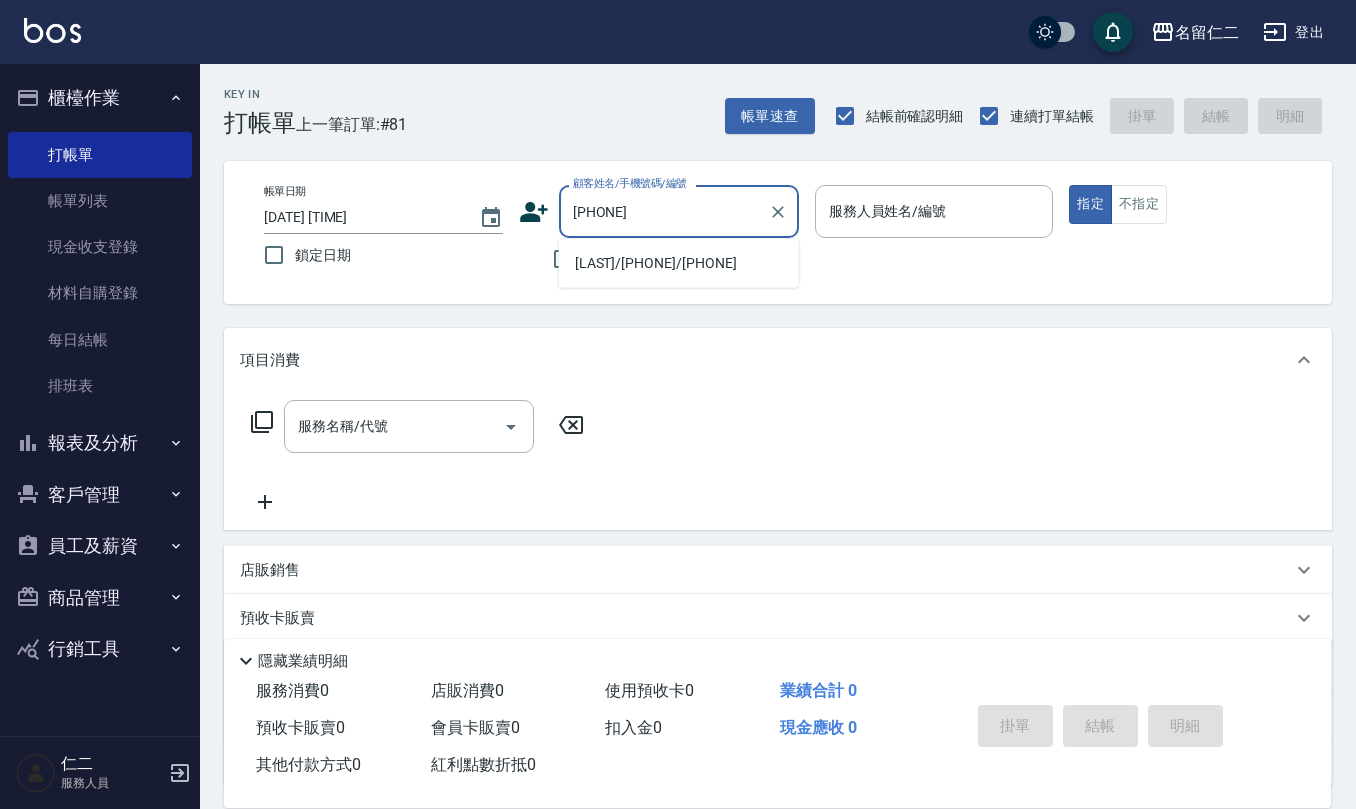 type on "[LAST]/[PHONE]/[PHONE]" 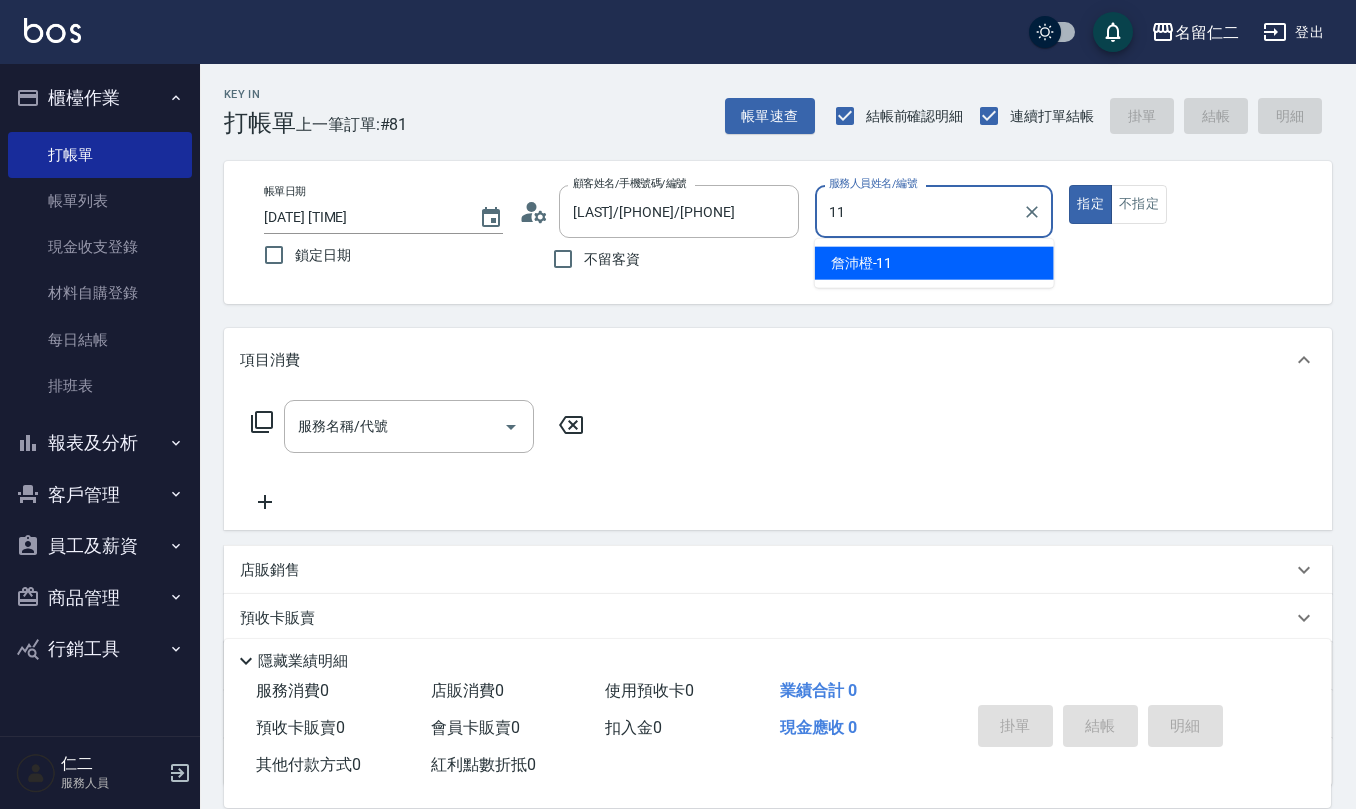 type on "詹沛橙-11" 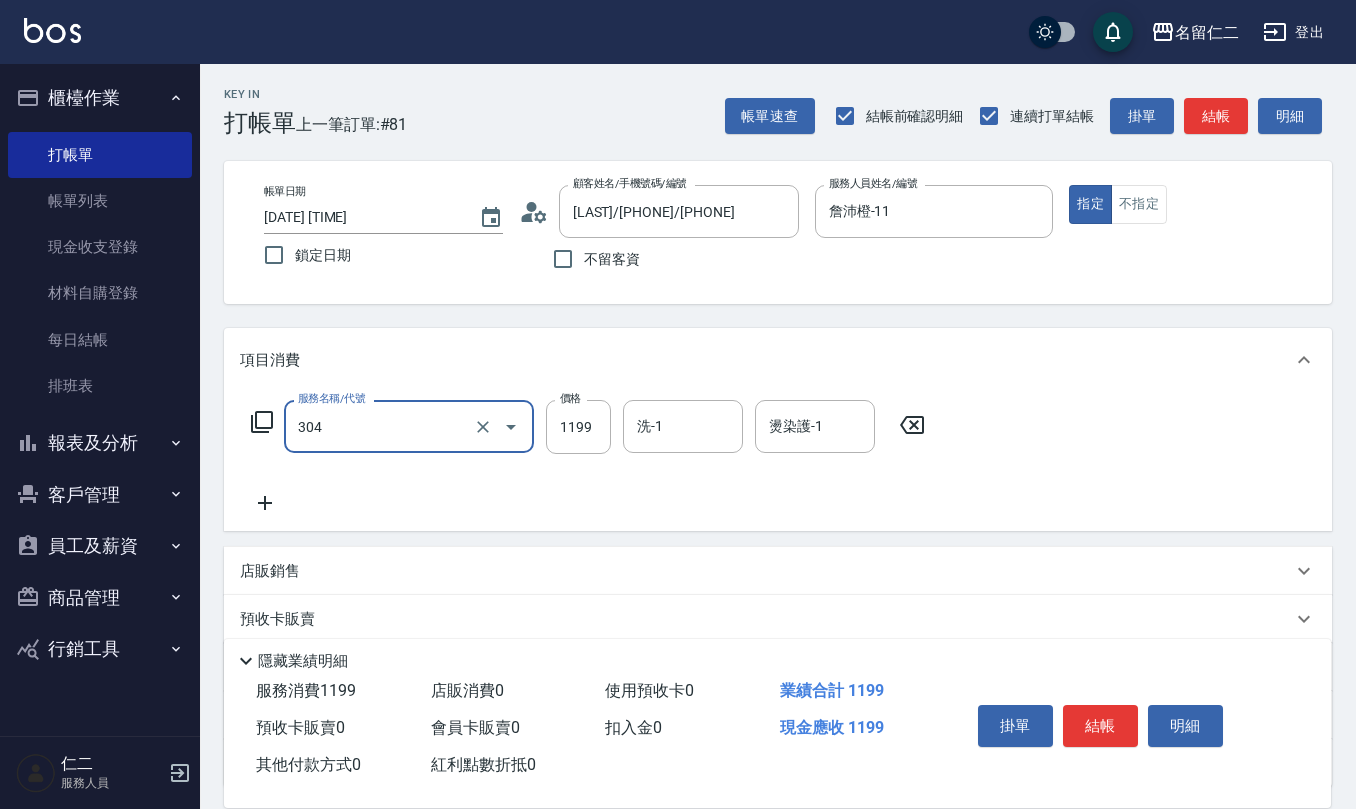 type on "離子燙(特價)(304)" 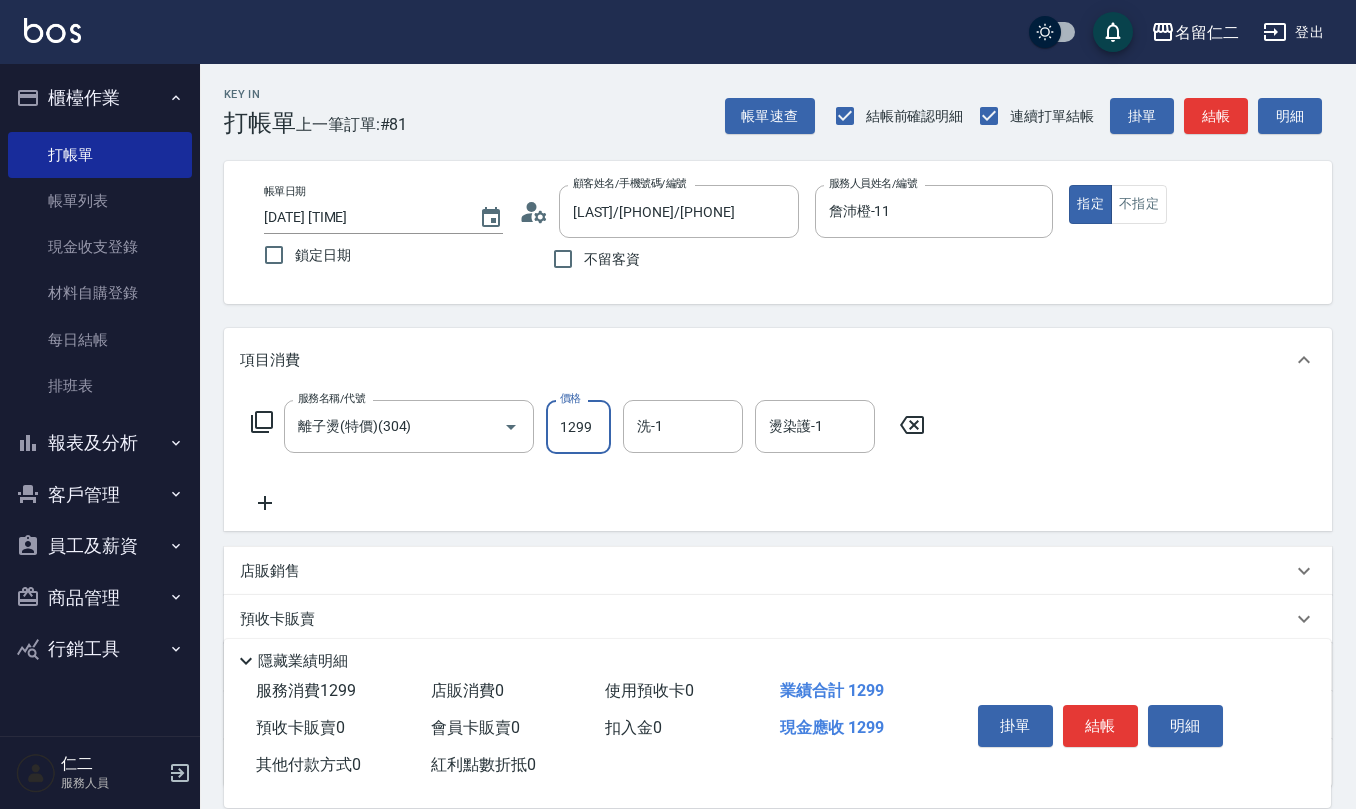 type on "1299" 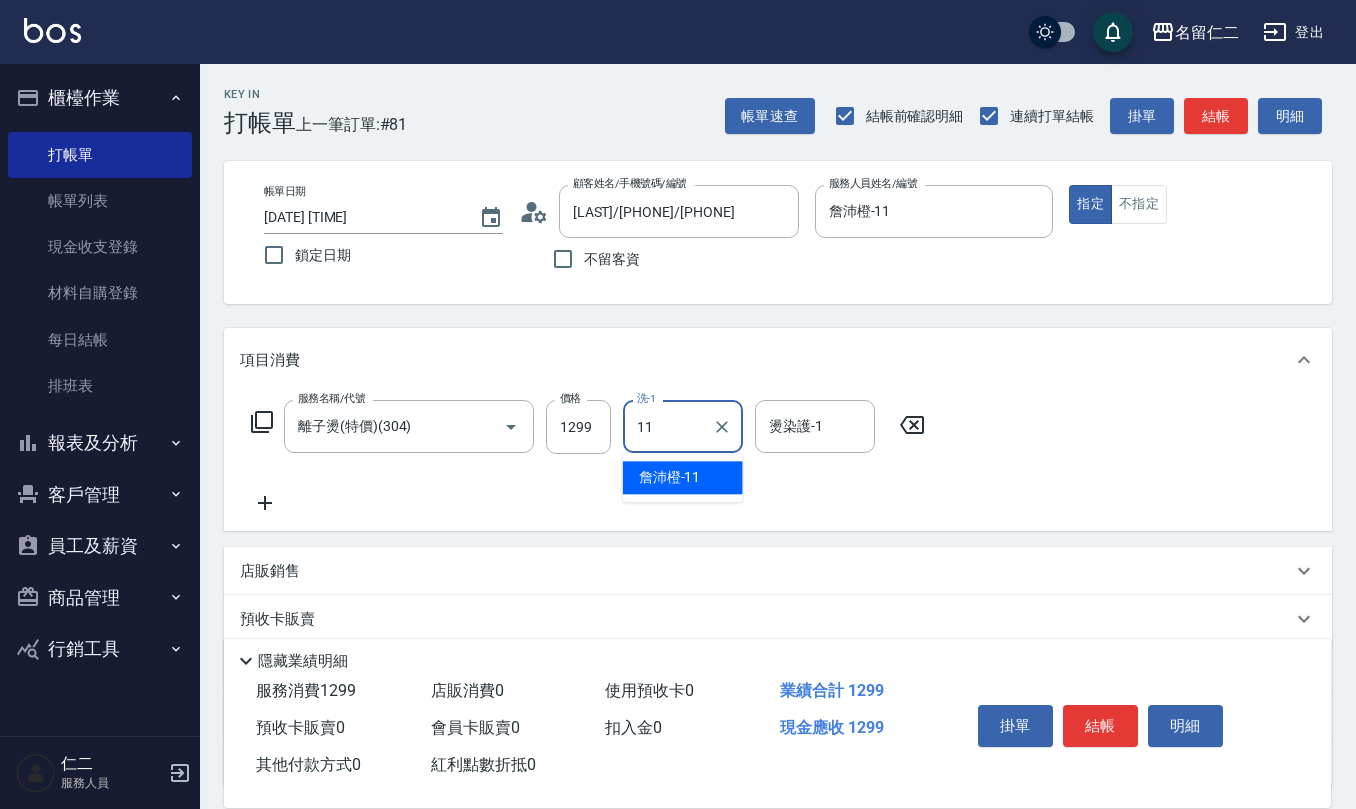 type on "詹沛橙-11" 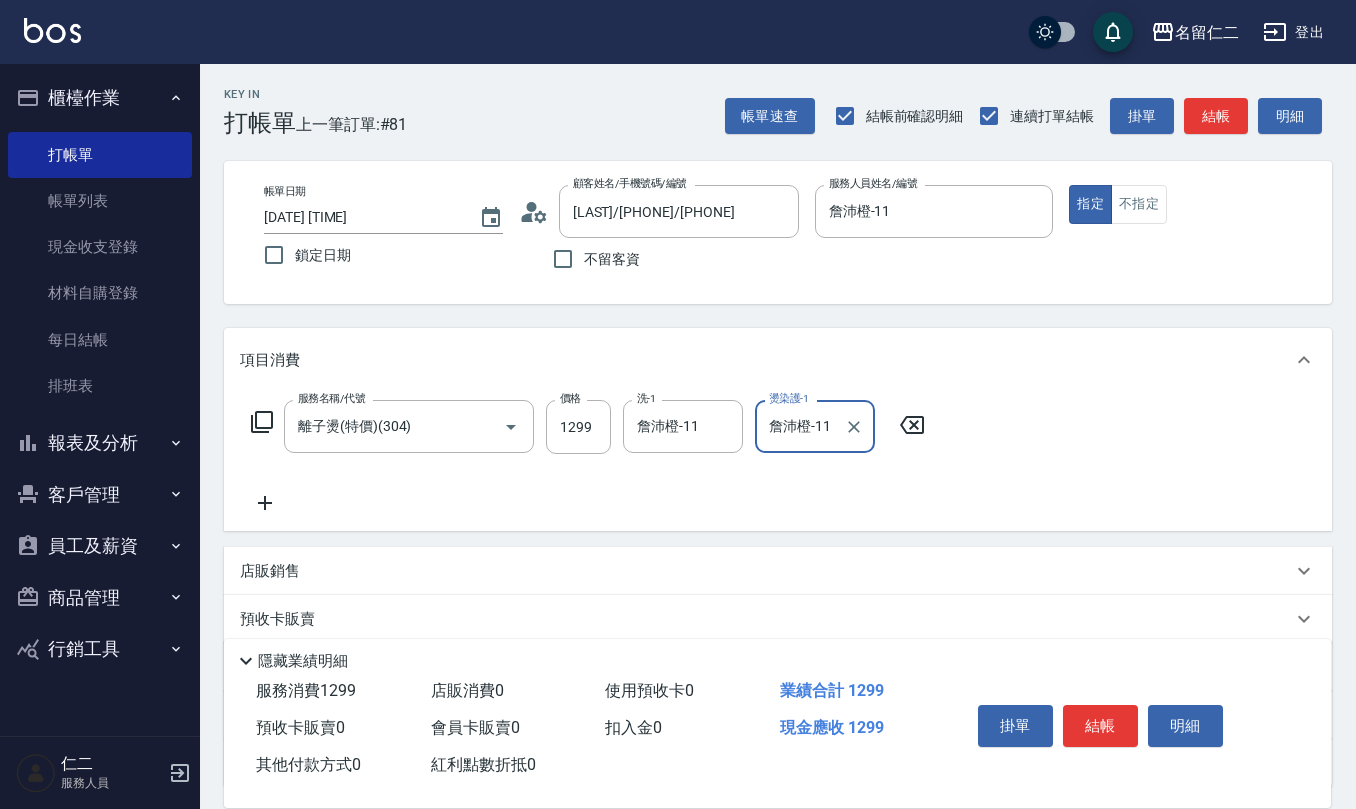 type on "詹沛橙-11" 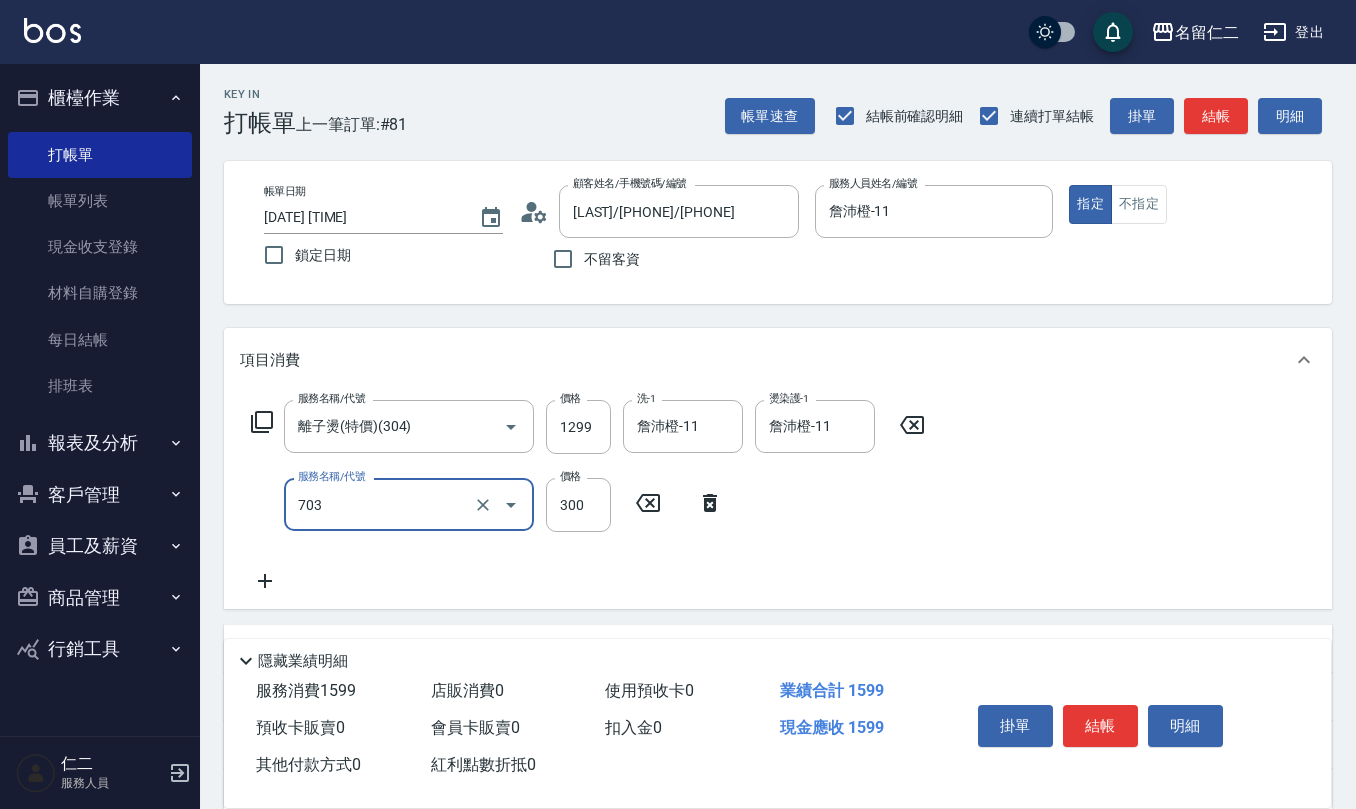 type on "(1236)設計師(703)" 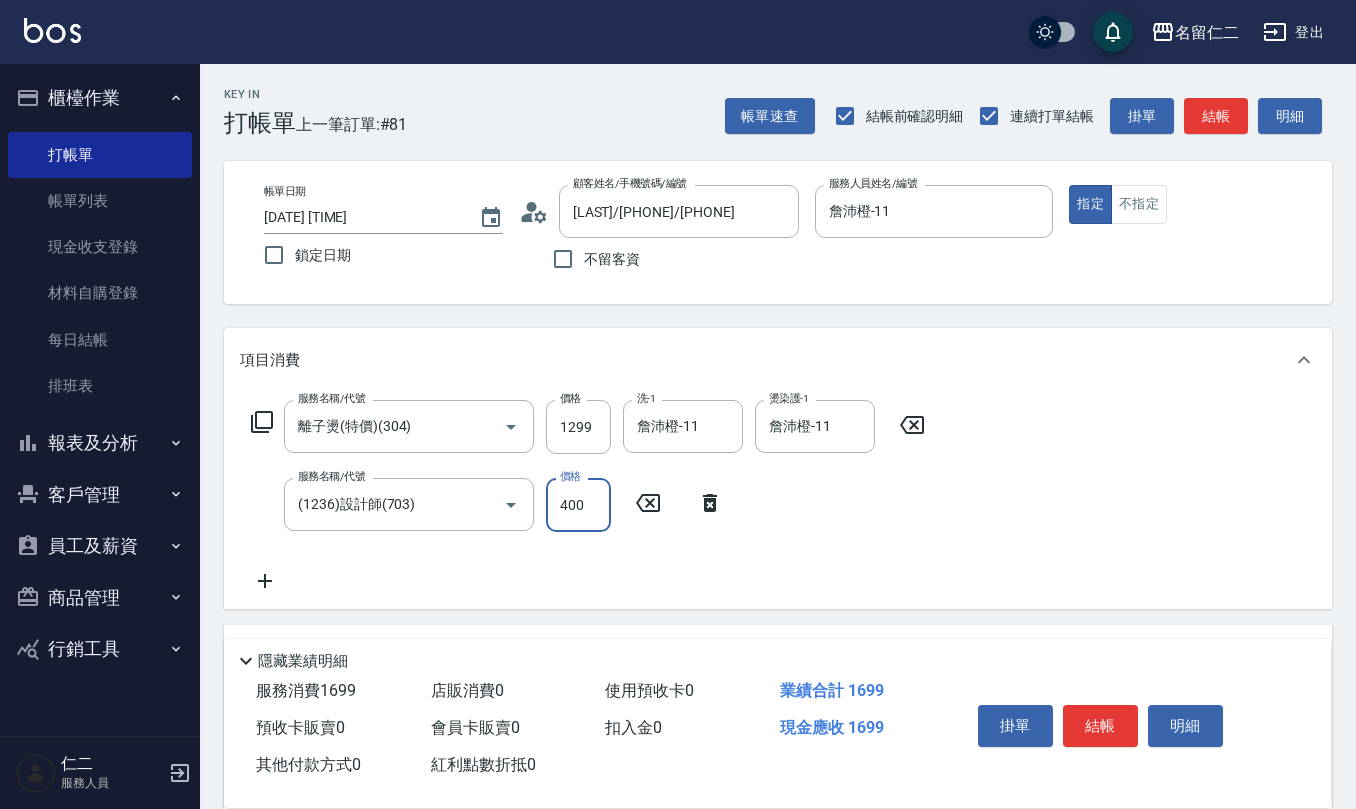 type on "400" 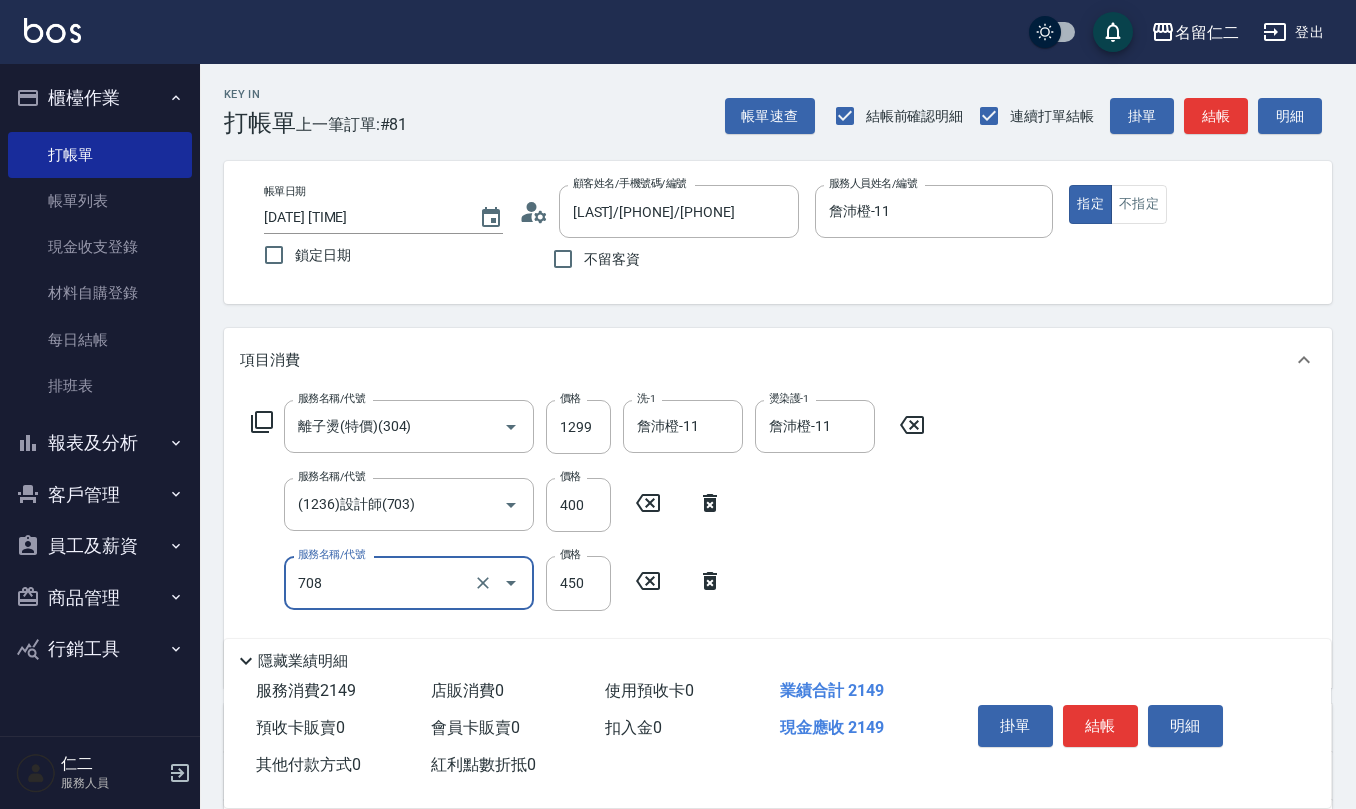 type on "松島舞鶴450(708)" 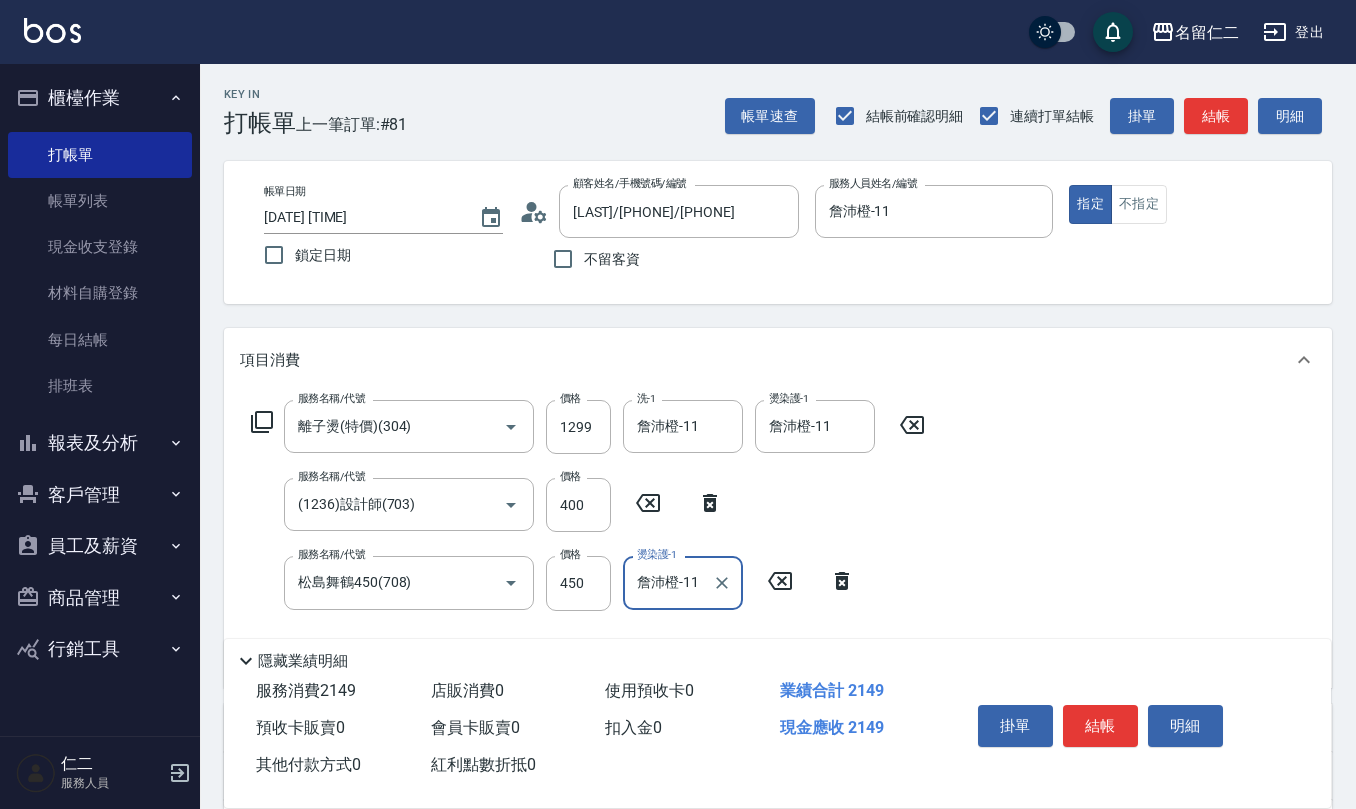 type on "詹沛橙-11" 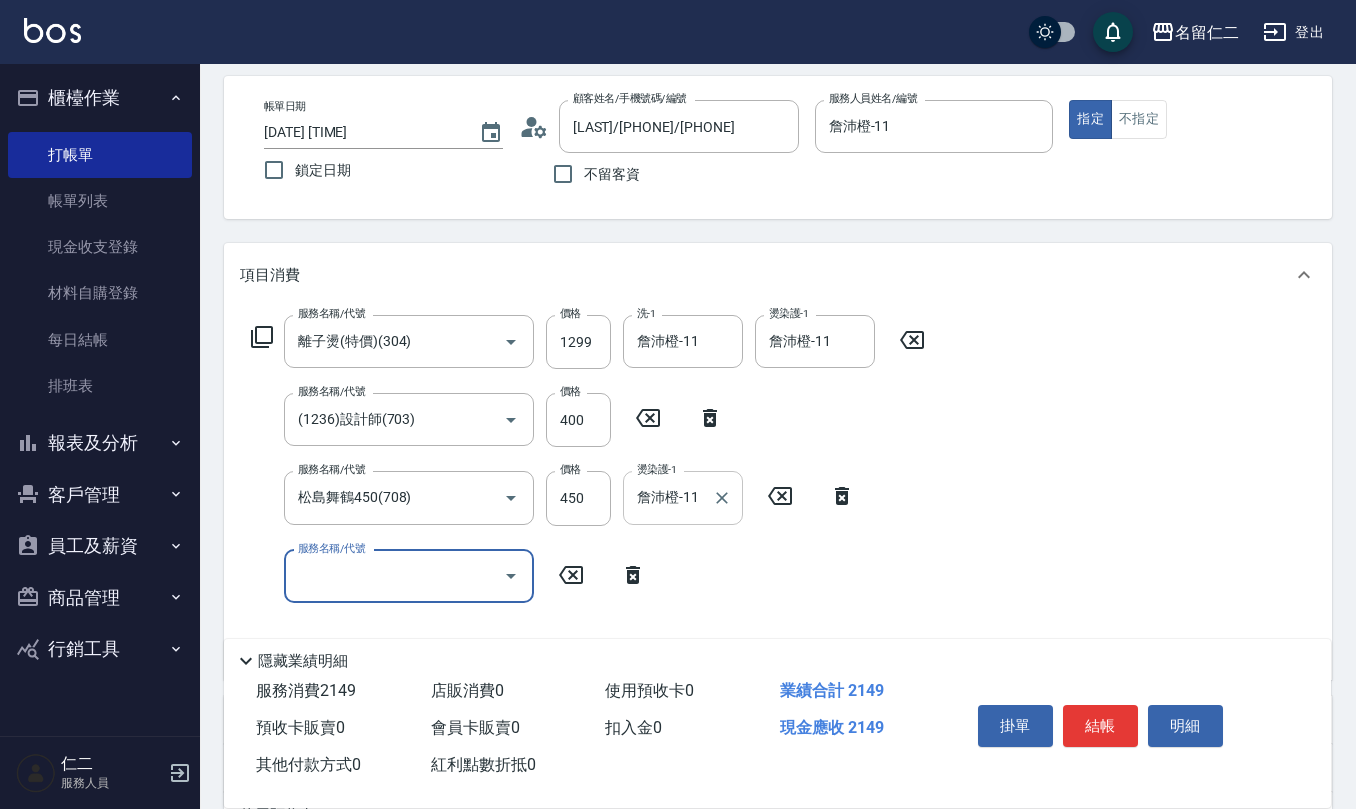 scroll, scrollTop: 133, scrollLeft: 0, axis: vertical 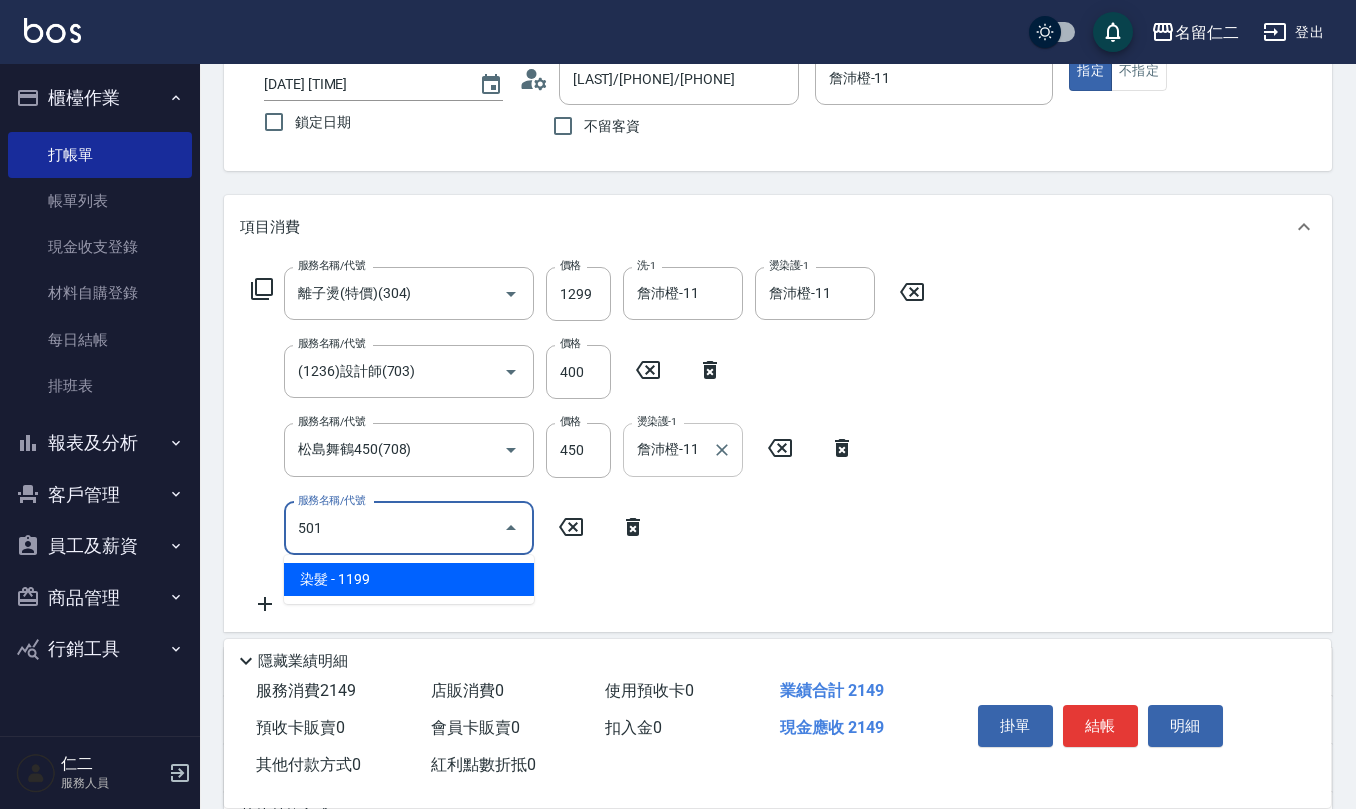 type on "染髮(501)" 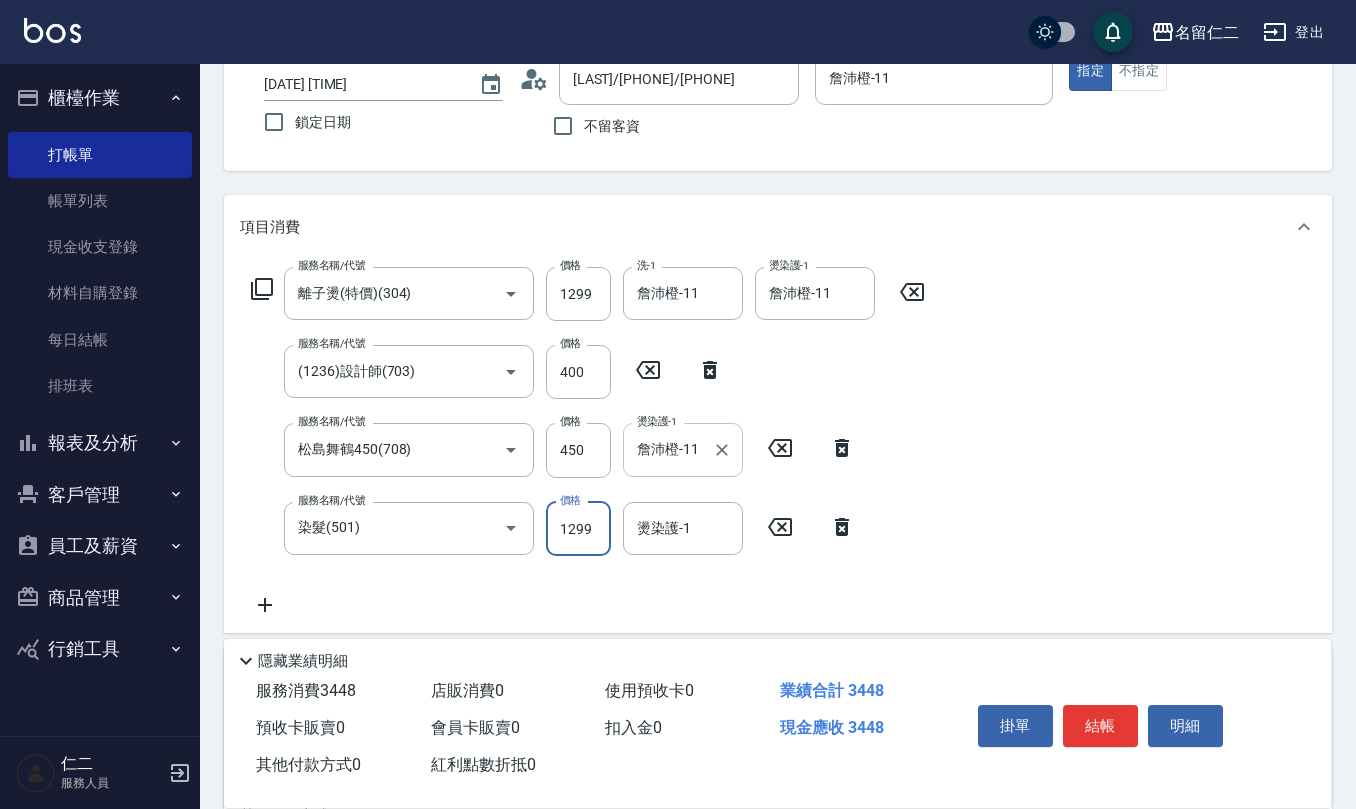 type on "1299" 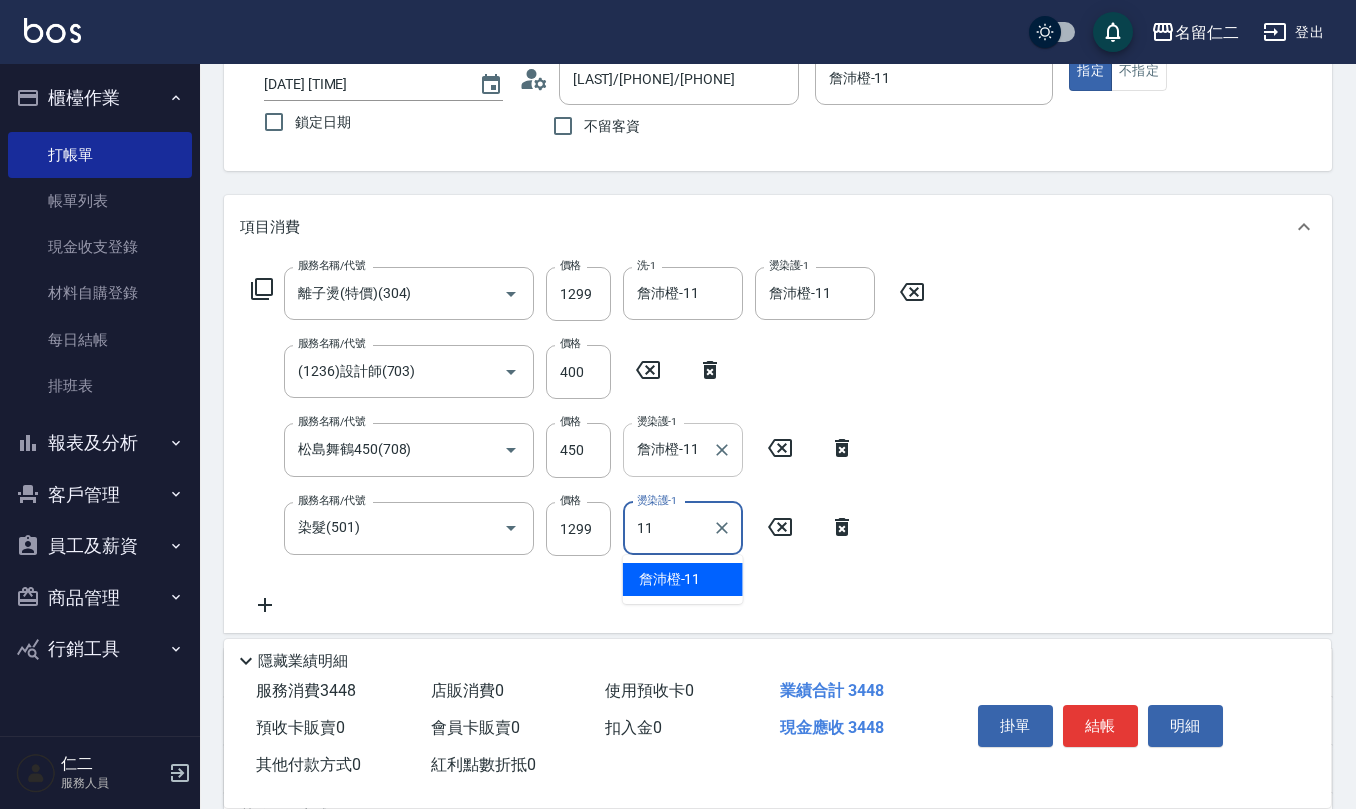 type on "詹沛橙-11" 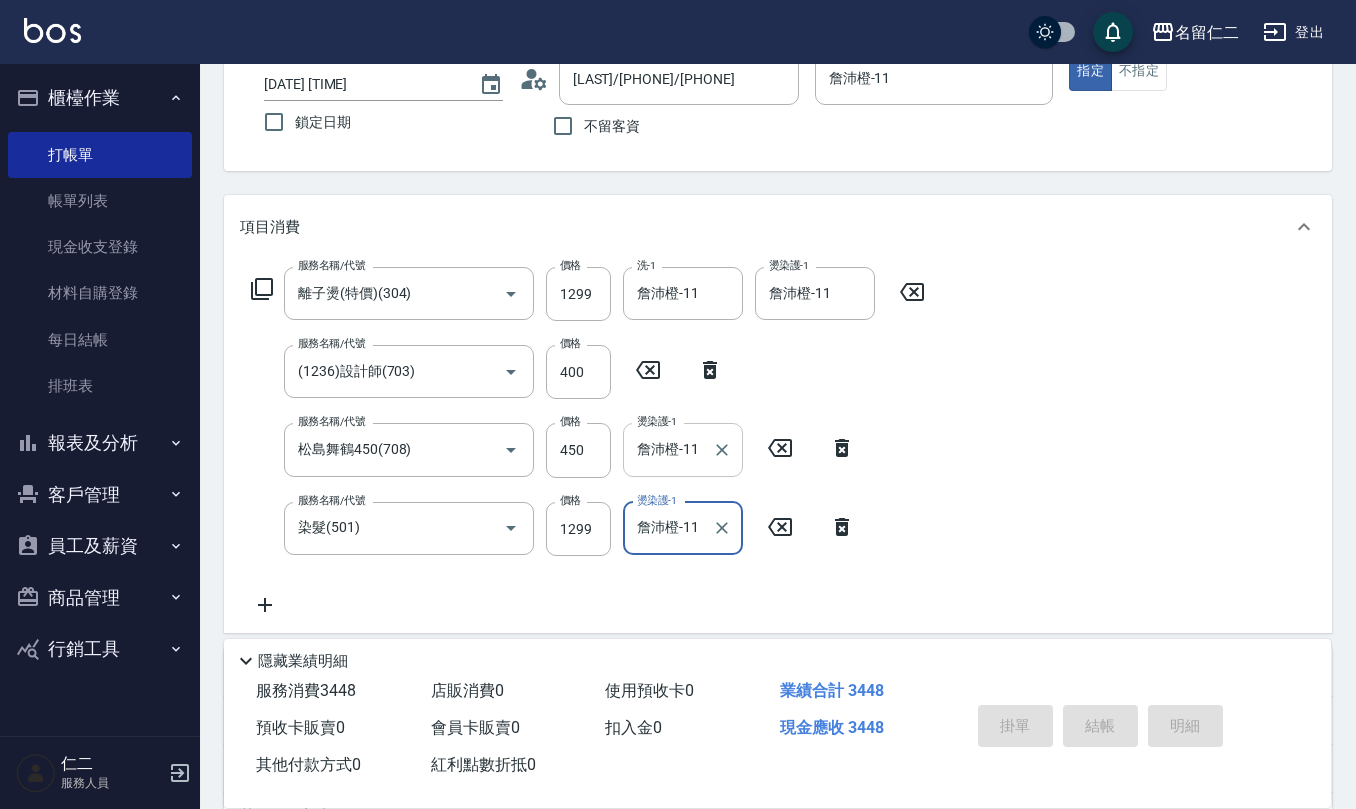 type on "2025/08/04 18:59" 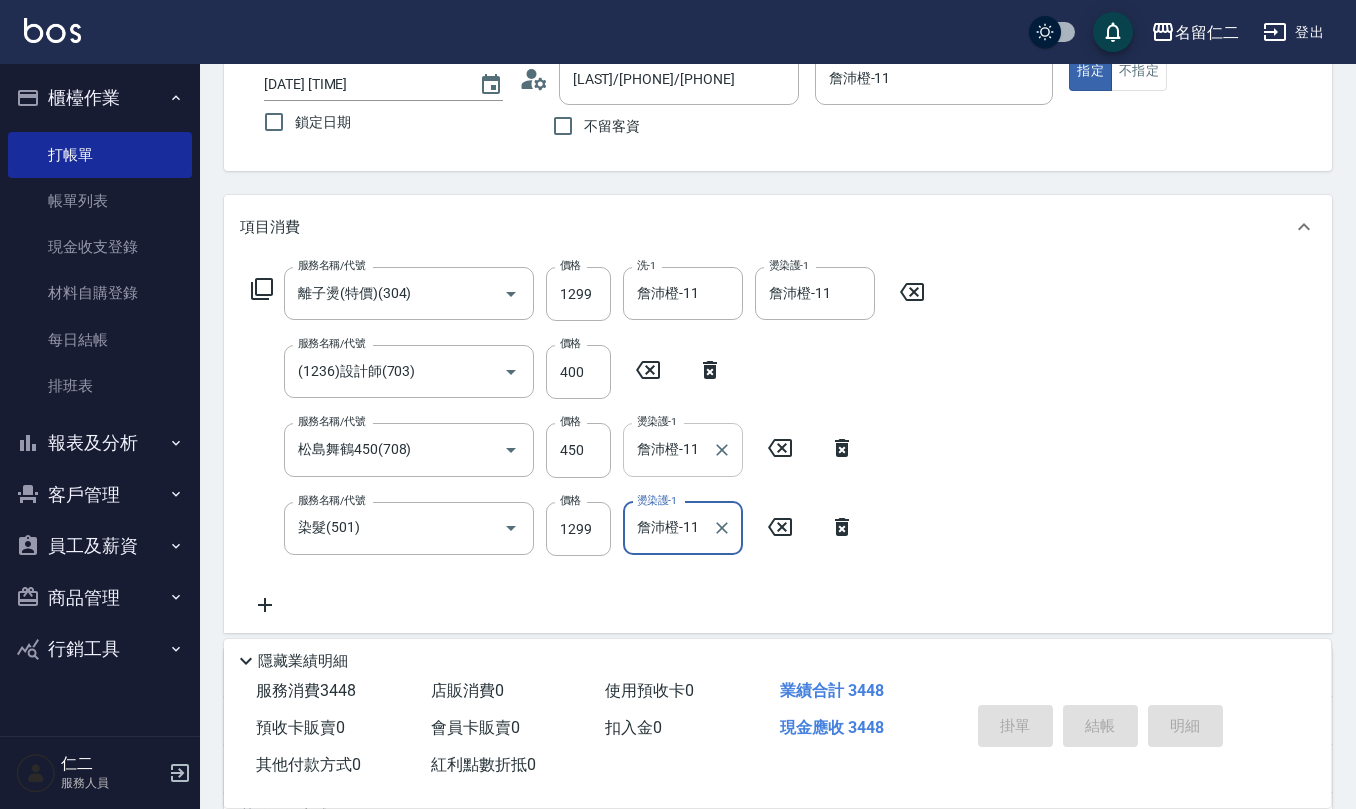 type 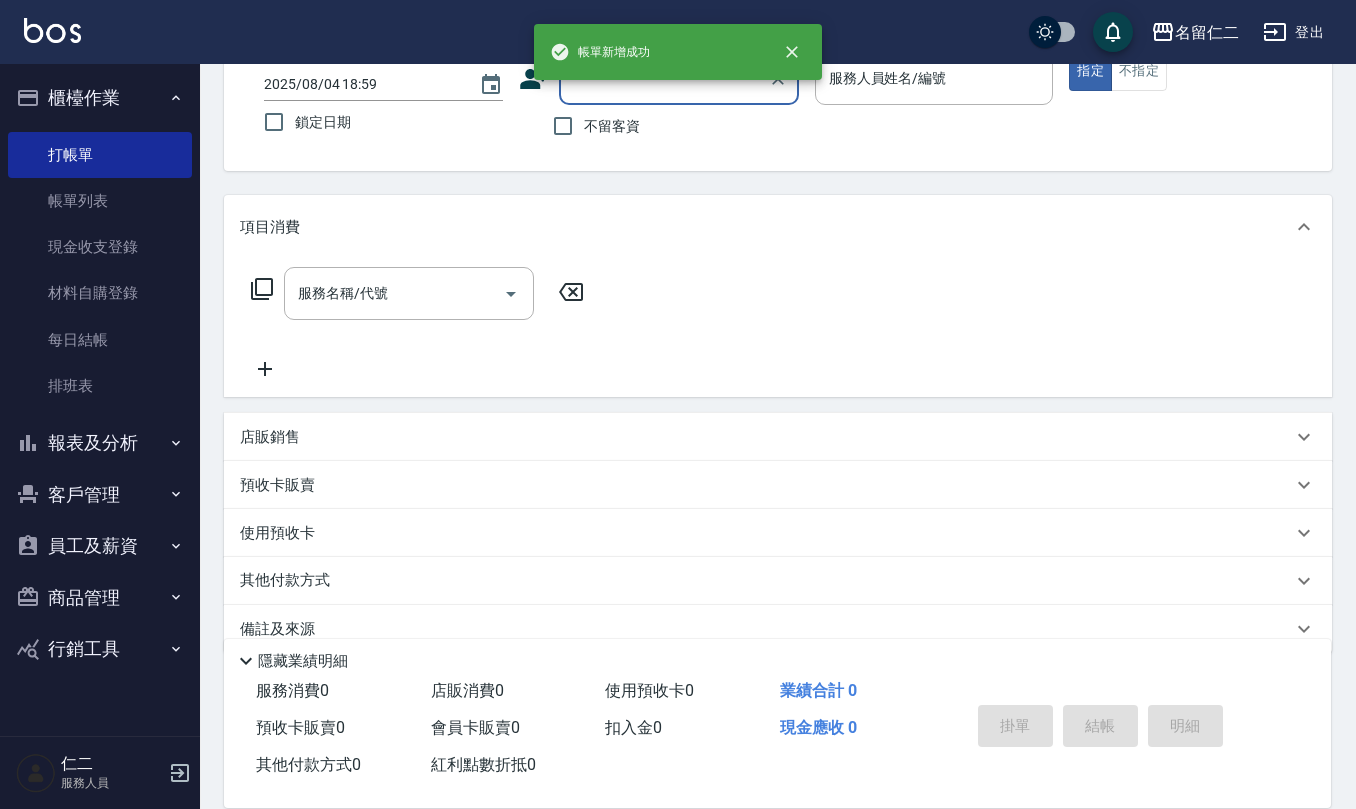 scroll, scrollTop: 0, scrollLeft: 0, axis: both 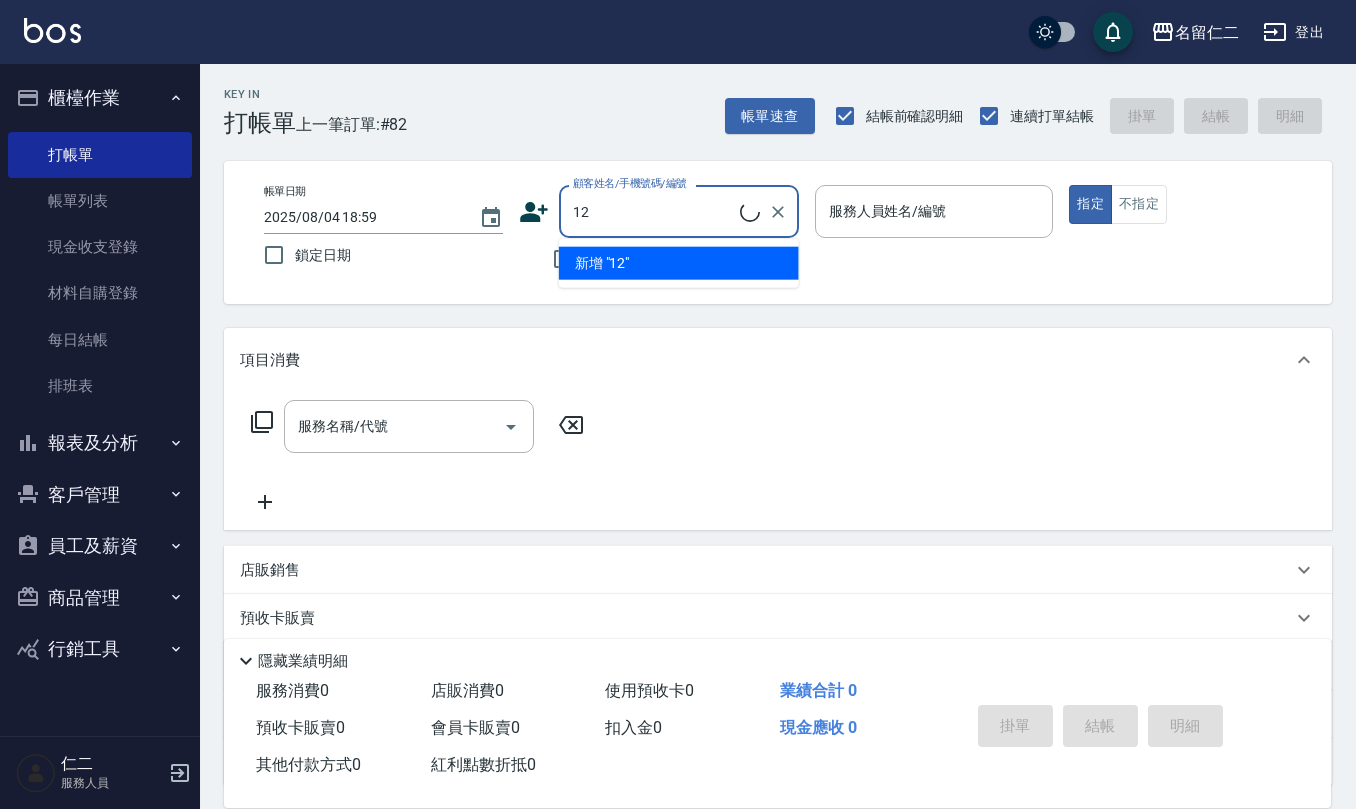 type on "1" 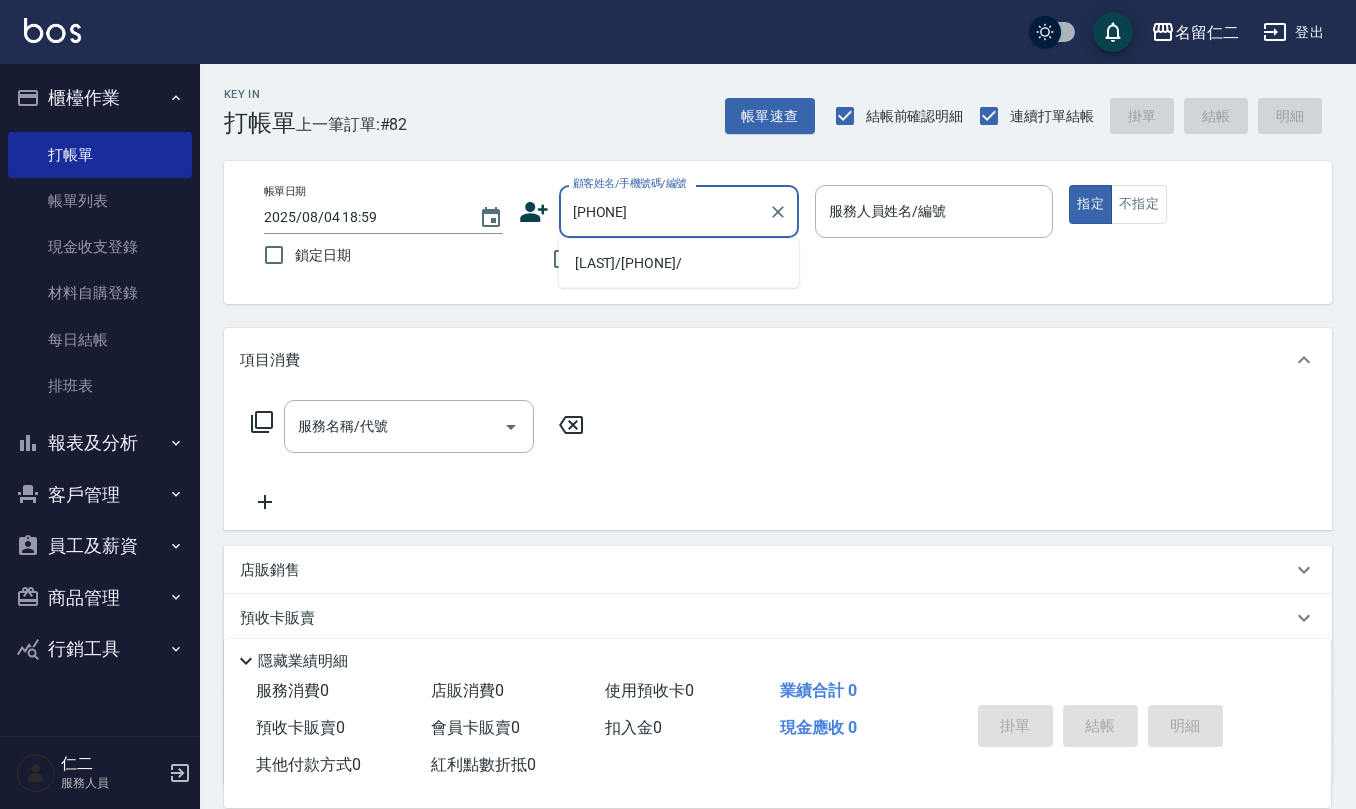 type on "[LAST]/[PHONE]/" 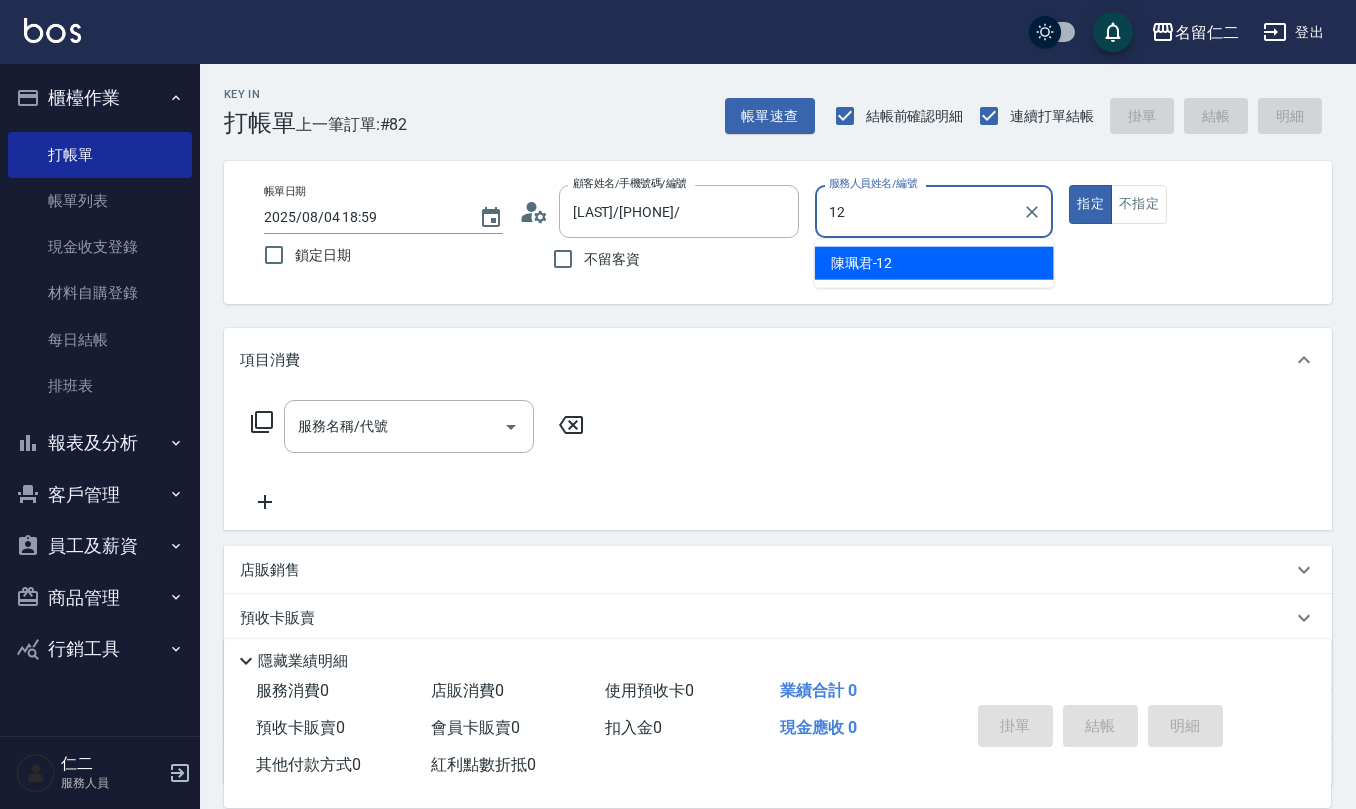 type on "[LAST]-12" 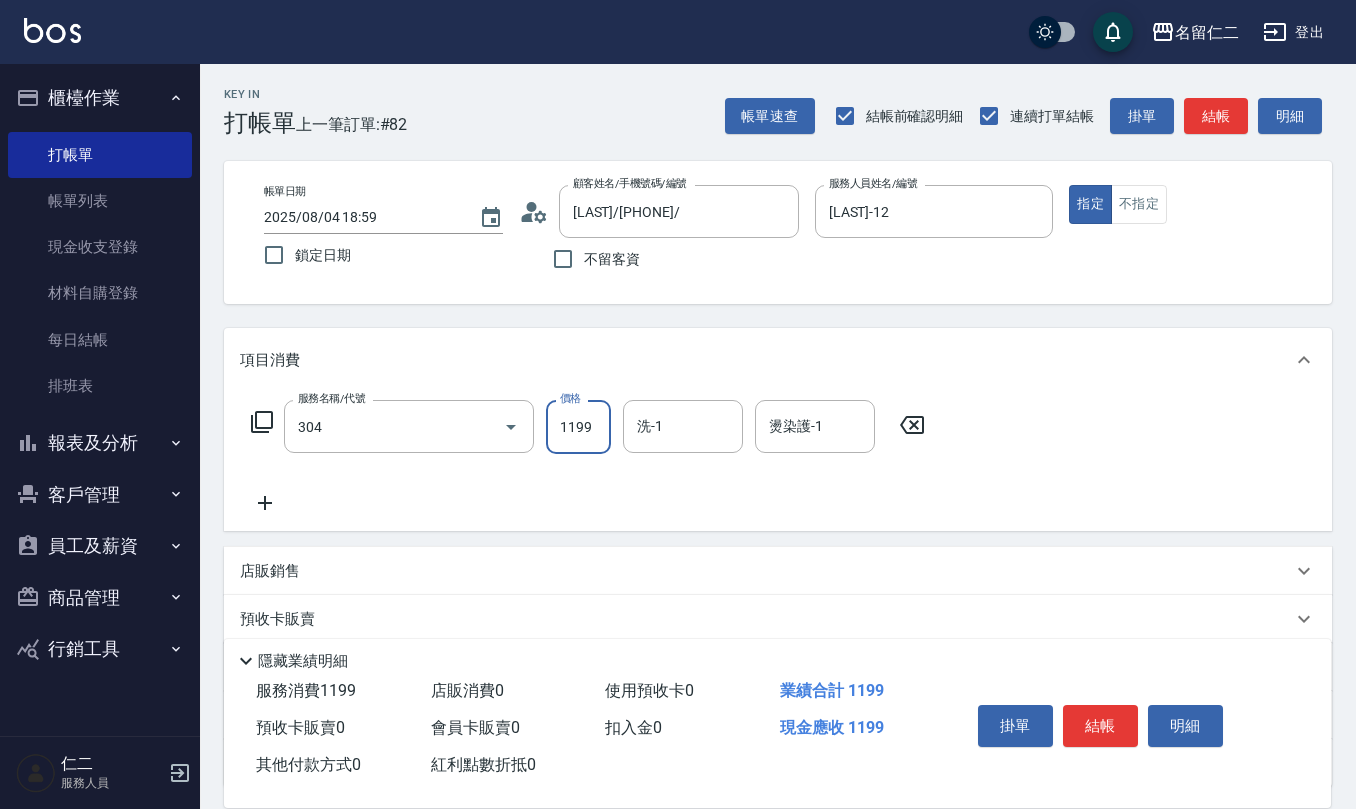 type on "離子燙(特價)(304)" 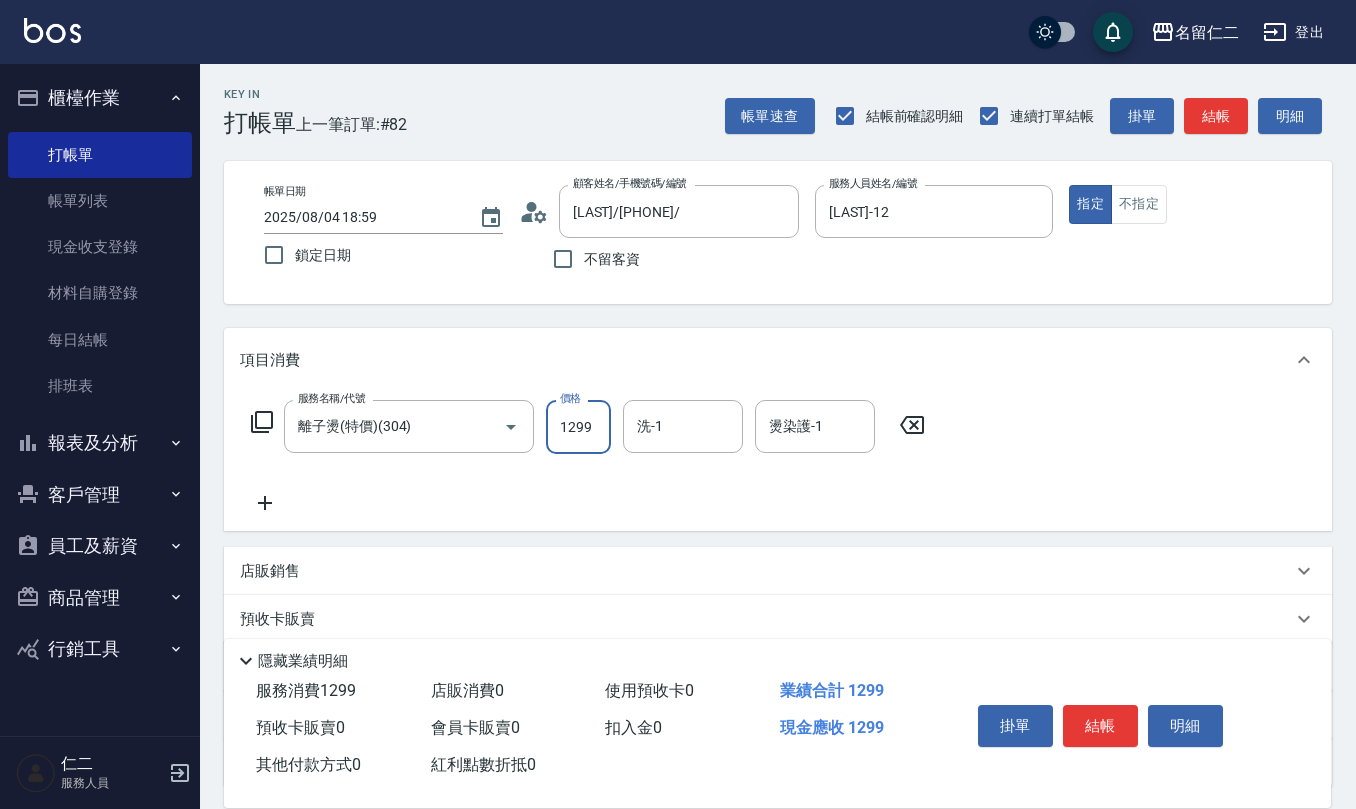 type on "1299" 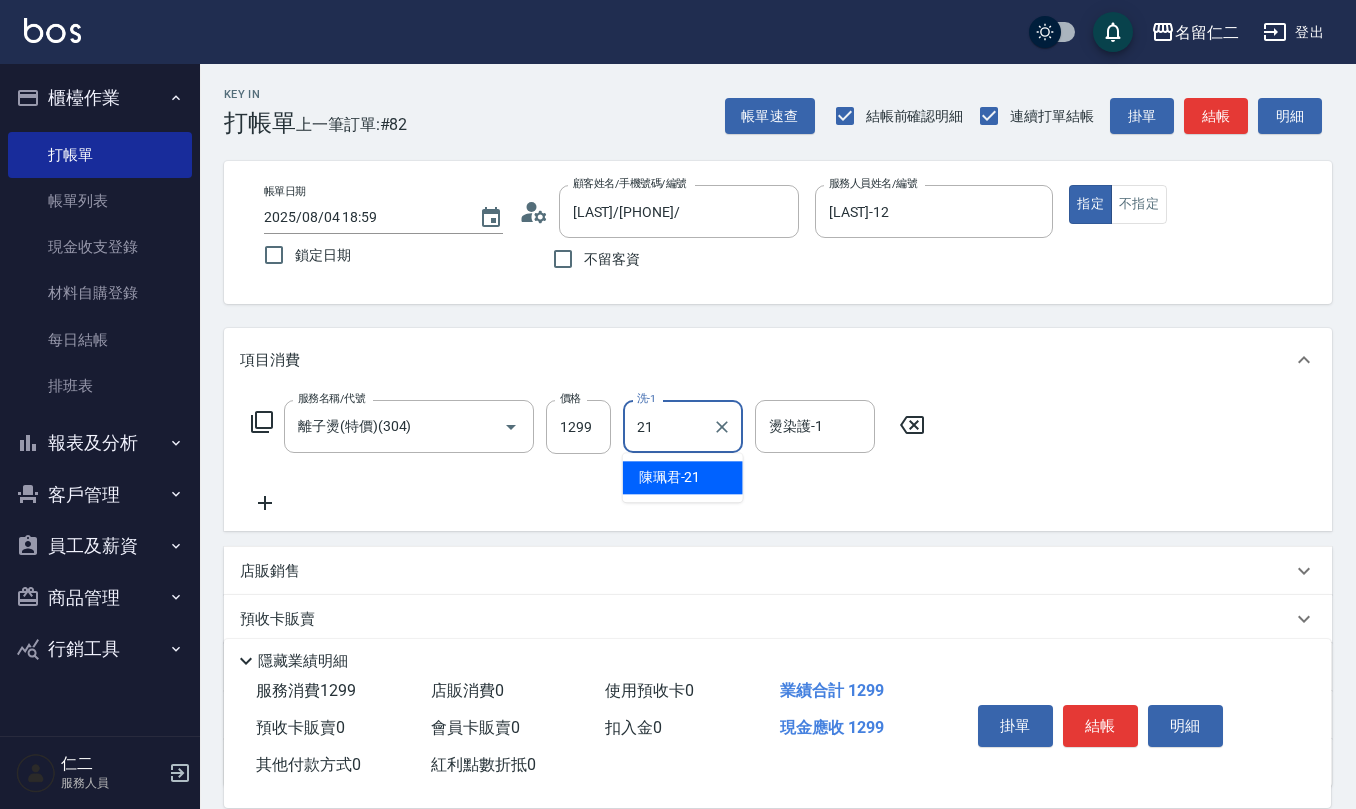 type on "陳珮君-21" 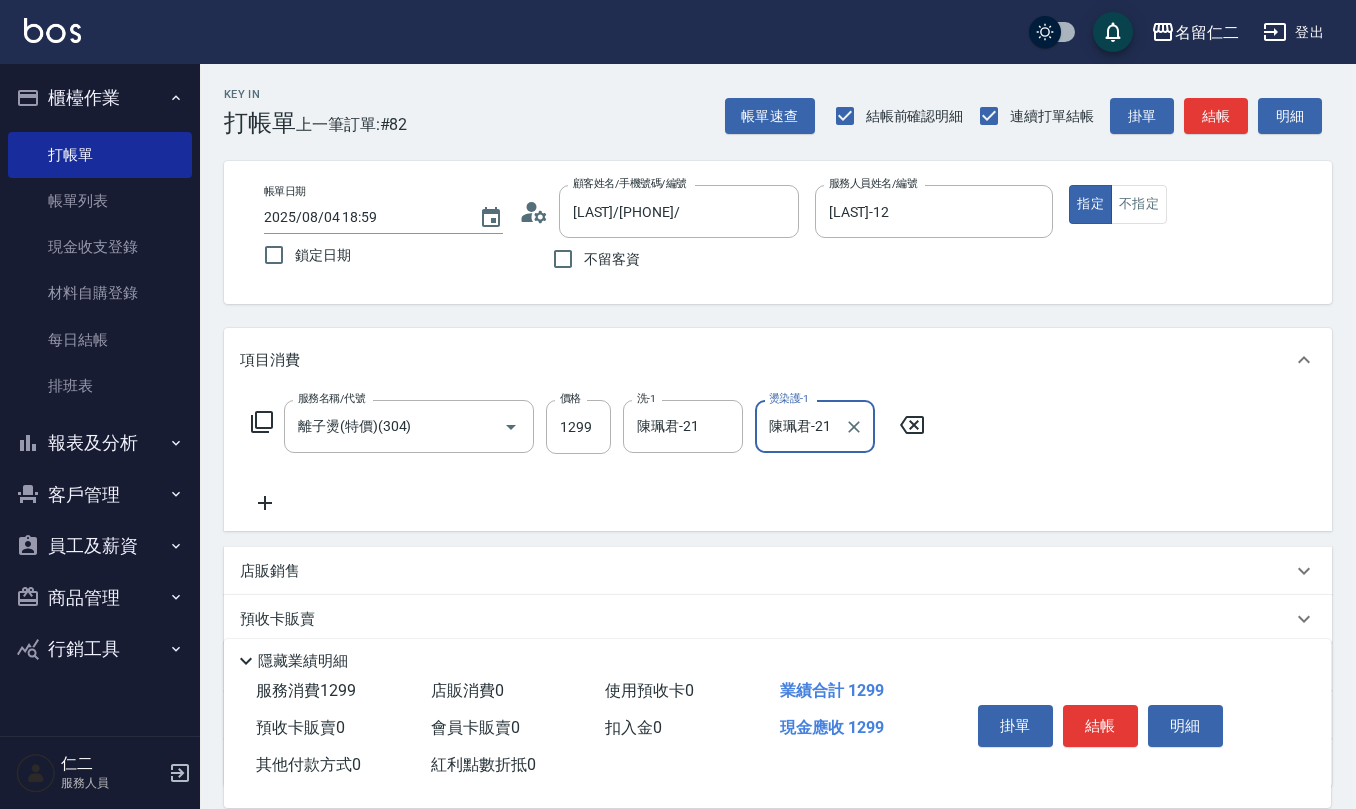 type on "陳珮君-21" 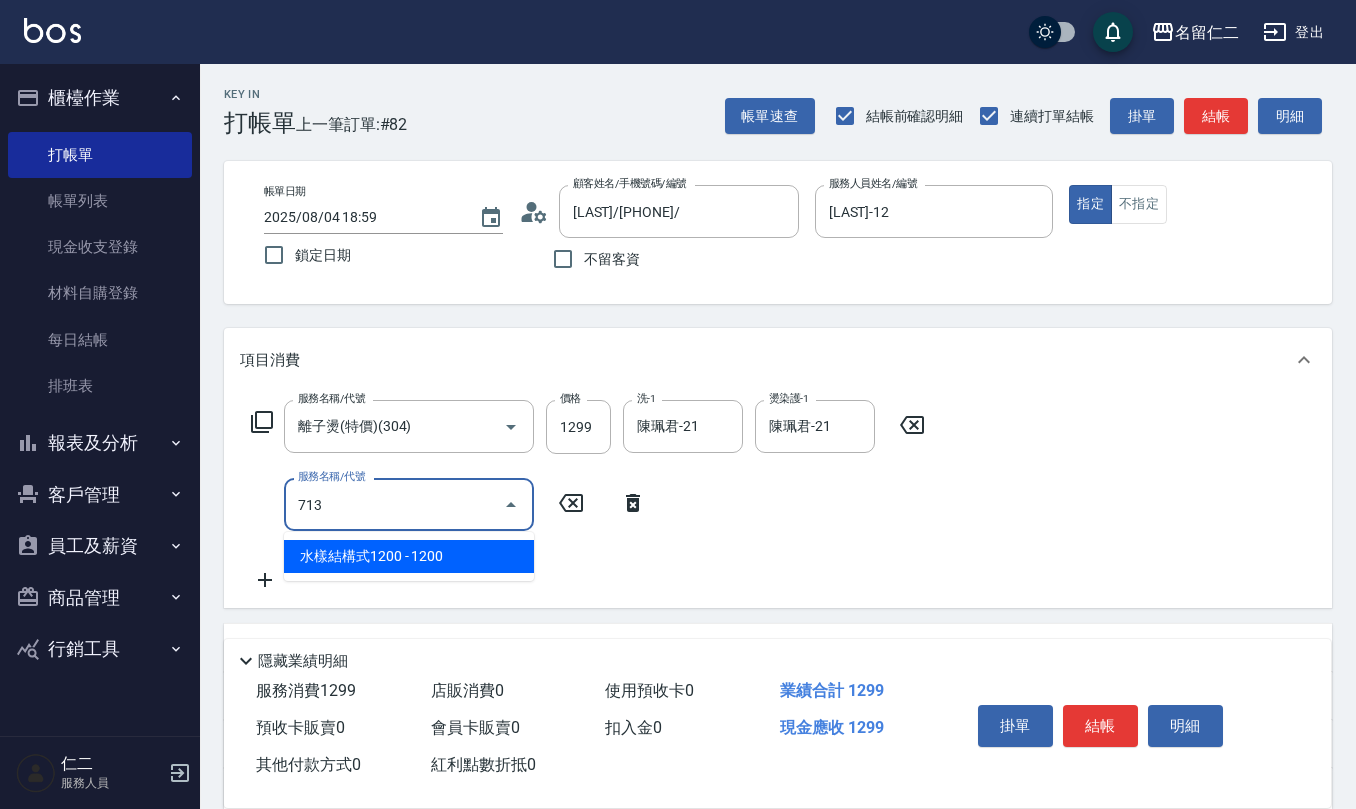 type on "水樣結構式1200(713)" 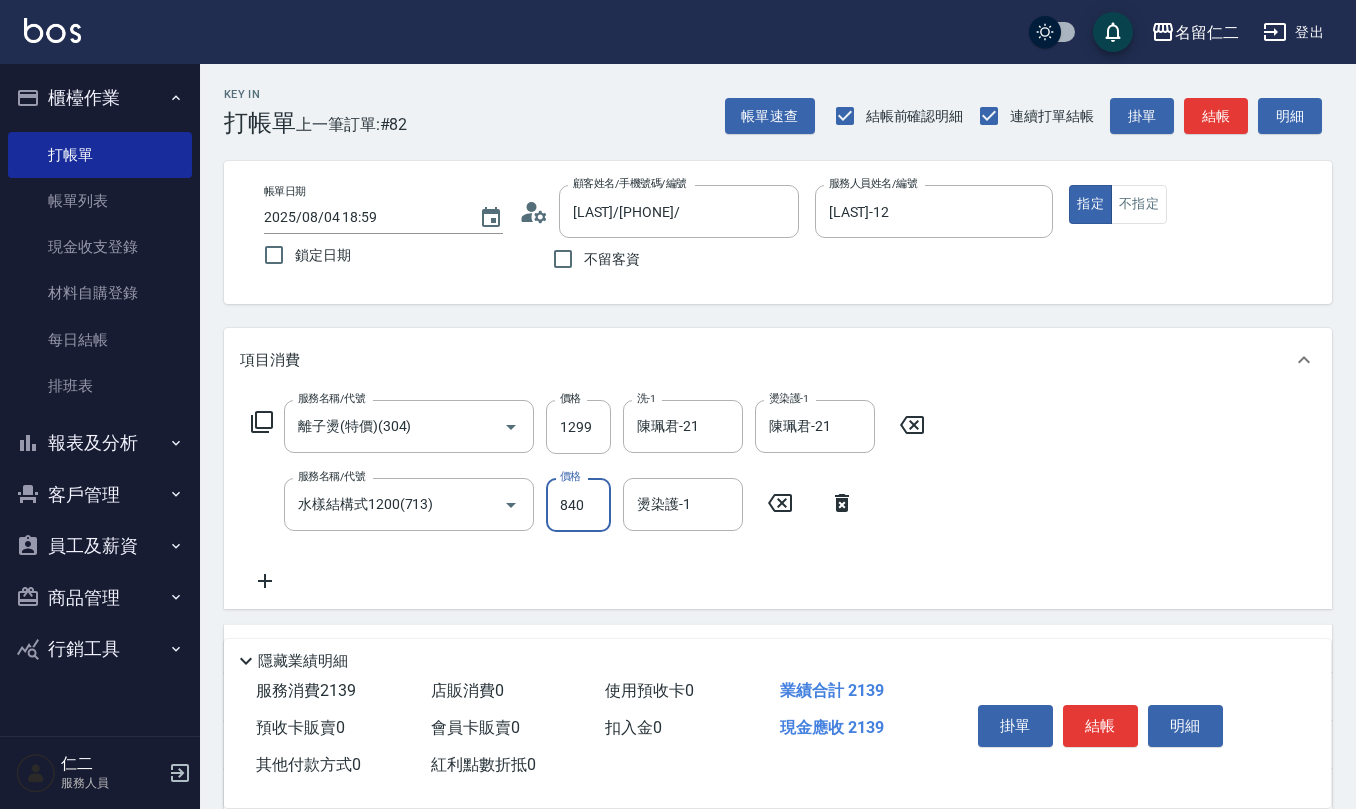 type on "840" 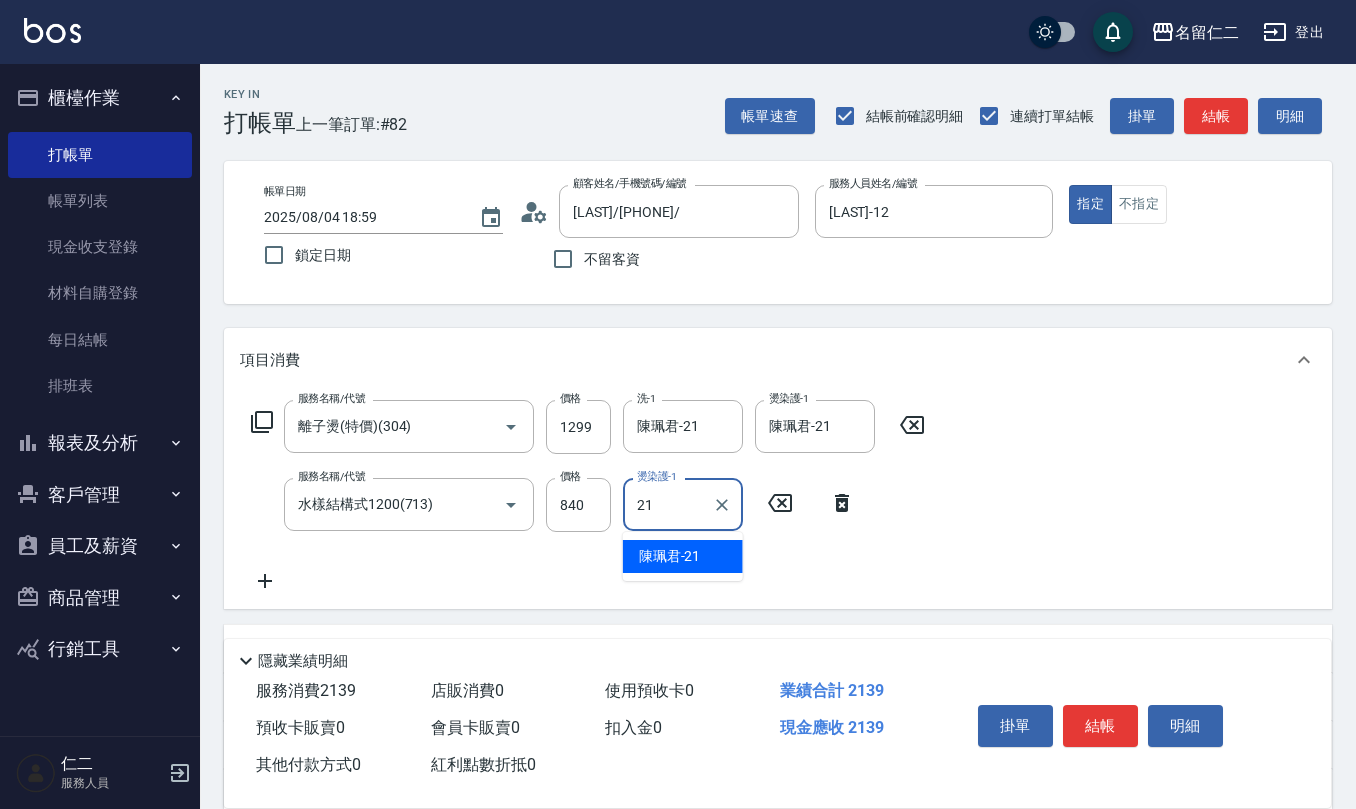 type on "陳珮君-21" 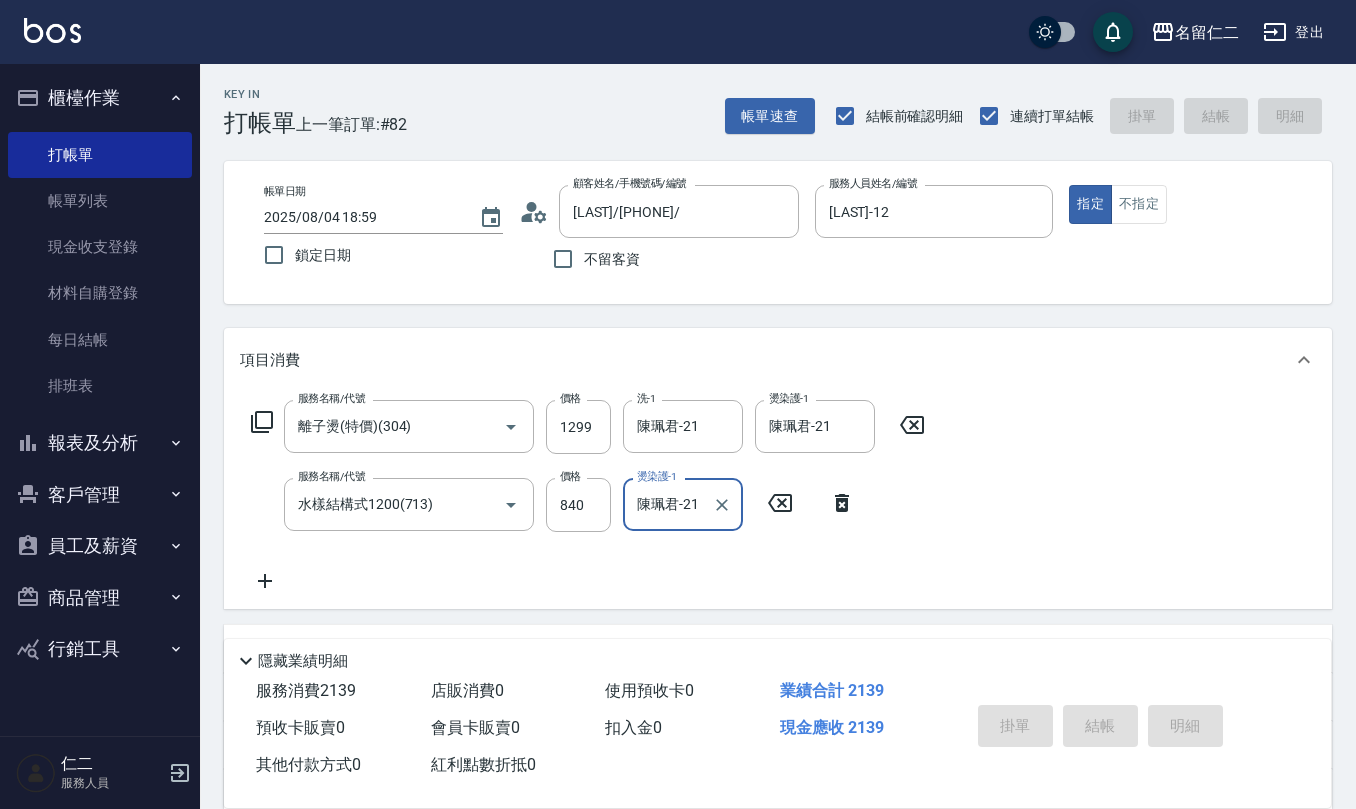 type on "2025/08/04 19:00" 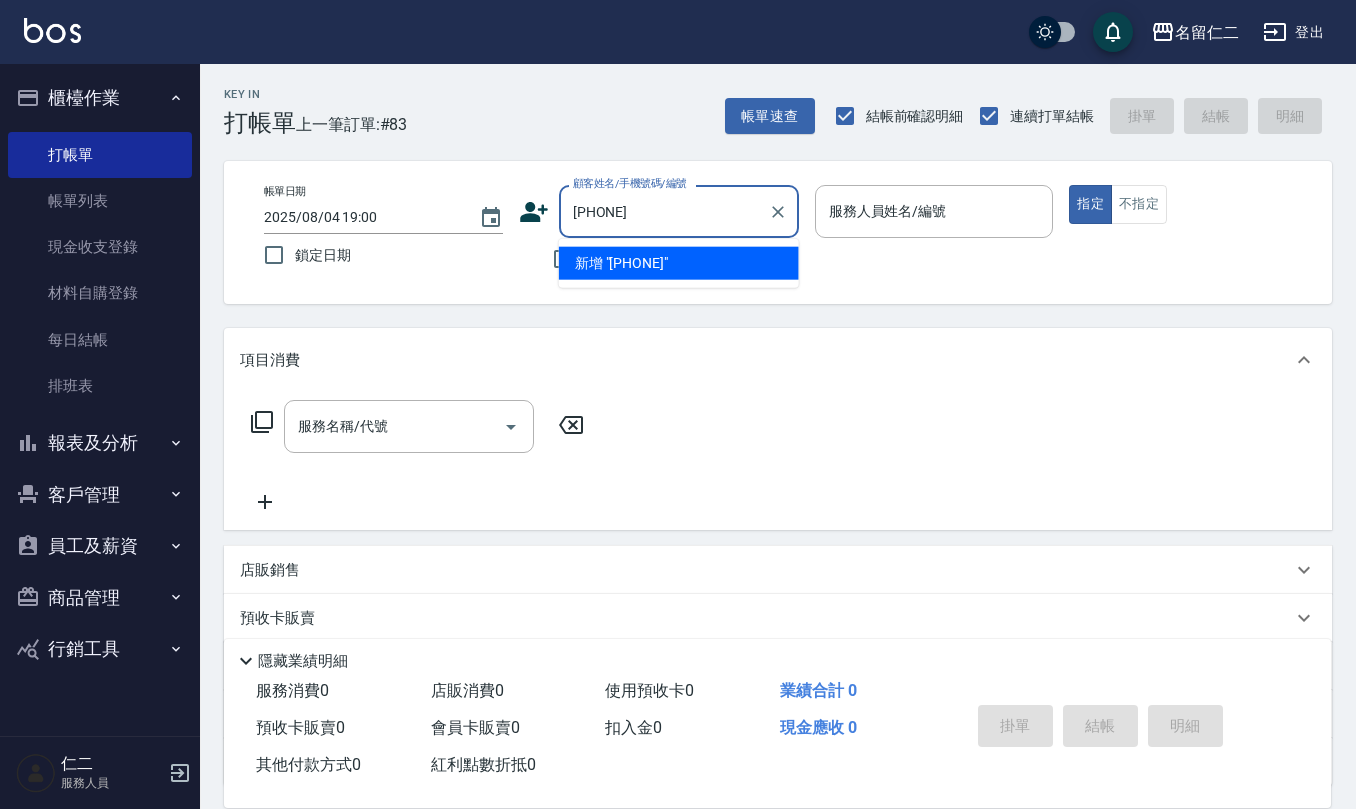 type on "[PHONE]" 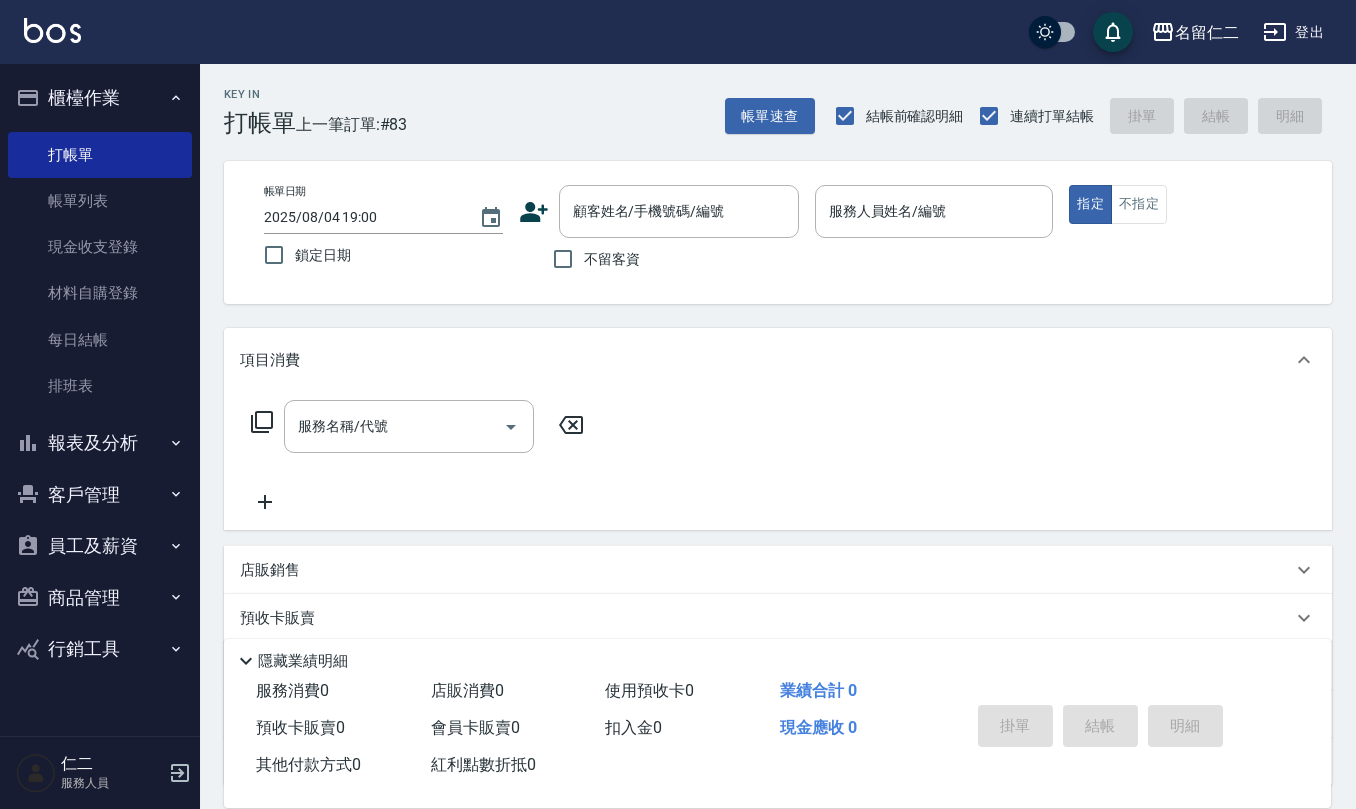 click 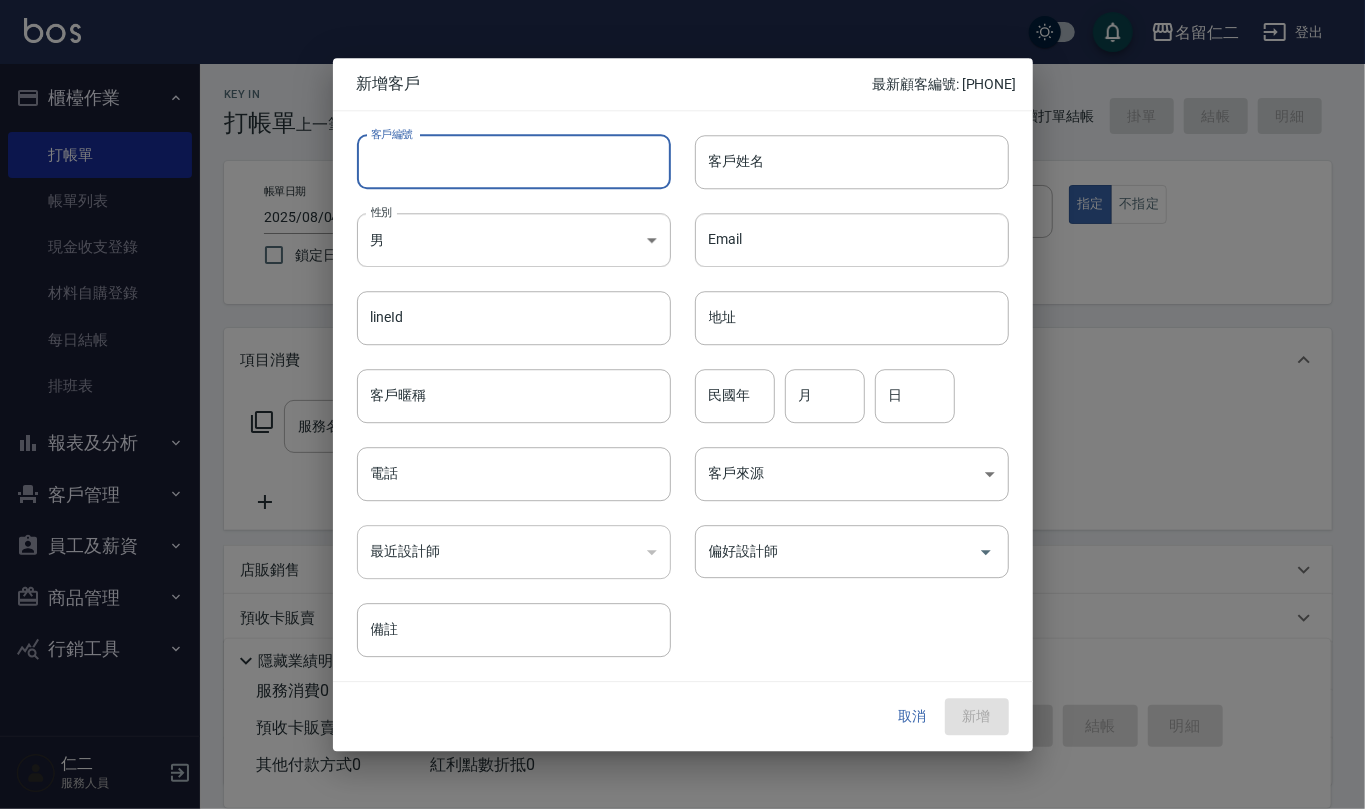 paste on "[PHONE]" 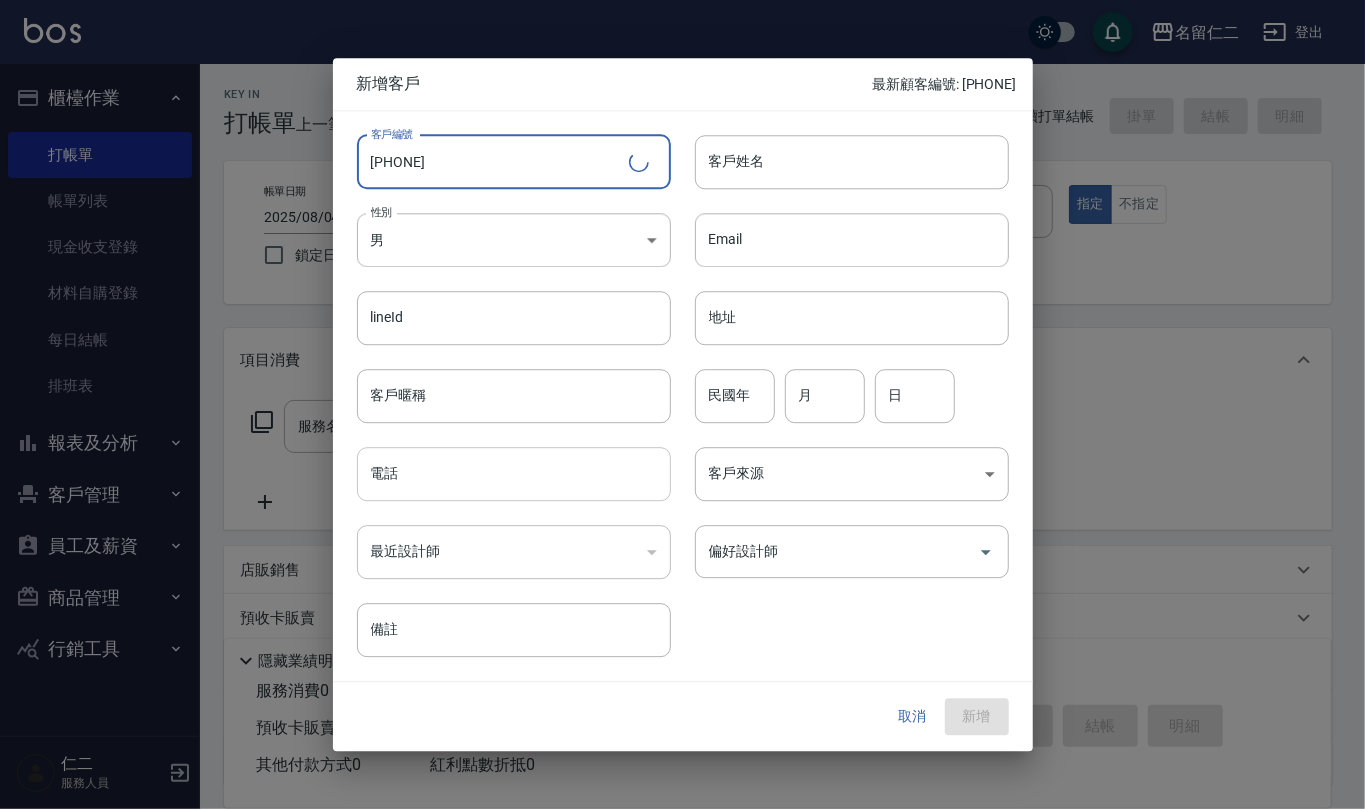 type on "[PHONE]" 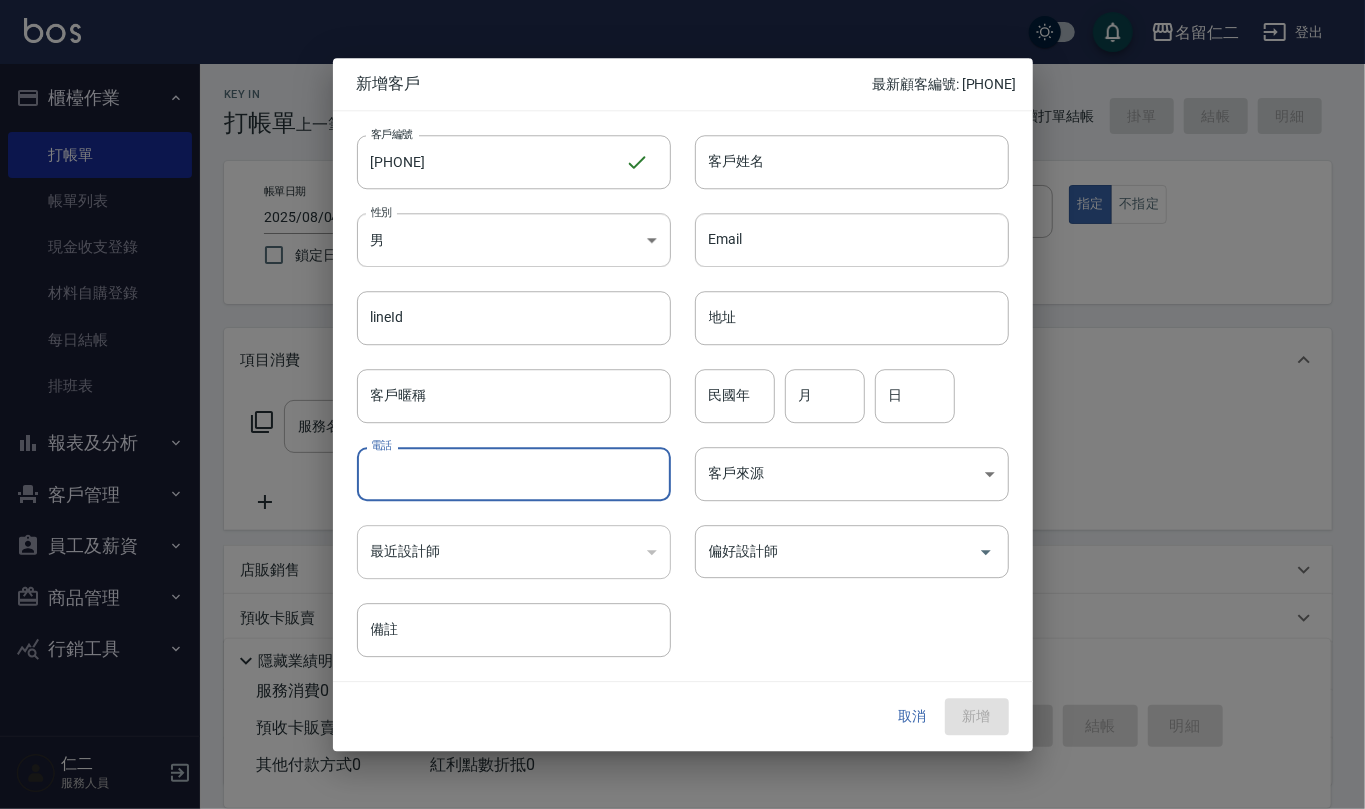 click on "電話" at bounding box center [514, 474] 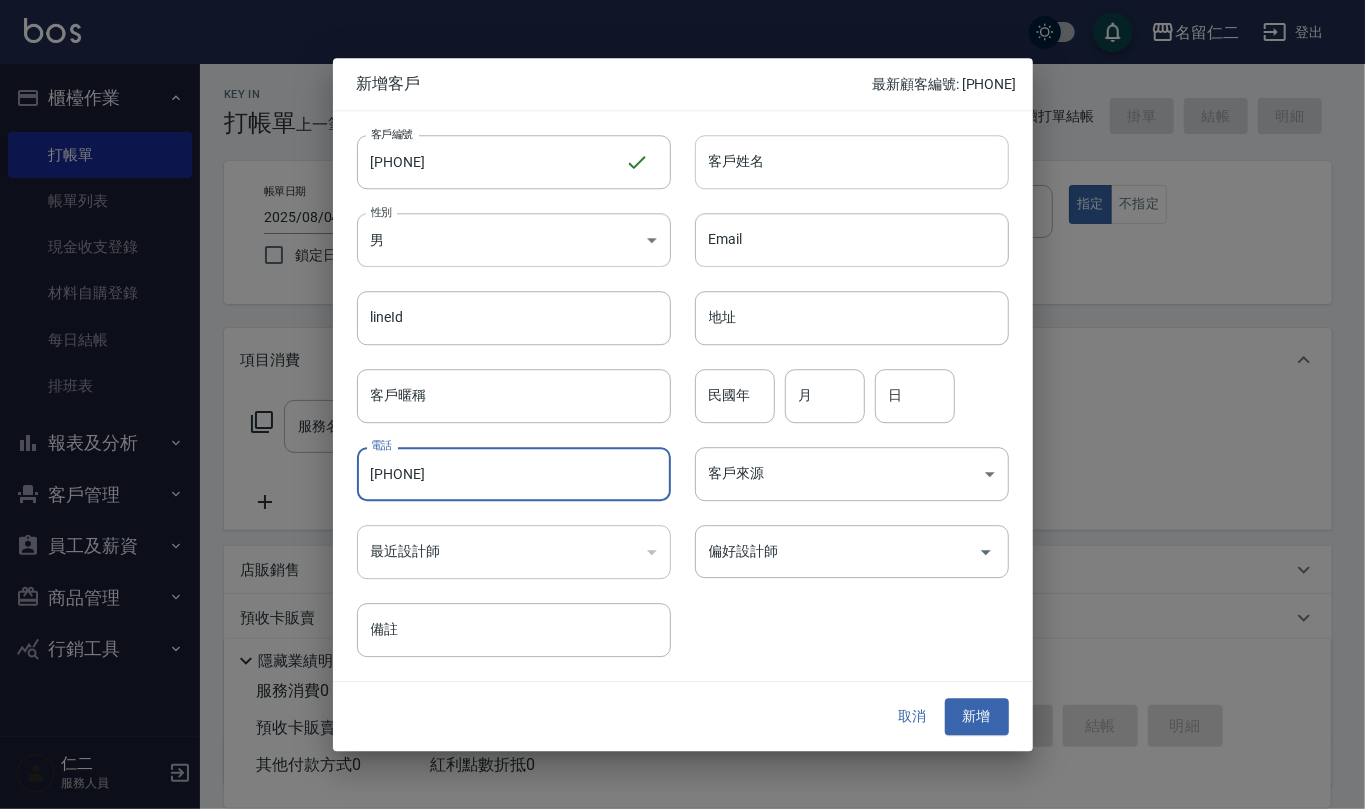 type on "[PHONE]" 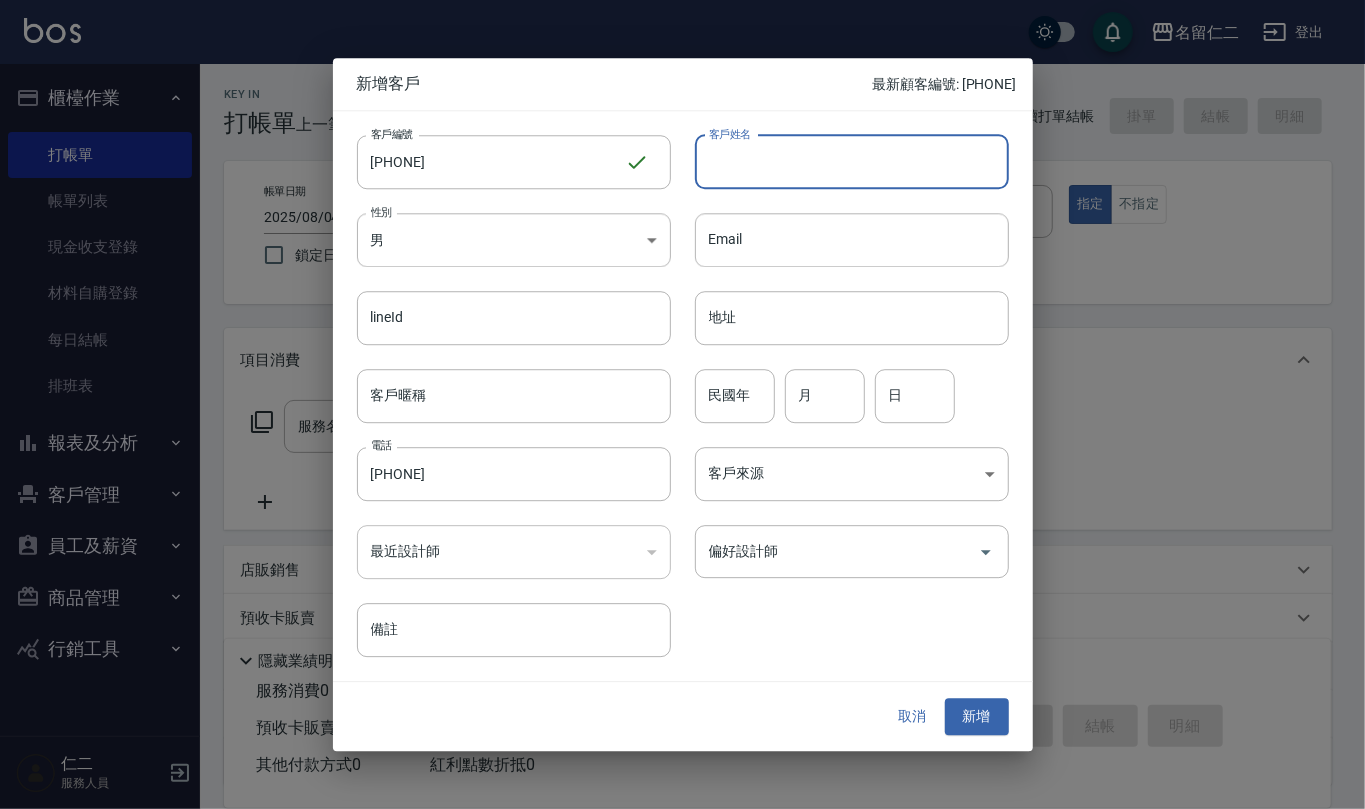 click on "客戶姓名" at bounding box center [852, 162] 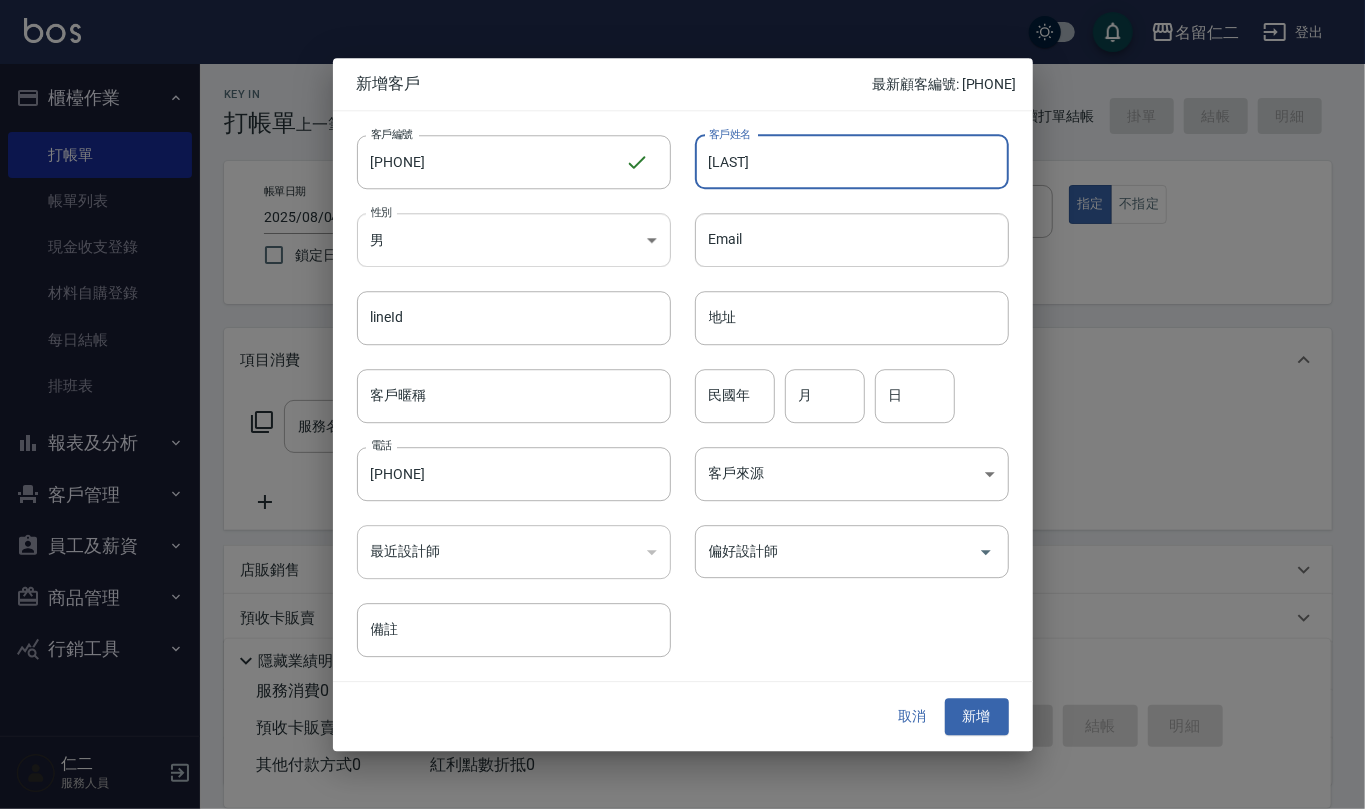 type on "[LAST]" 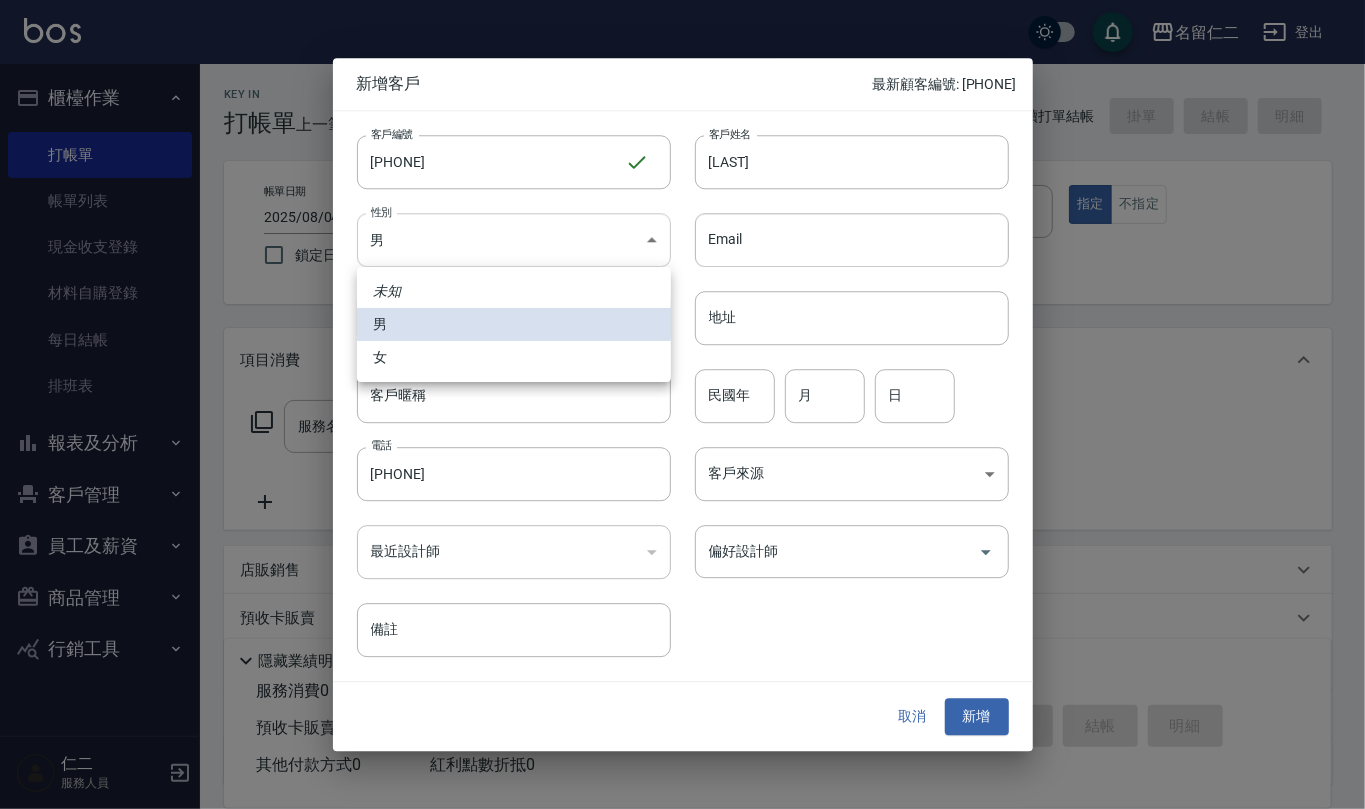 click on "顧客姓名/手機號碼/編號 顧客姓名/手機號碼/編號 不留客資 服務人員姓名/編號 服務人員姓名/編號 指定 不指定 項目消費 服務名稱/代號 服務名稱/代號 店販銷售 服務人員姓名/編號 服務人員姓名/編號 備註 0" at bounding box center [682, 487] 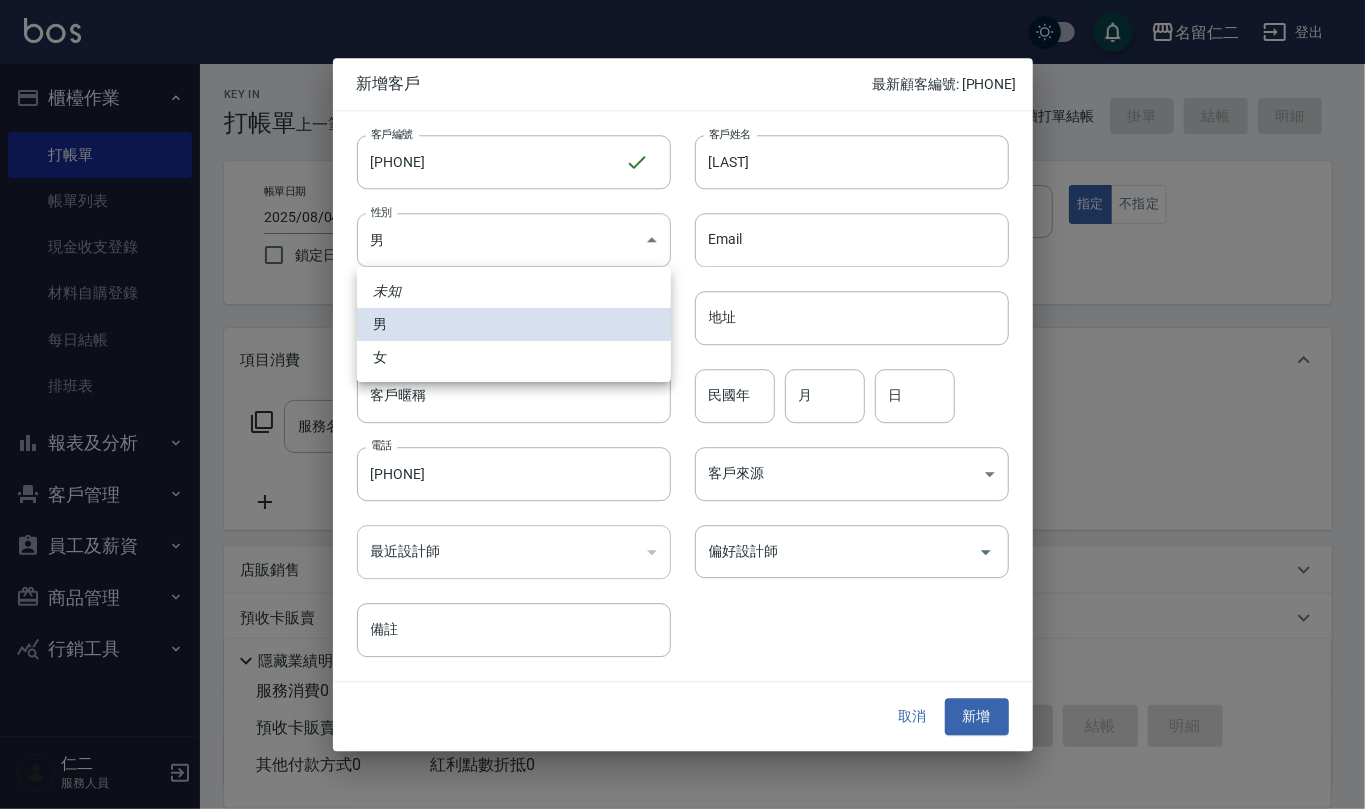 click on "女" at bounding box center [514, 357] 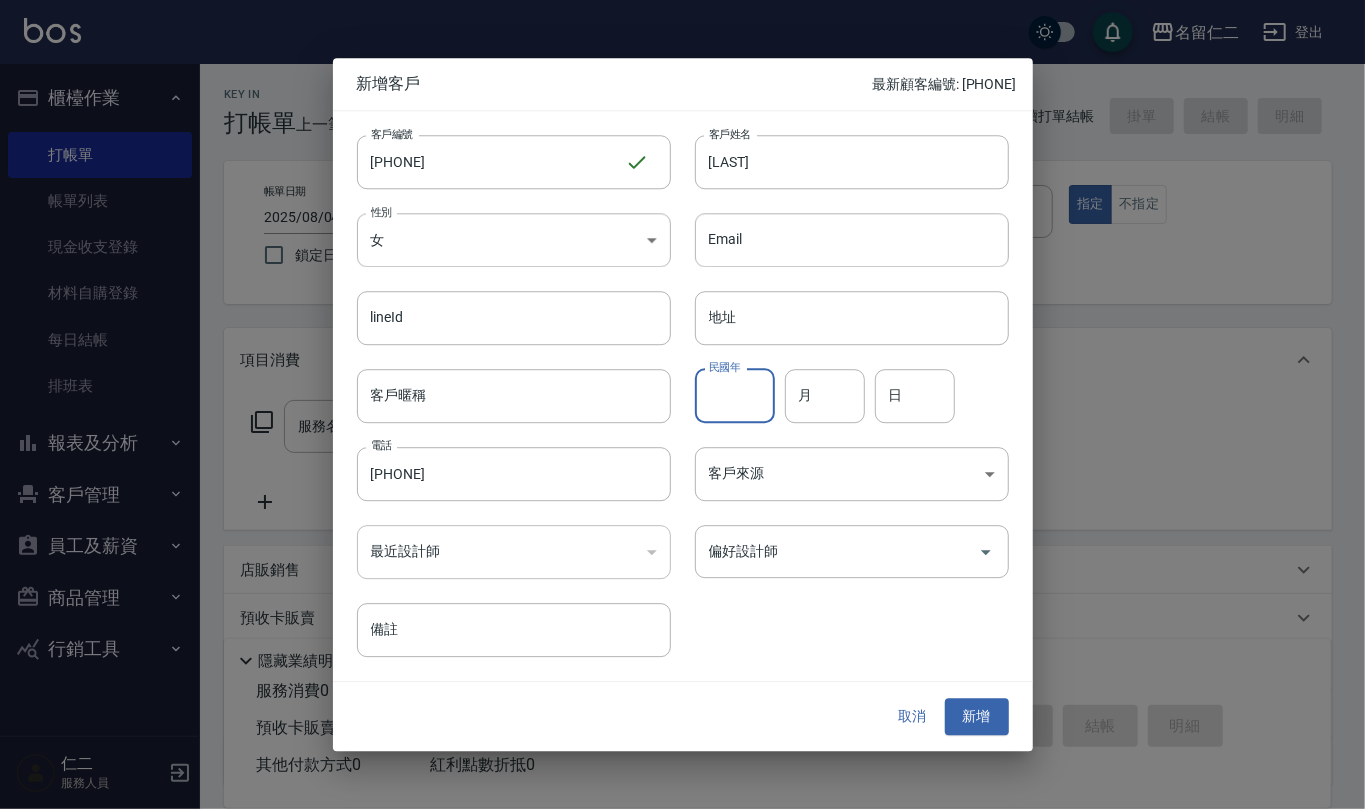 click on "民國年" at bounding box center [735, 396] 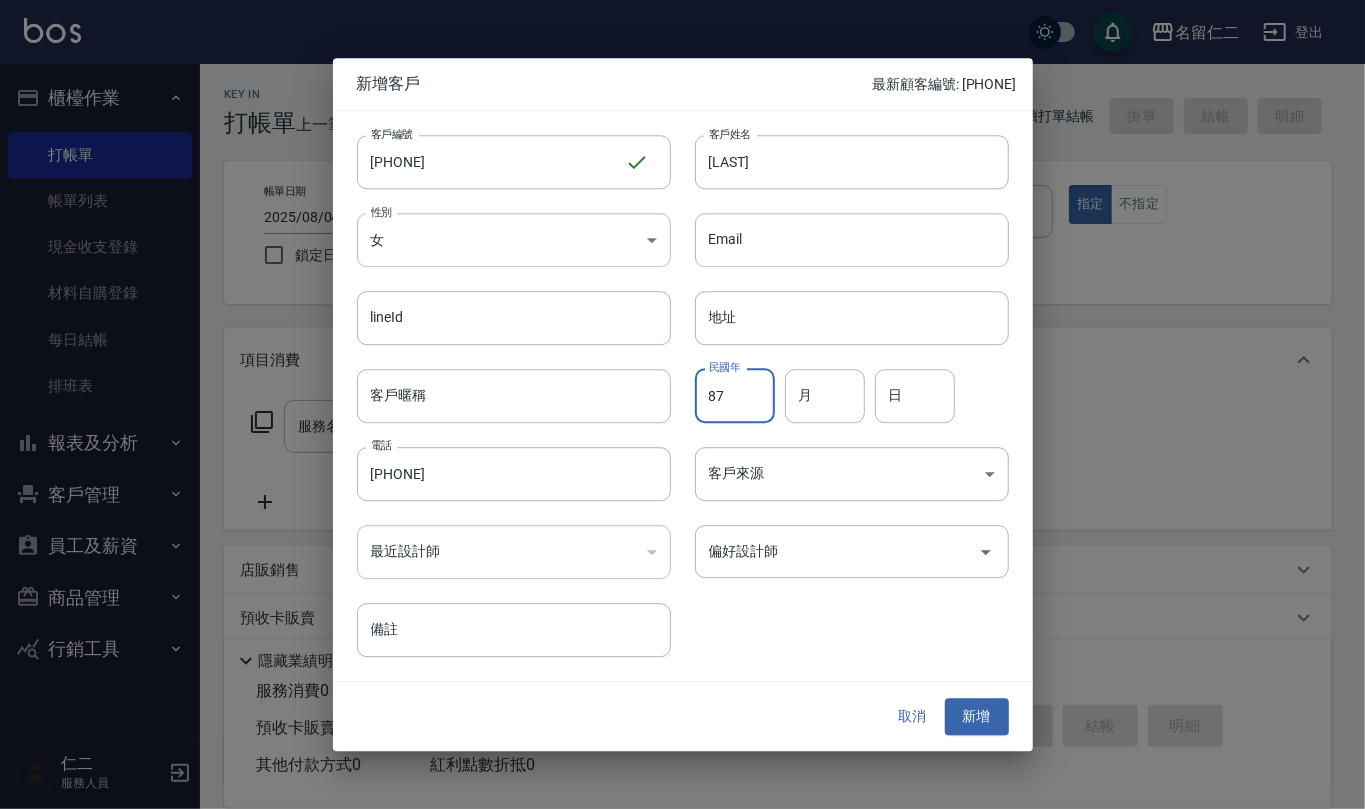 type on "87" 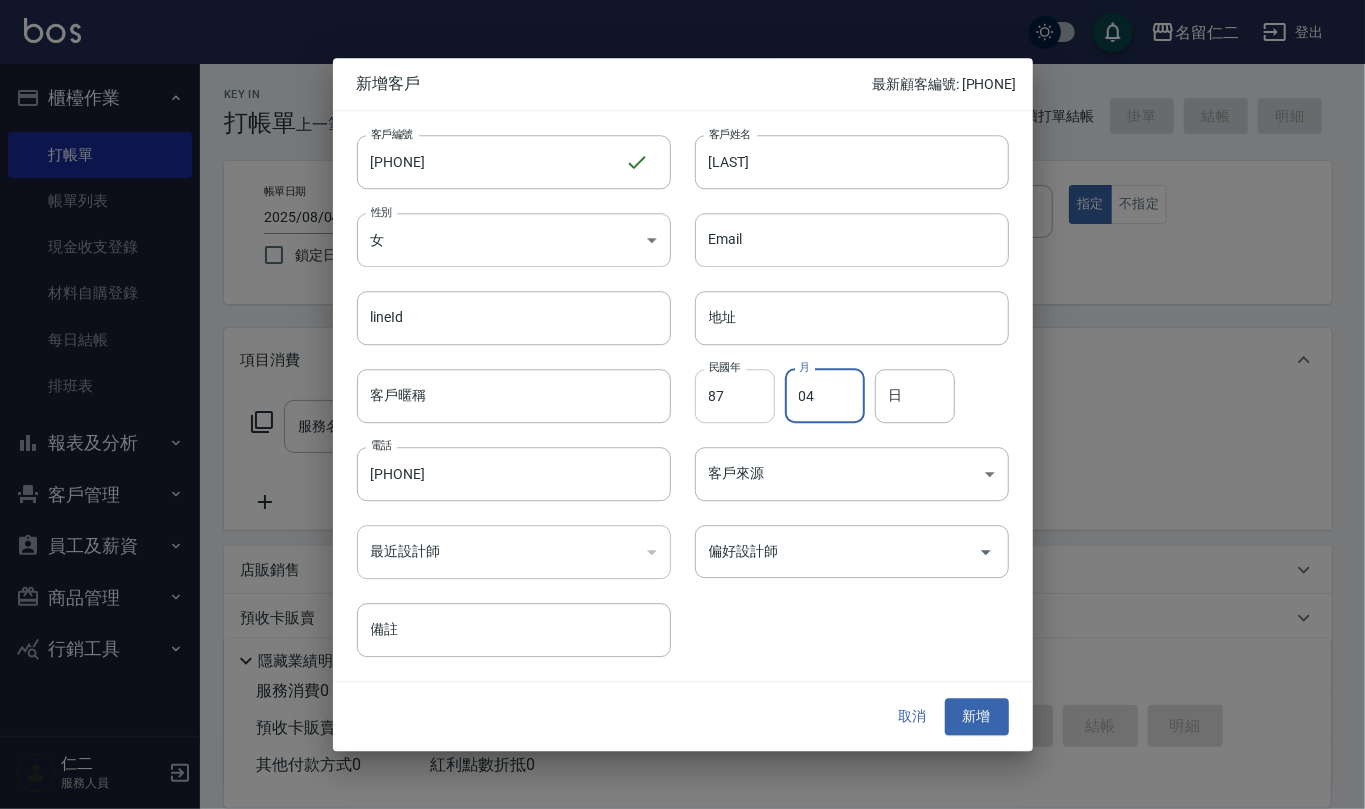 type on "04" 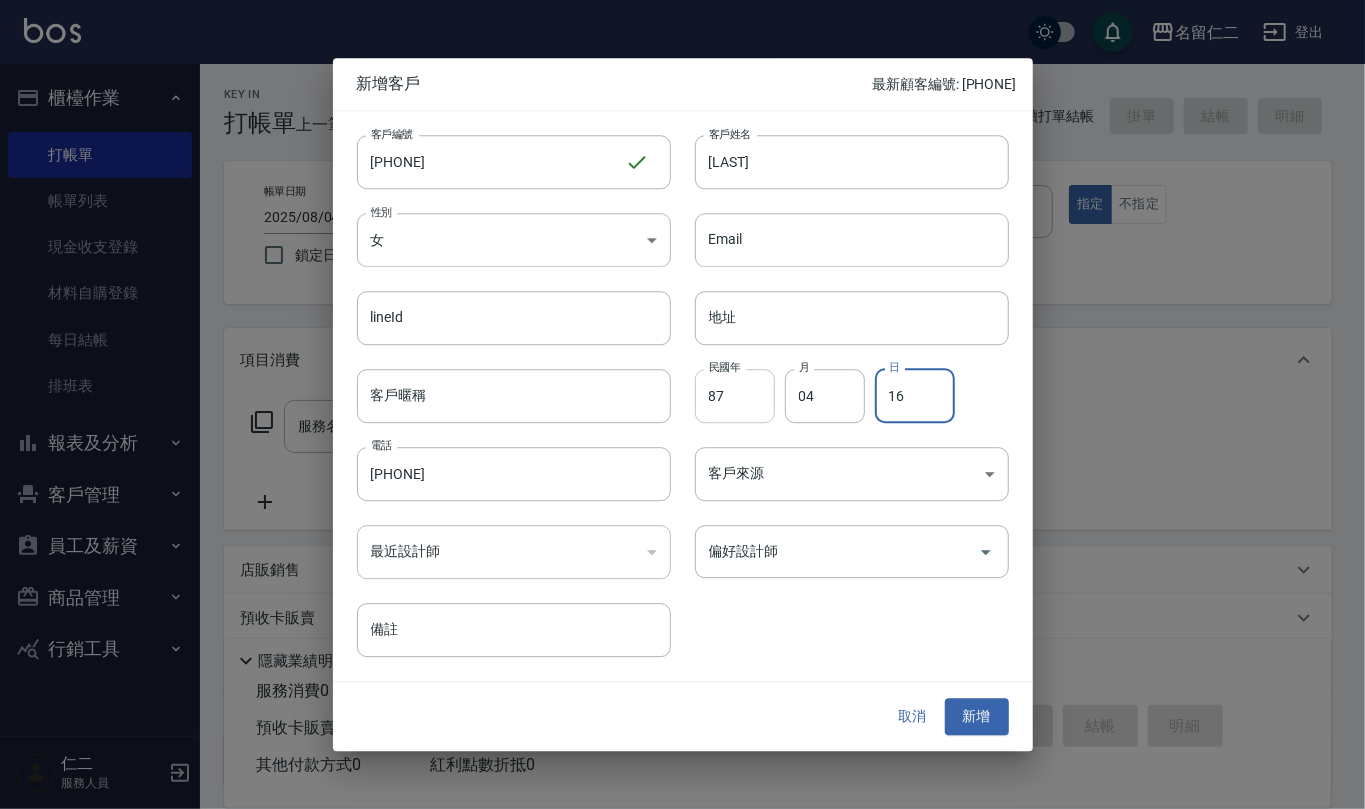 type on "16" 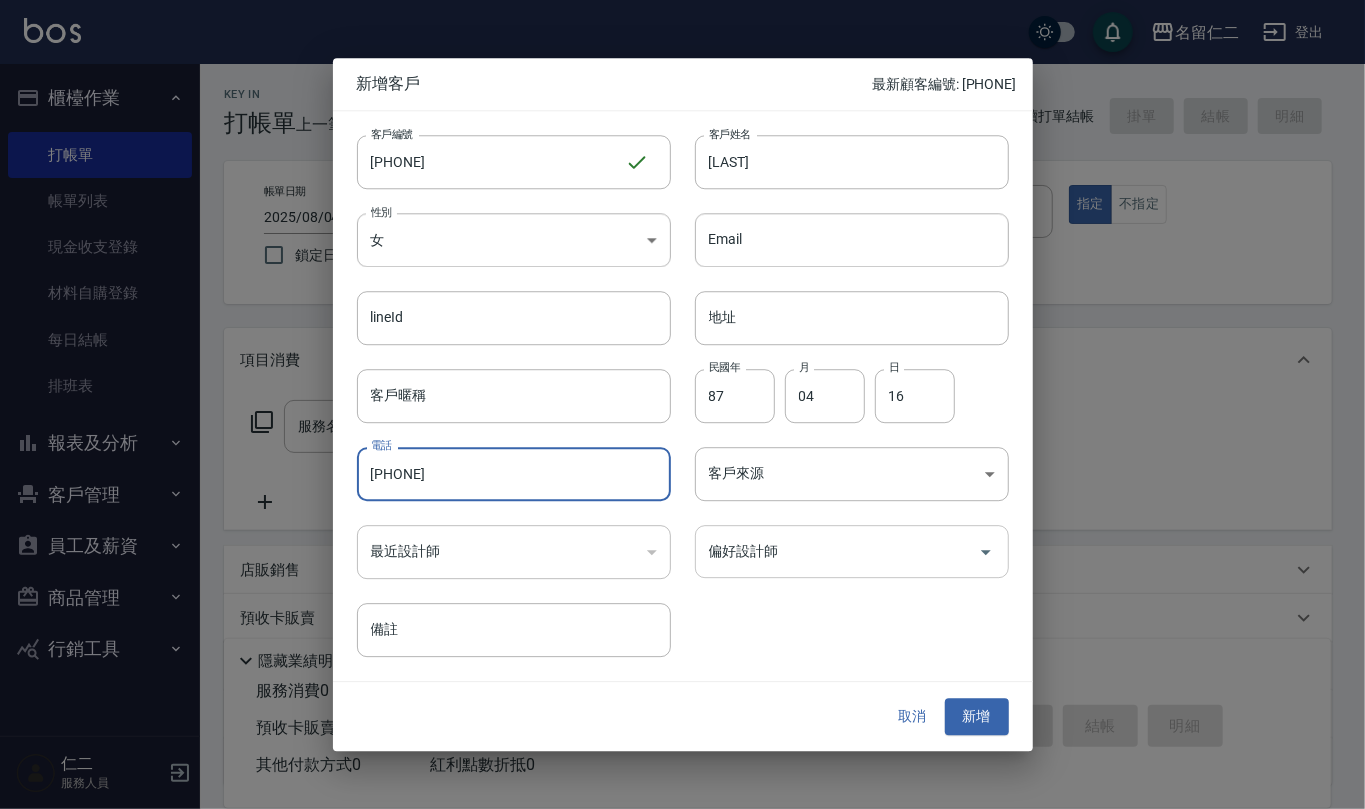 click on "偏好設計師" at bounding box center (852, 551) 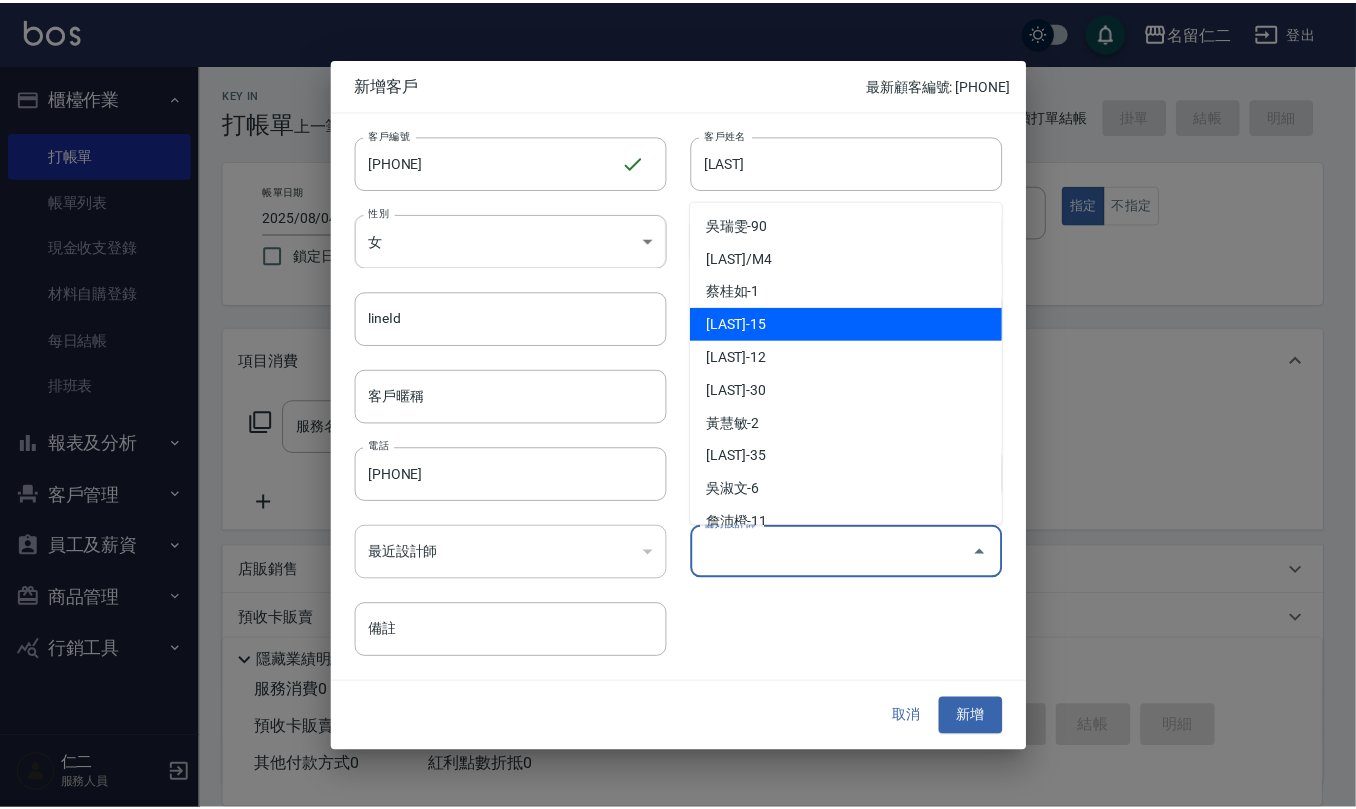 scroll, scrollTop: 266, scrollLeft: 0, axis: vertical 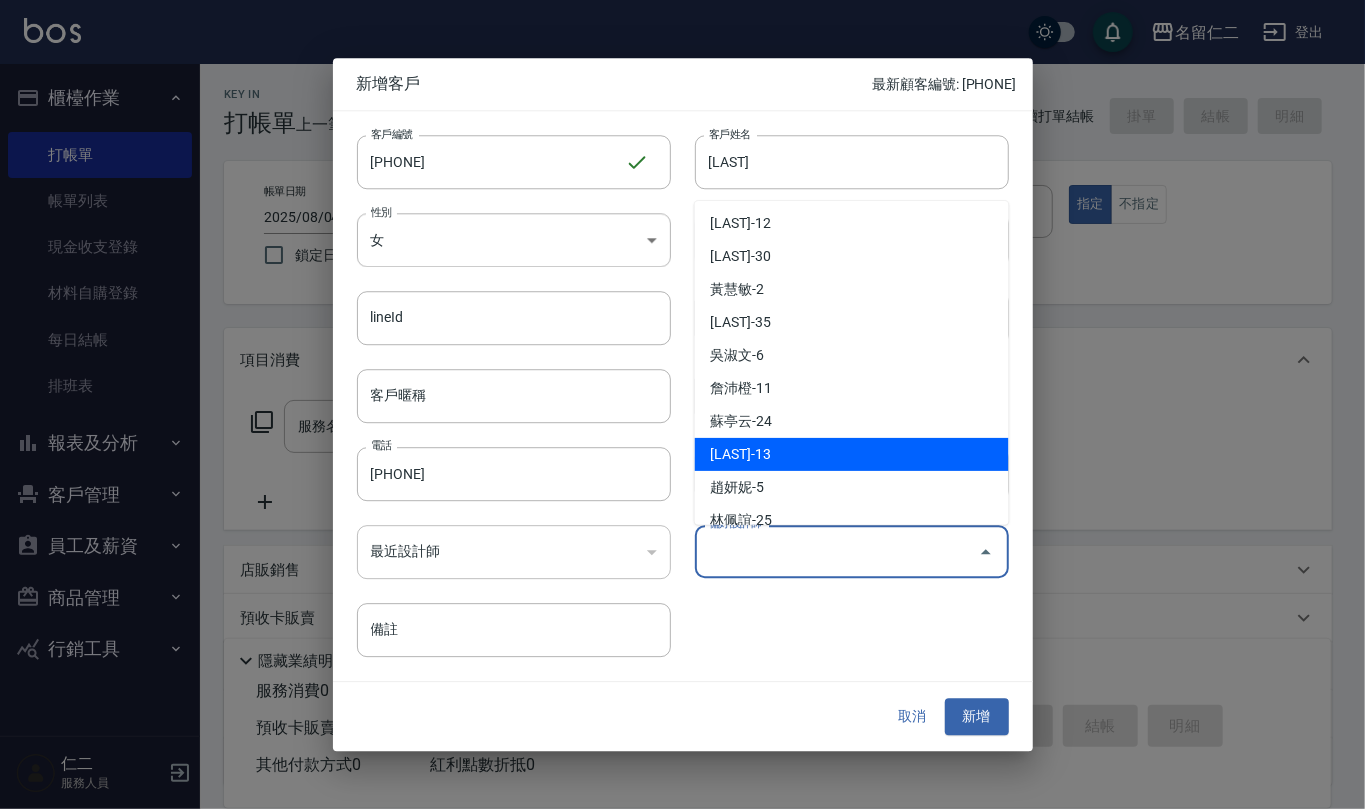 click on "[LAST]-13" at bounding box center (852, 454) 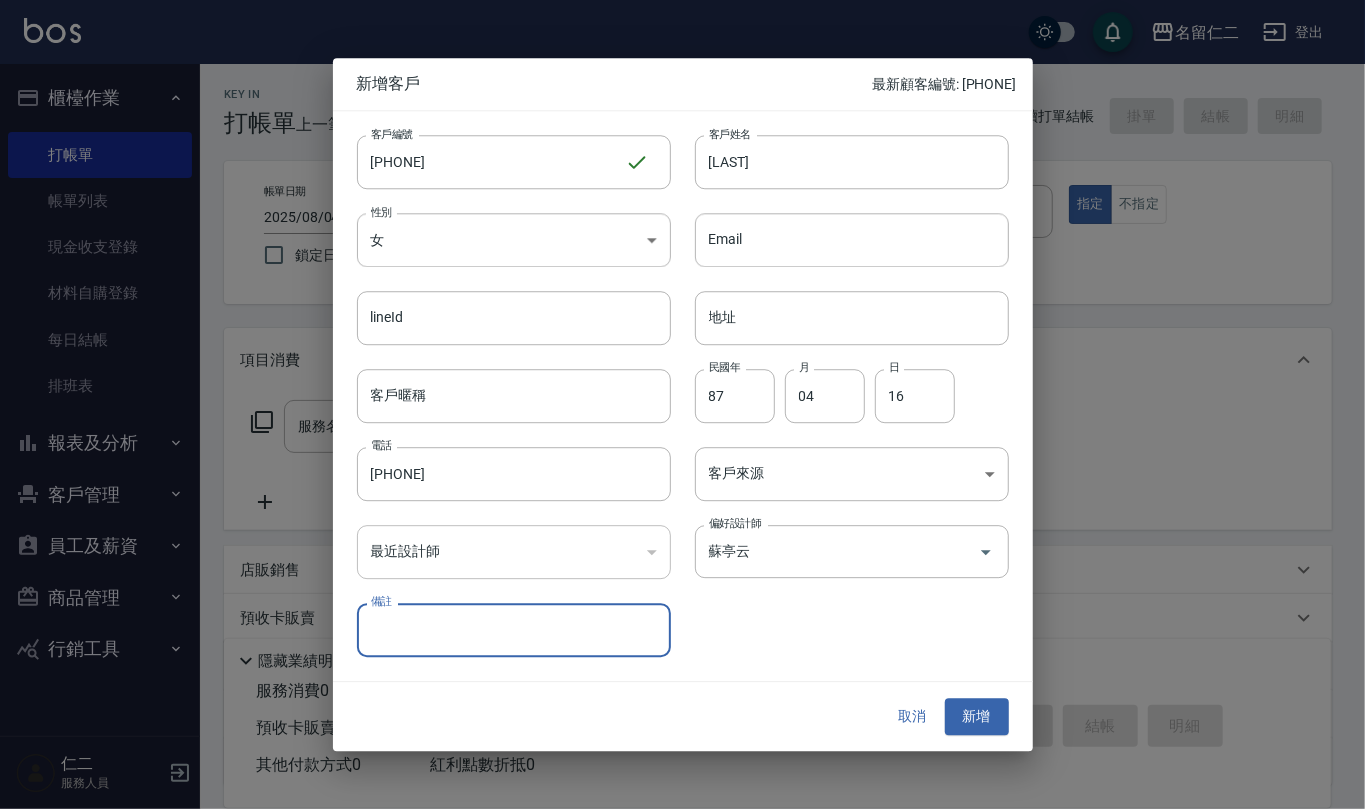 type on "蘇亭云" 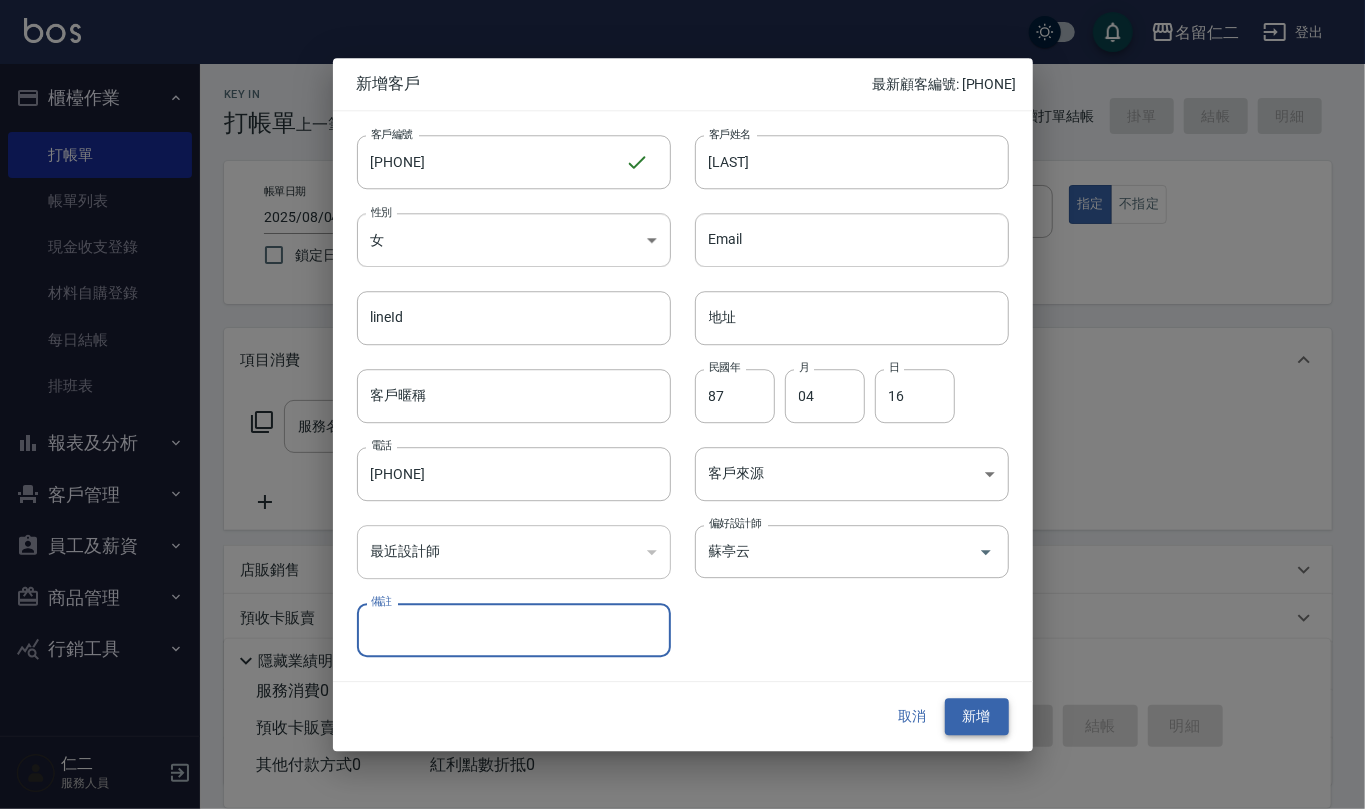 click on "新增" at bounding box center (977, 717) 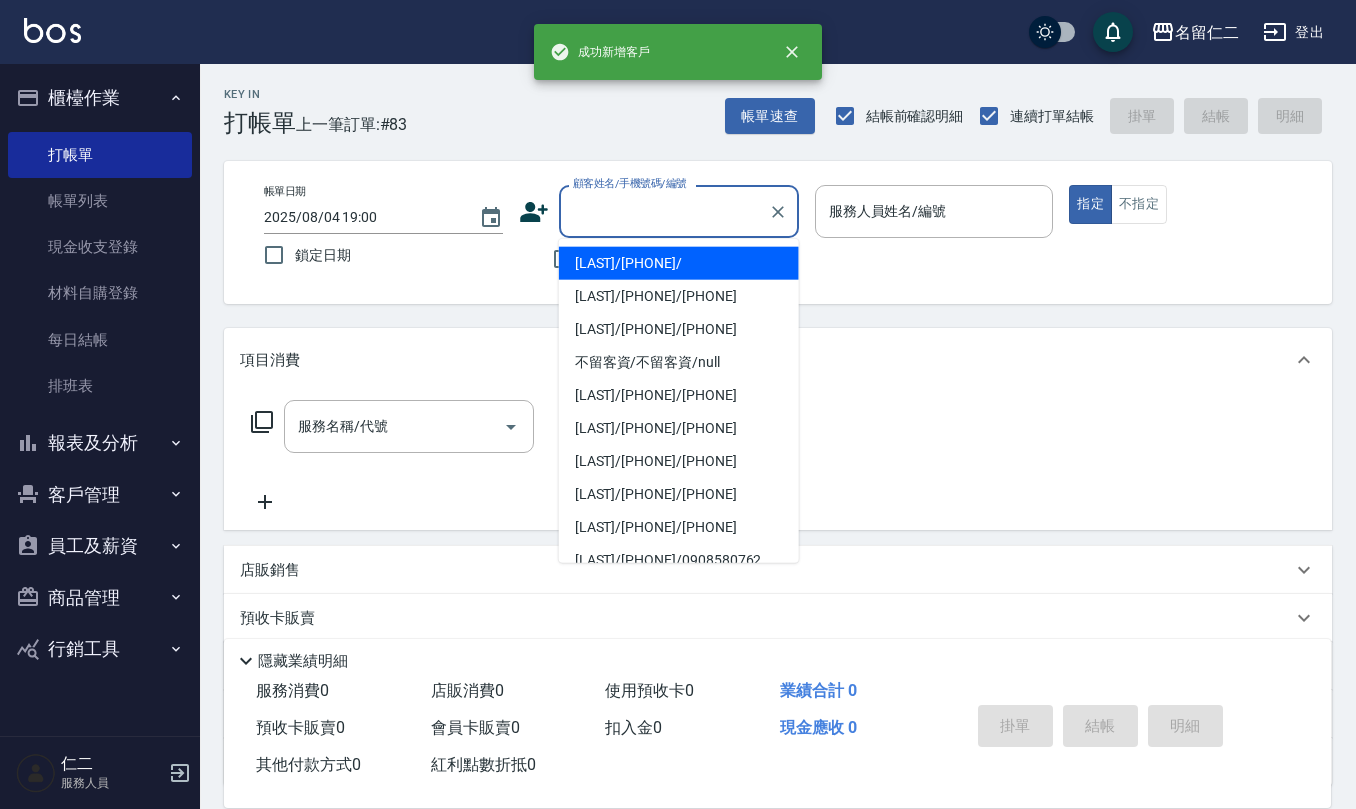 paste on "[PHONE]" 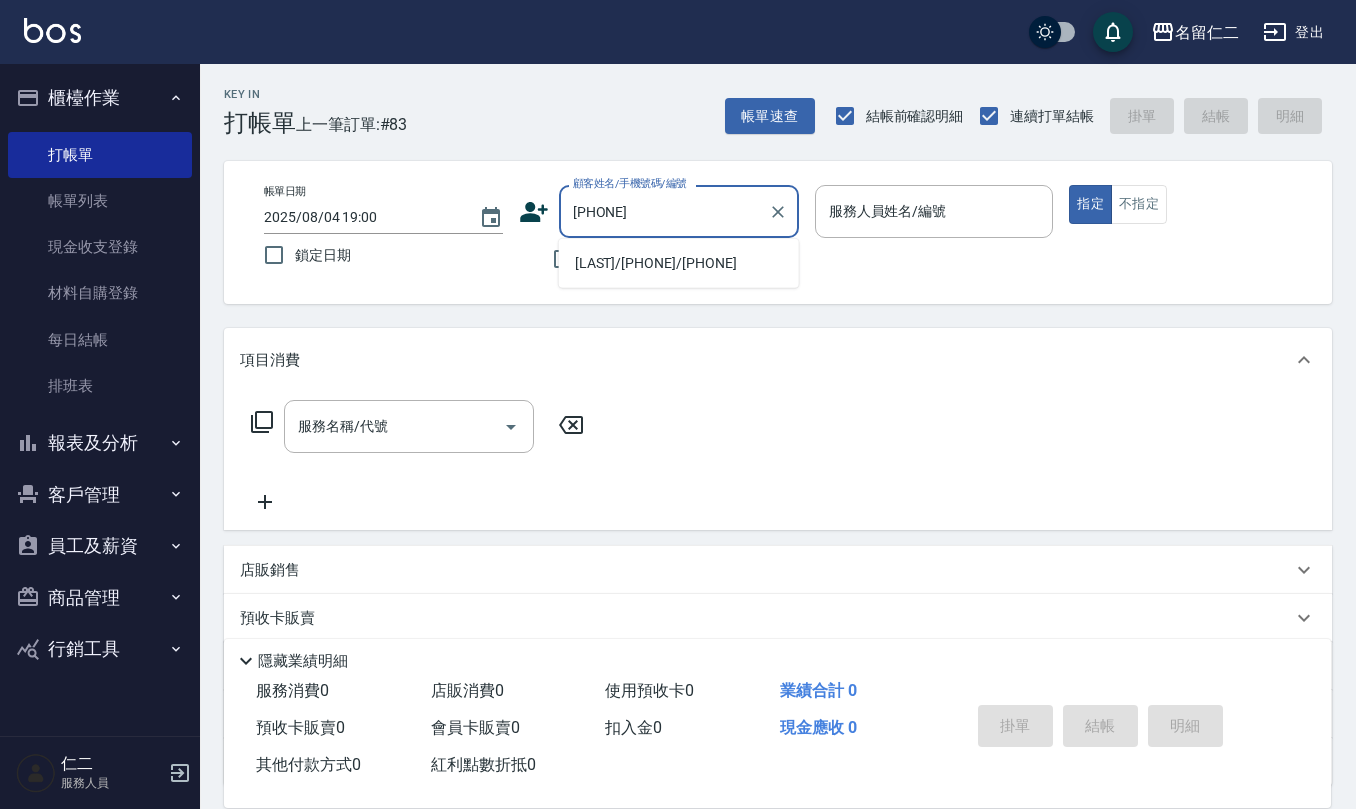 type on "[LAST]/[PHONE]/[PHONE]" 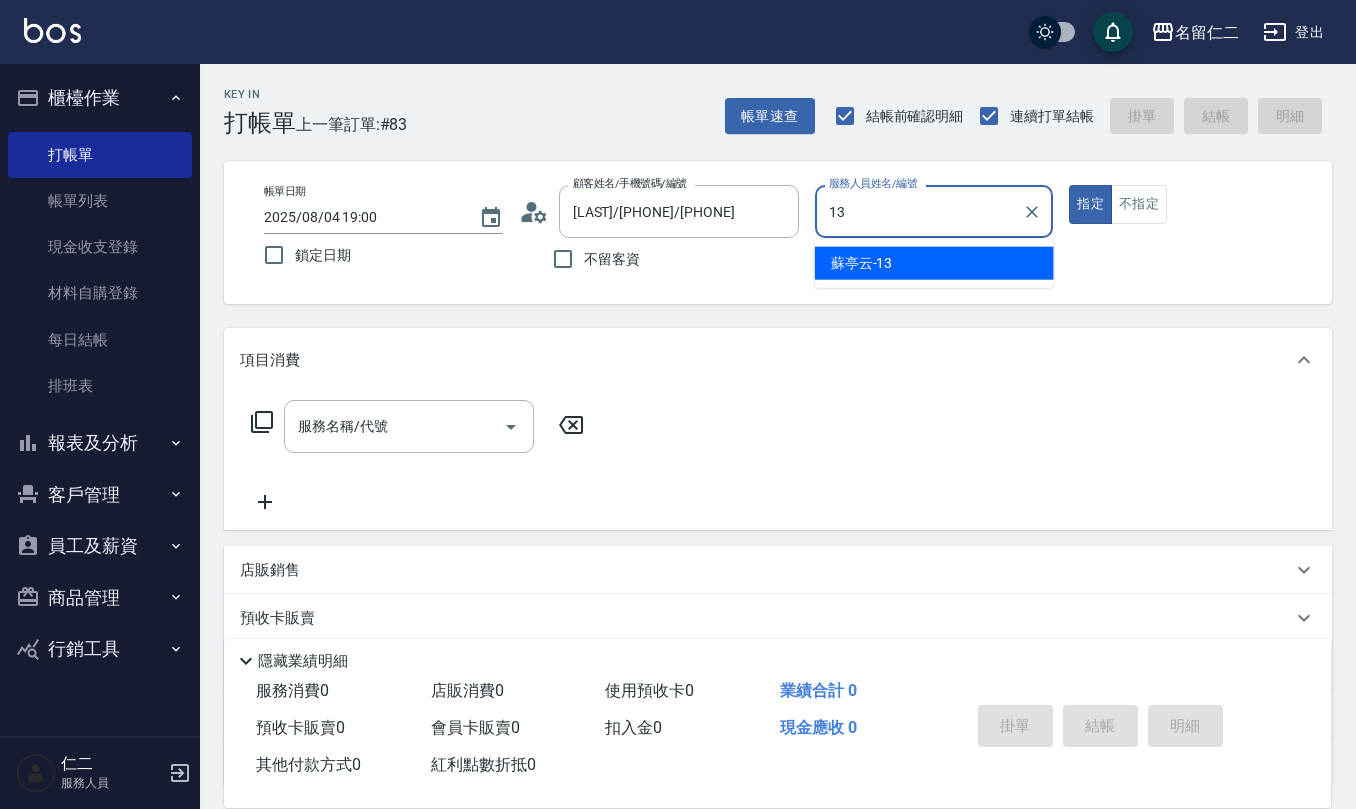 type on "[LAST]-13" 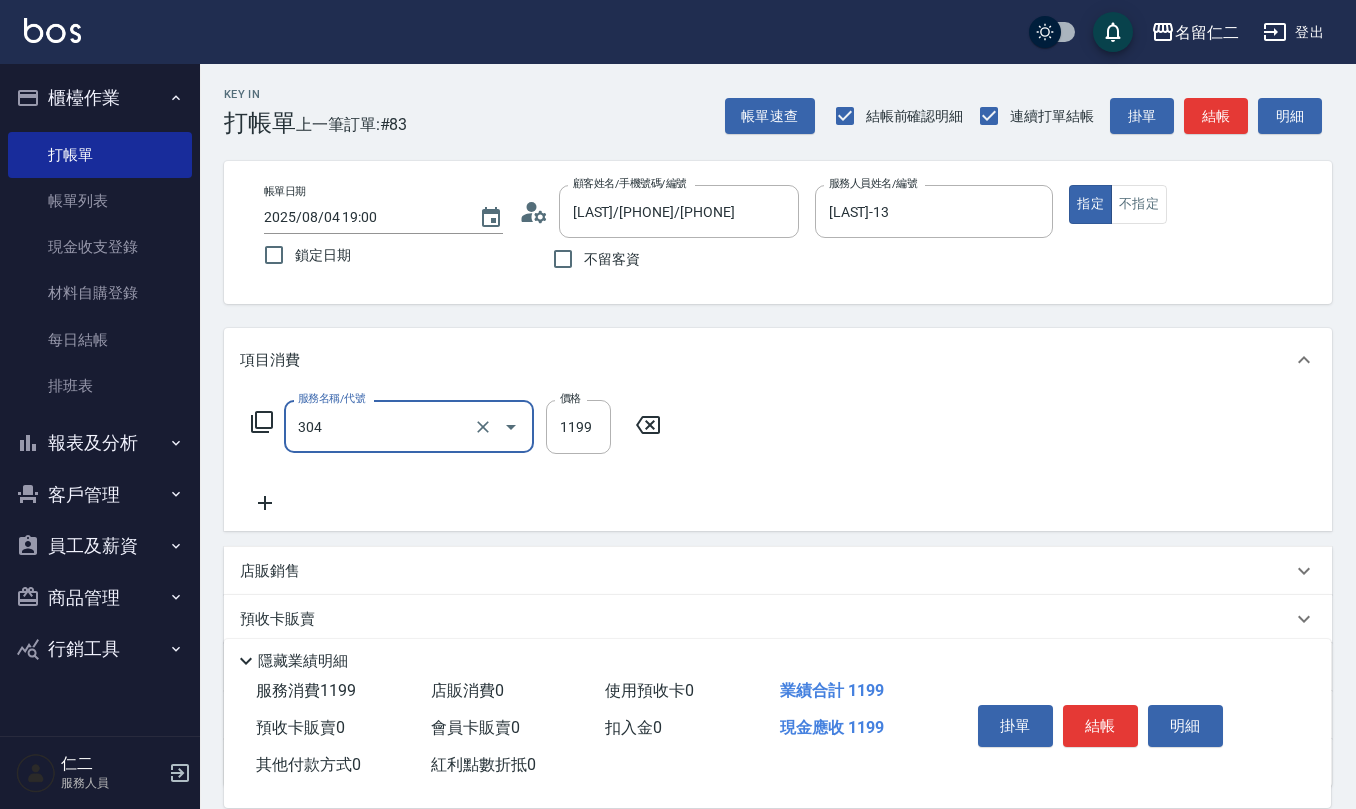 type on "離子燙(特價)(304)" 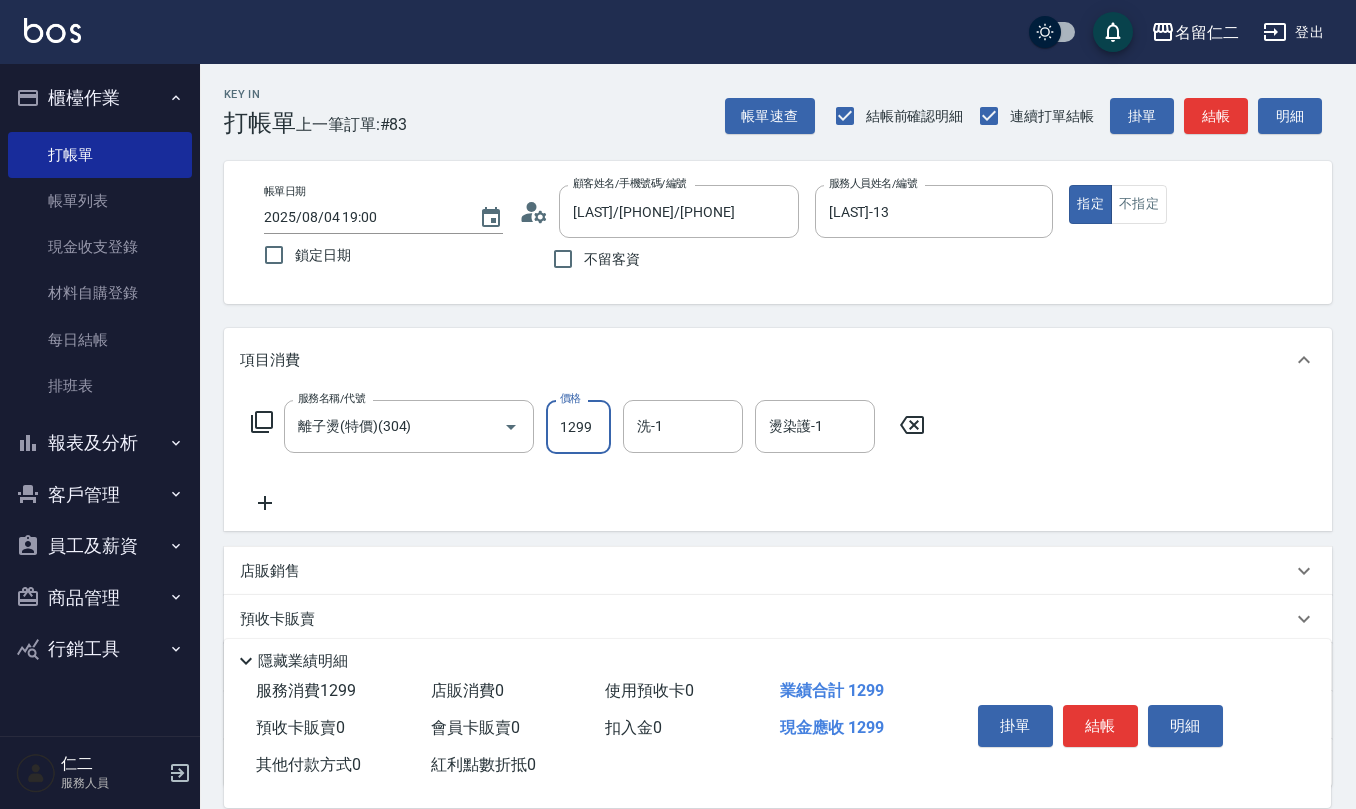 type on "1299" 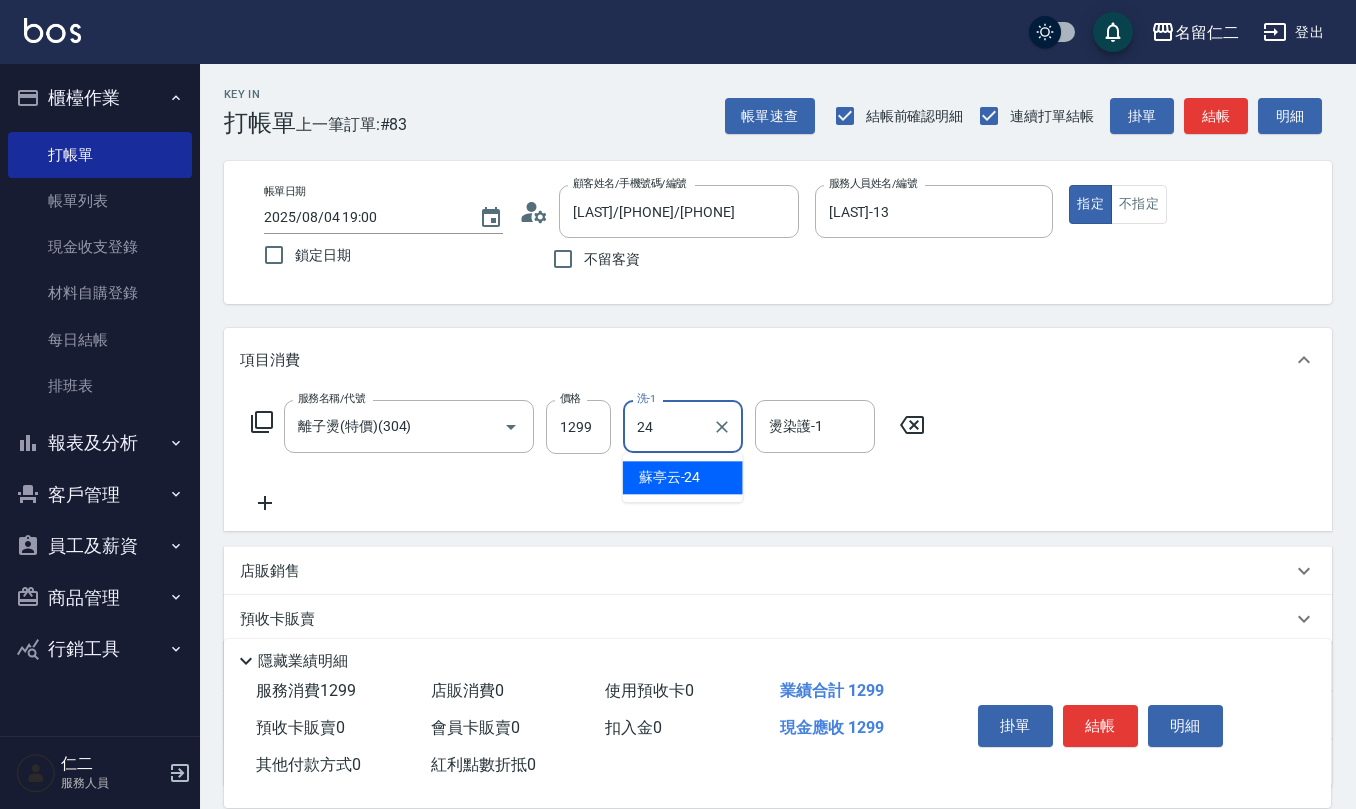 type on "蘇亭云-24" 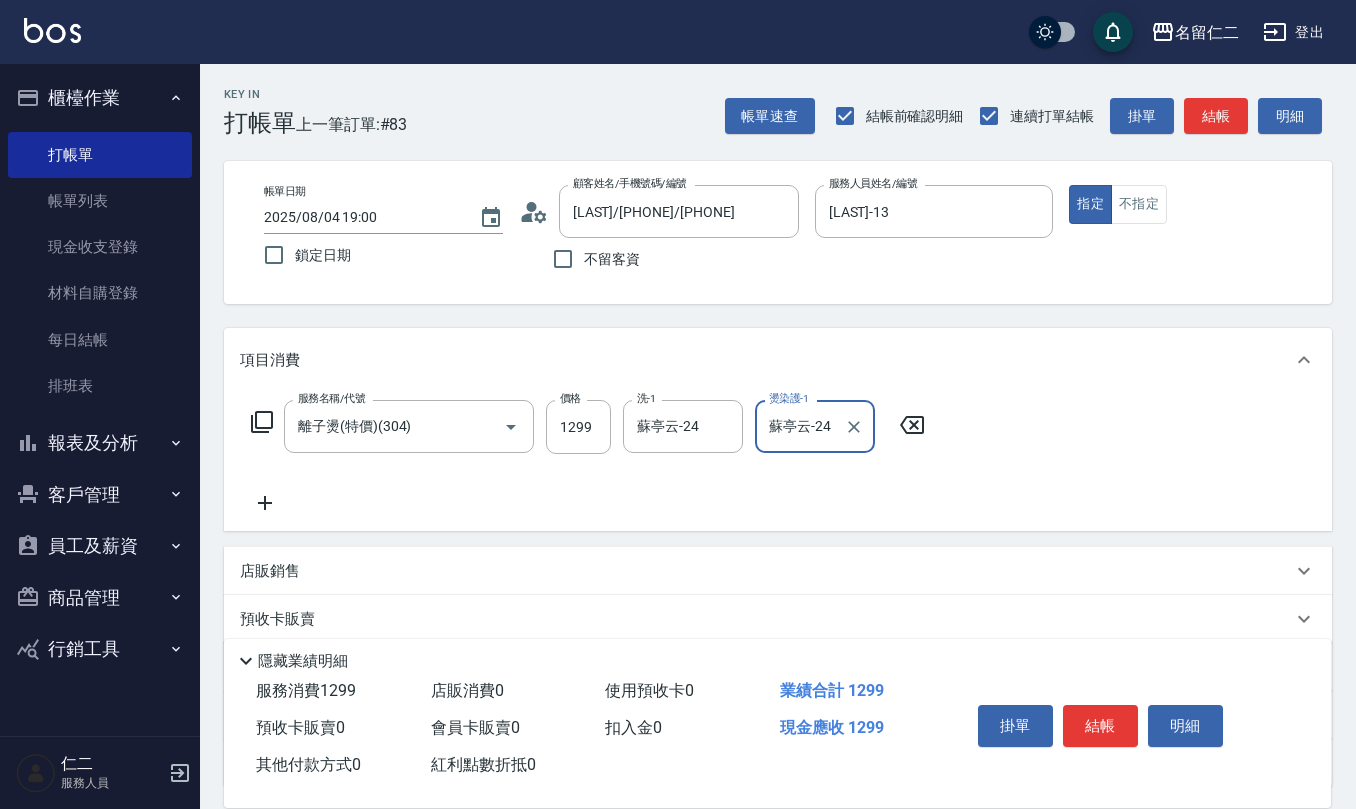 type on "蘇亭云-24" 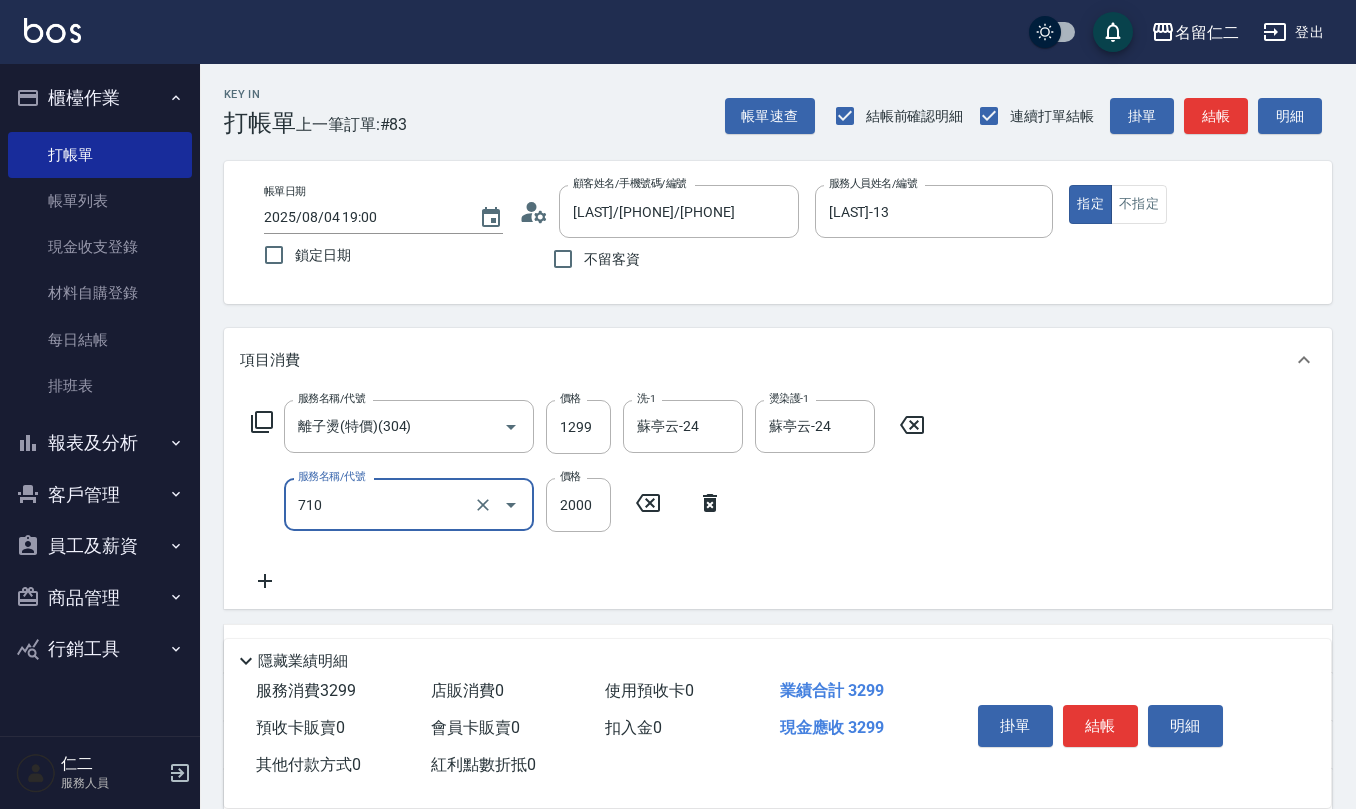type on "髮善4段護髮2000(710)" 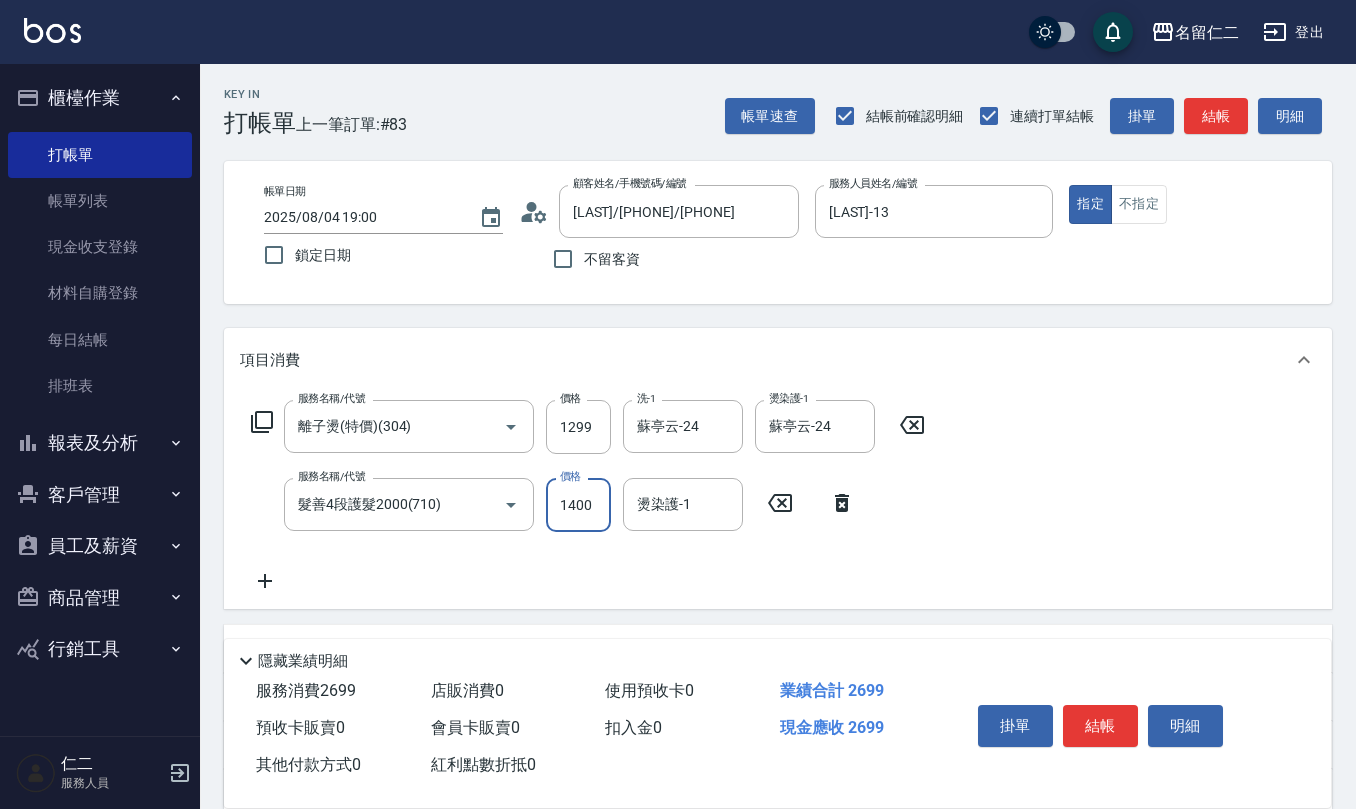type on "1400" 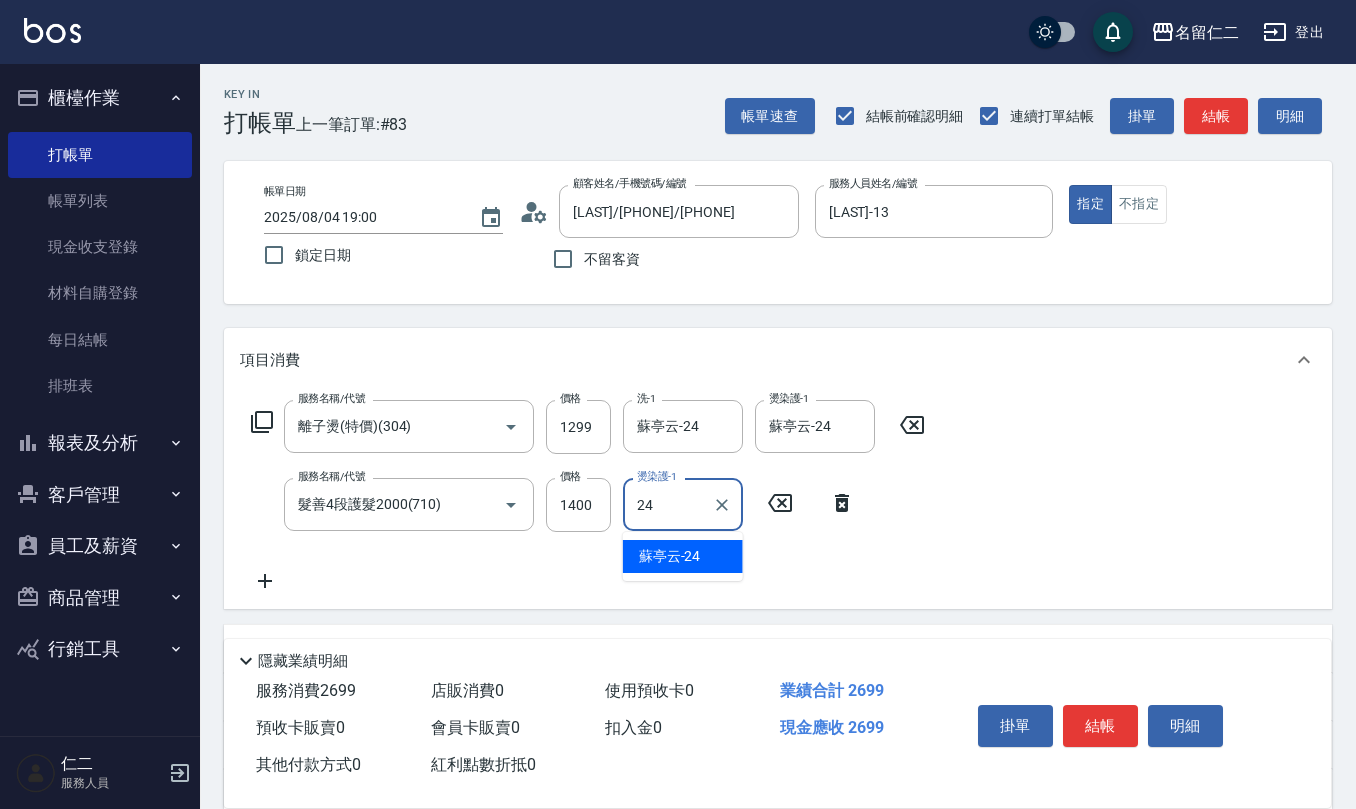 type on "蘇亭云-24" 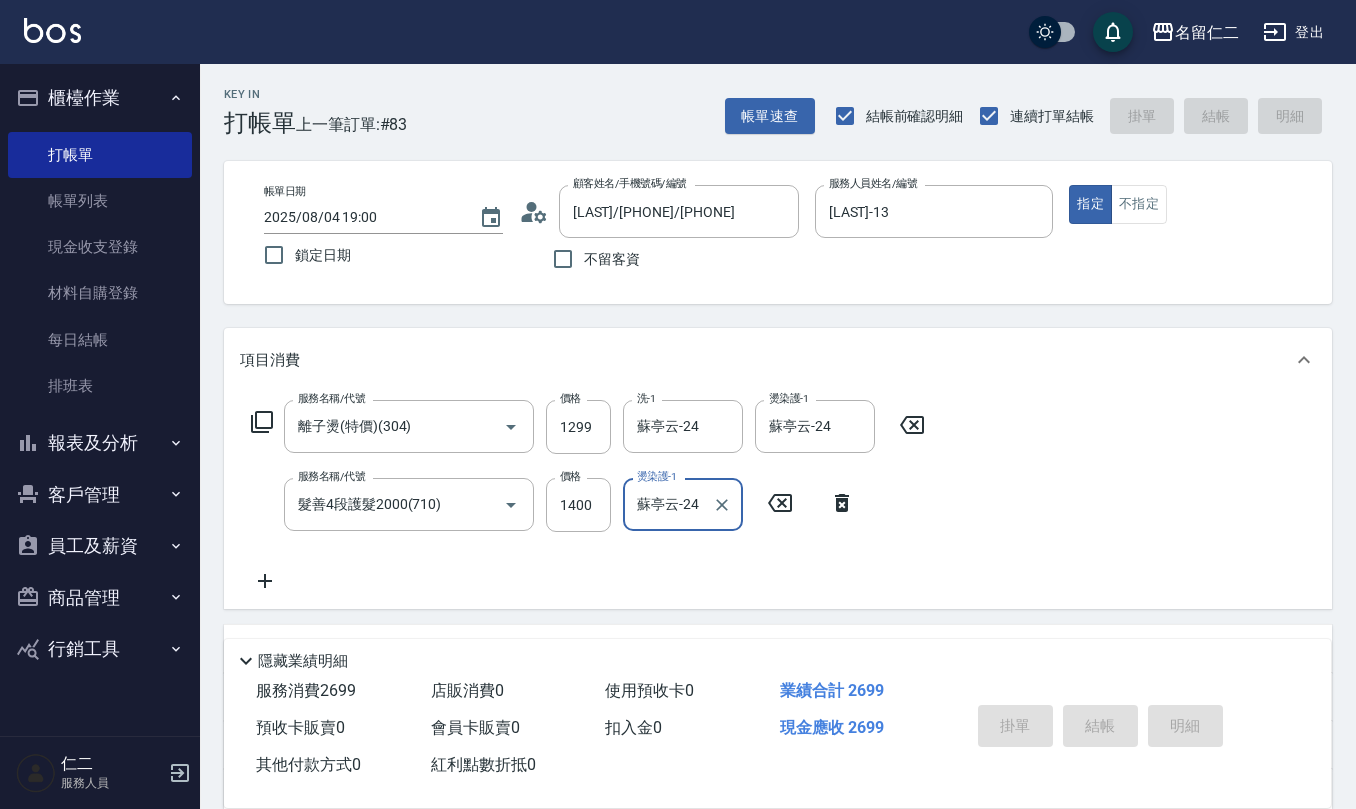 type on "2025/08/04 19:02" 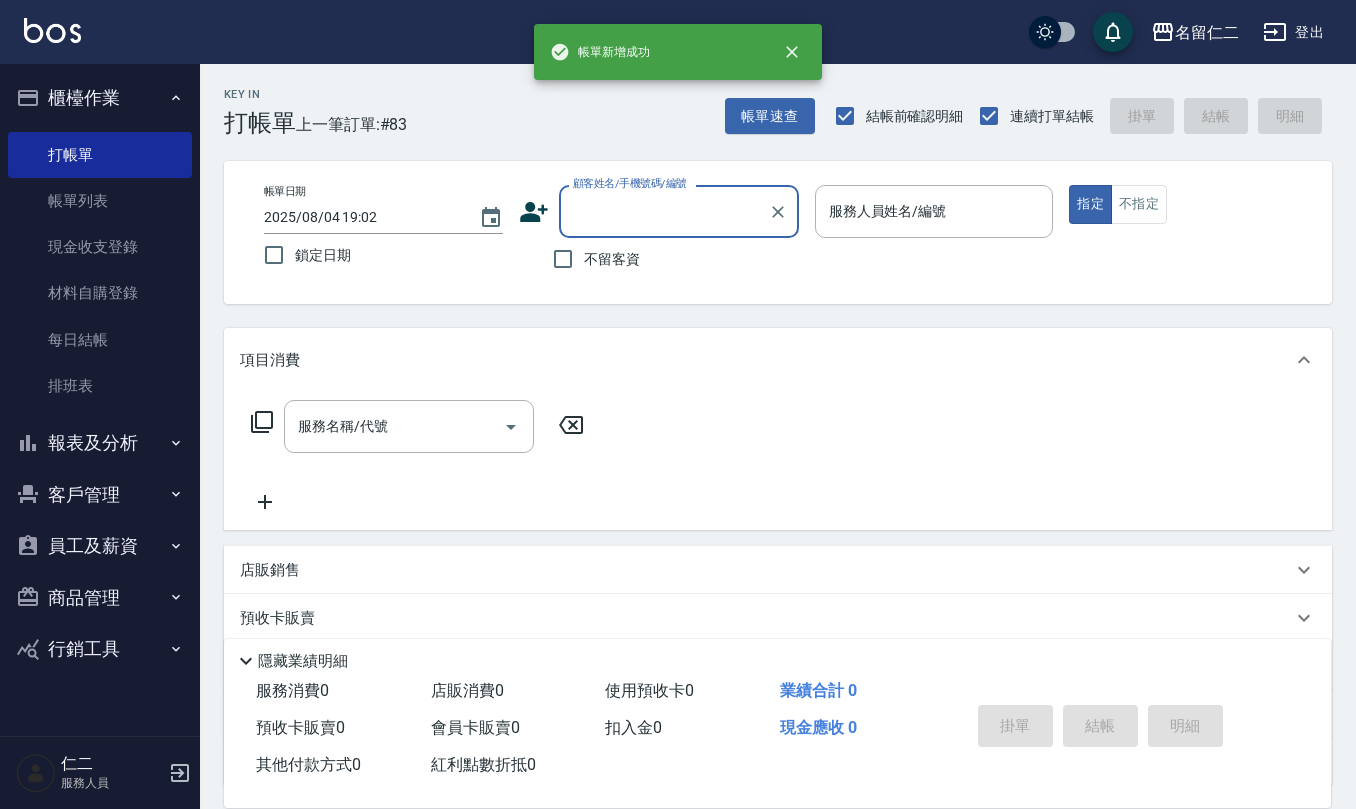 scroll, scrollTop: 0, scrollLeft: 0, axis: both 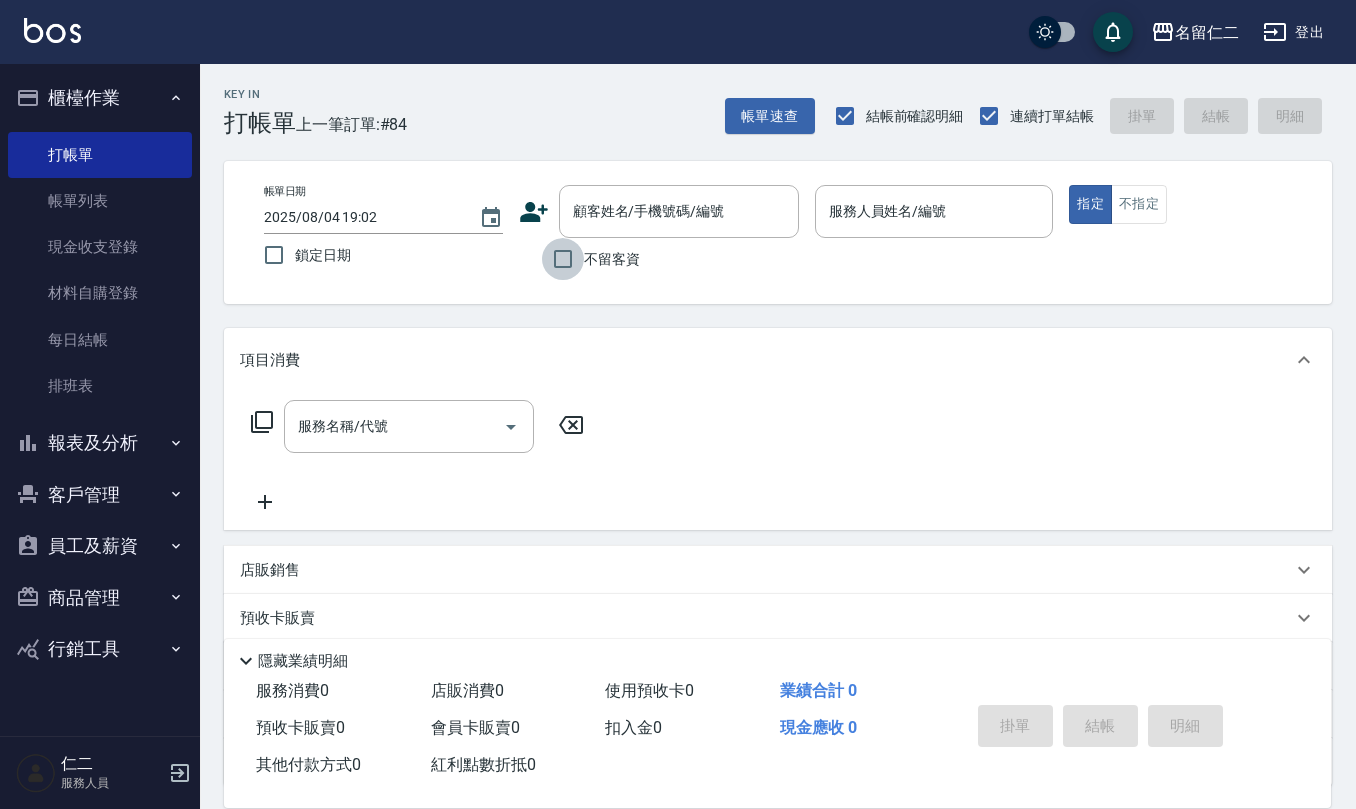 click on "不留客資" at bounding box center (563, 259) 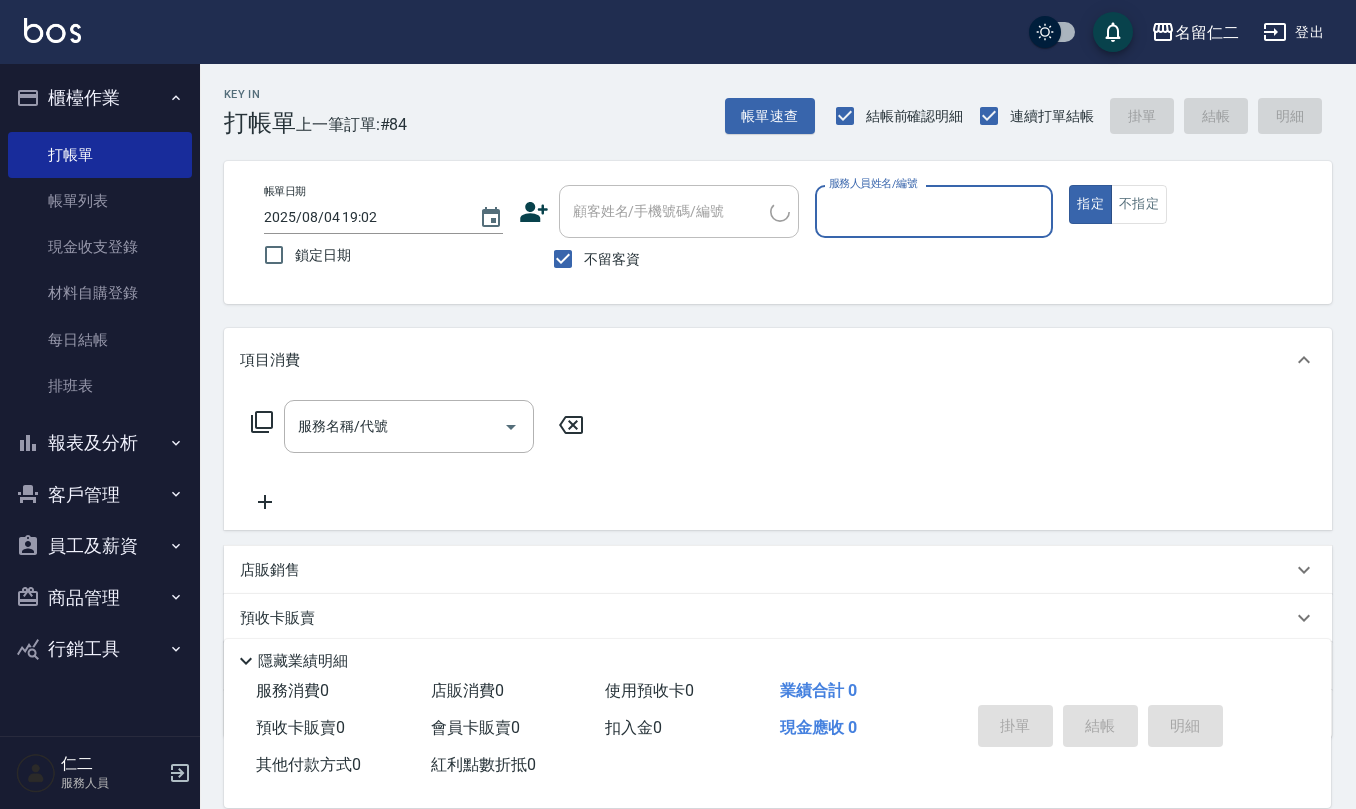 type on "[LAST]/[PHONE]/" 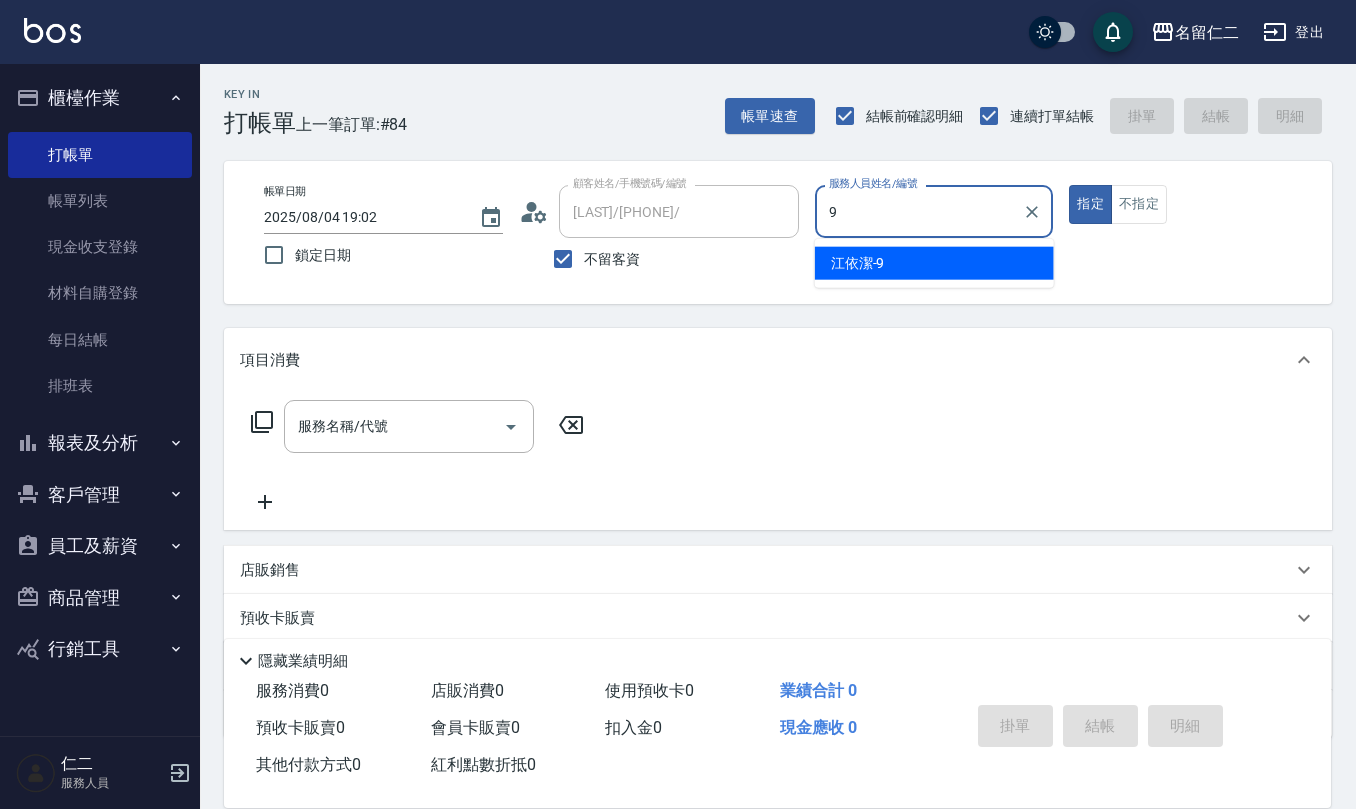 type on "江依潔-9" 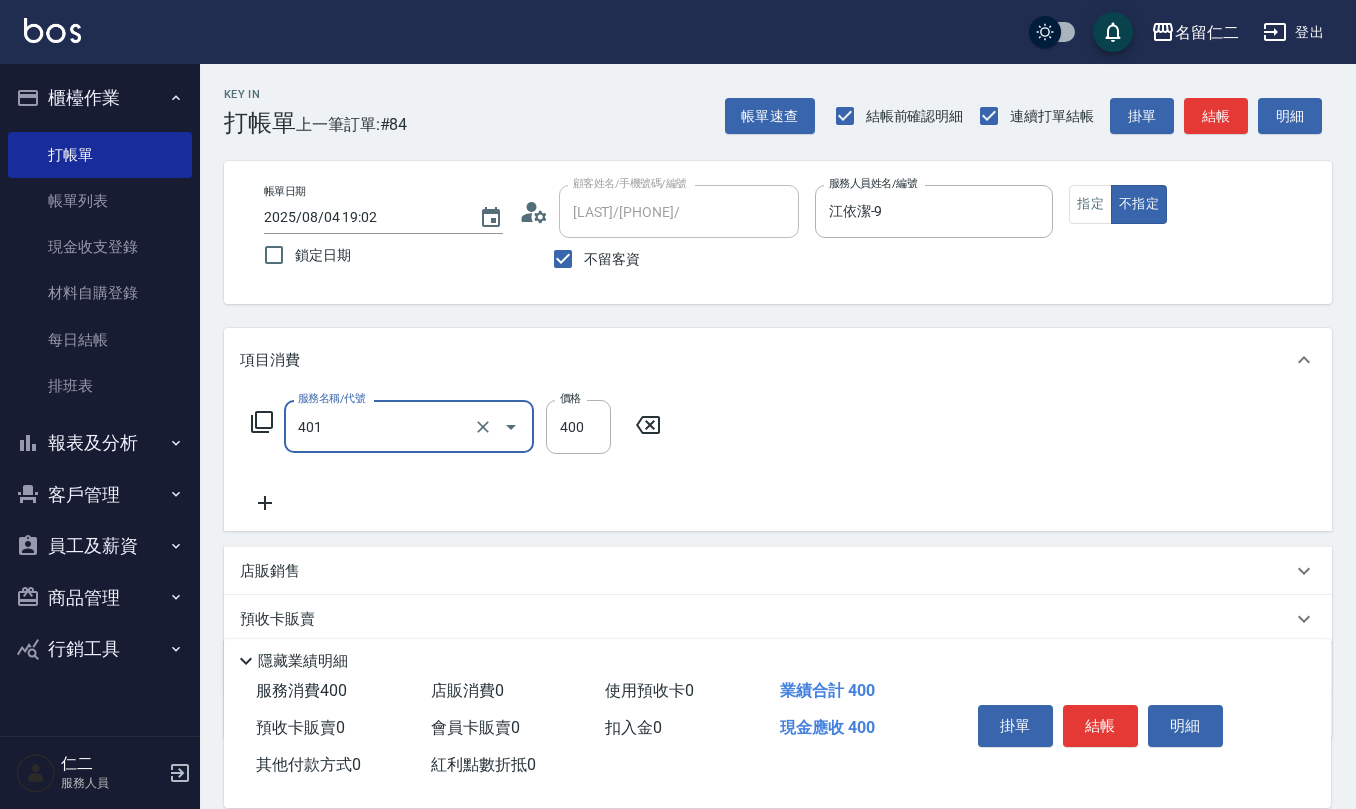 type on "剪髮(401)" 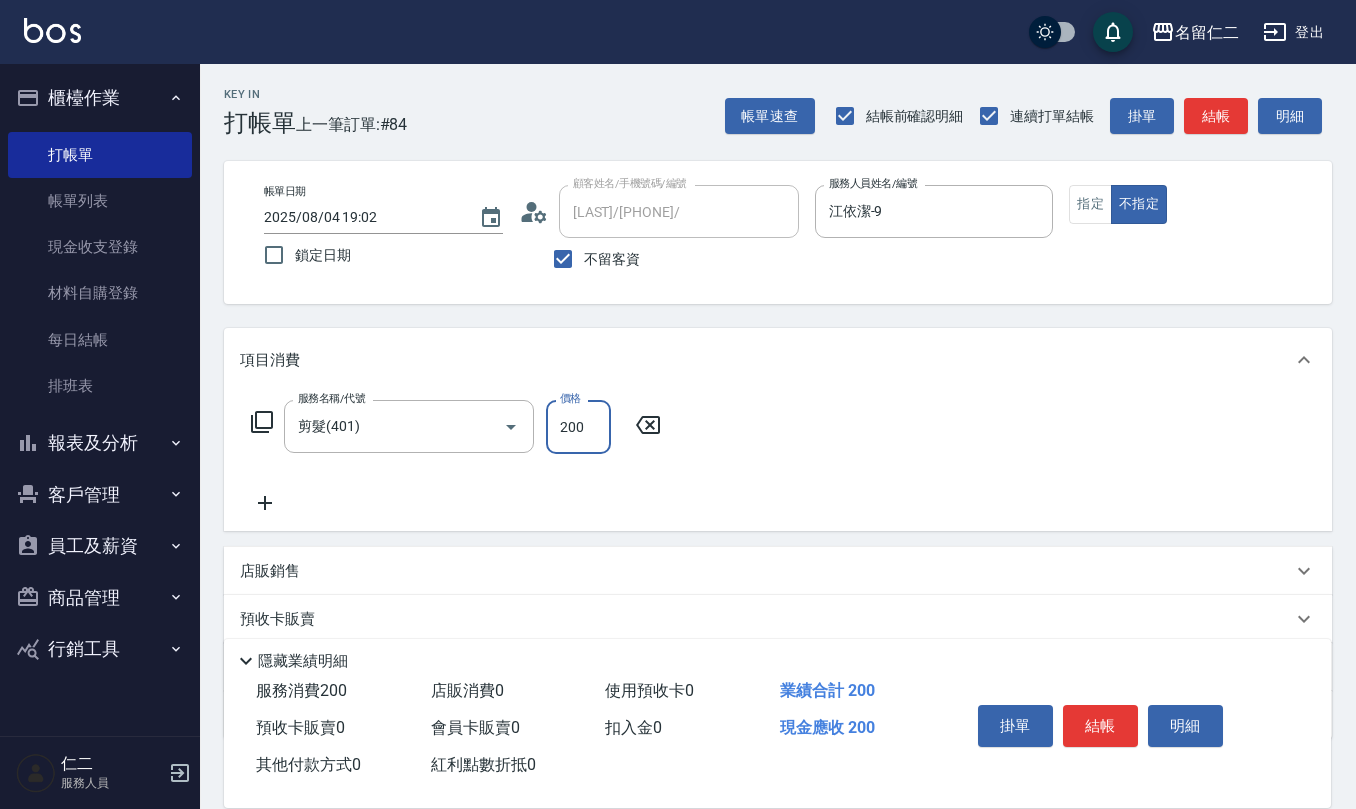 type on "200" 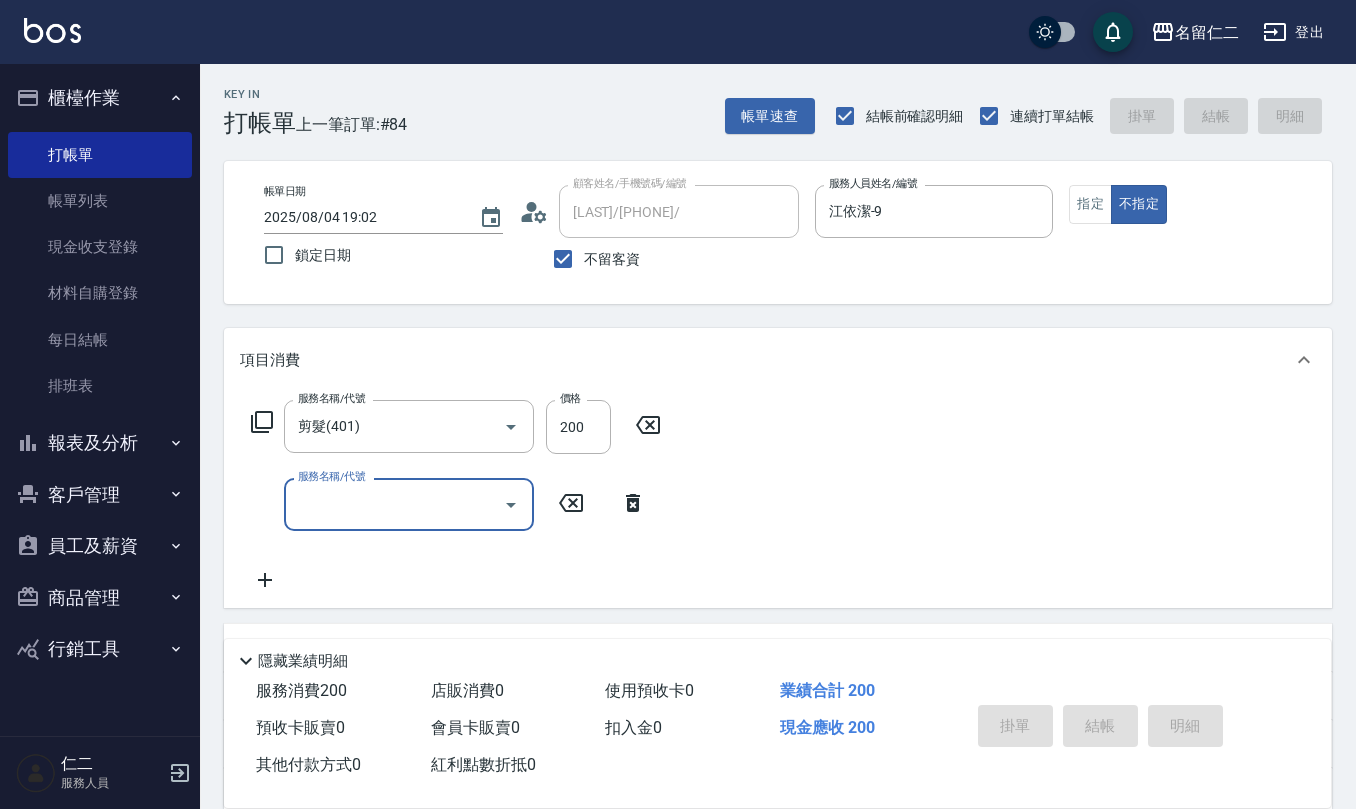 type 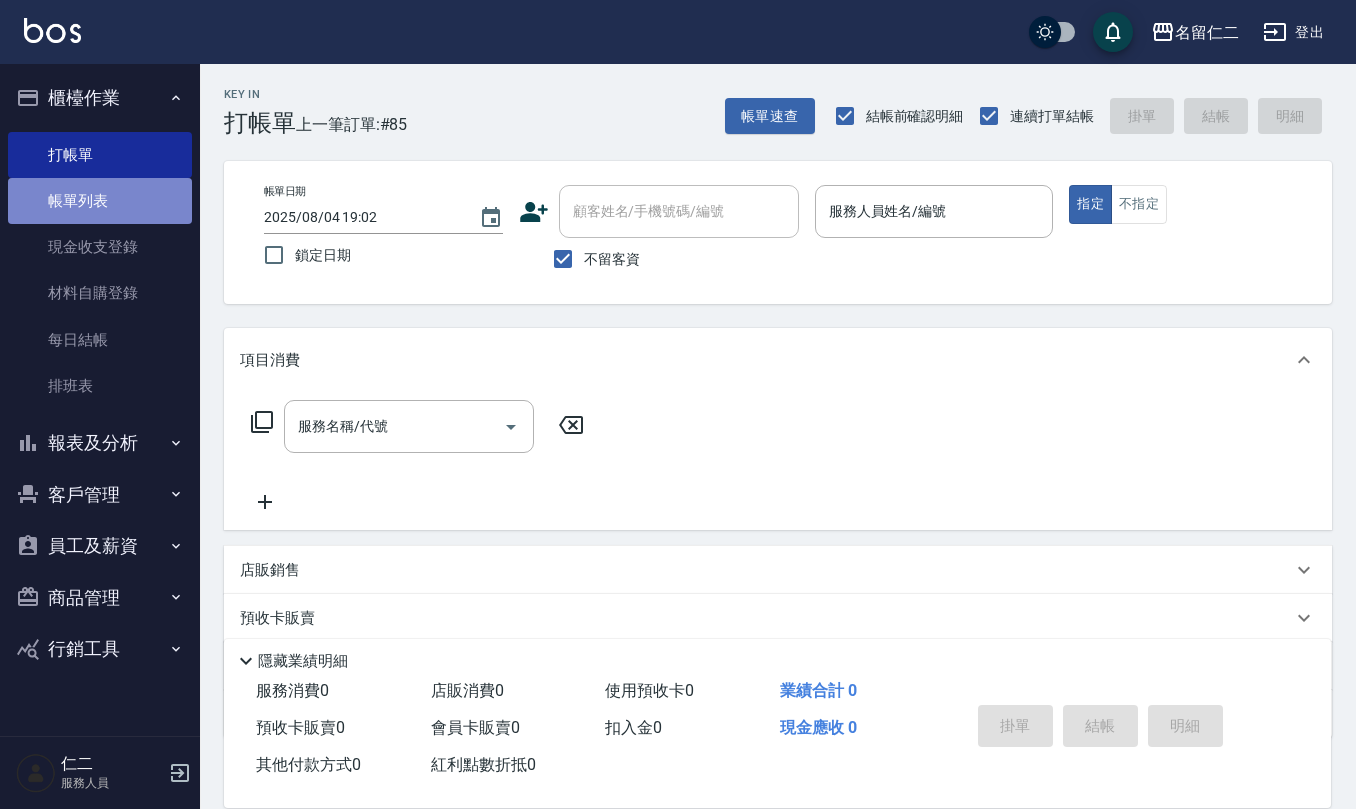 click on "帳單列表" at bounding box center (100, 201) 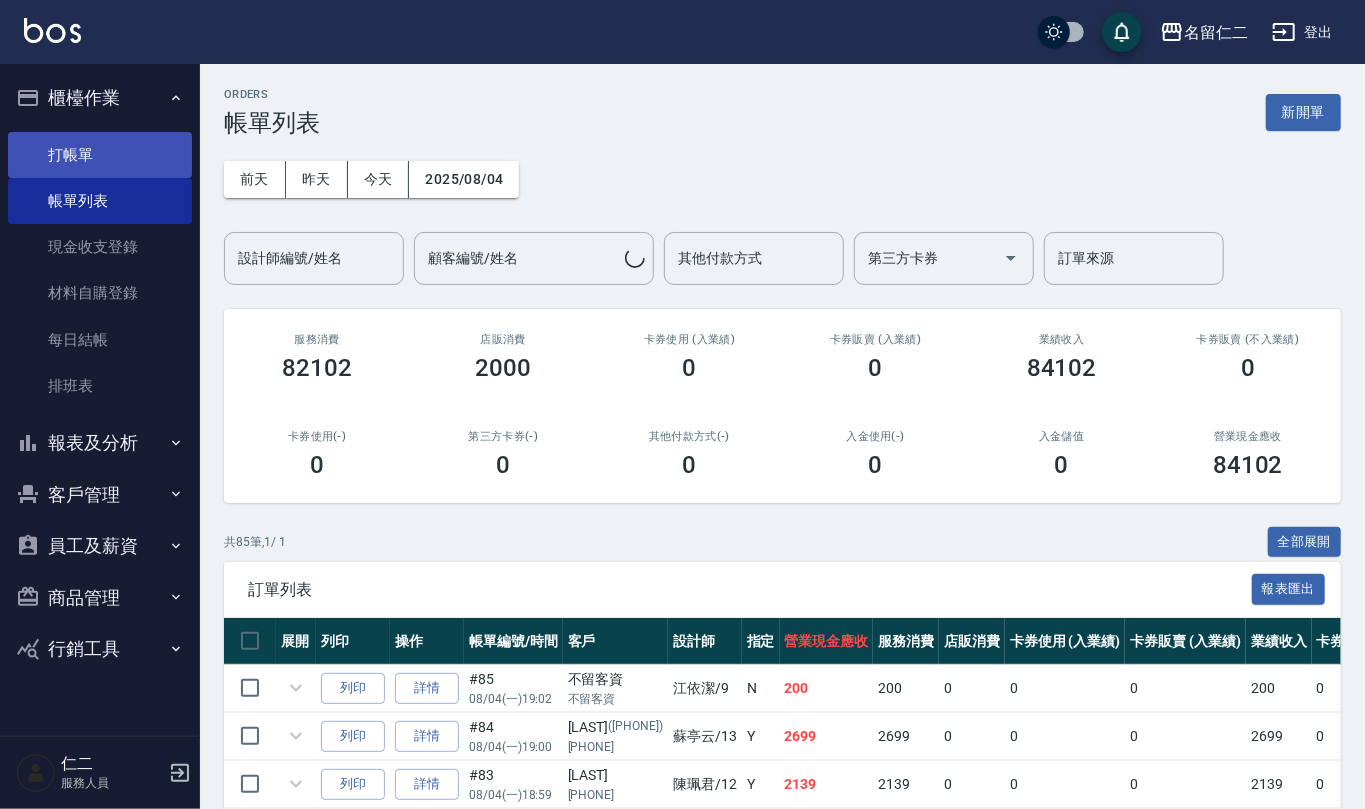 click on "打帳單" at bounding box center (100, 155) 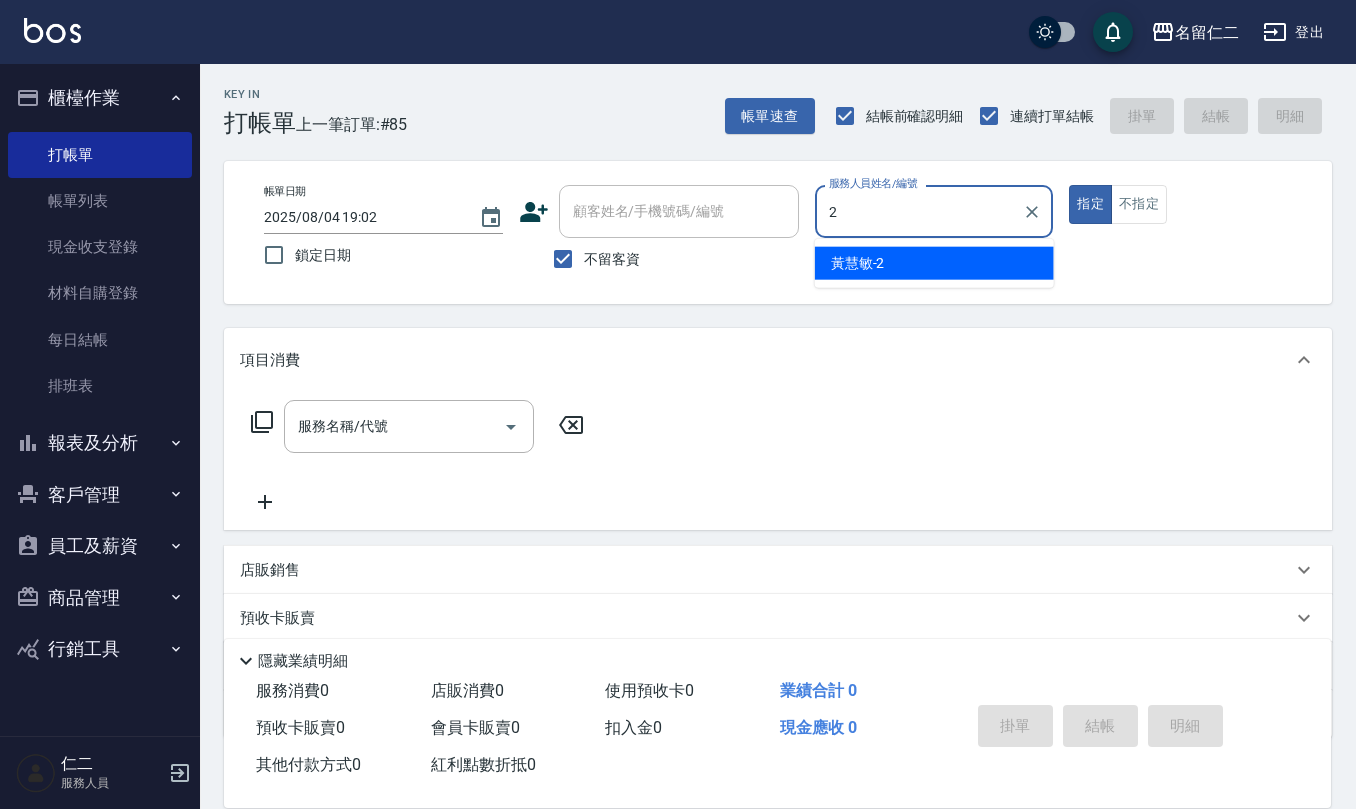 type on "黃慧敏-2" 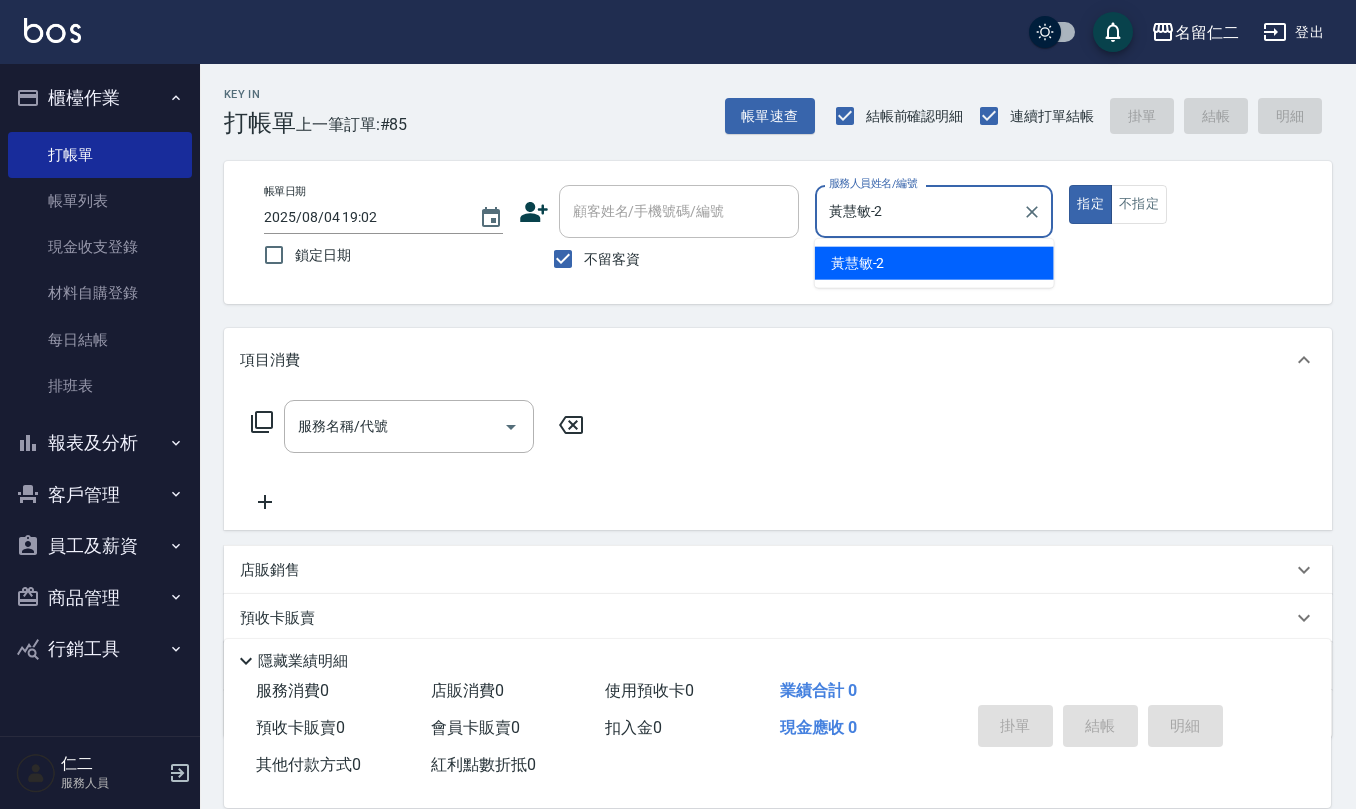 type on "true" 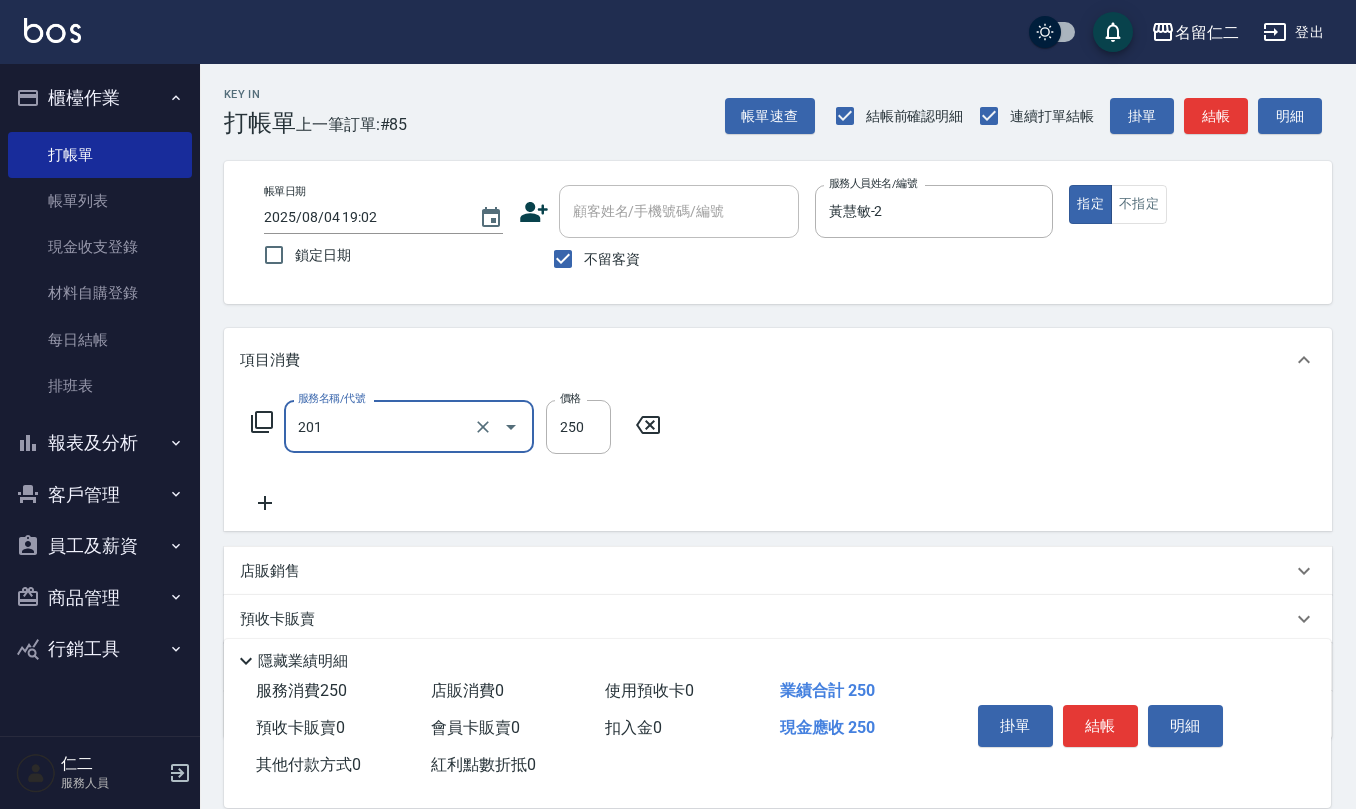 type on "洗髮(201)" 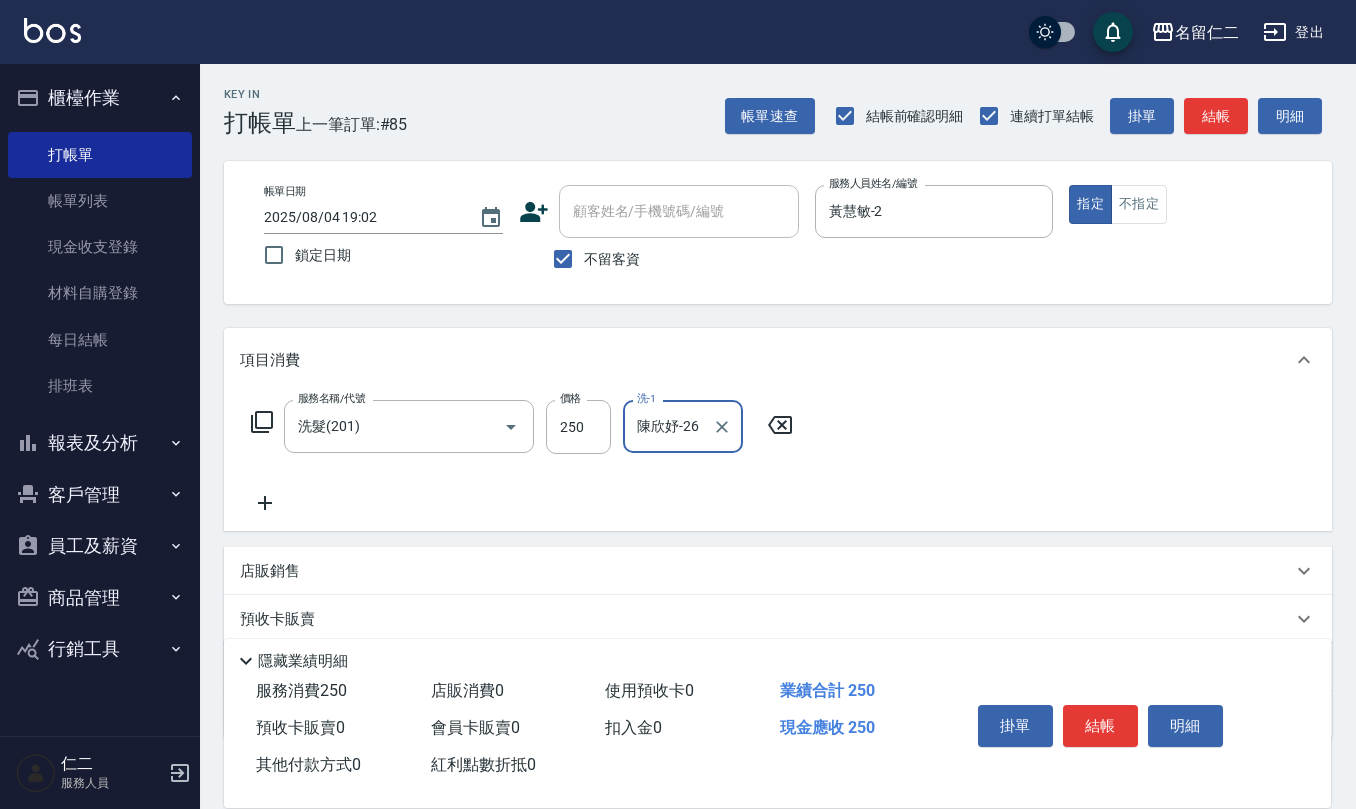 type on "陳欣妤-26" 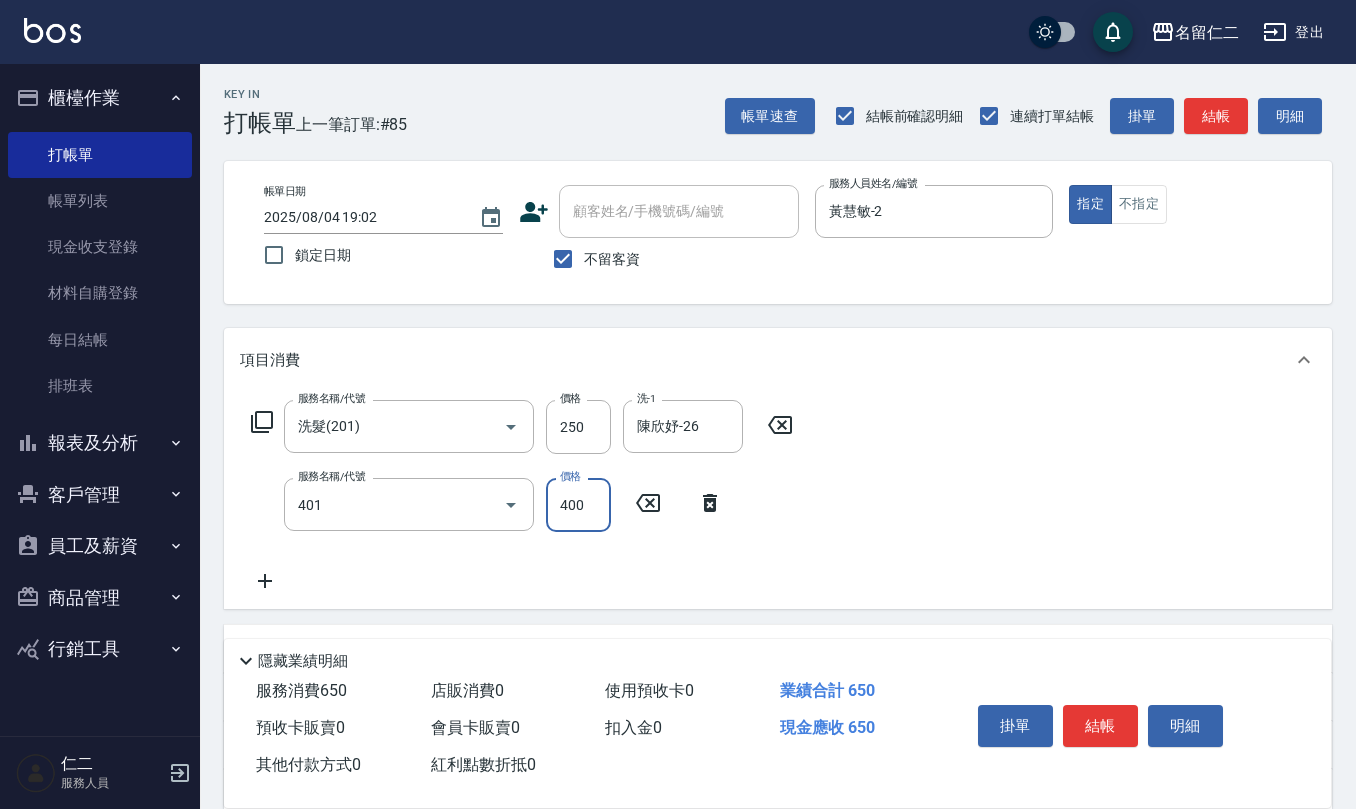 type on "剪髮(401)" 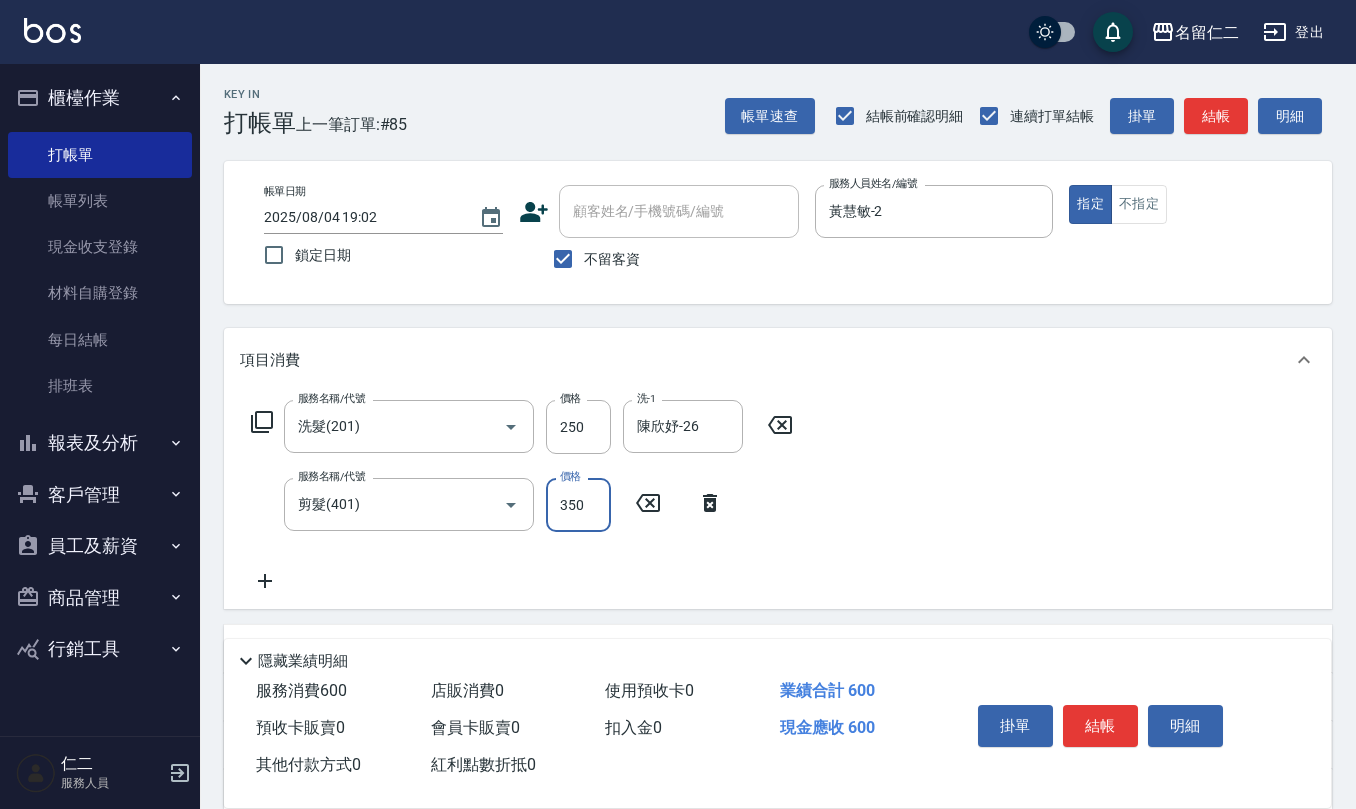 type on "350" 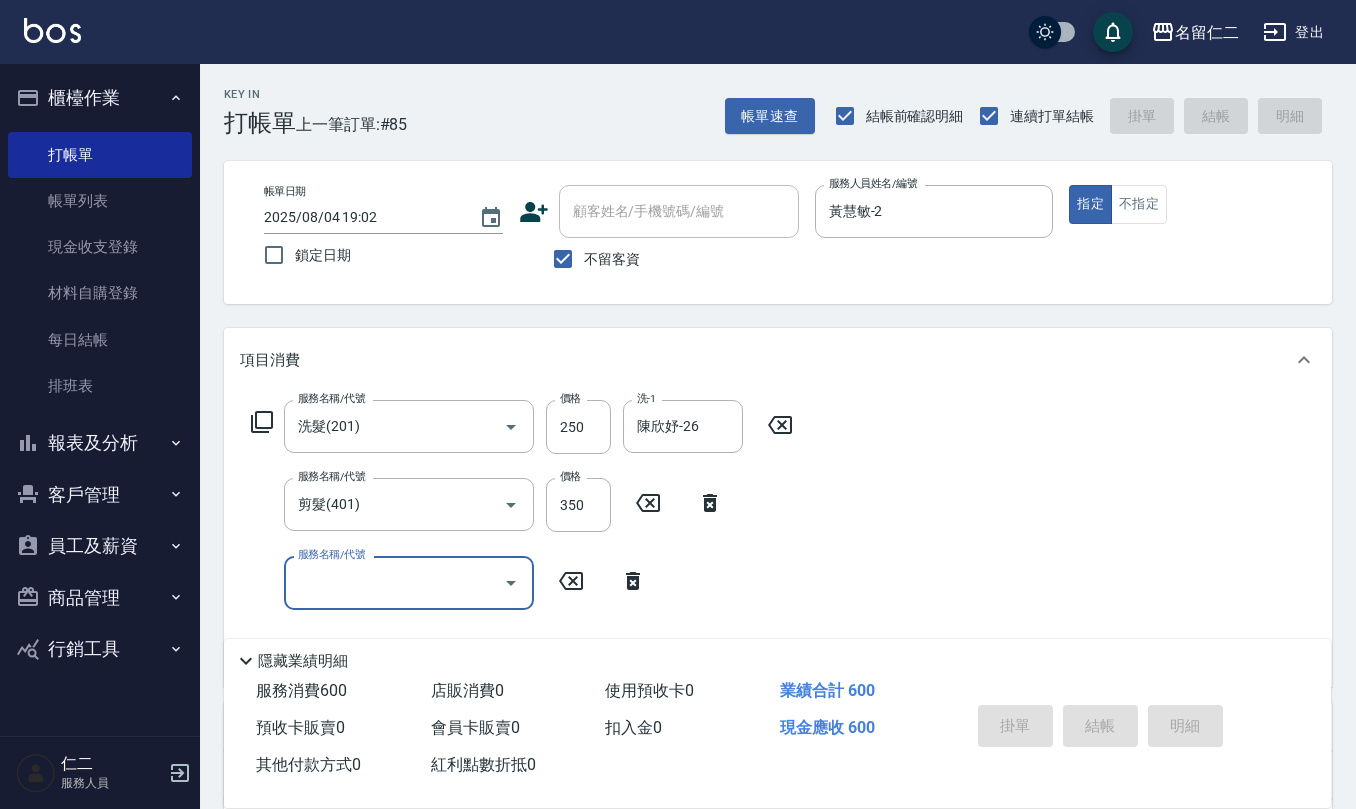 type on "[DATE] [TIME]" 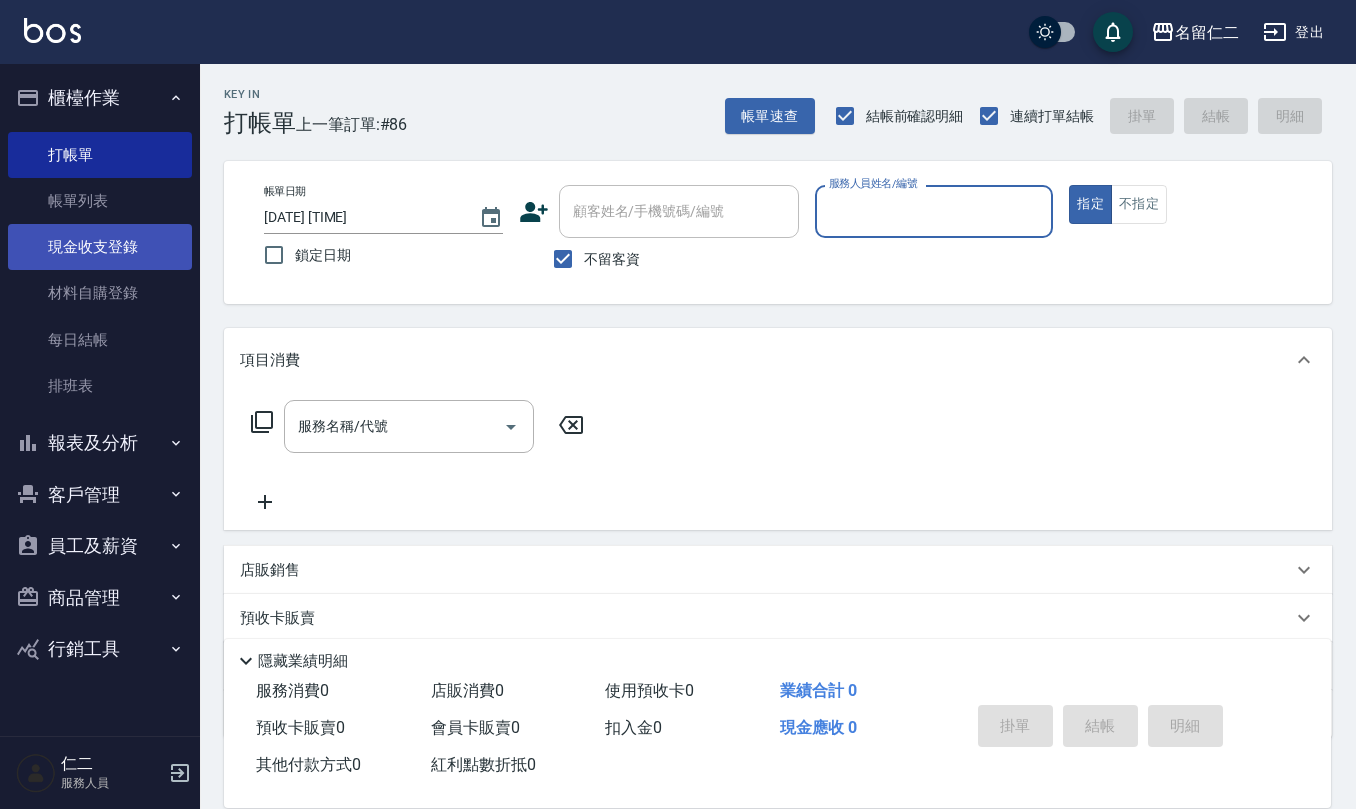 click on "現金收支登錄" at bounding box center [100, 247] 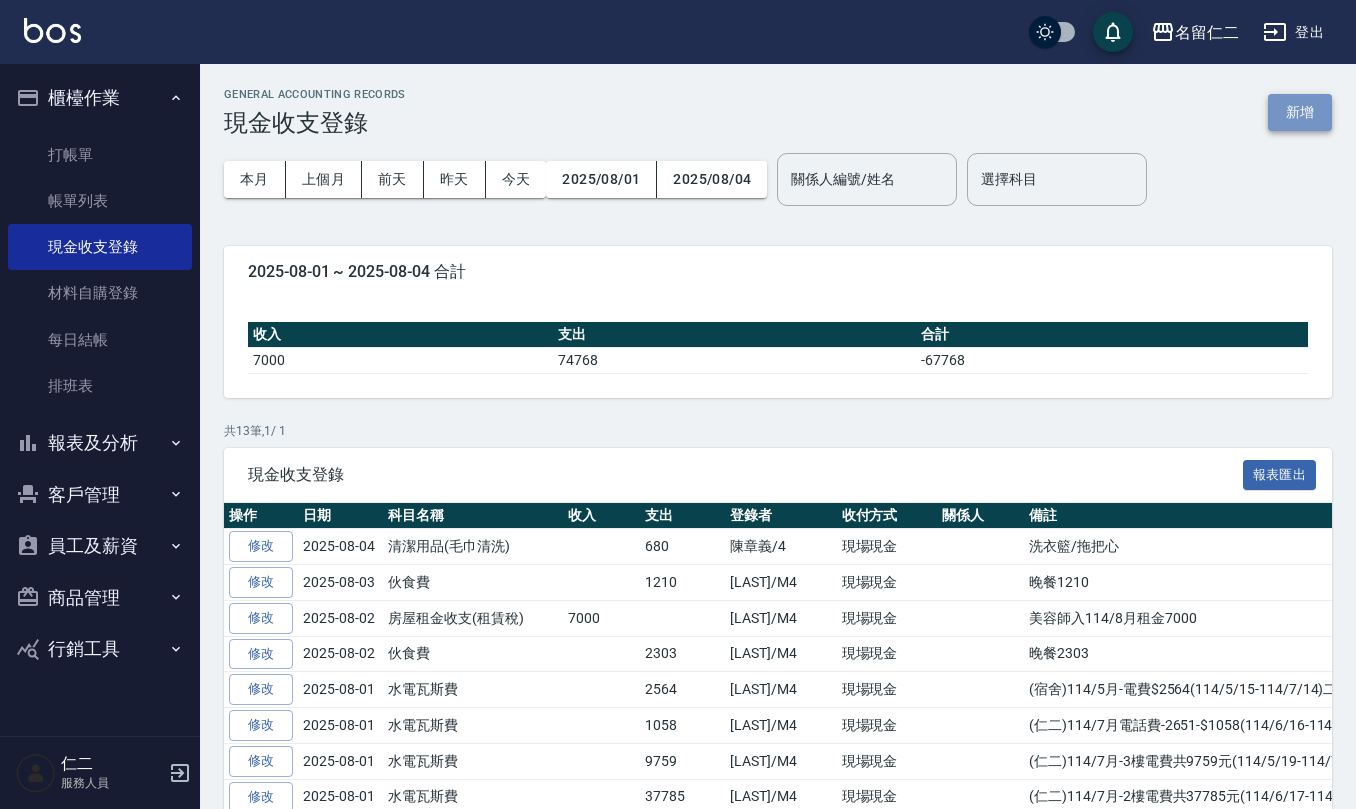 click on "新增" at bounding box center [1300, 112] 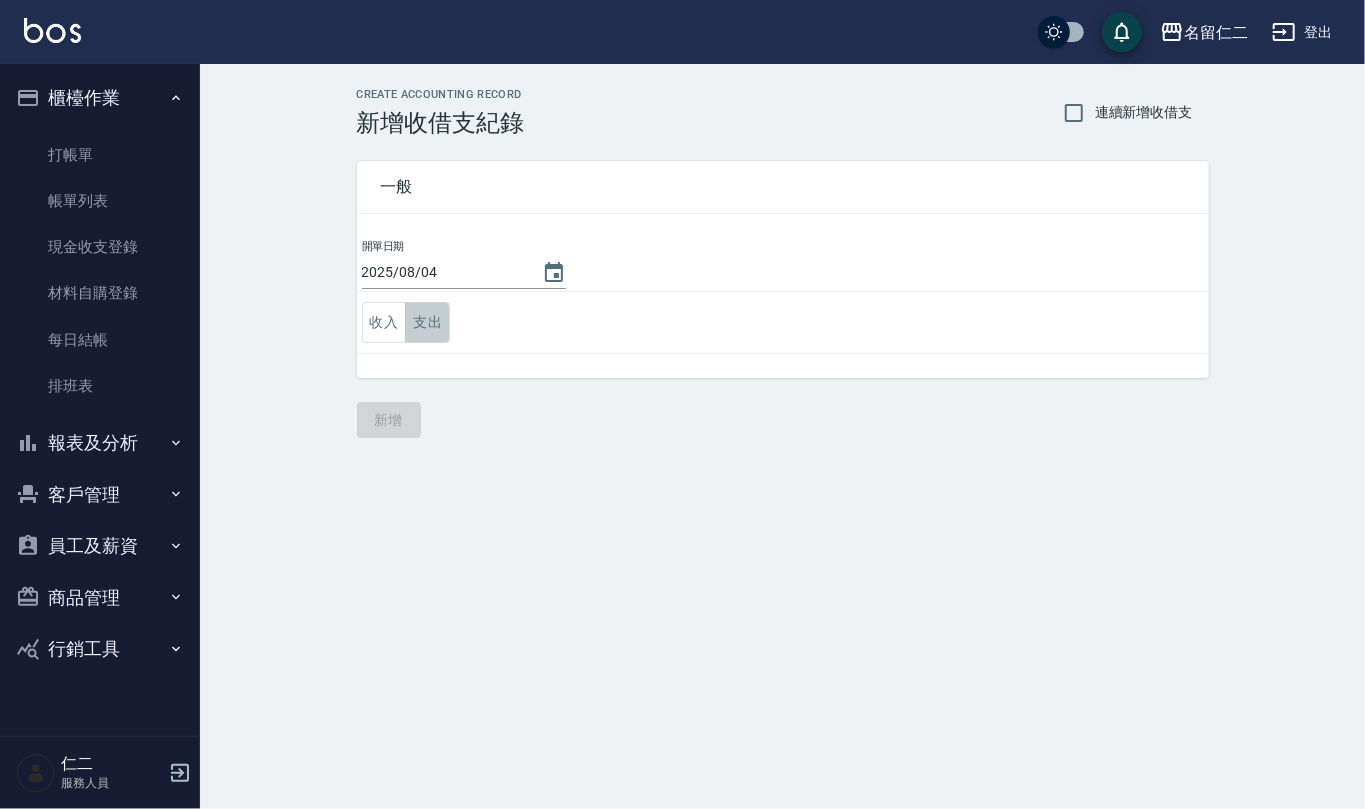 click on "支出" at bounding box center (427, 322) 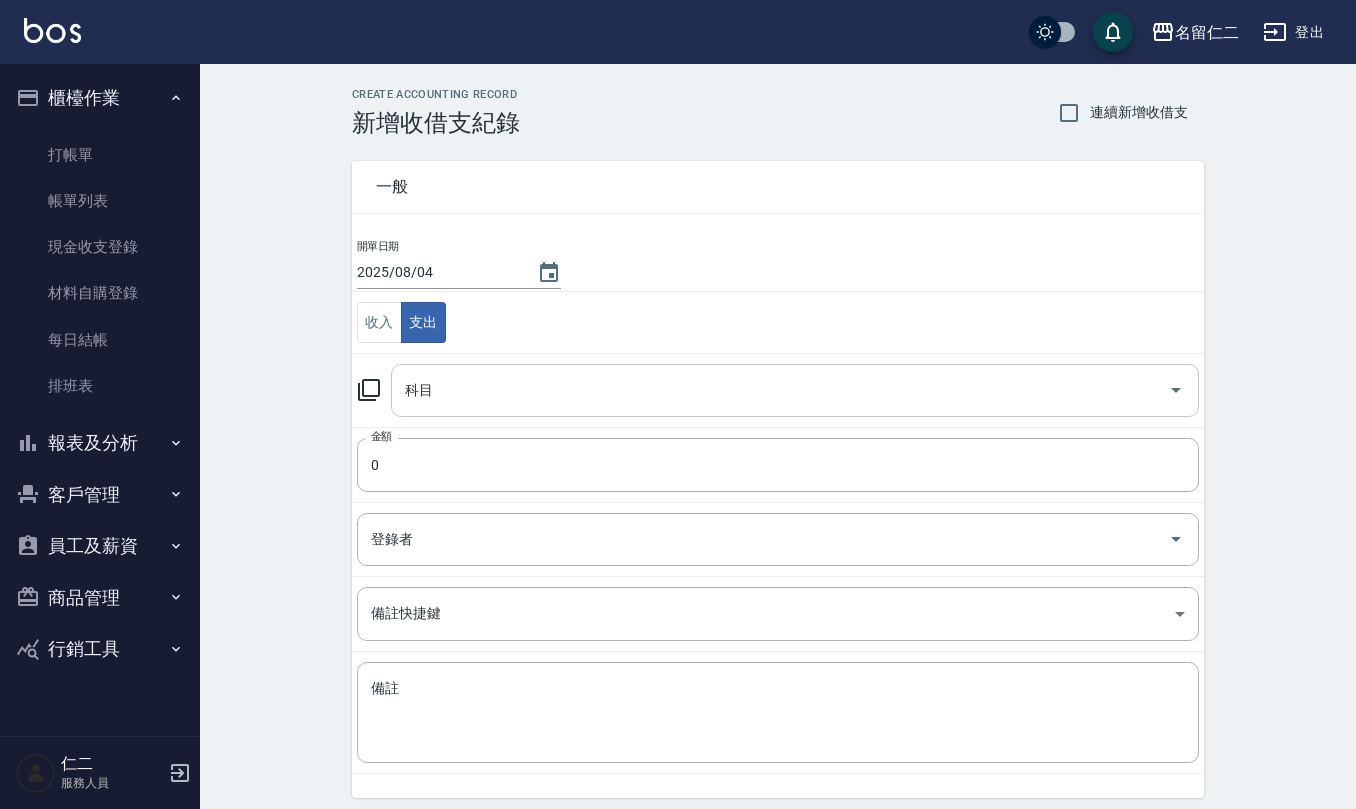 click on "科目" at bounding box center [780, 390] 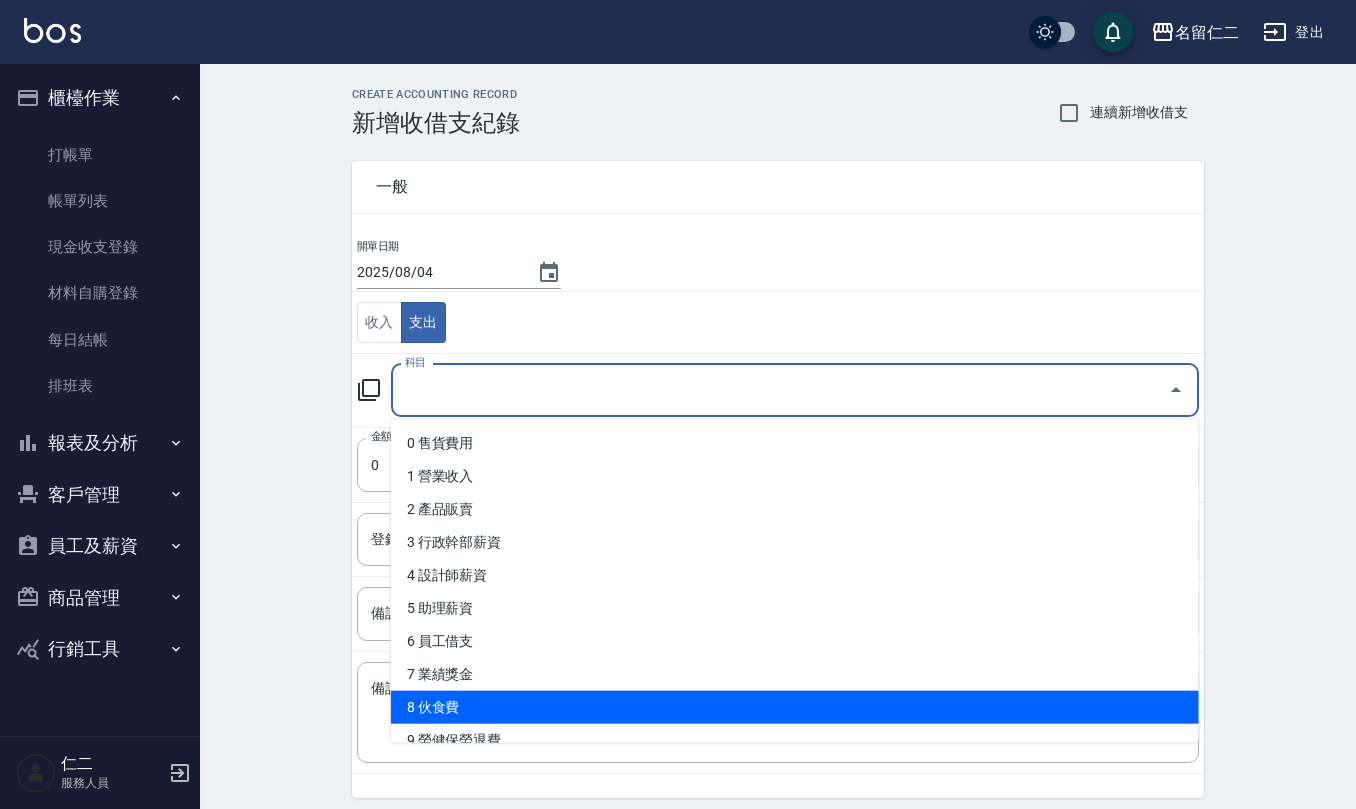 click on "8 伙食費" at bounding box center [795, 707] 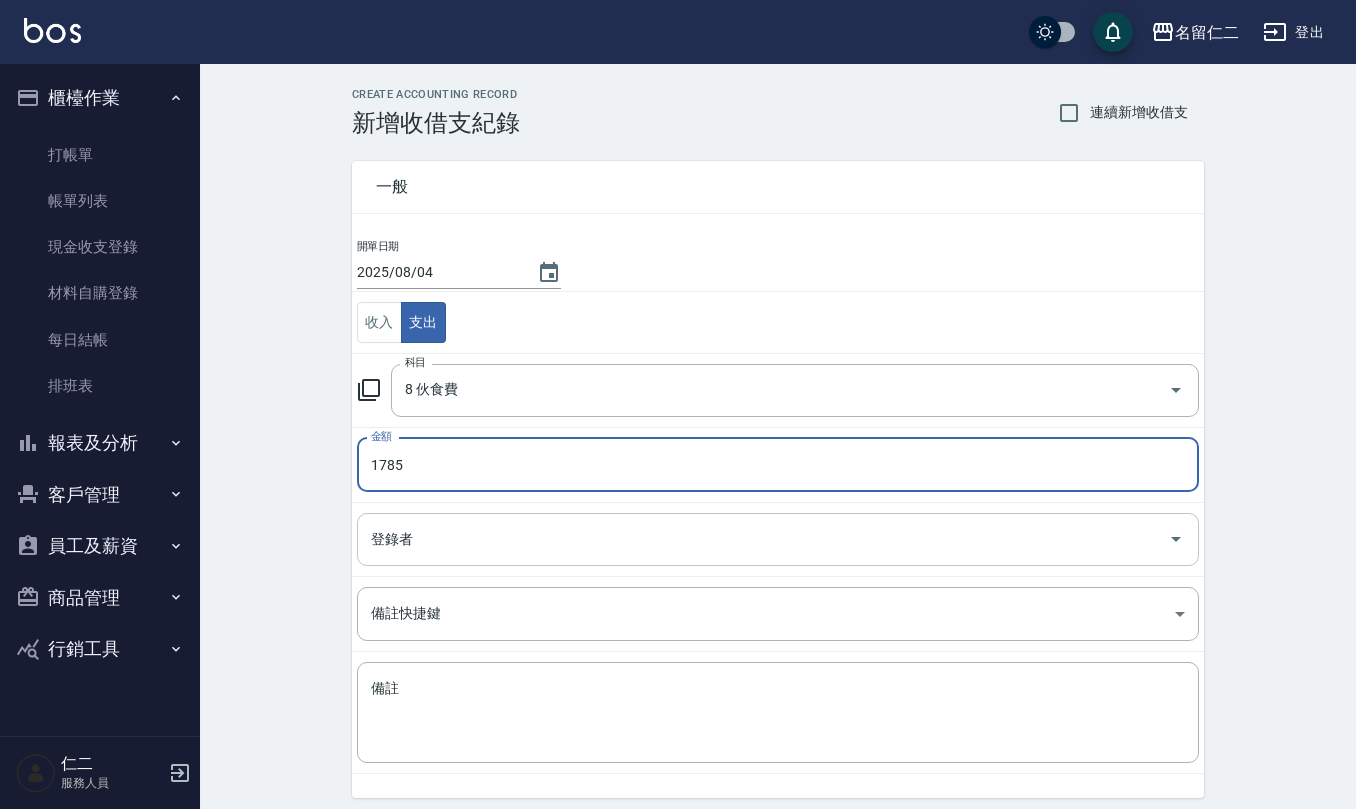 type on "1785" 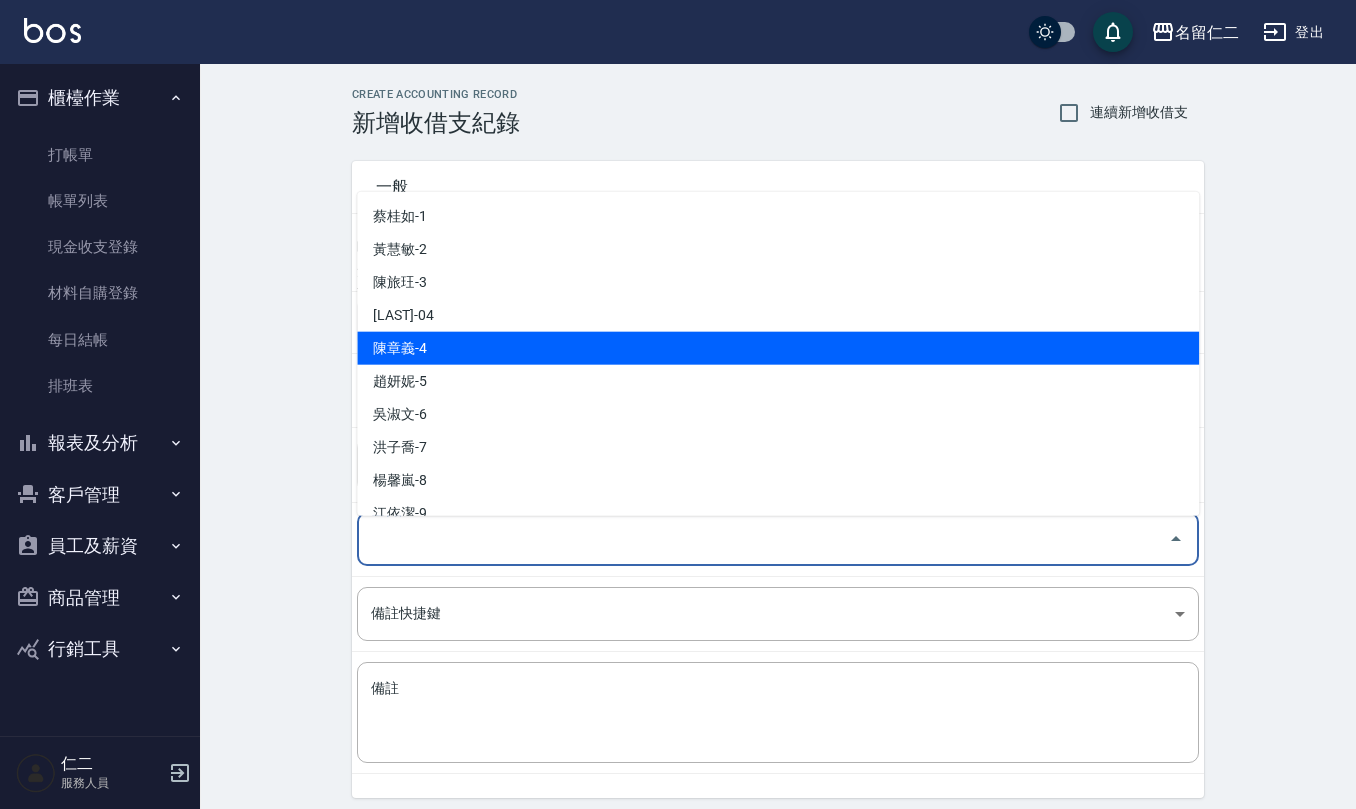 click on "陳章義-4" at bounding box center [778, 348] 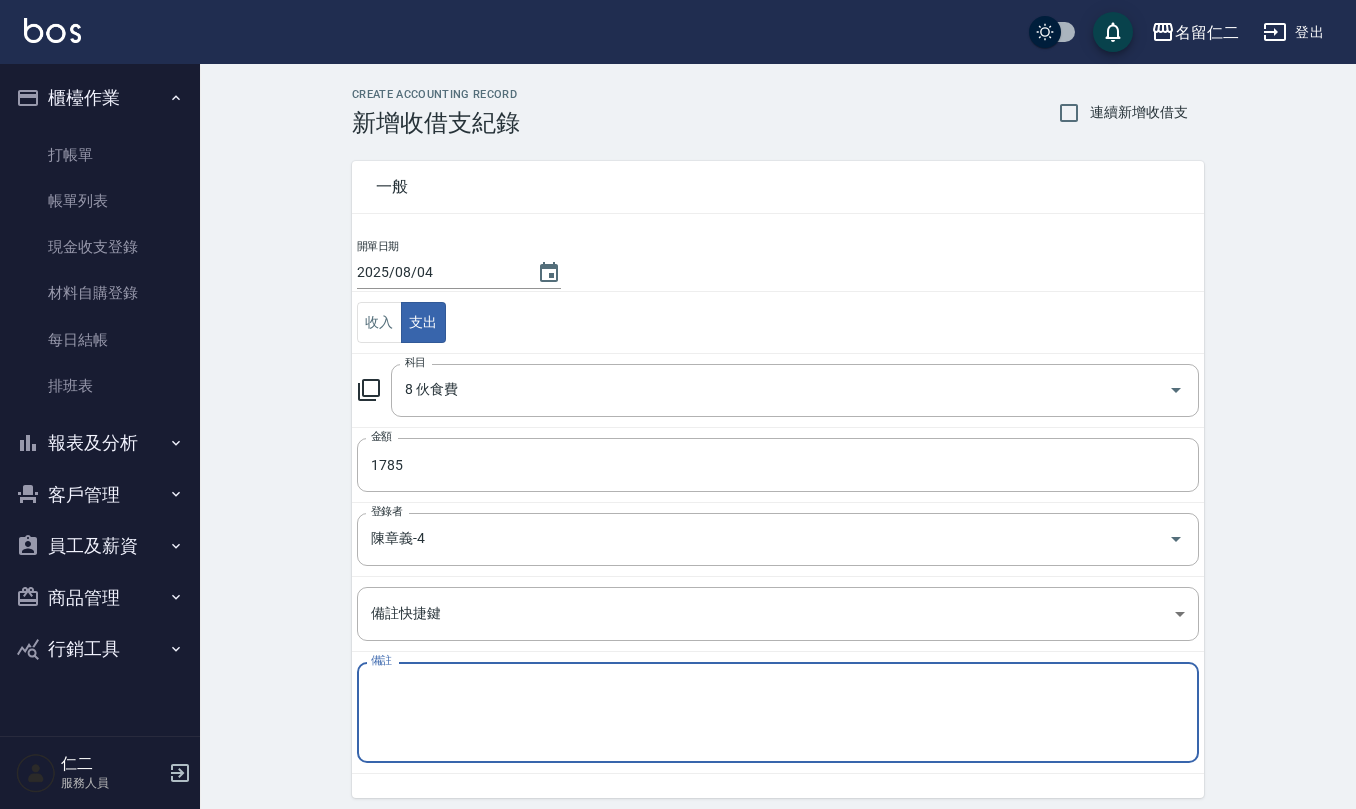 click on "備註" at bounding box center [778, 713] 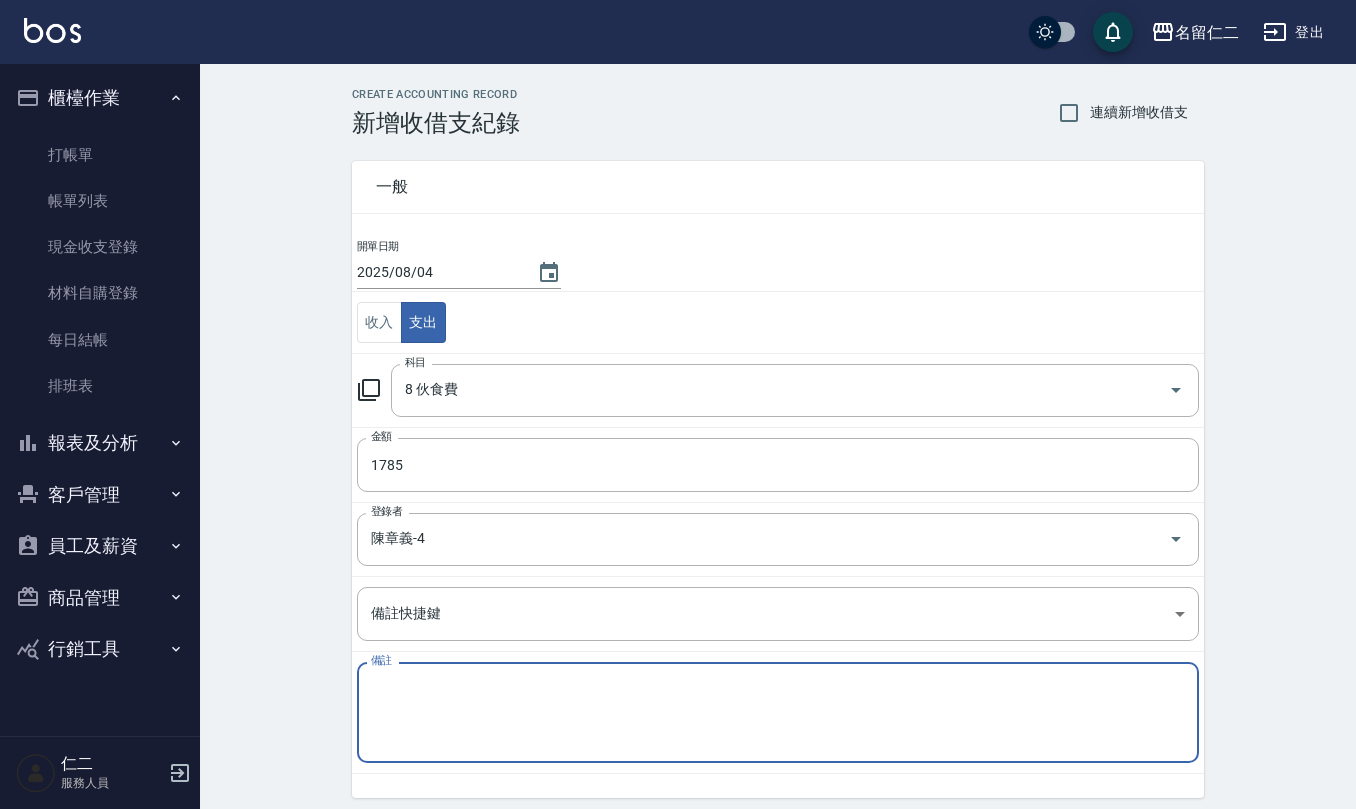 type on "J" 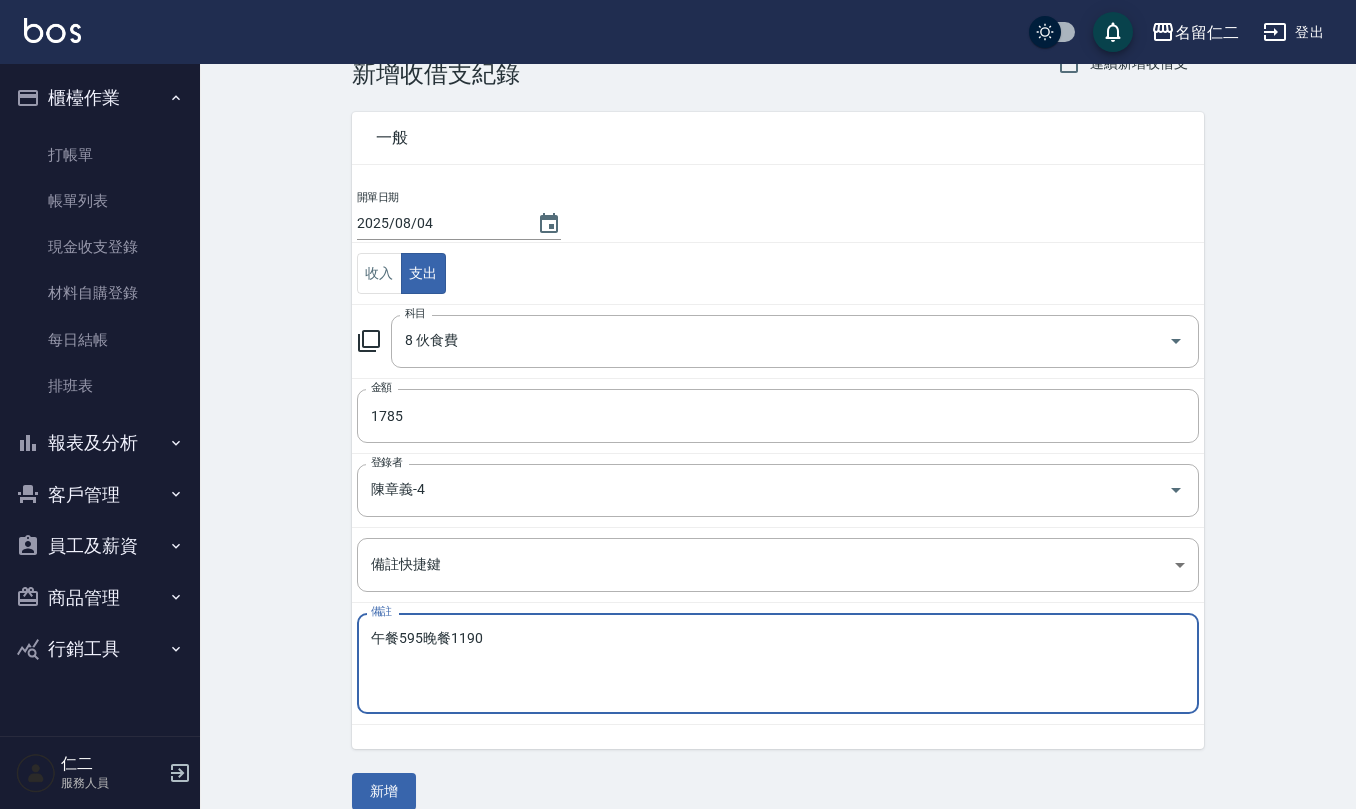 scroll, scrollTop: 76, scrollLeft: 0, axis: vertical 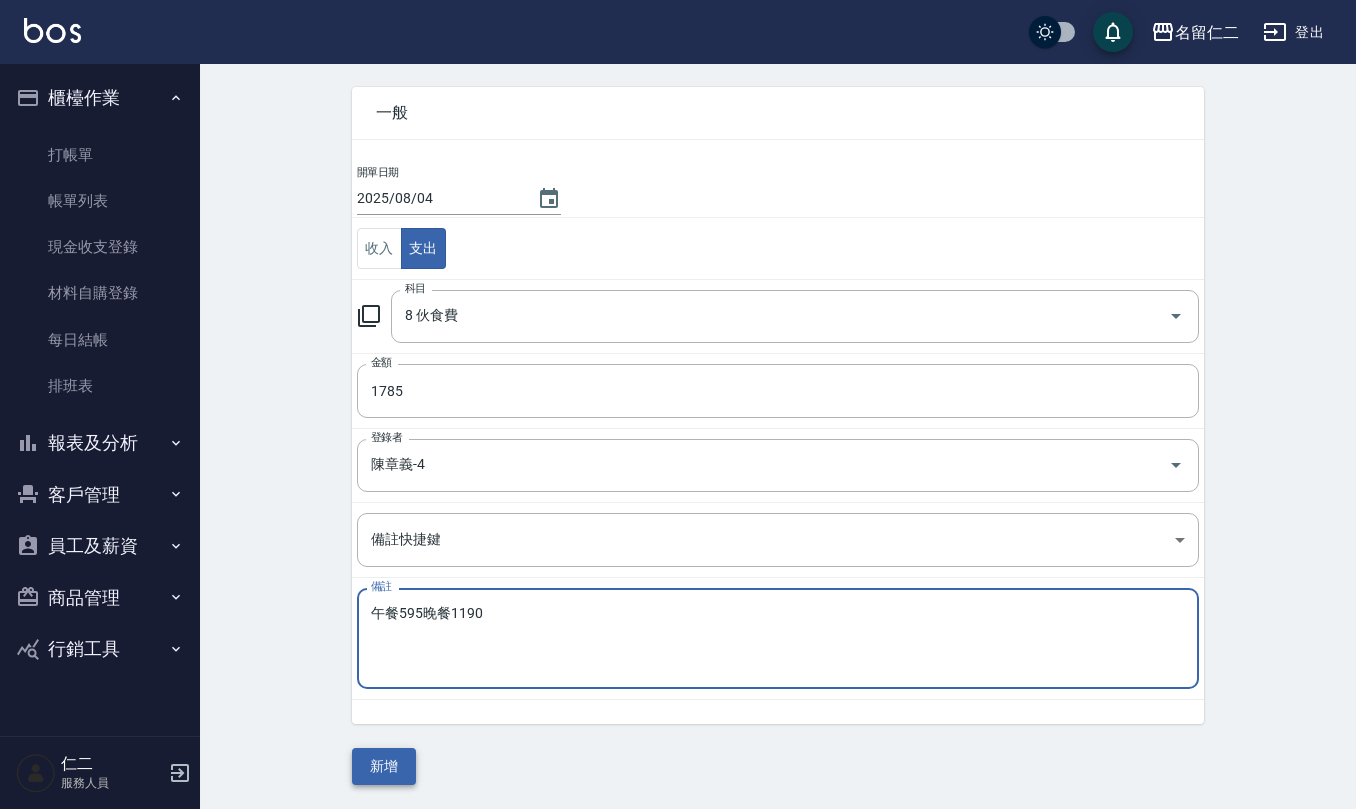 type on "午餐595晚餐1190" 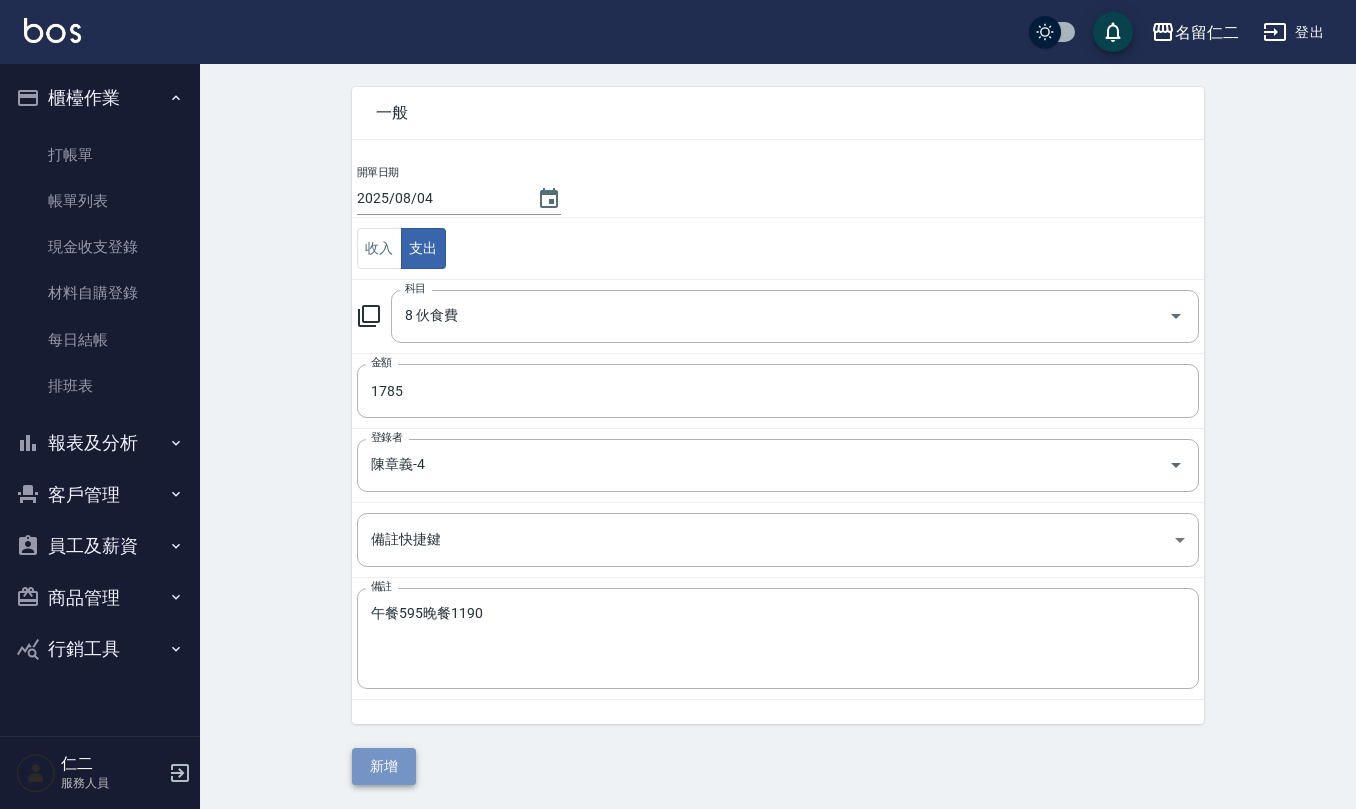 click on "新增" at bounding box center [384, 766] 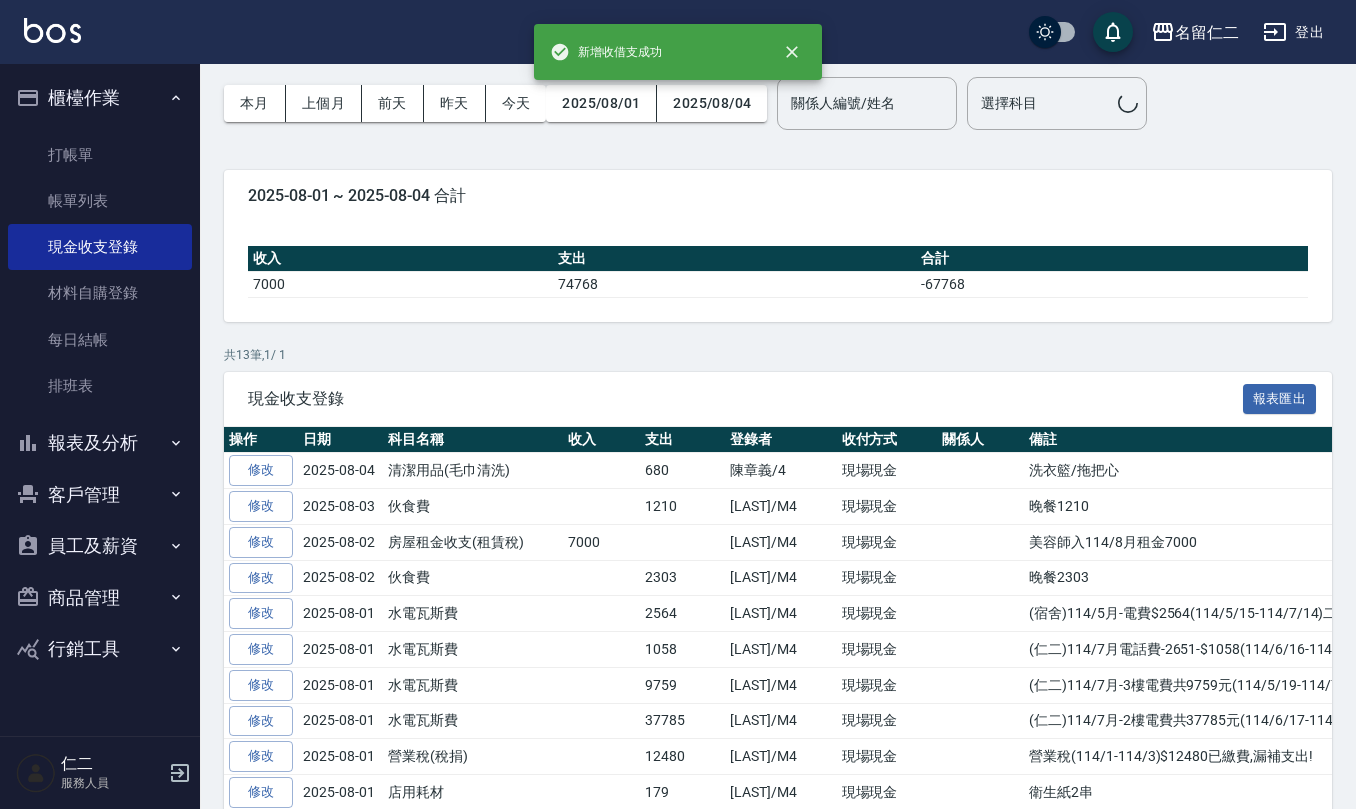 scroll, scrollTop: 0, scrollLeft: 0, axis: both 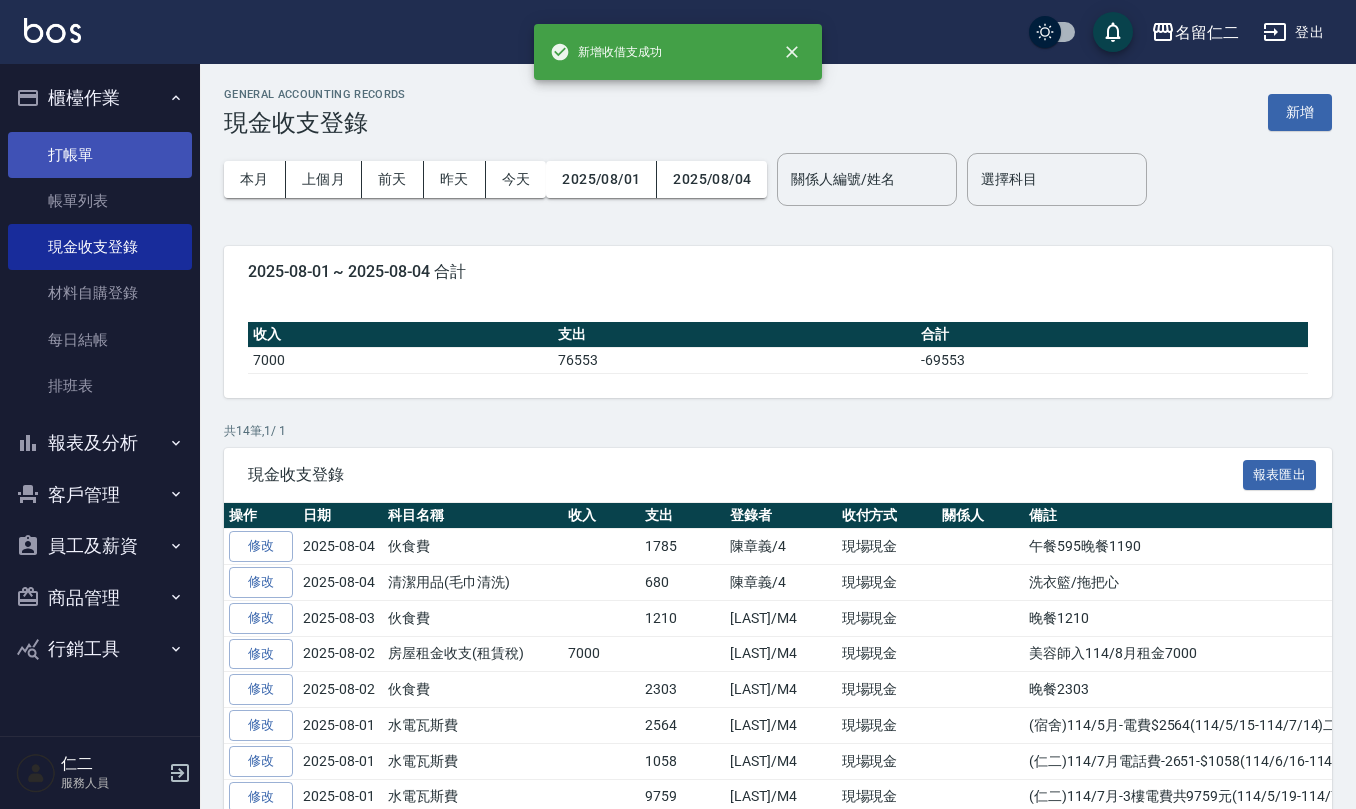 click on "打帳單" at bounding box center [100, 155] 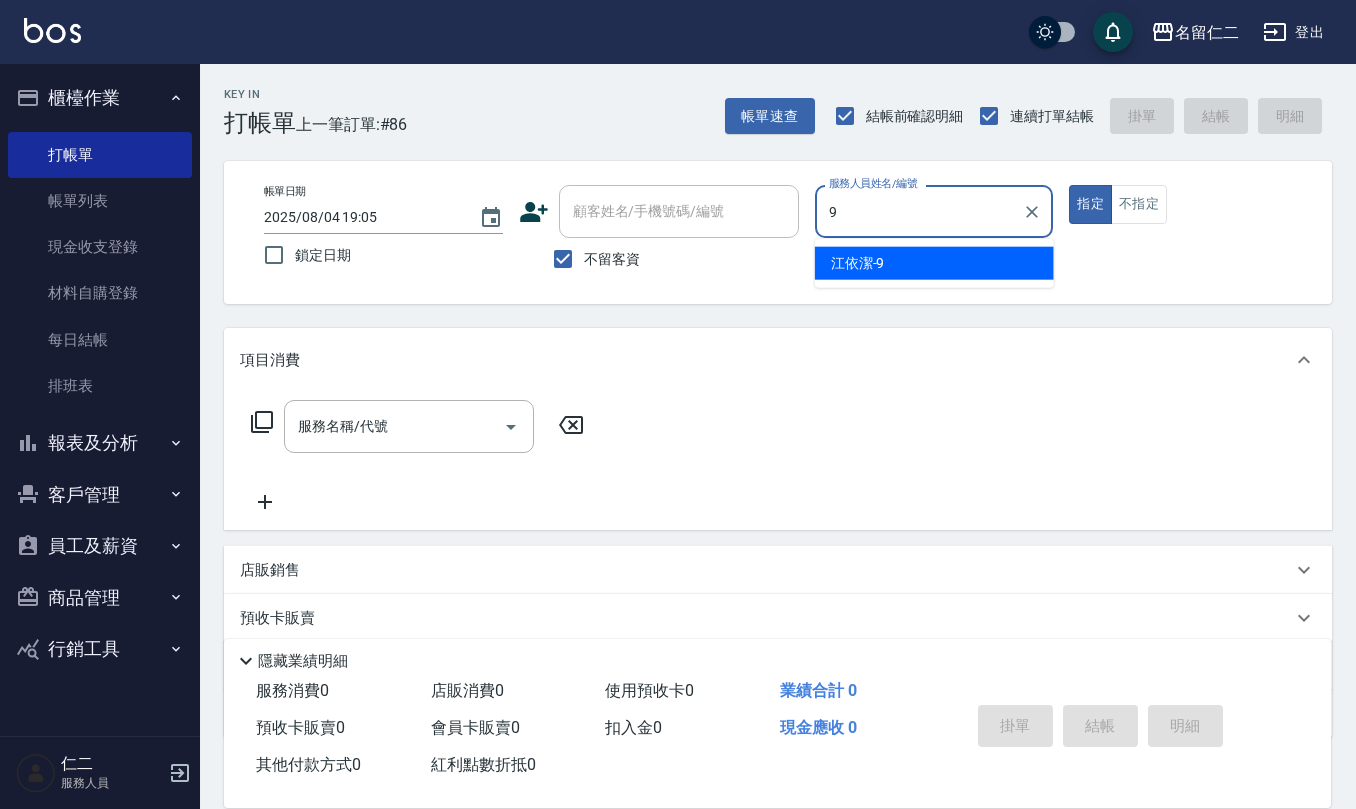 type on "江依潔-9" 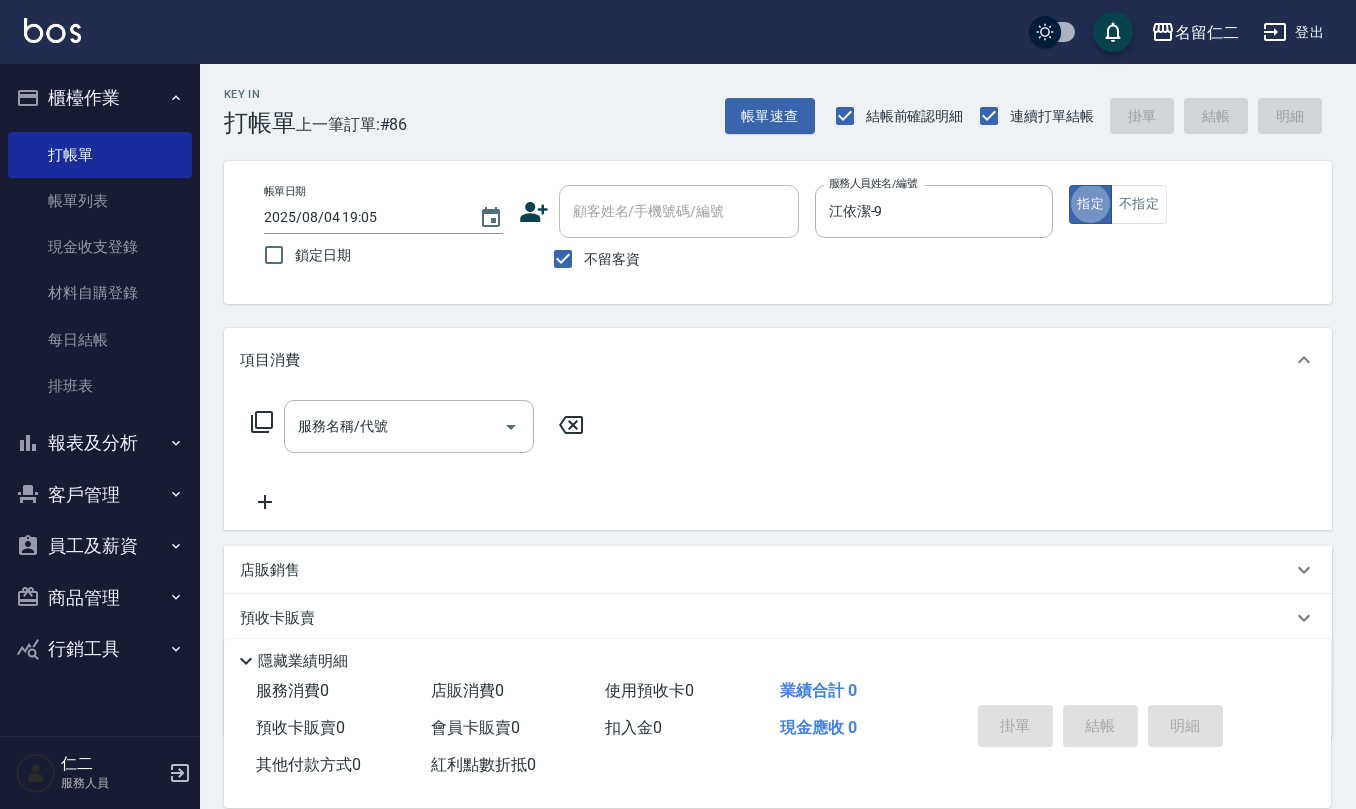 type on "true" 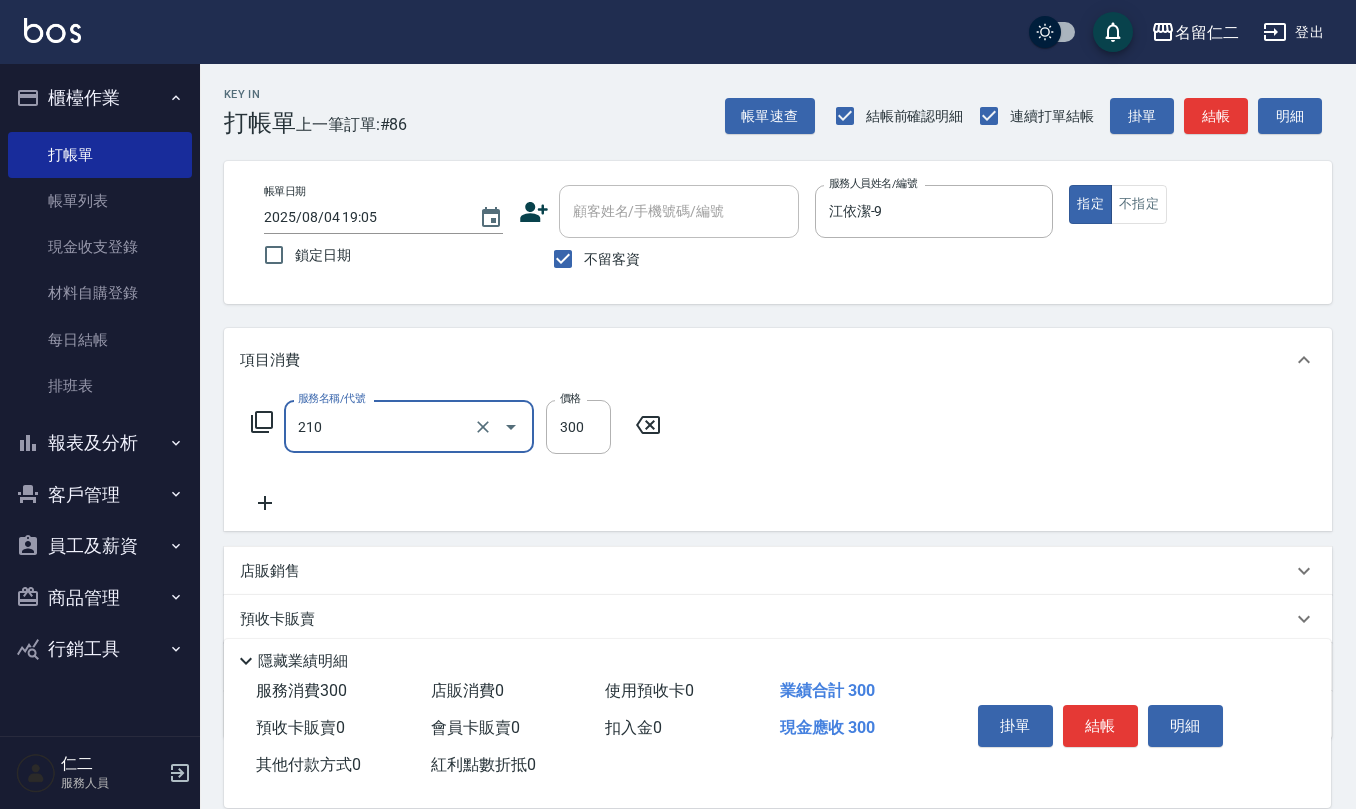 type on "歐娜洗髮精(210)" 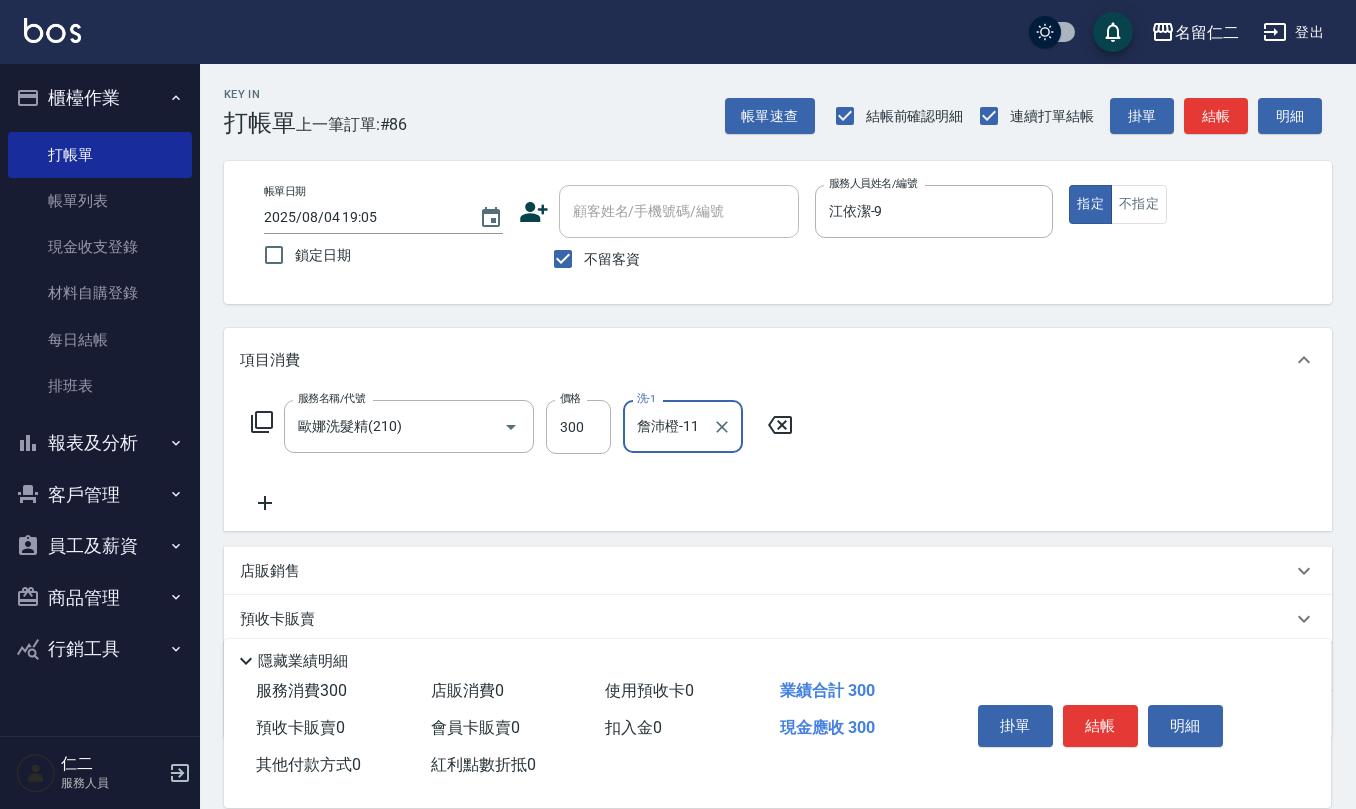 type on "詹沛橙-11" 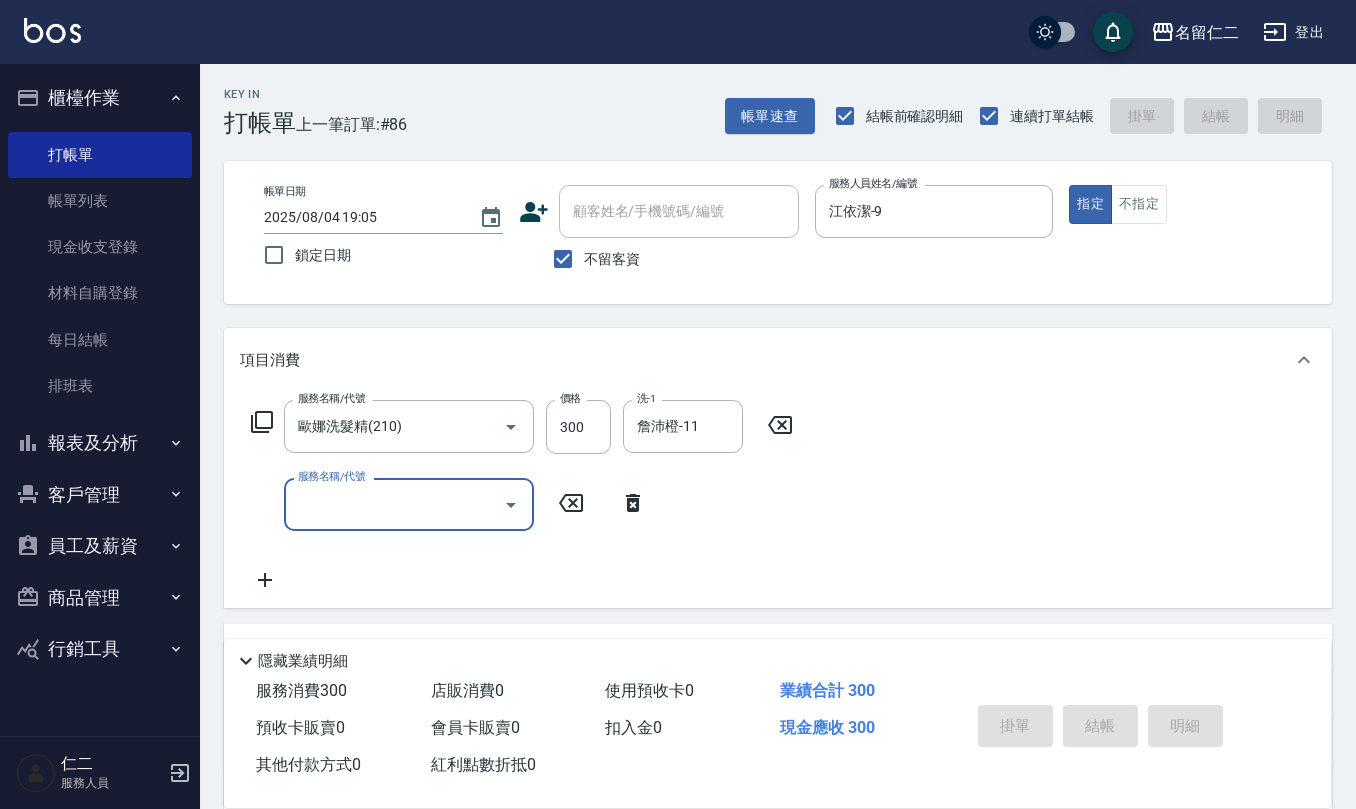type on "2025/08/04 19:12" 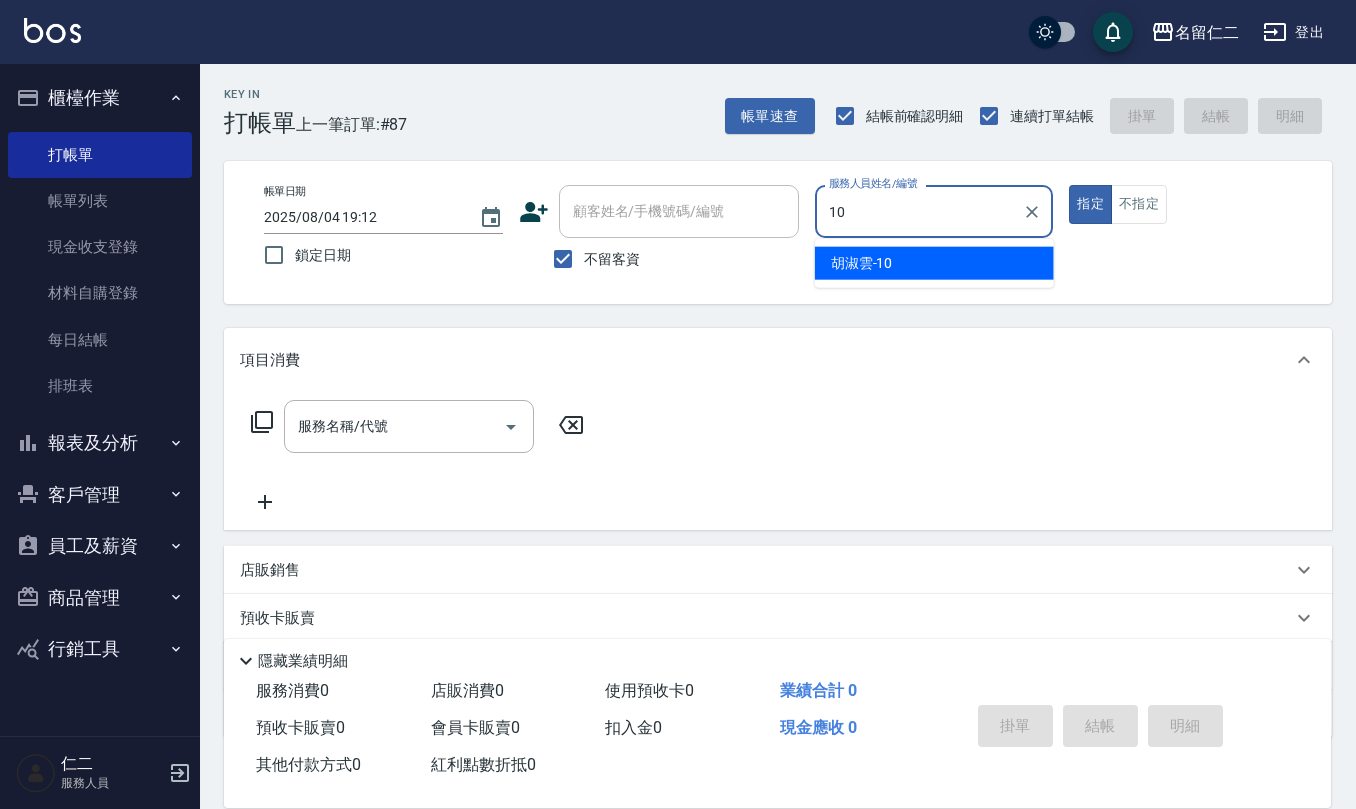 type on "胡淑雲-10" 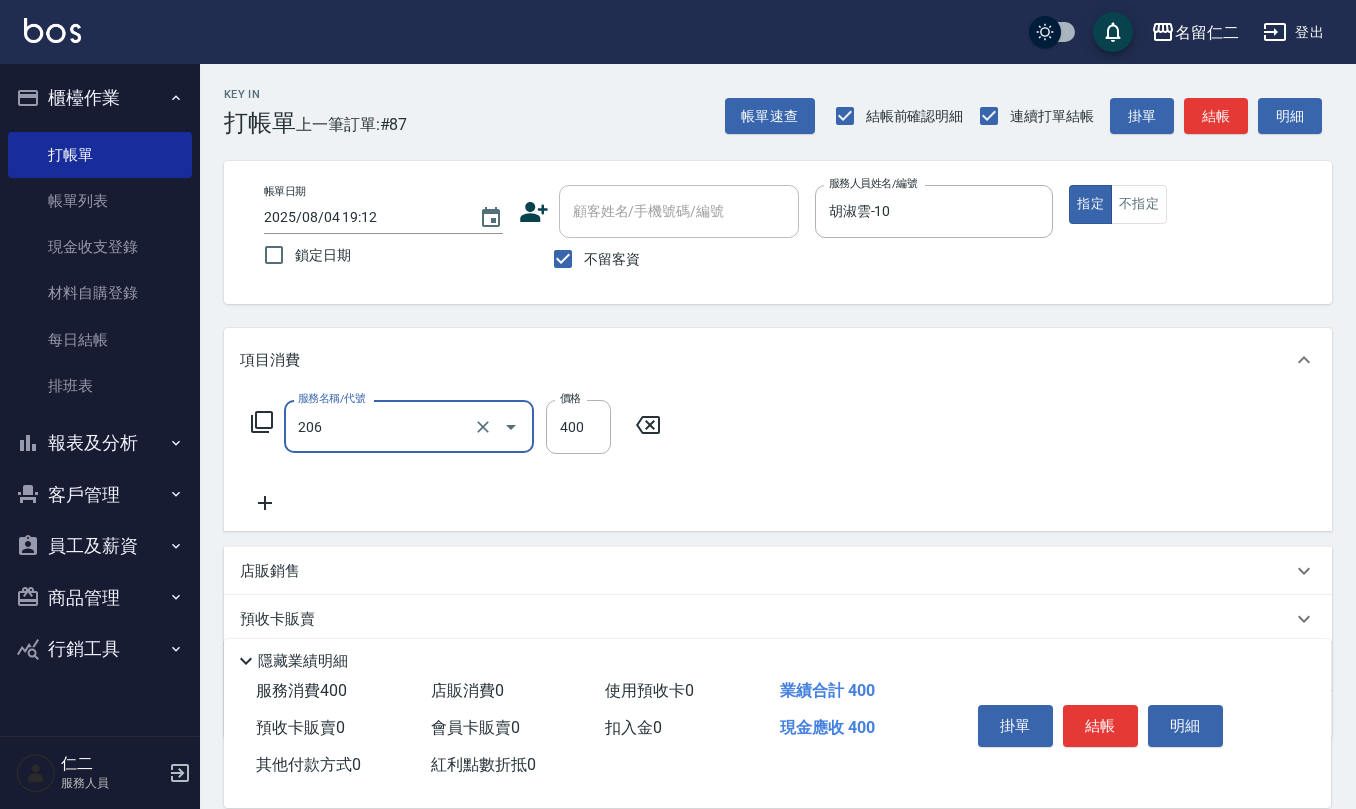 type on "健康洗(206)" 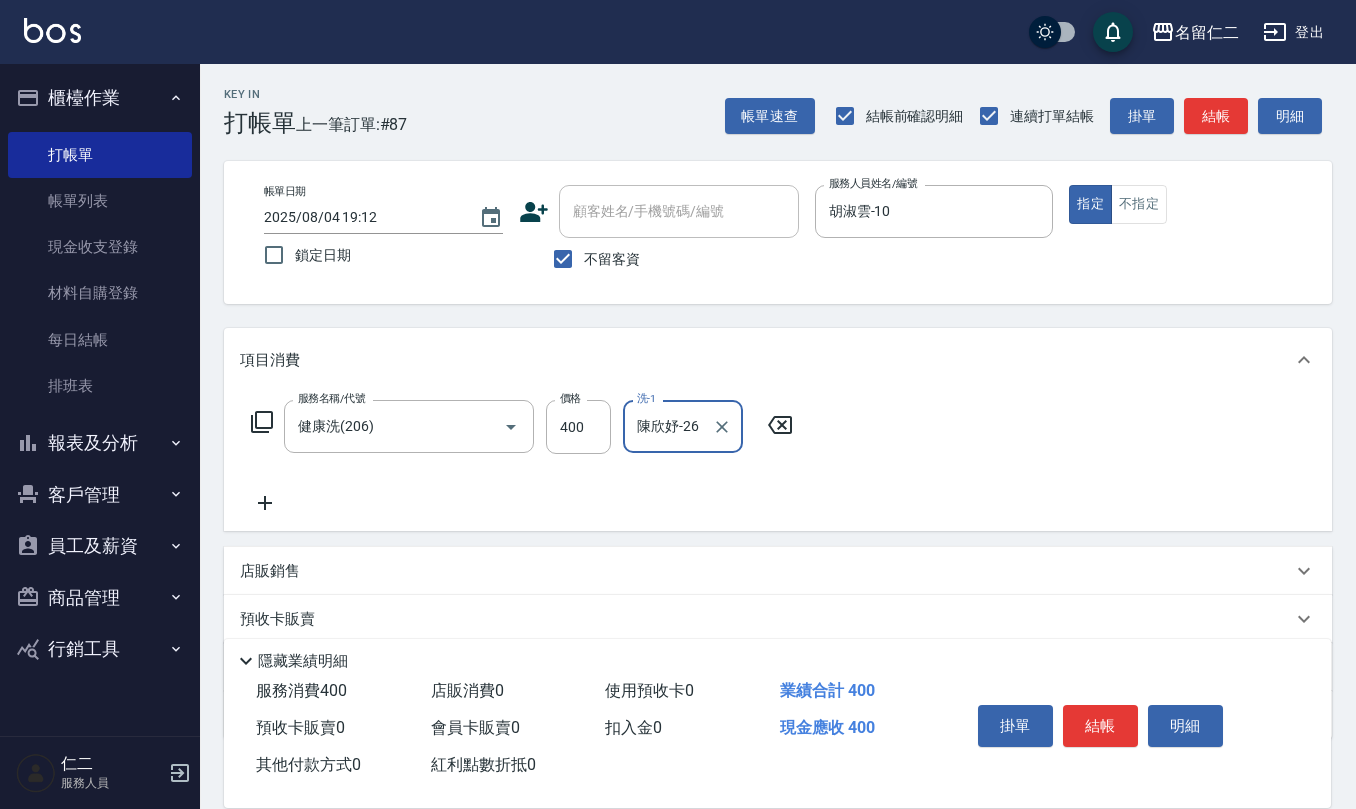 type on "陳欣妤-26" 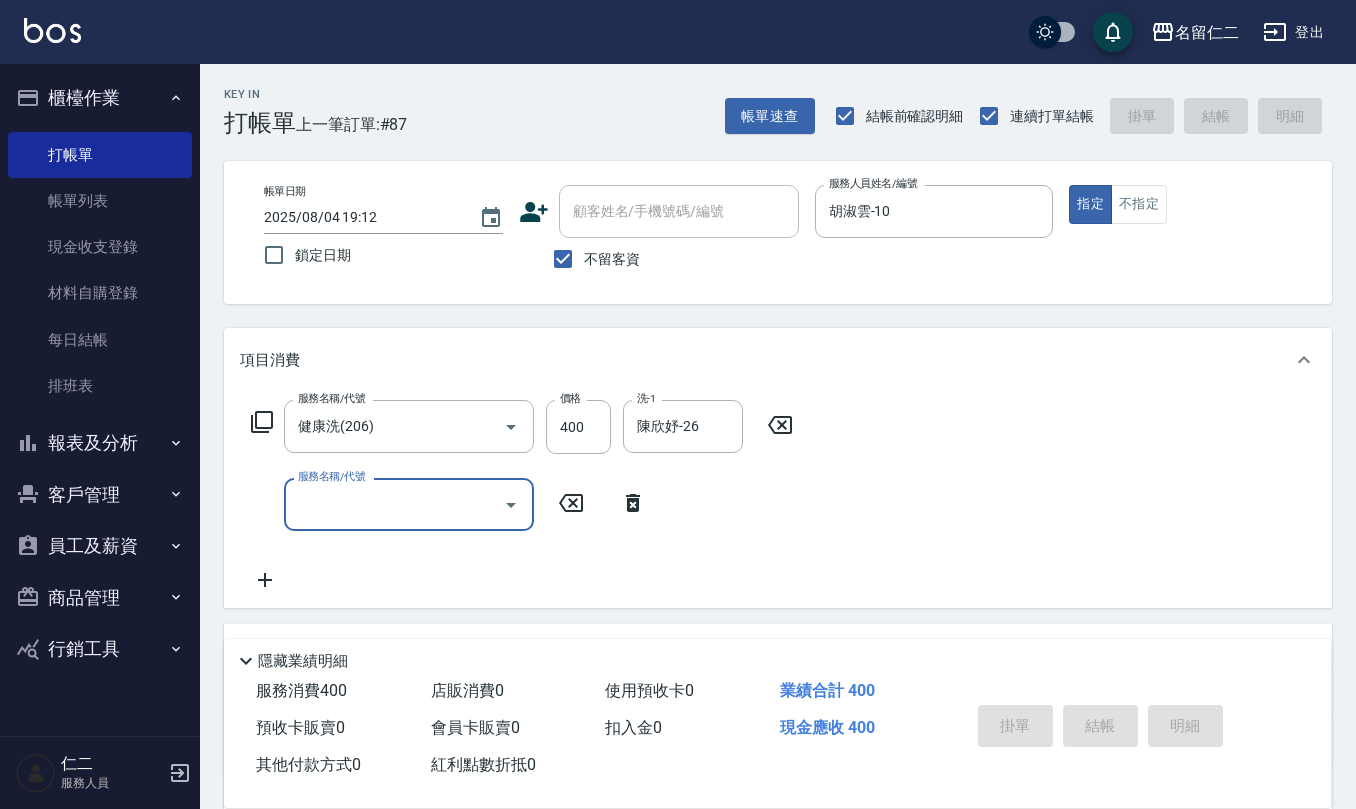 type 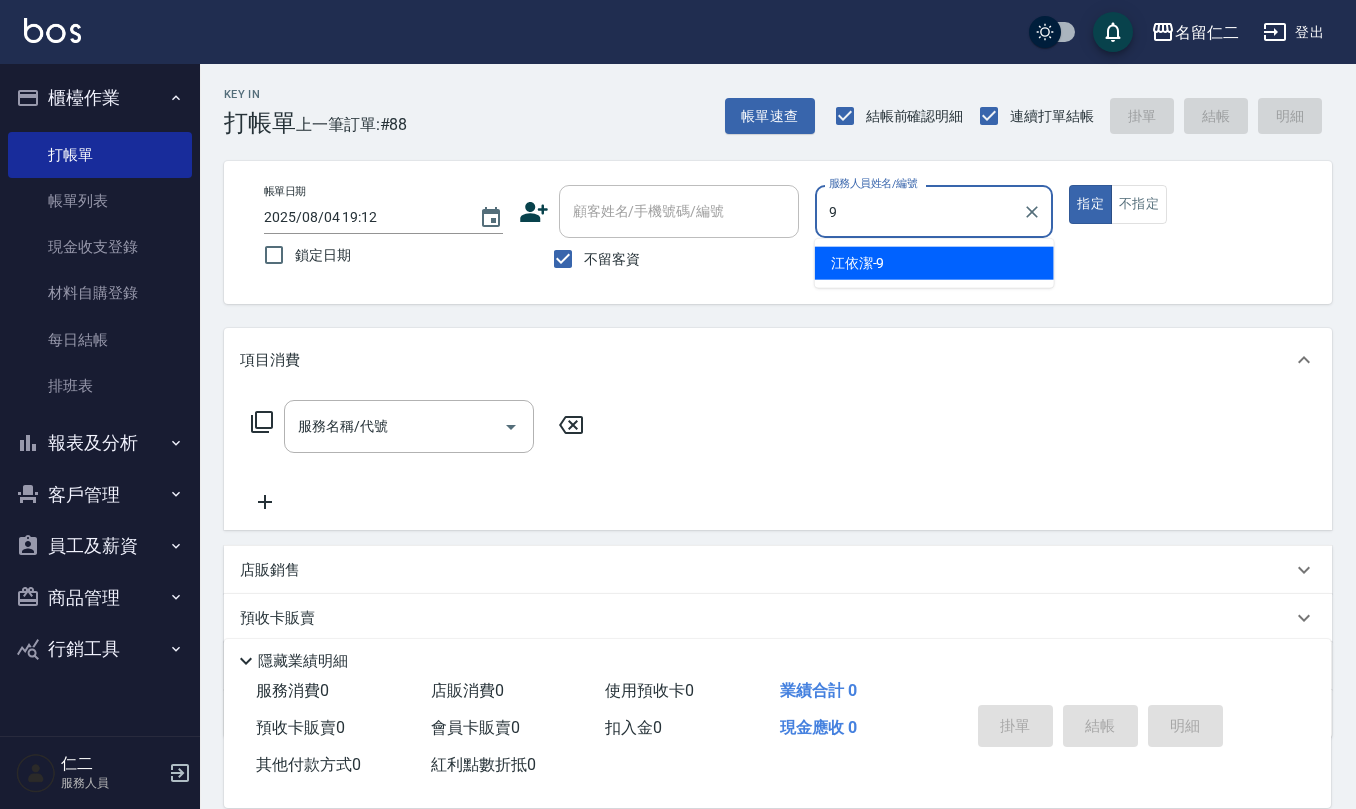 type on "江依潔-9" 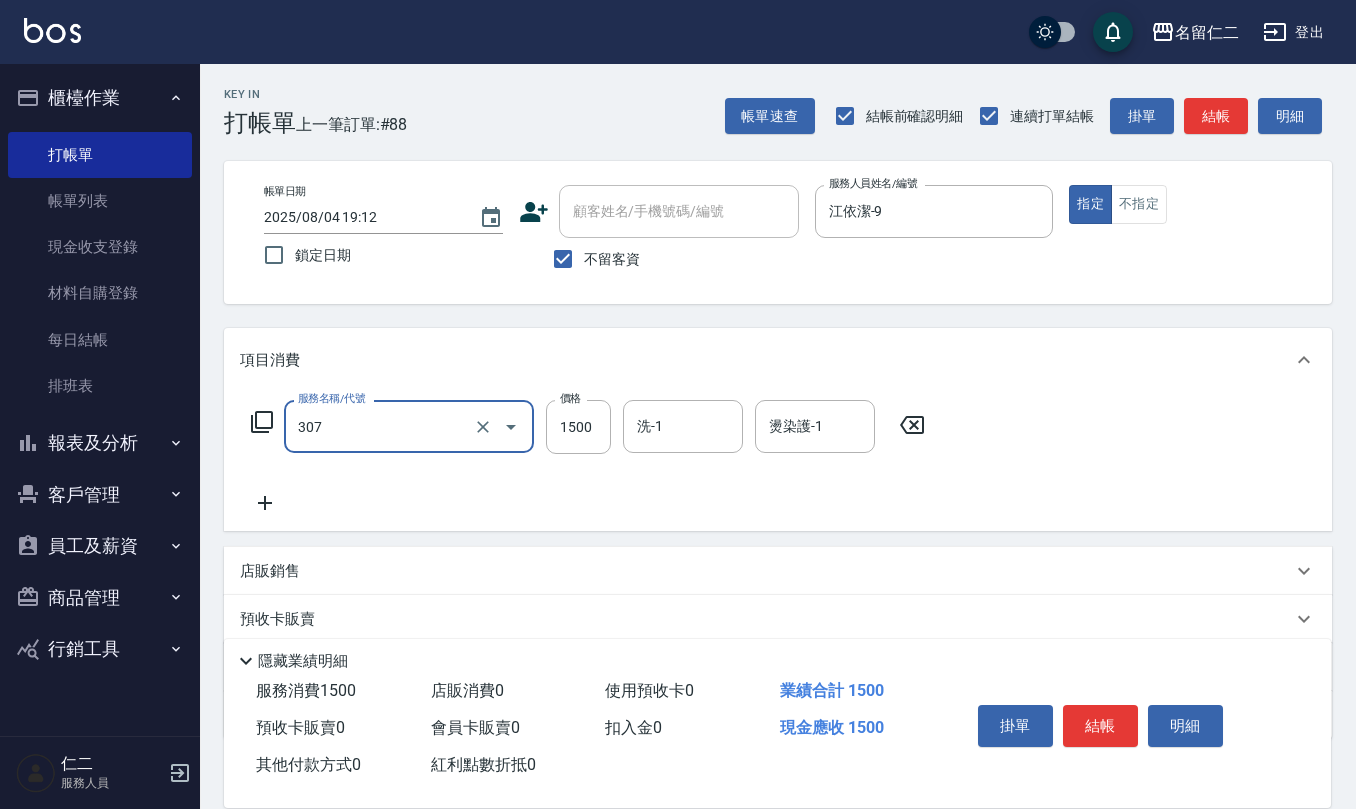 type on "EF麥拉寧燙髮1500(307)" 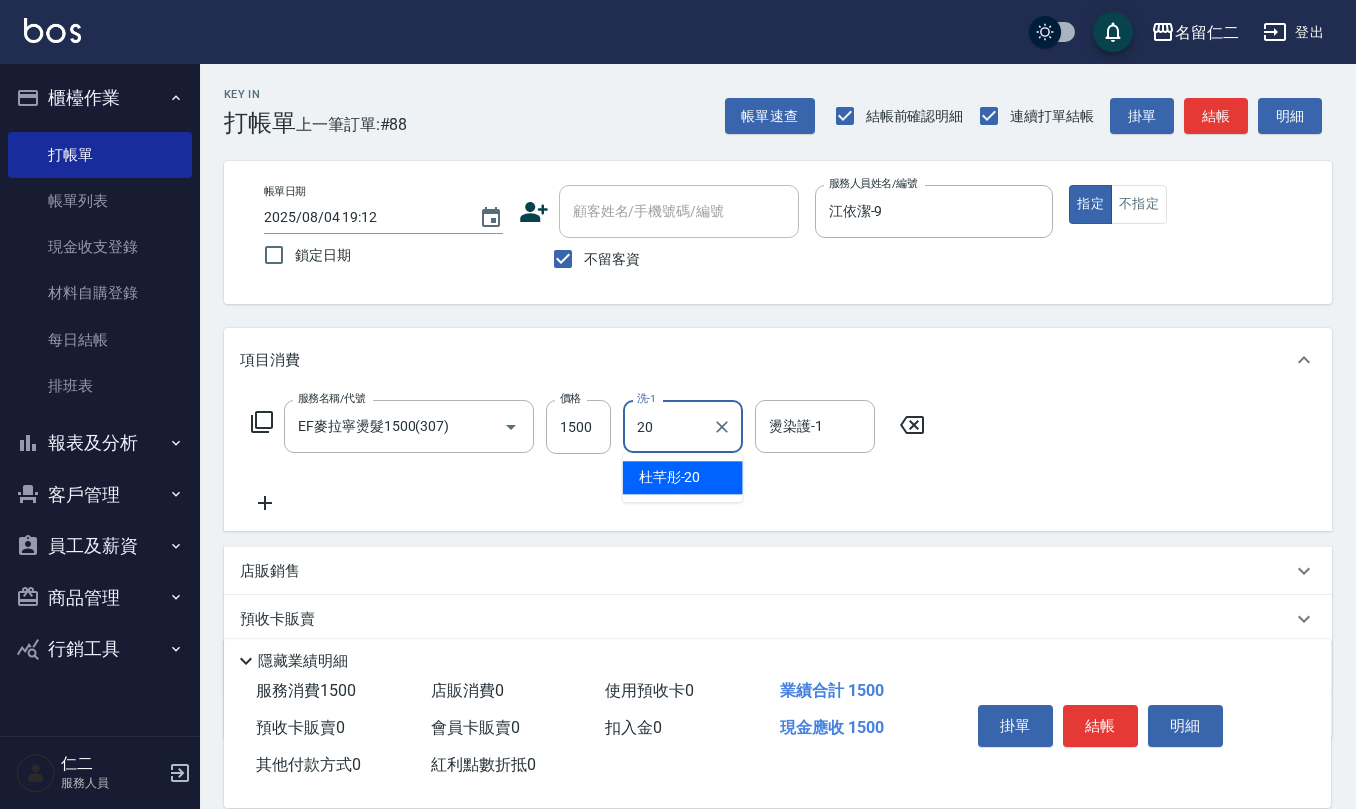 type on "杜芊彤-20" 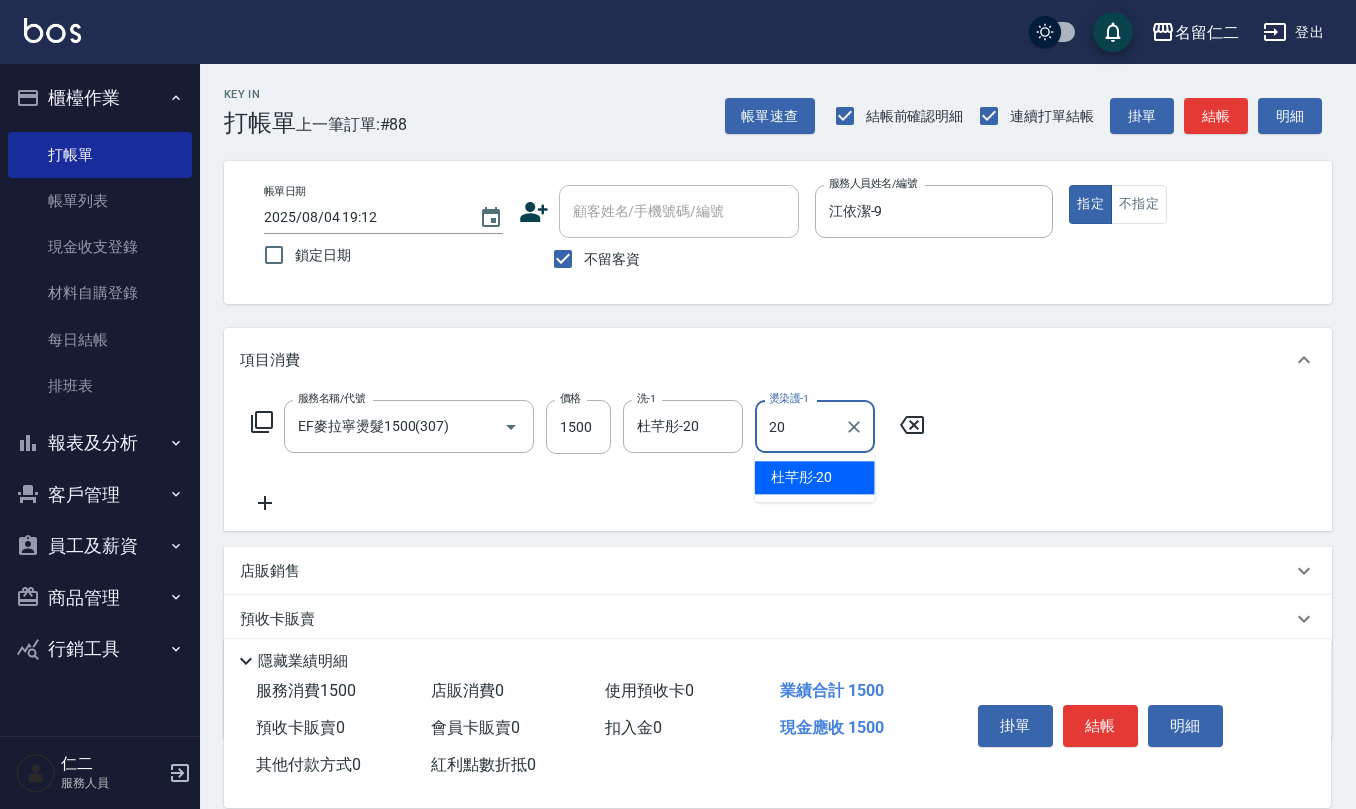 type on "杜芊彤-20" 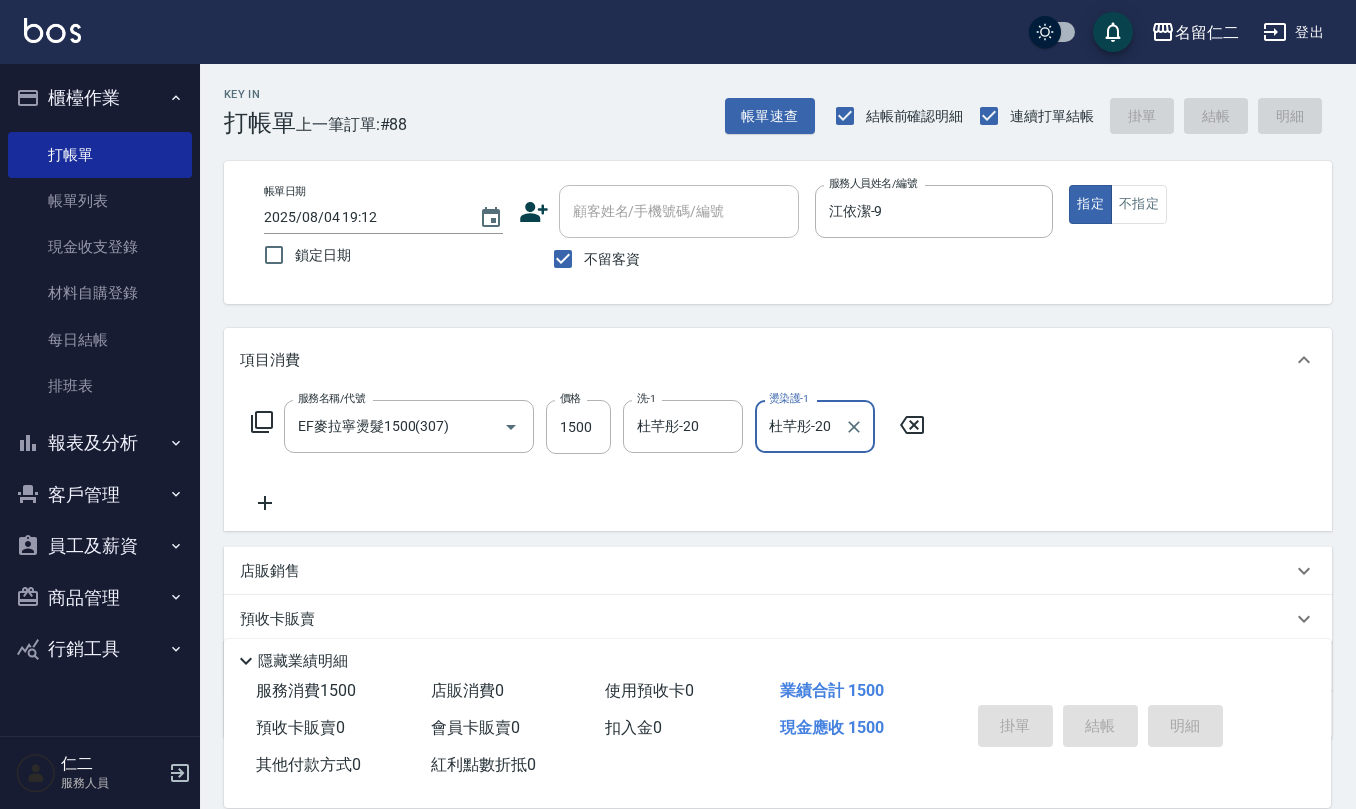 type on "2025/08/04 19:29" 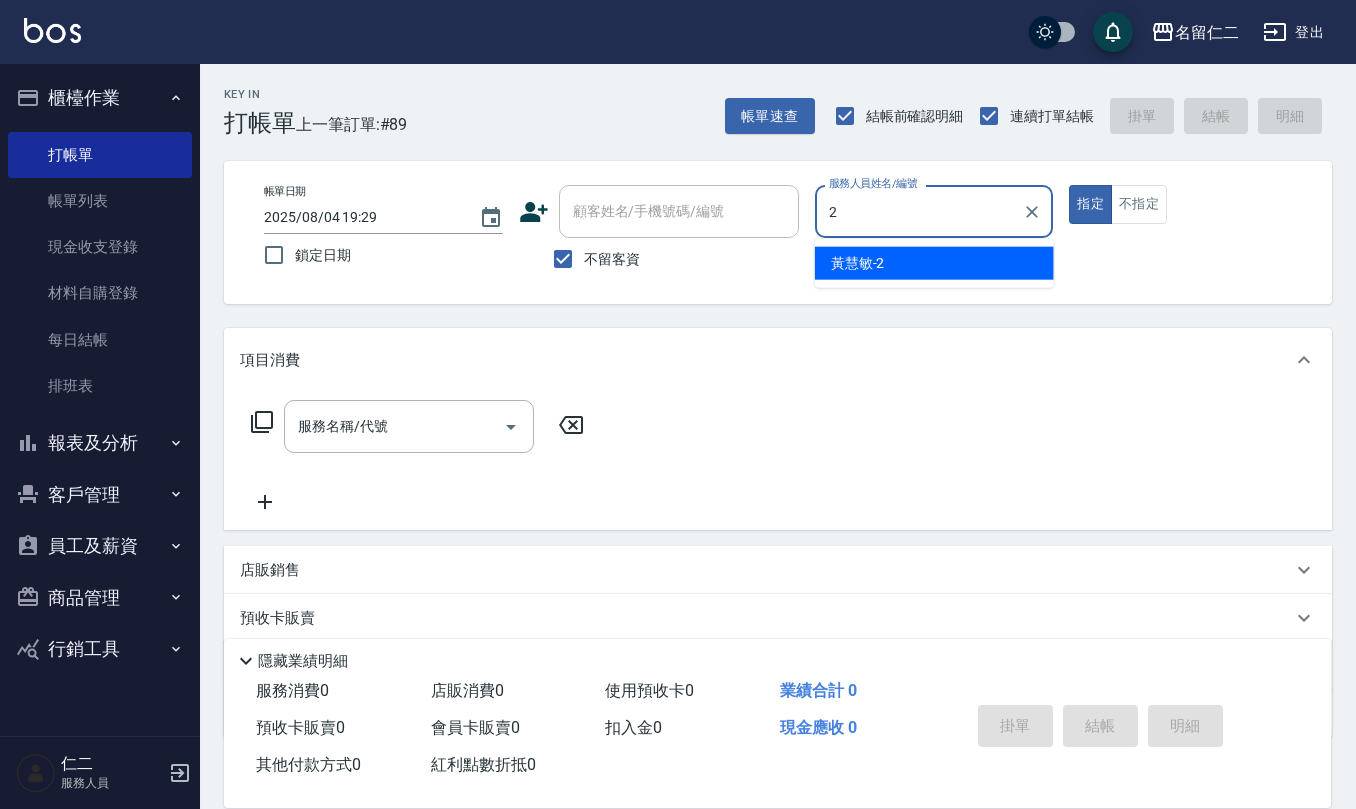 type on "黃慧敏-2" 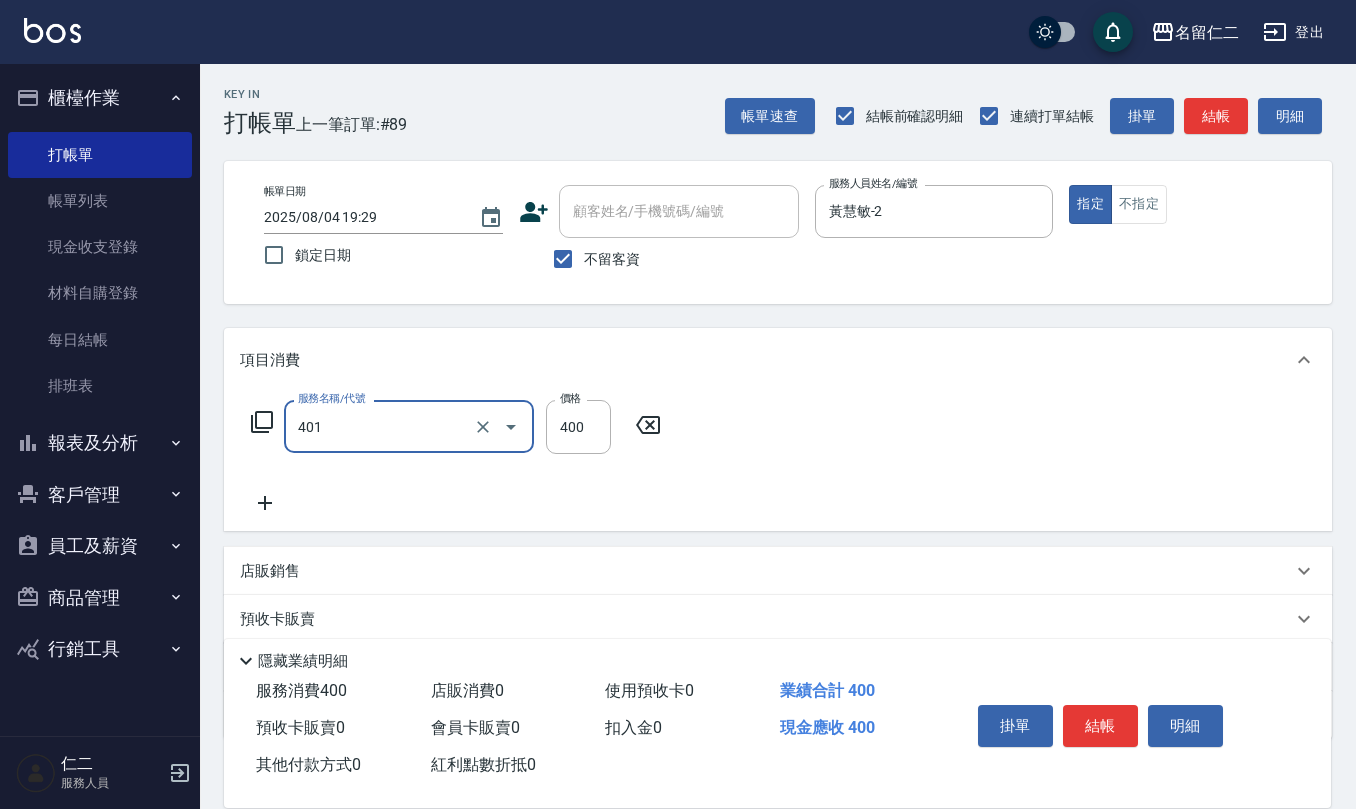 type on "剪髮(401)" 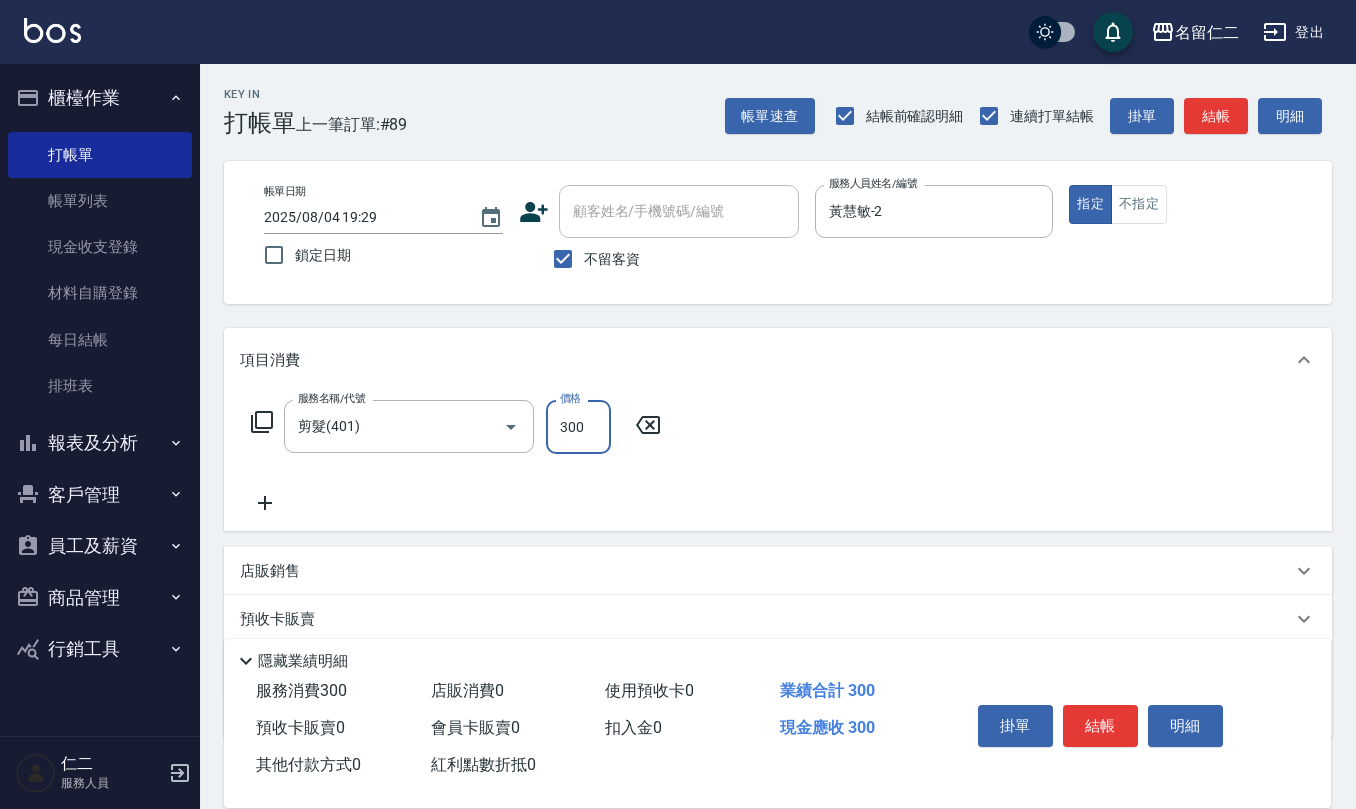 type on "300" 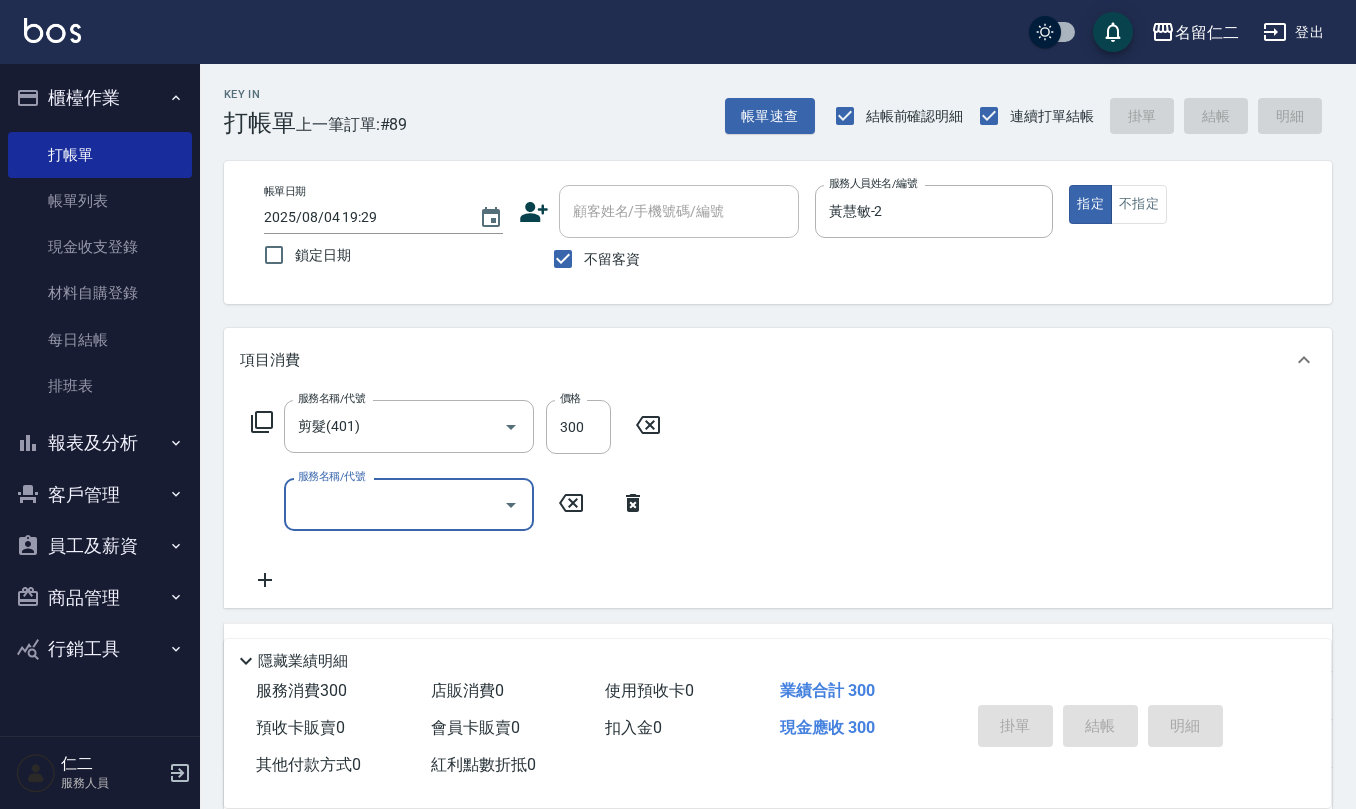 type 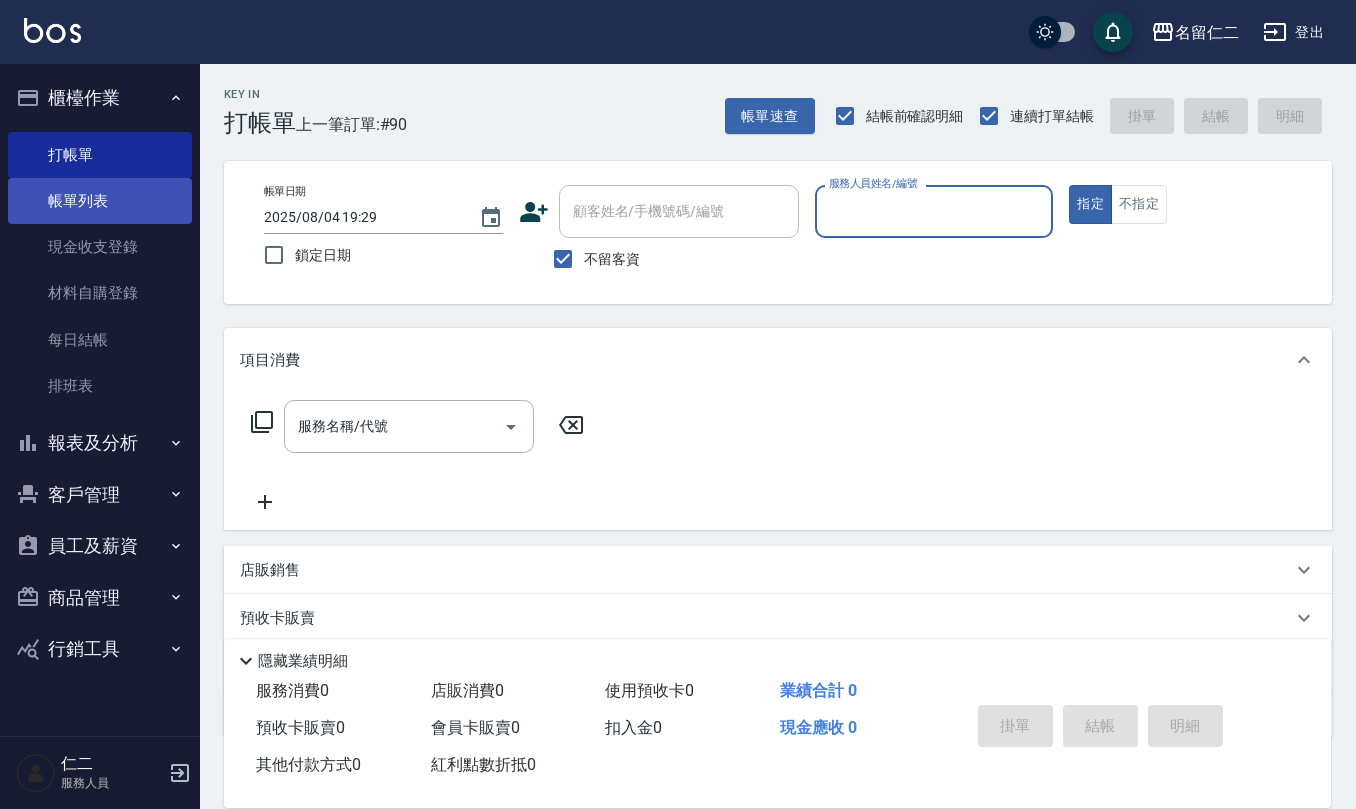 click on "帳單列表" at bounding box center (100, 201) 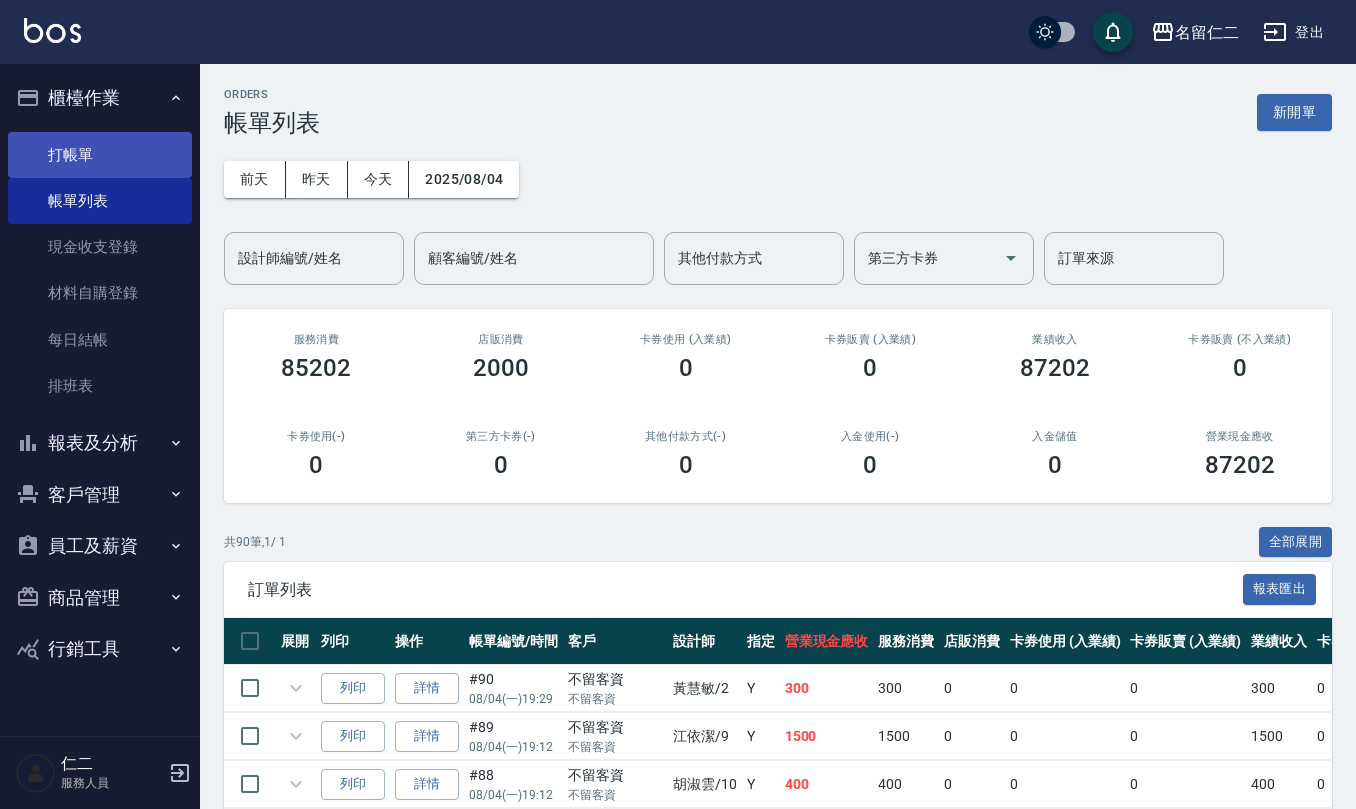 click on "打帳單" at bounding box center (100, 155) 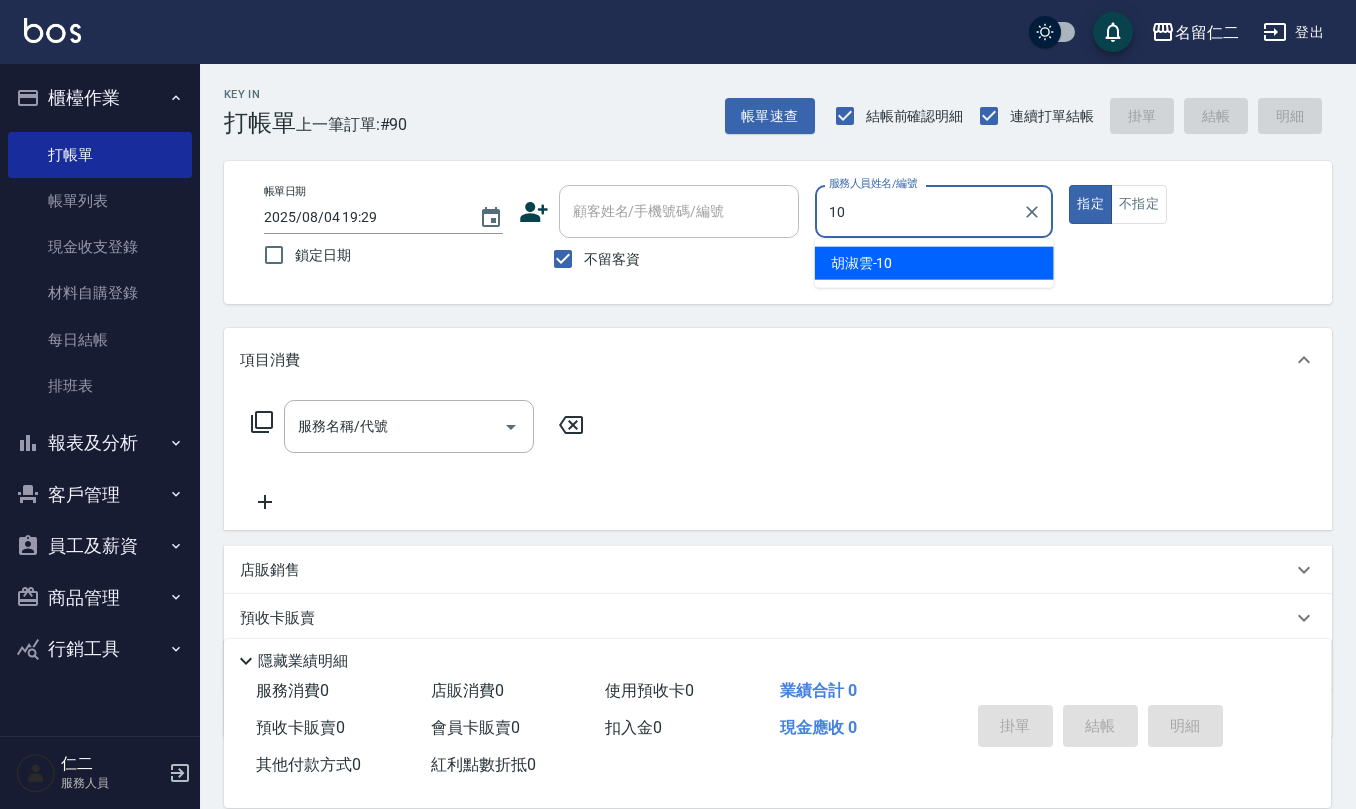 type on "胡淑雲-10" 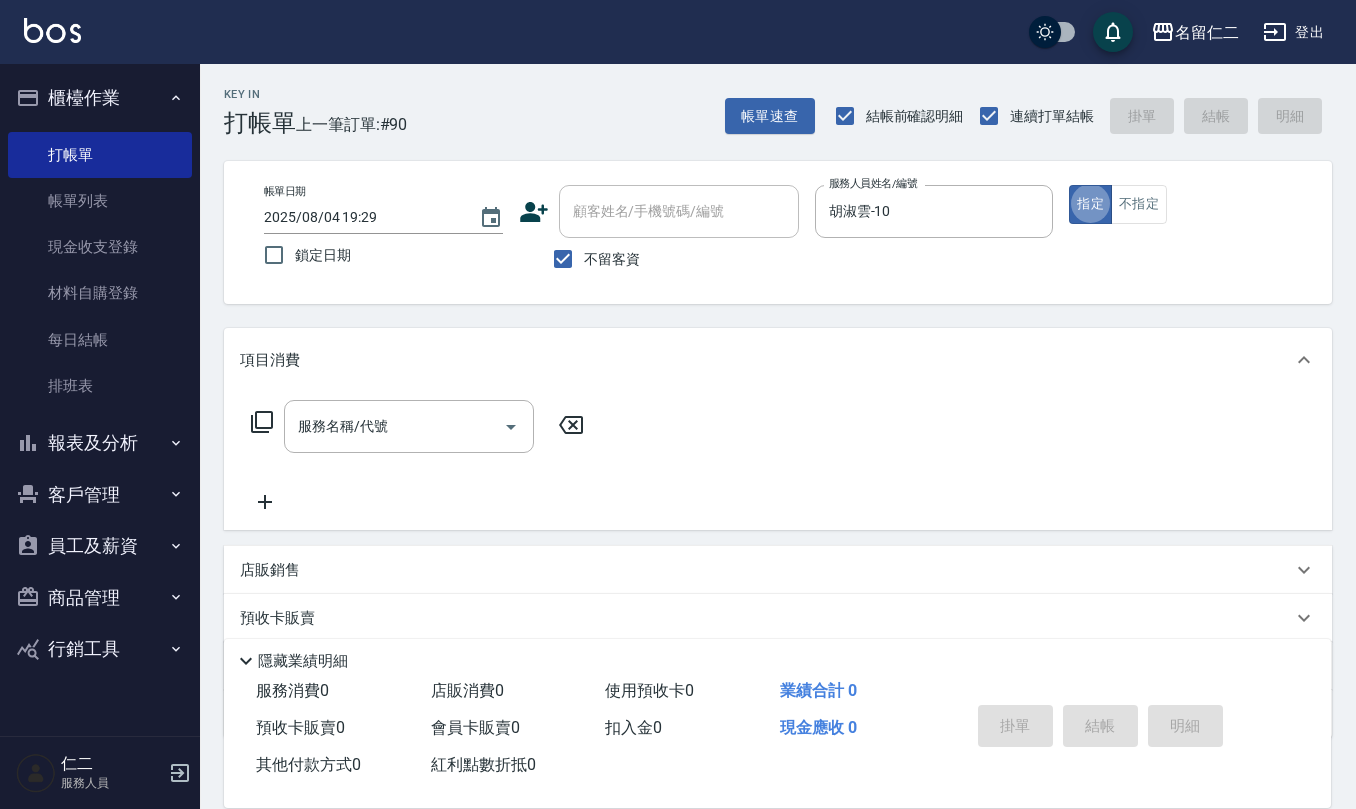 type on "true" 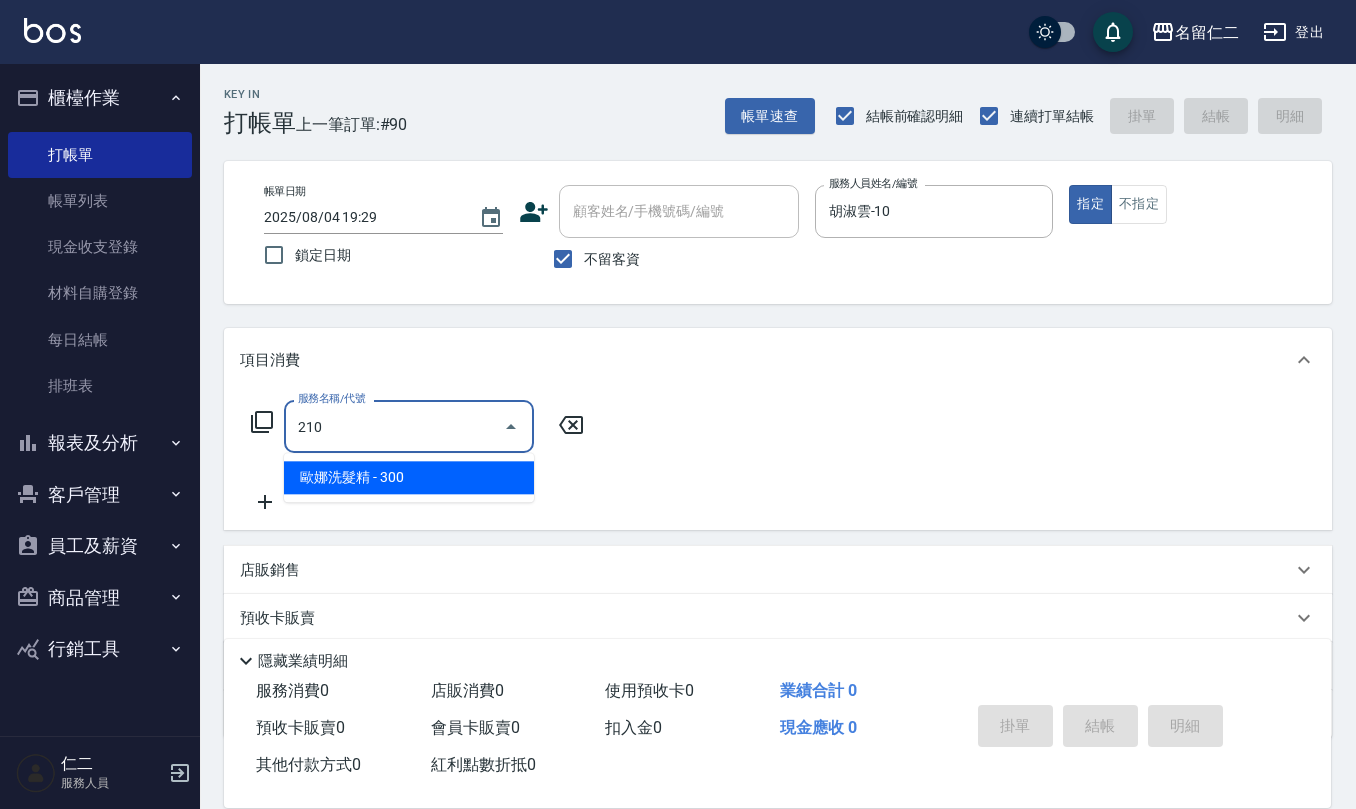 type on "歐娜洗髮精(210)" 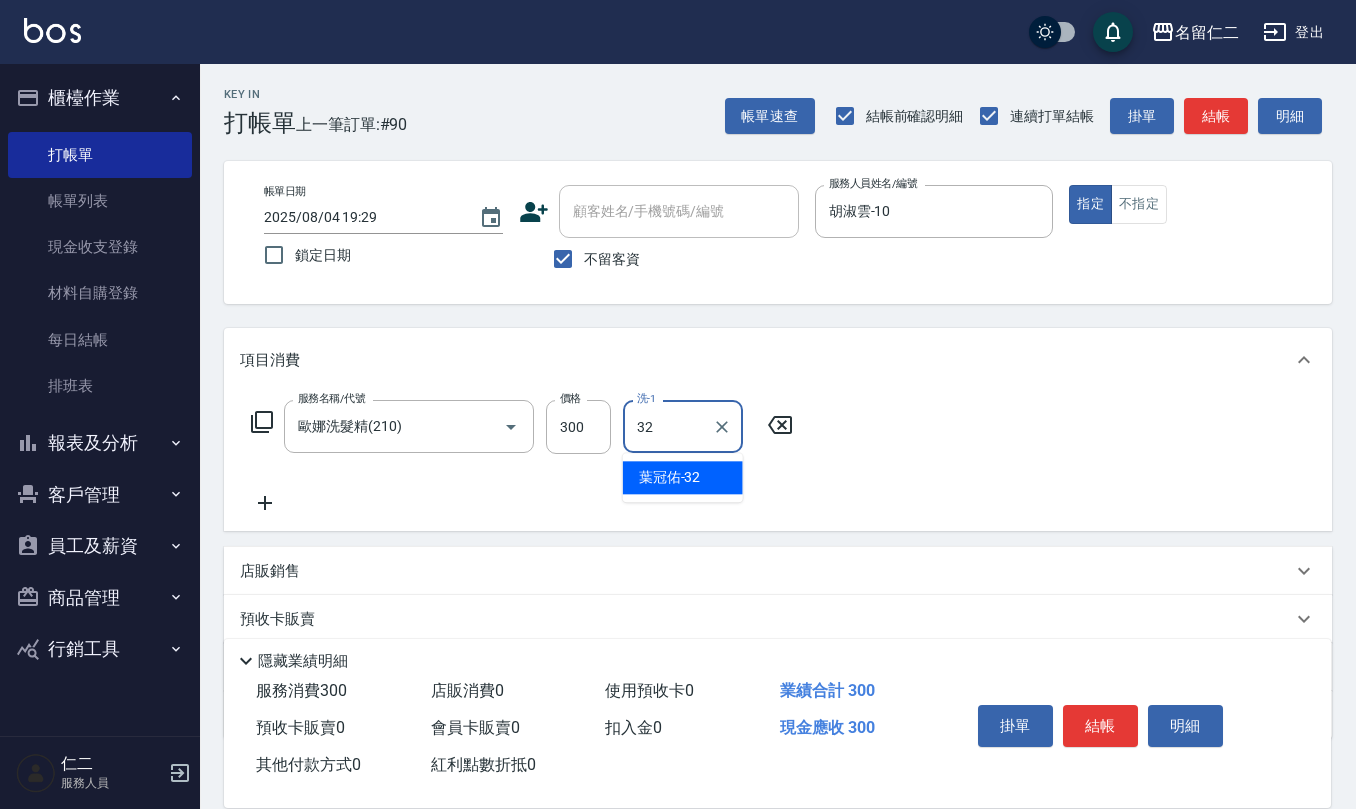 type on "葉冠佑-32" 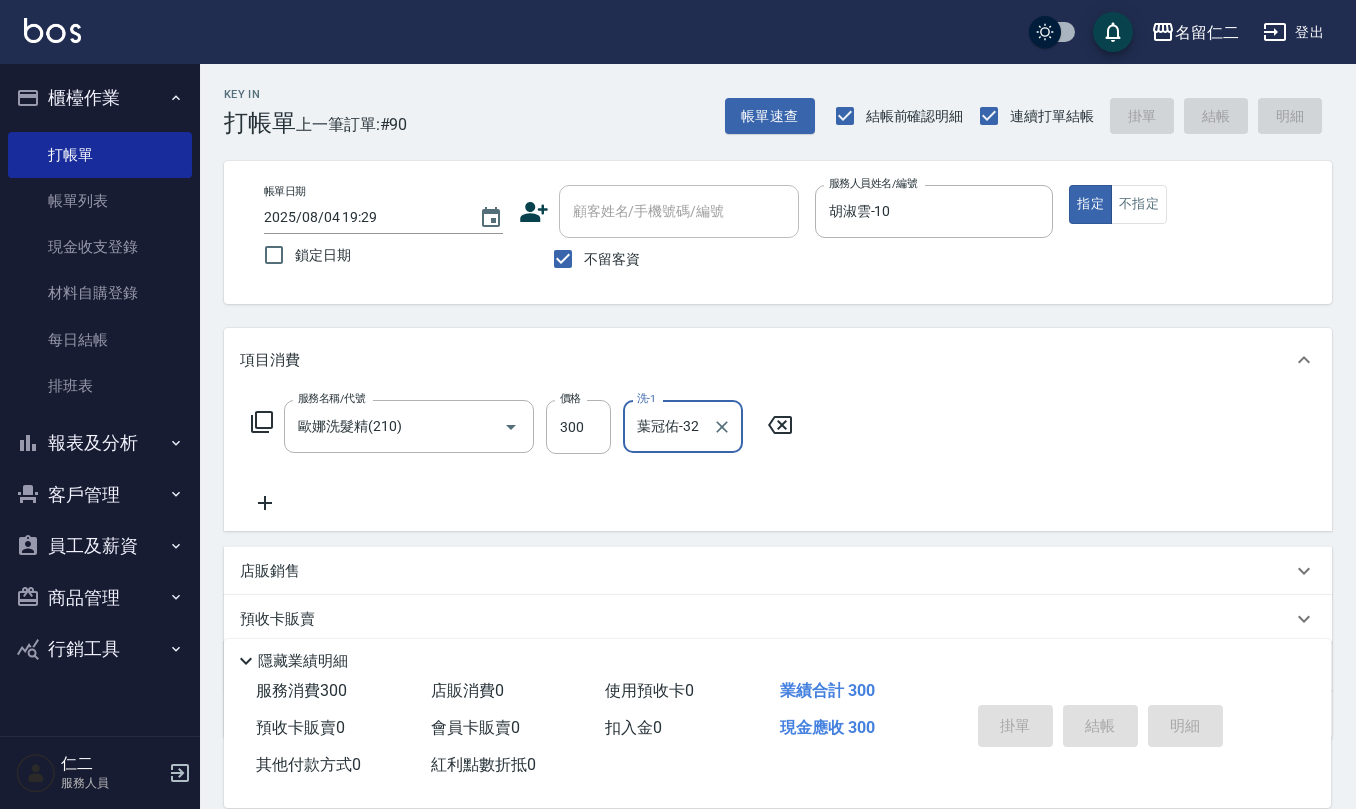 type on "2025/08/04 19:41" 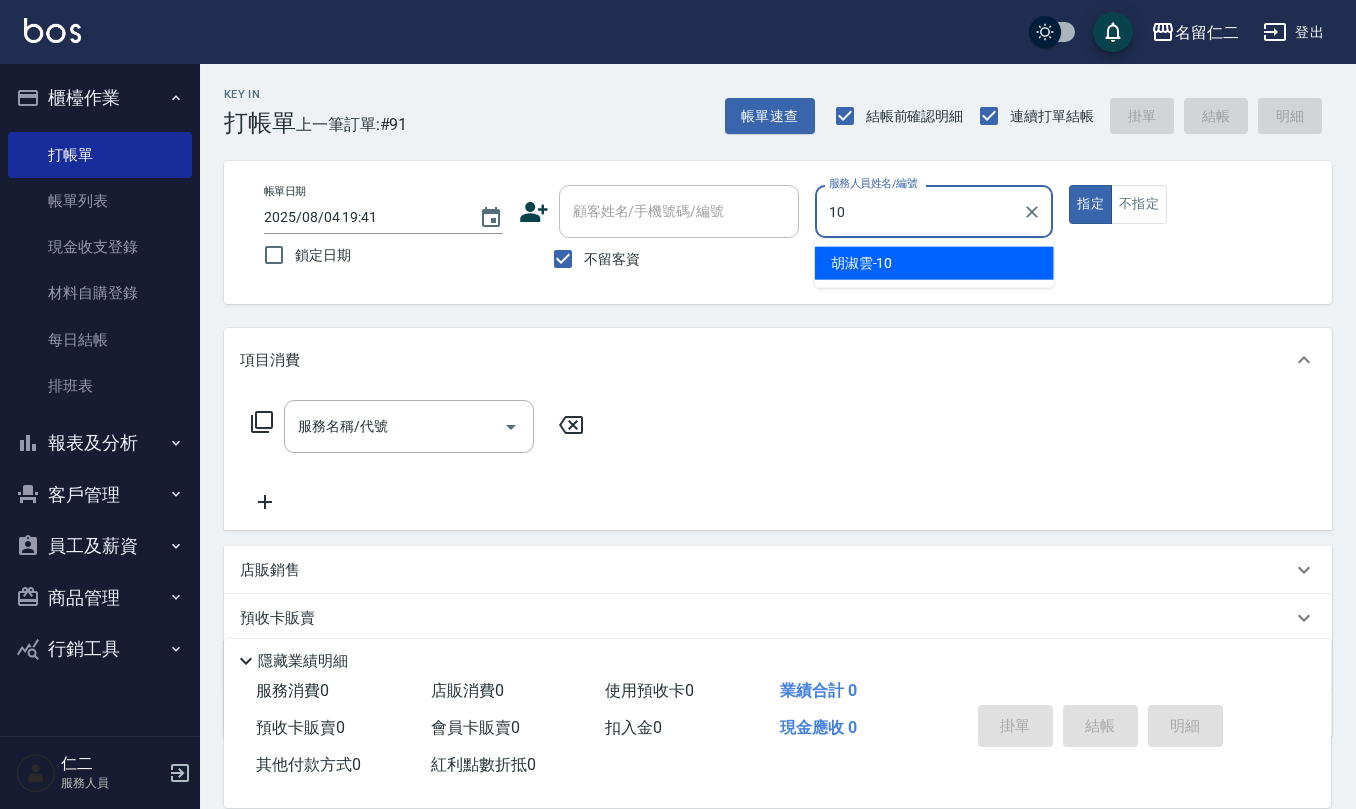 type on "胡淑雲-10" 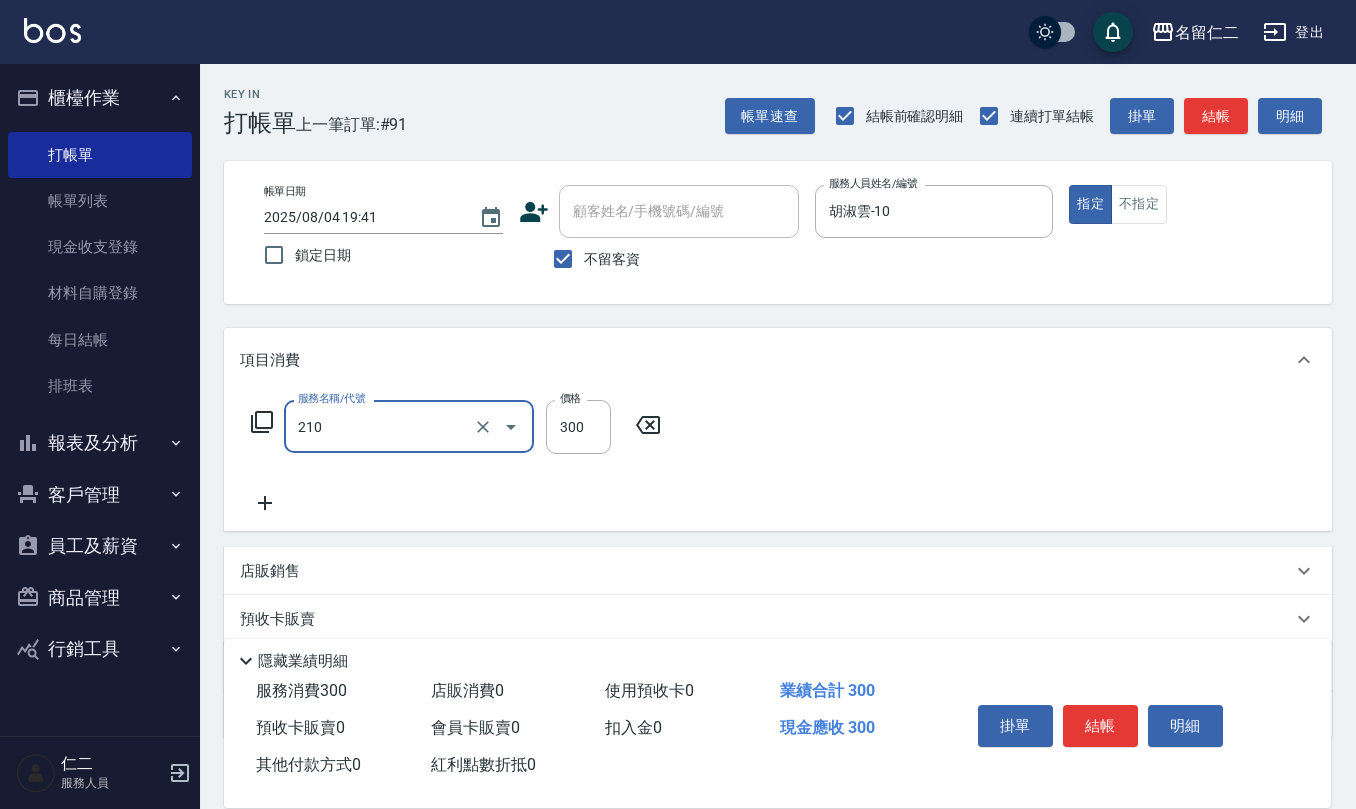 type on "歐娜洗髮精(210)" 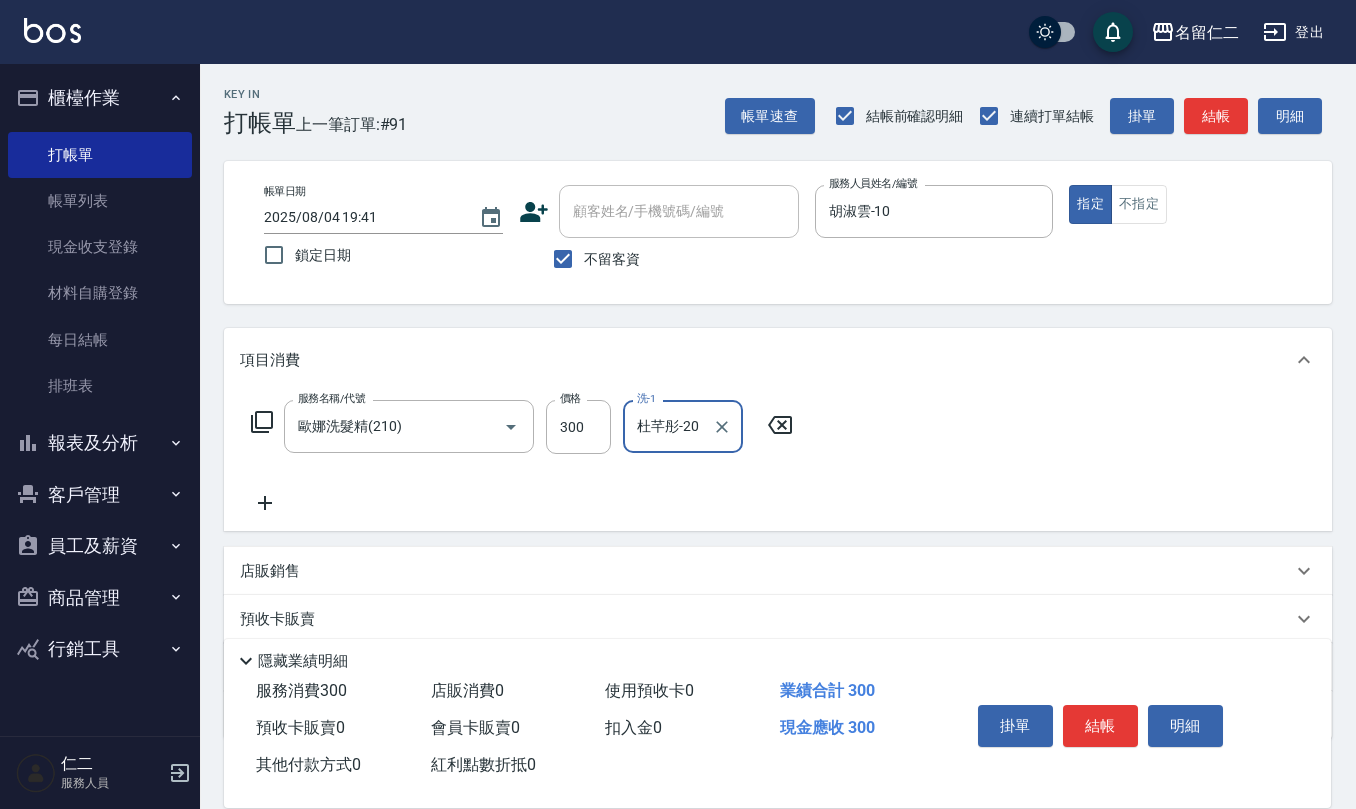 type on "杜芊彤-20" 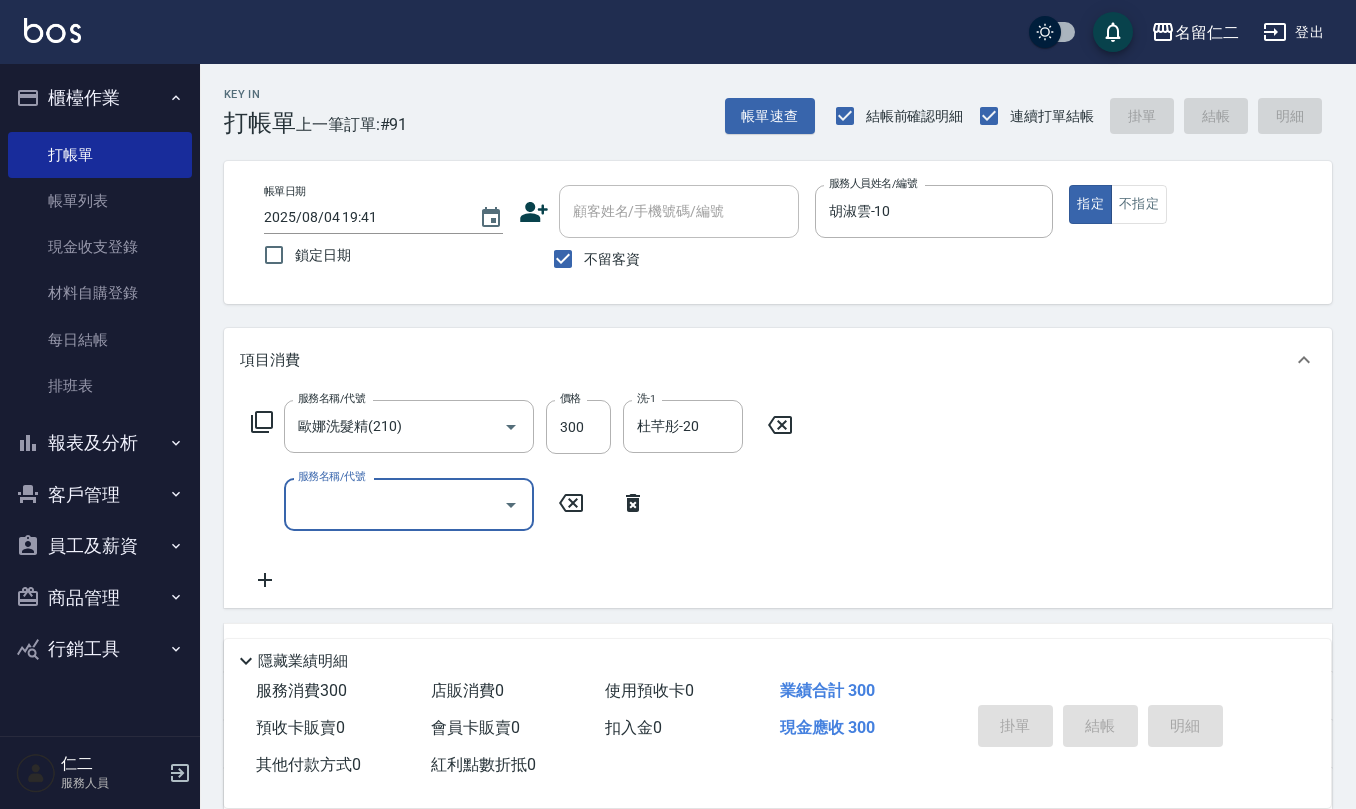type on "[DATE] [TIME]" 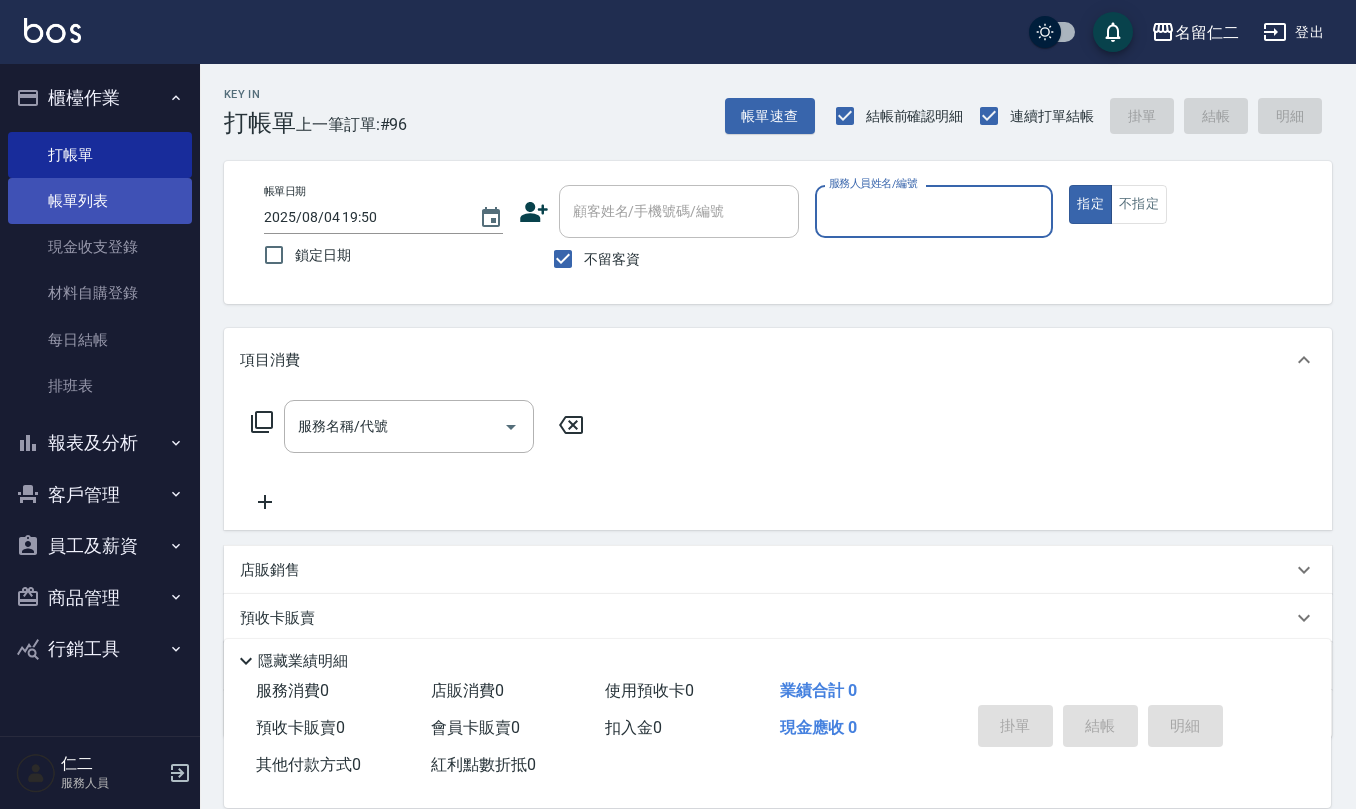 click on "帳單列表" at bounding box center [100, 201] 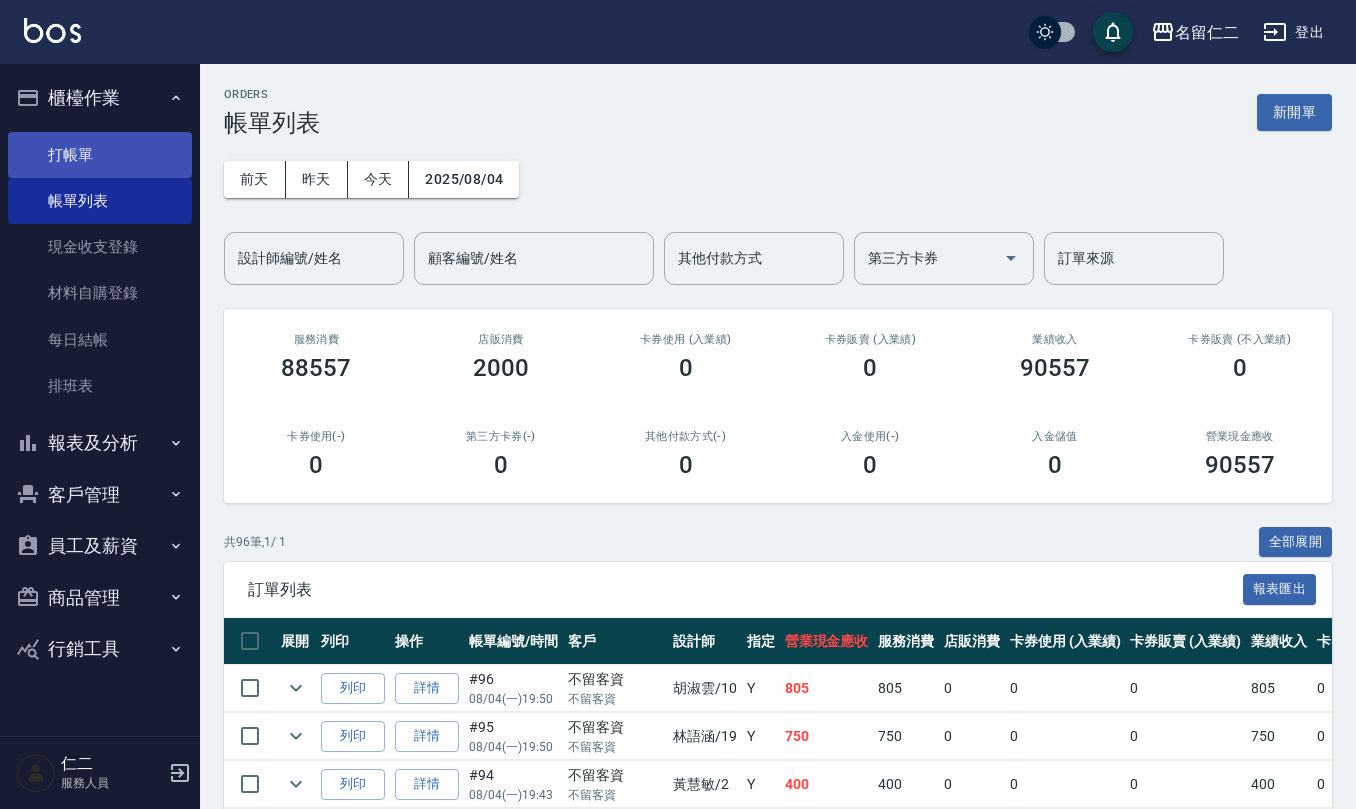 click on "打帳單" at bounding box center [100, 155] 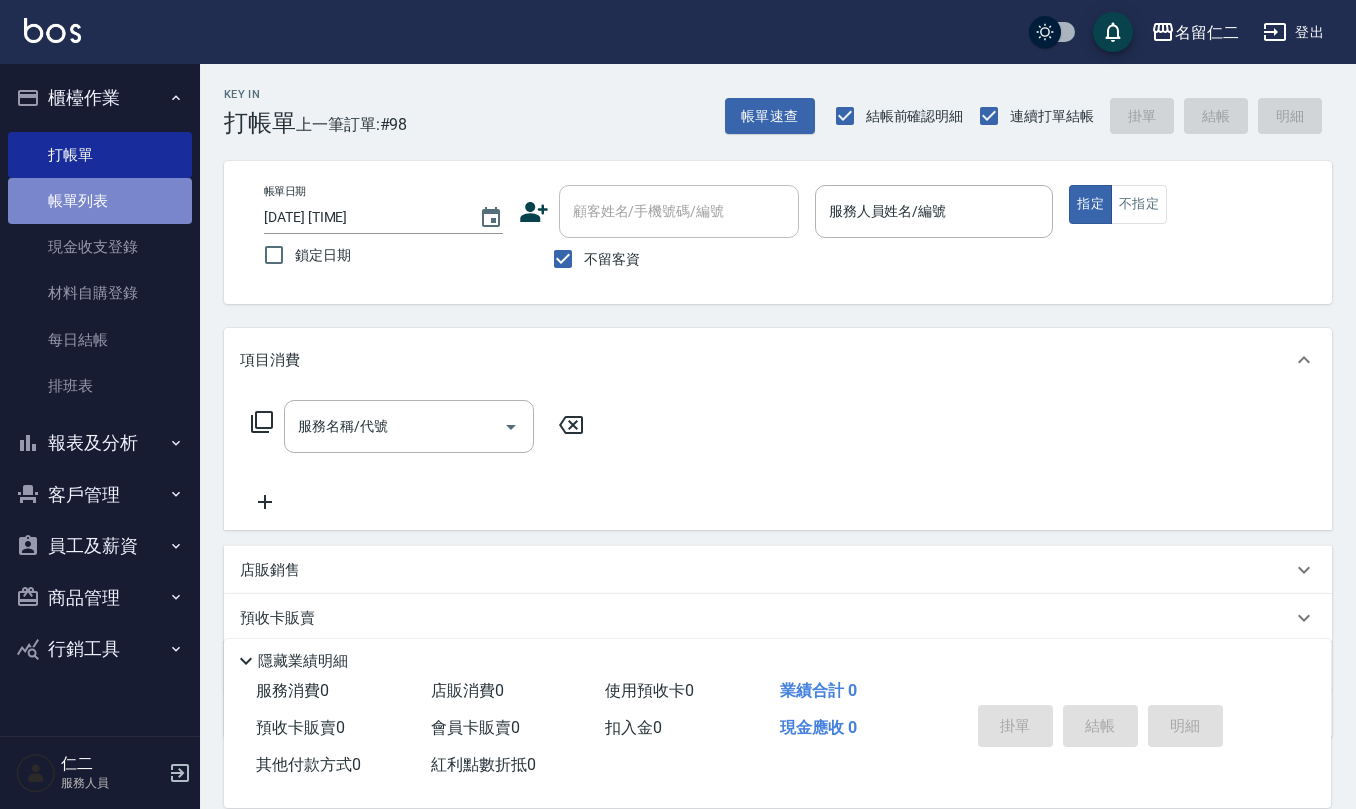 click on "帳單列表" at bounding box center [100, 201] 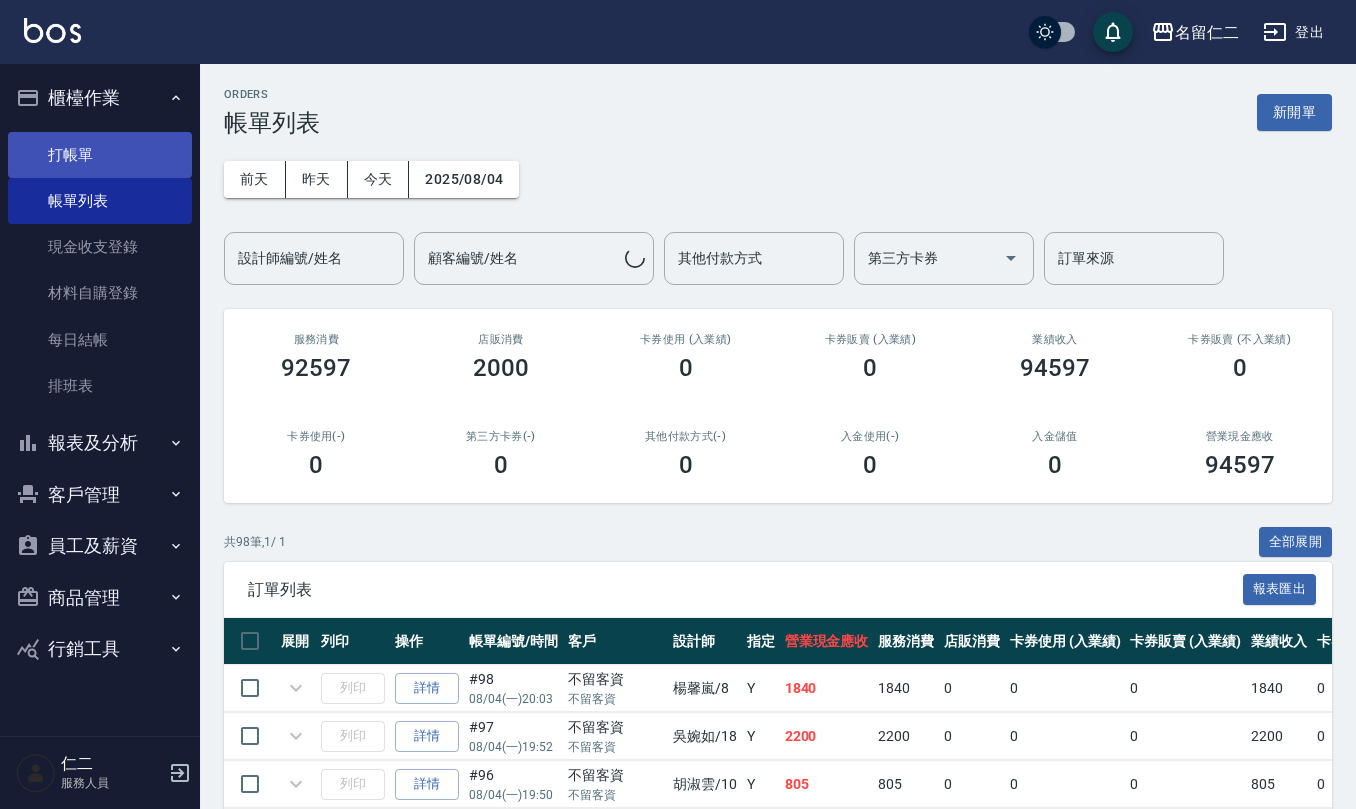 click on "打帳單" at bounding box center [100, 155] 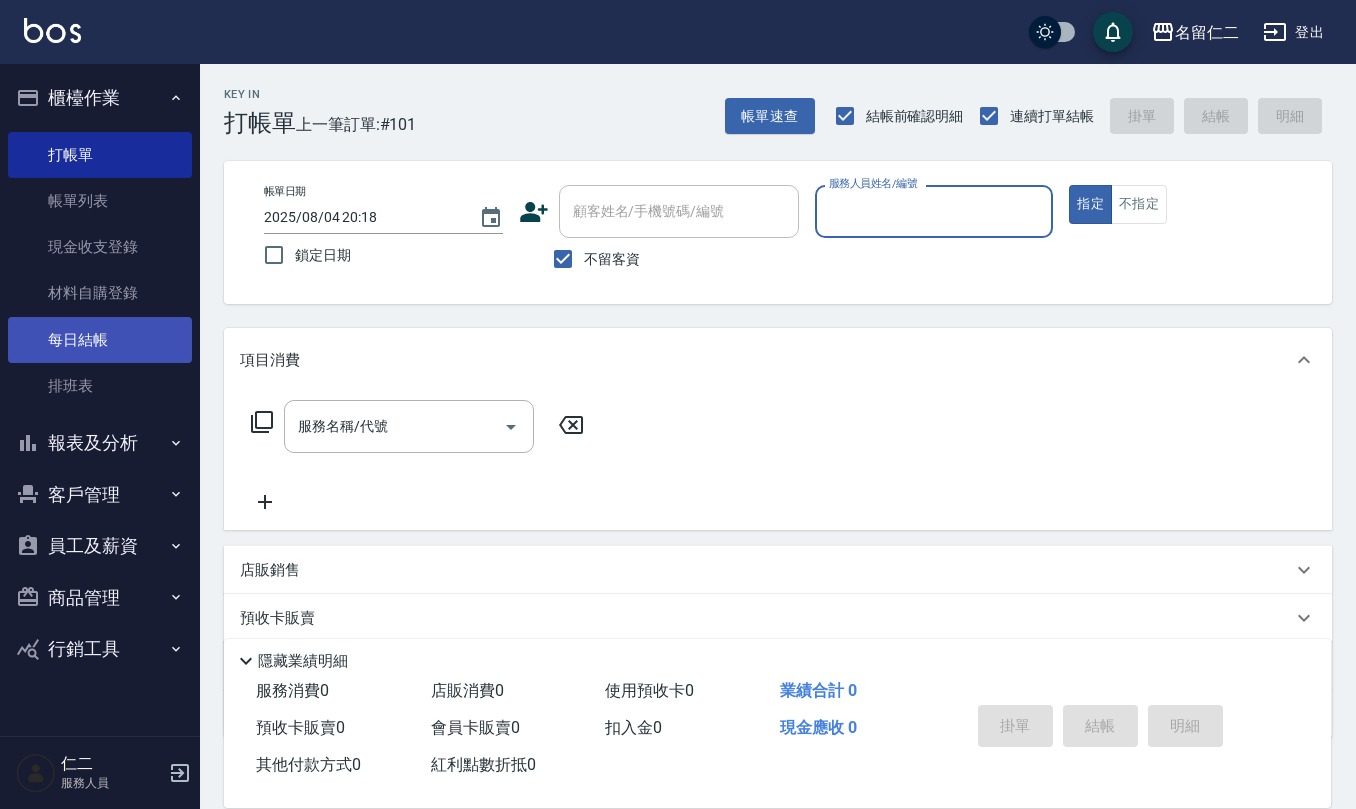 click on "每日結帳" at bounding box center [100, 340] 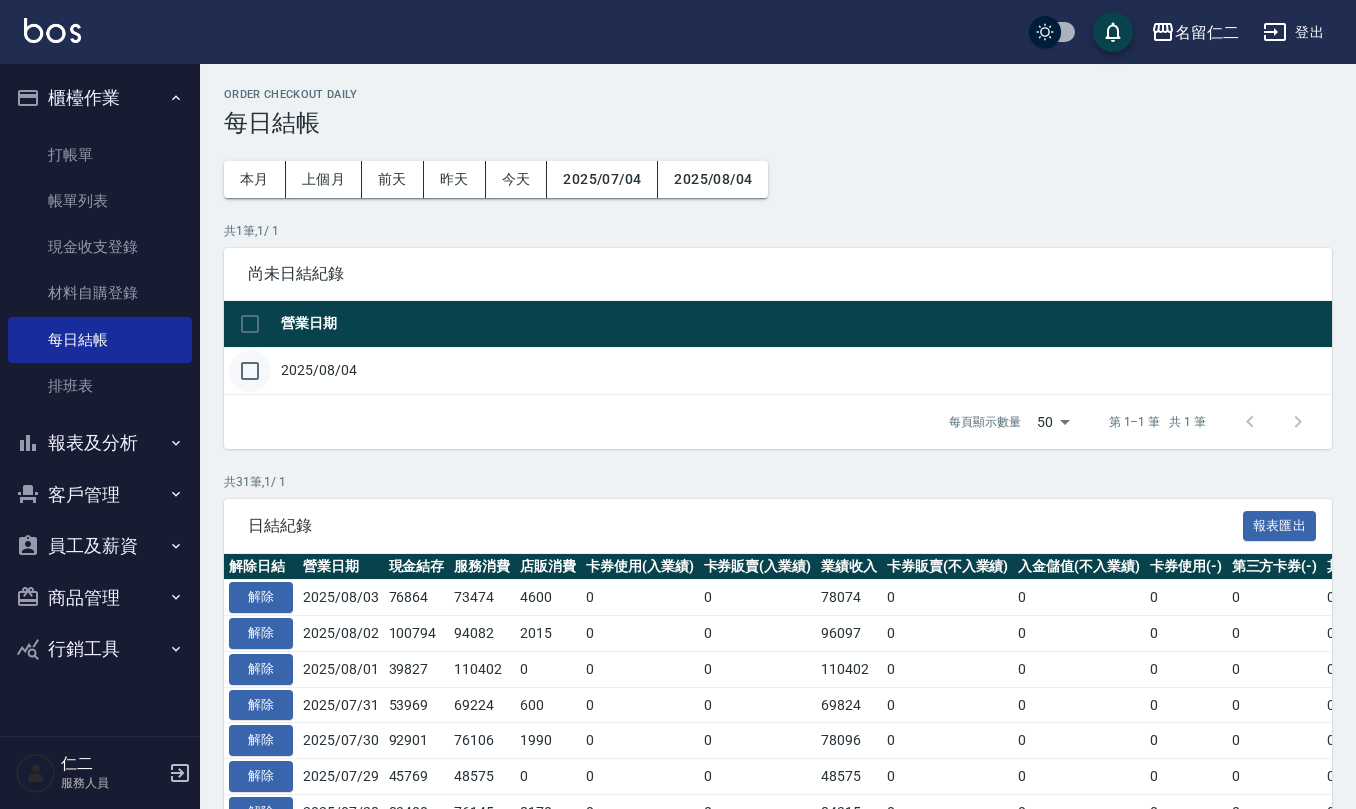 click at bounding box center (250, 371) 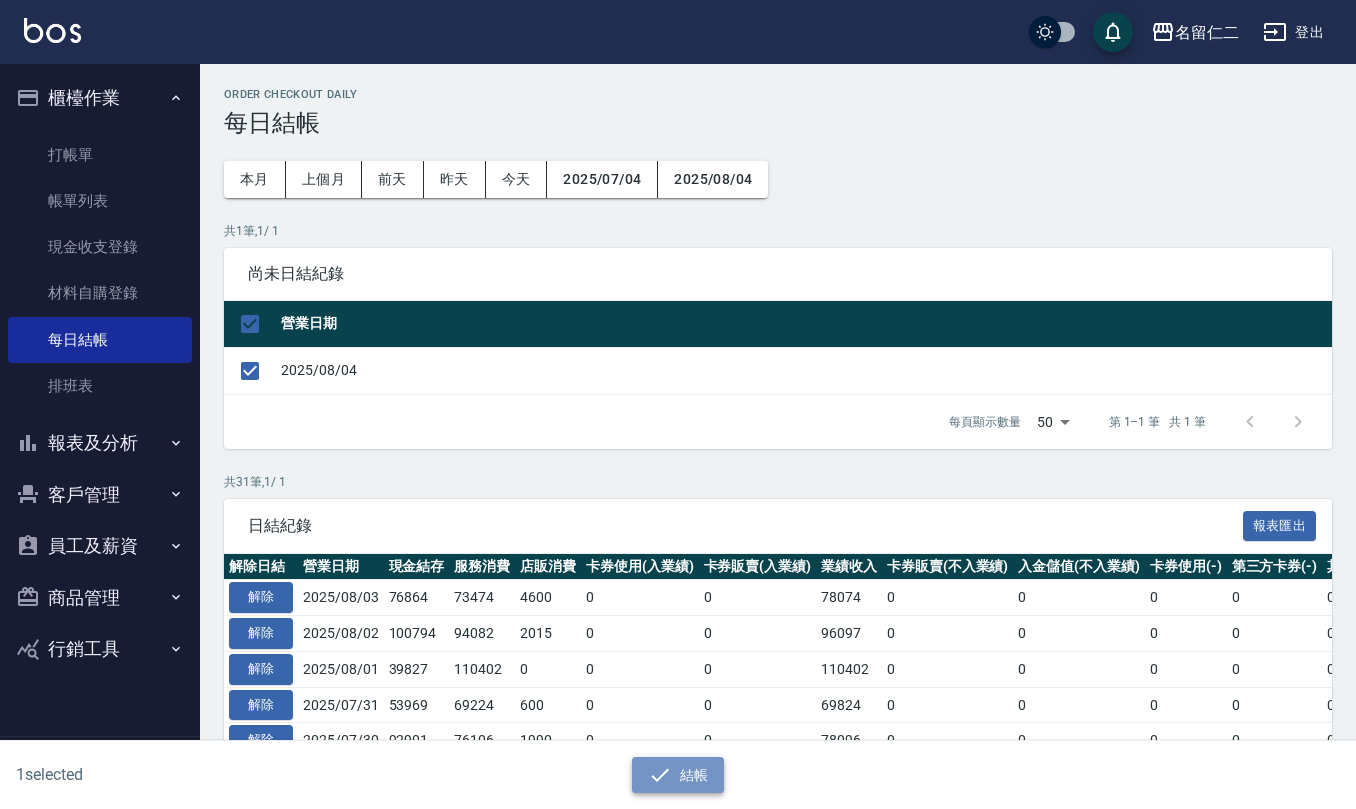 click on "結帳" at bounding box center [678, 775] 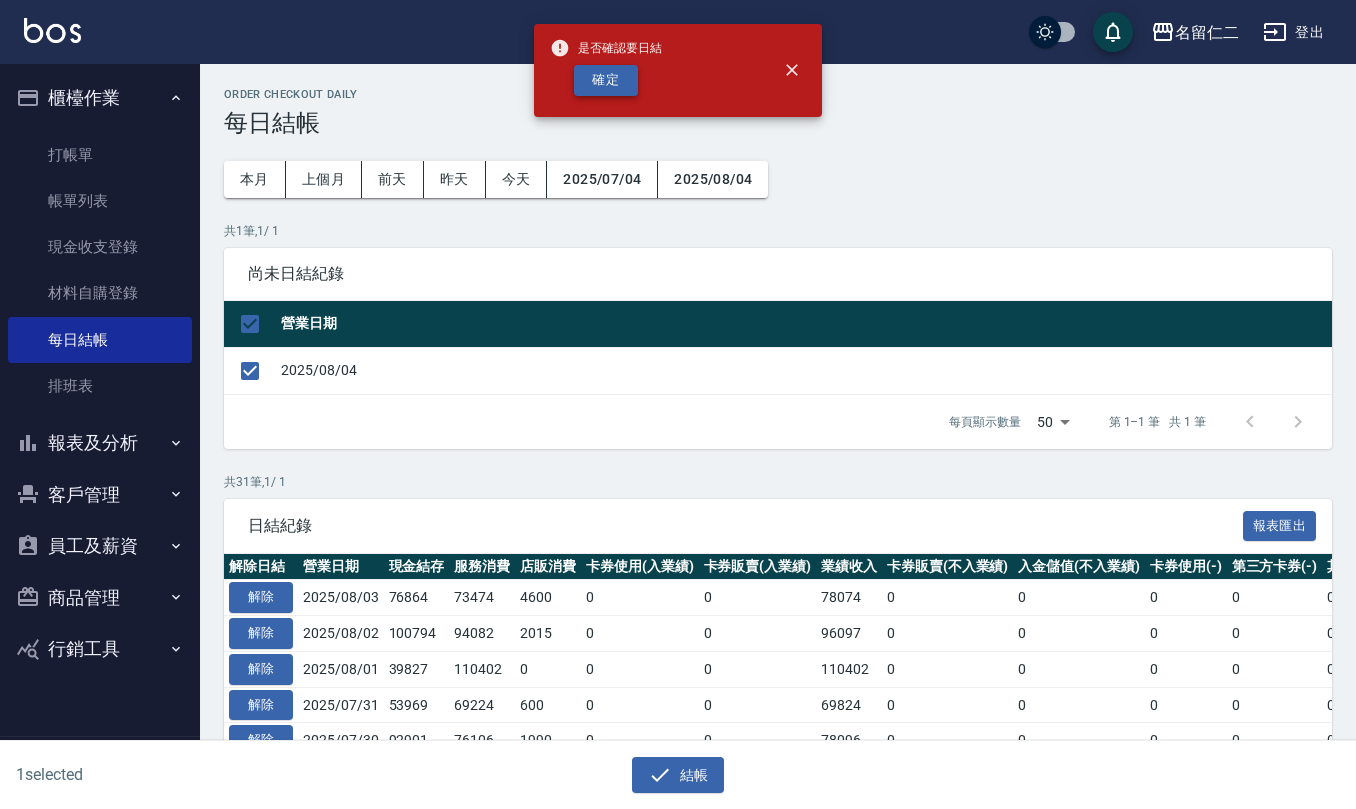 click on "確定" at bounding box center (606, 80) 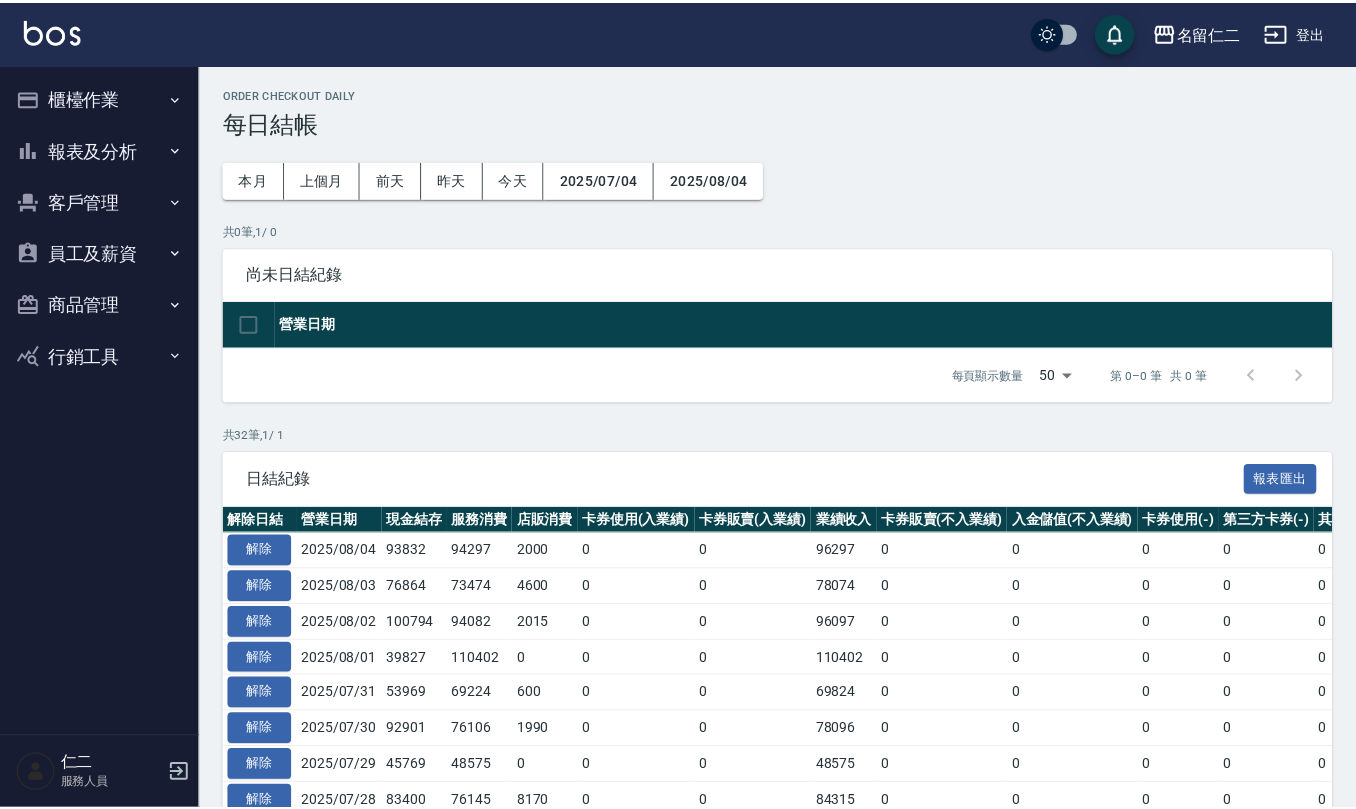 scroll, scrollTop: 0, scrollLeft: 0, axis: both 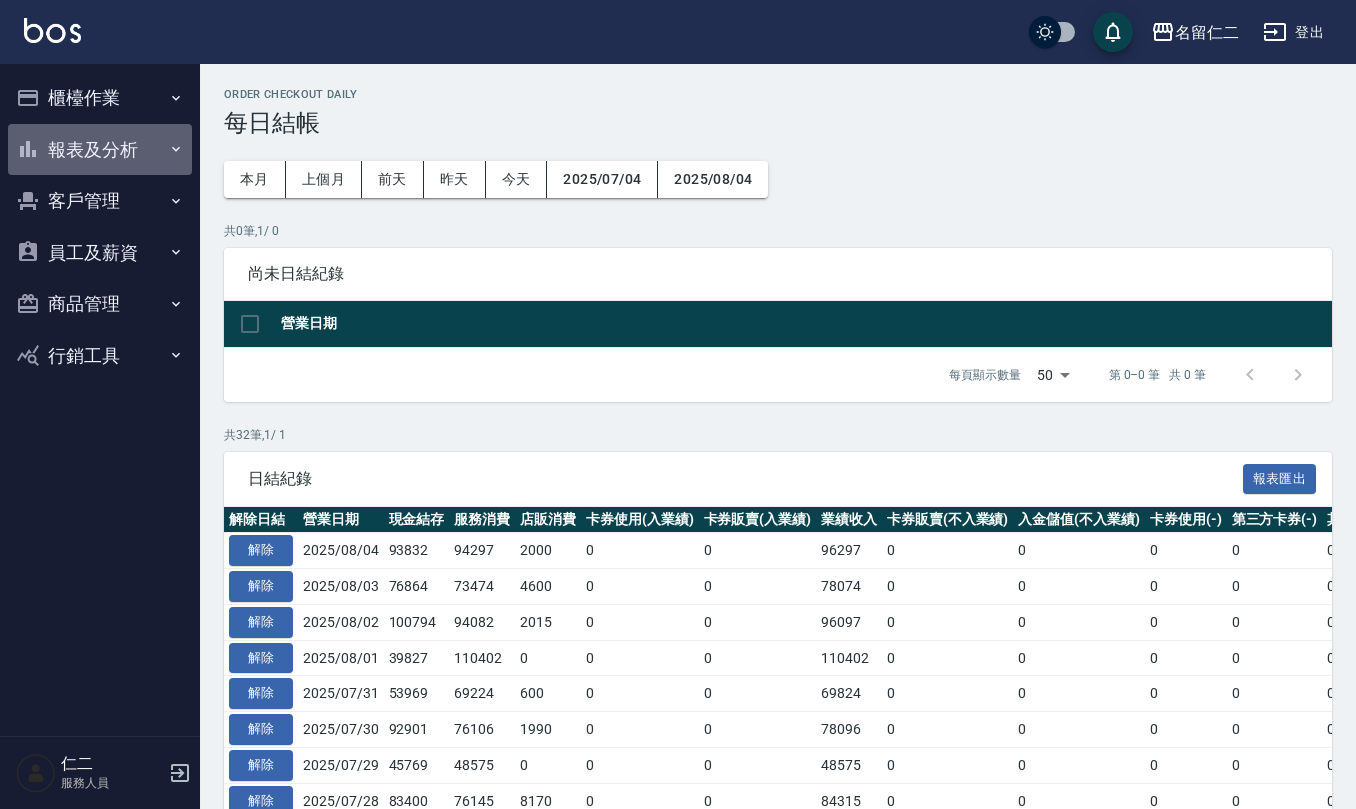 click 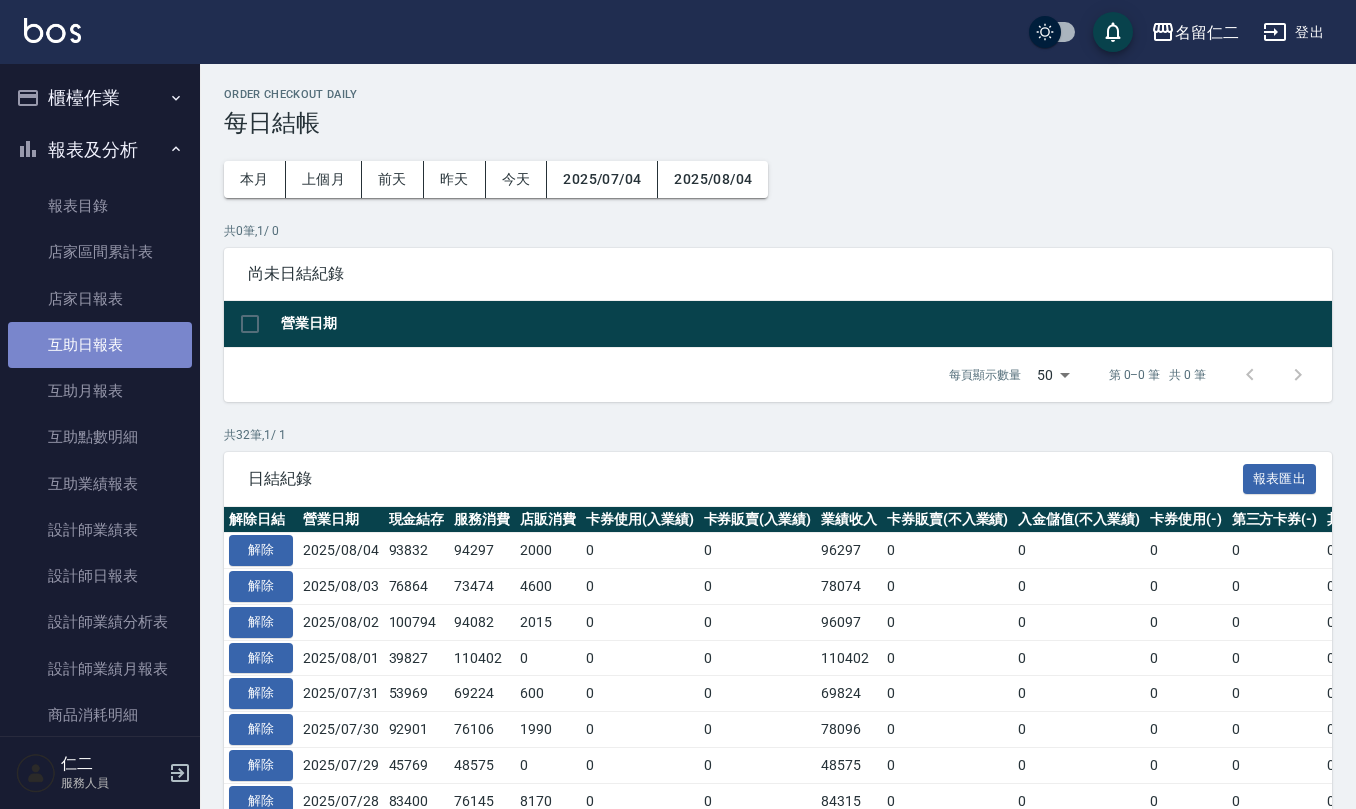 click on "互助日報表" at bounding box center (100, 345) 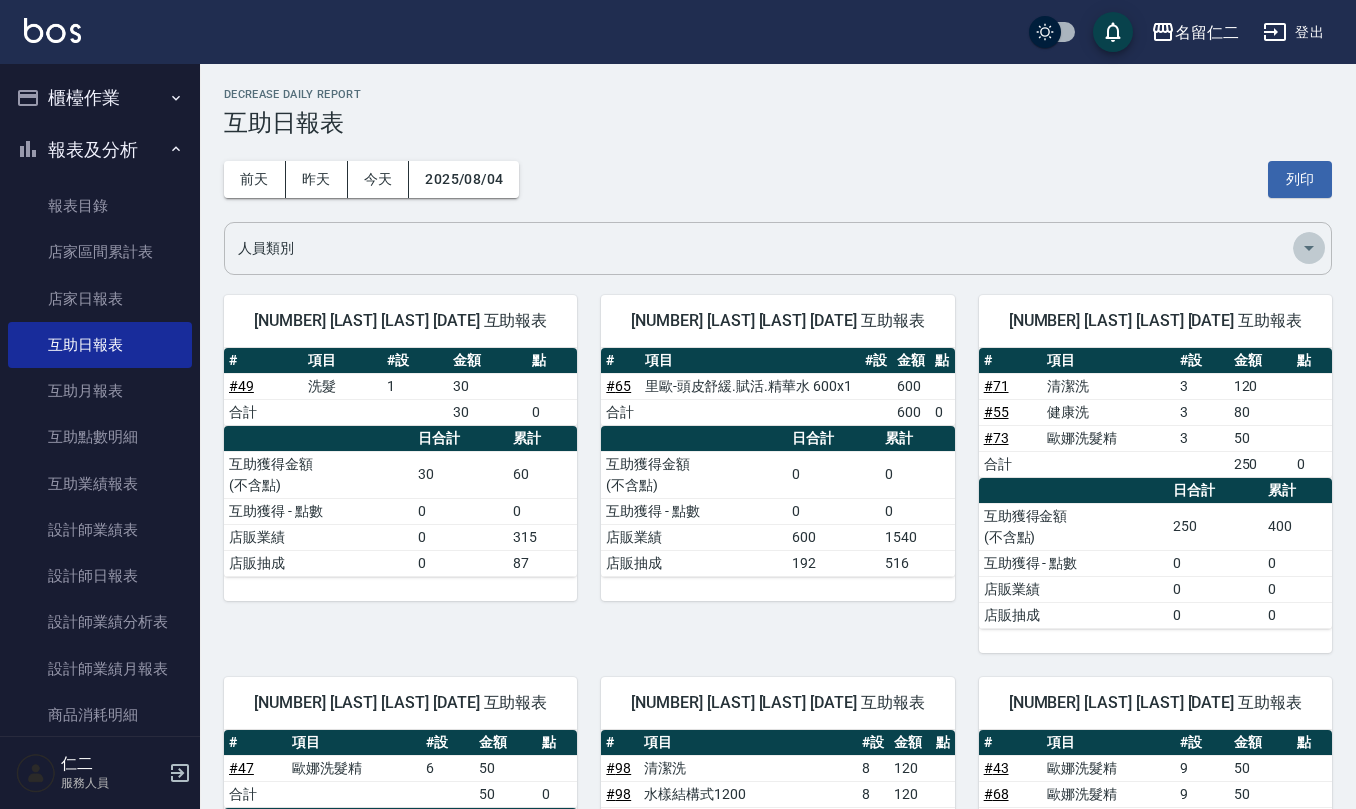 click 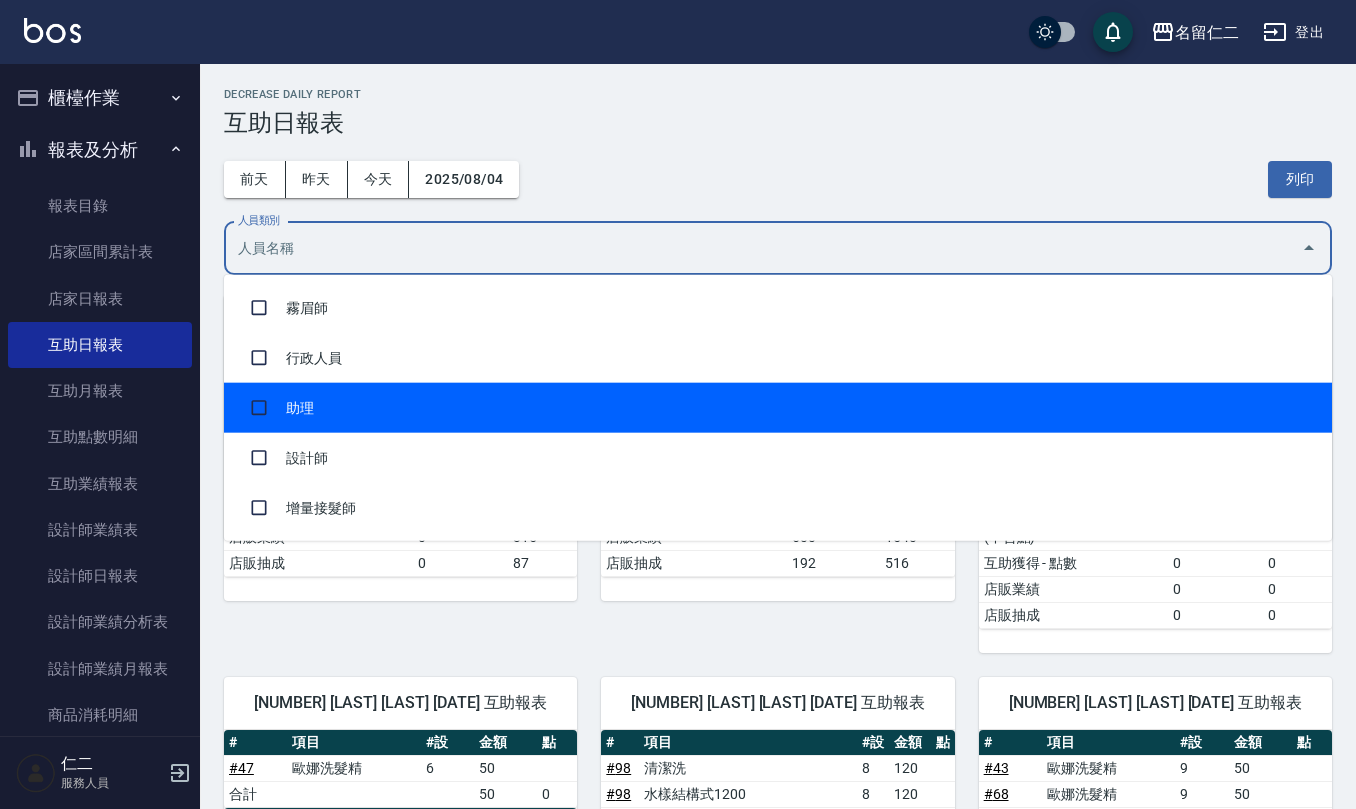 click on "助理" at bounding box center (778, 408) 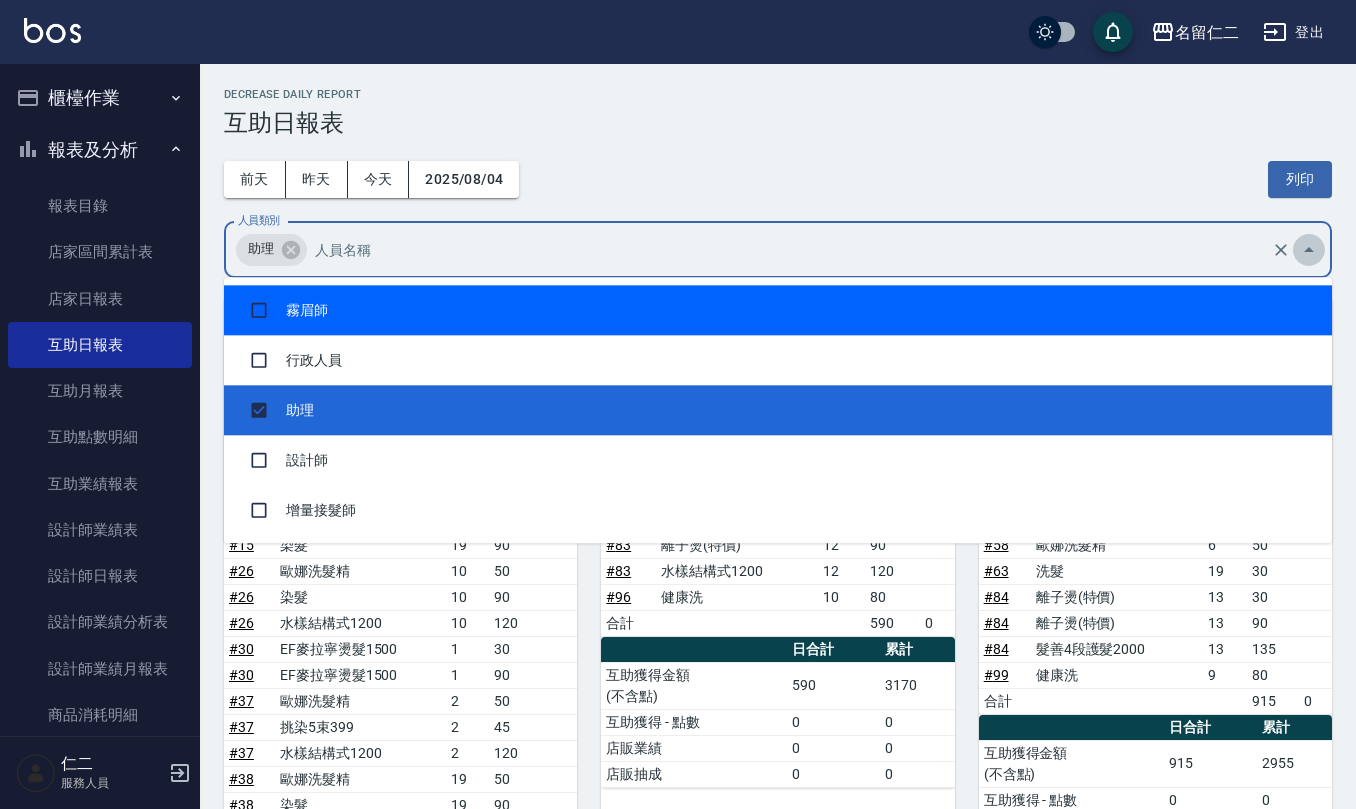 click 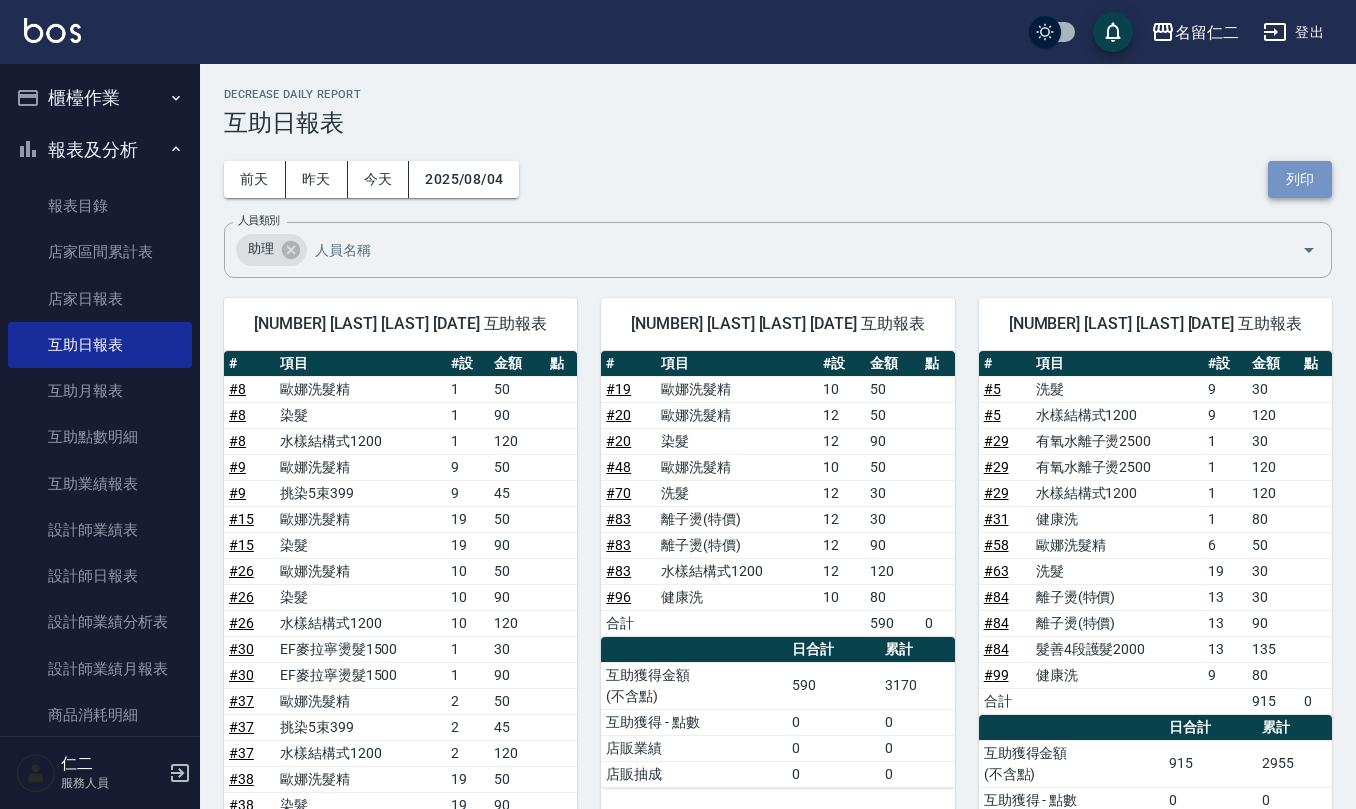 click on "列印" at bounding box center [1300, 179] 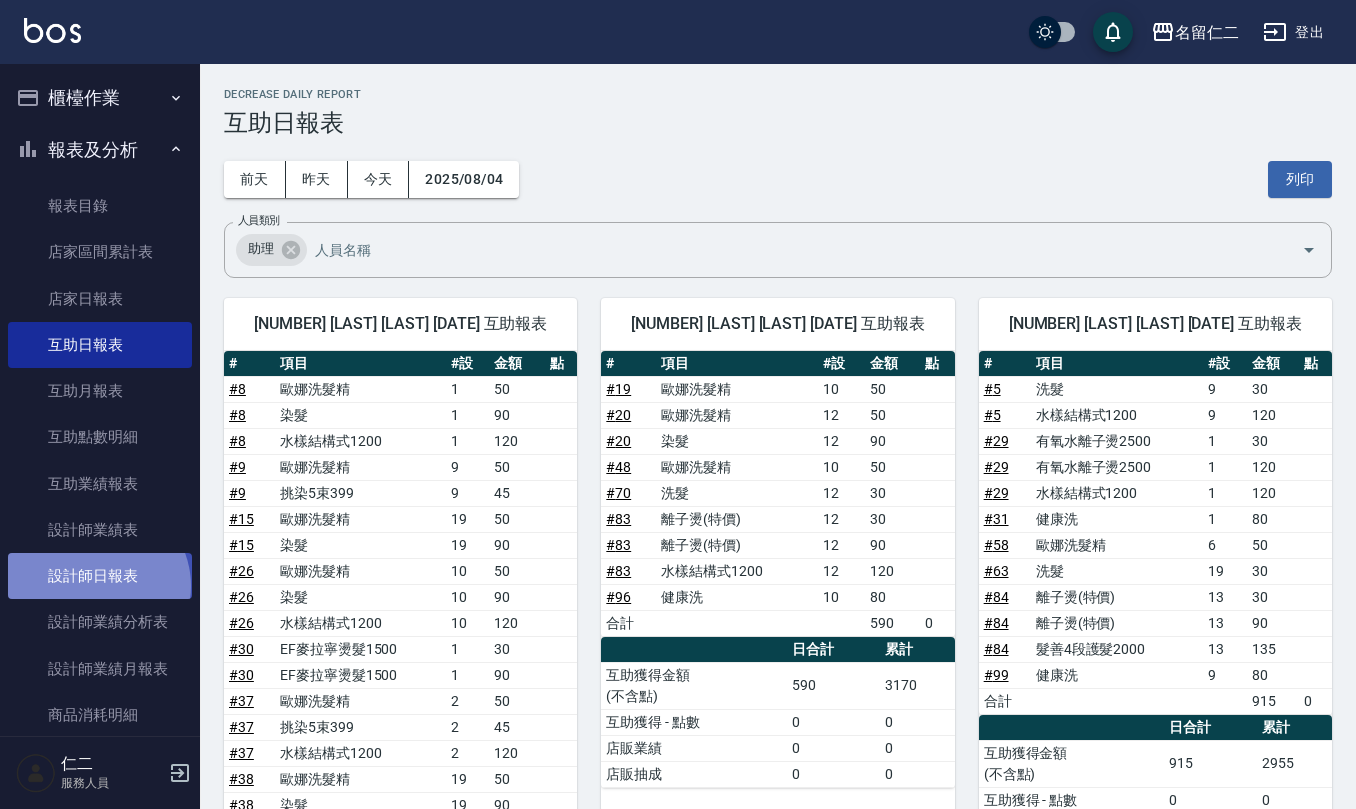 click on "設計師日報表" at bounding box center (100, 576) 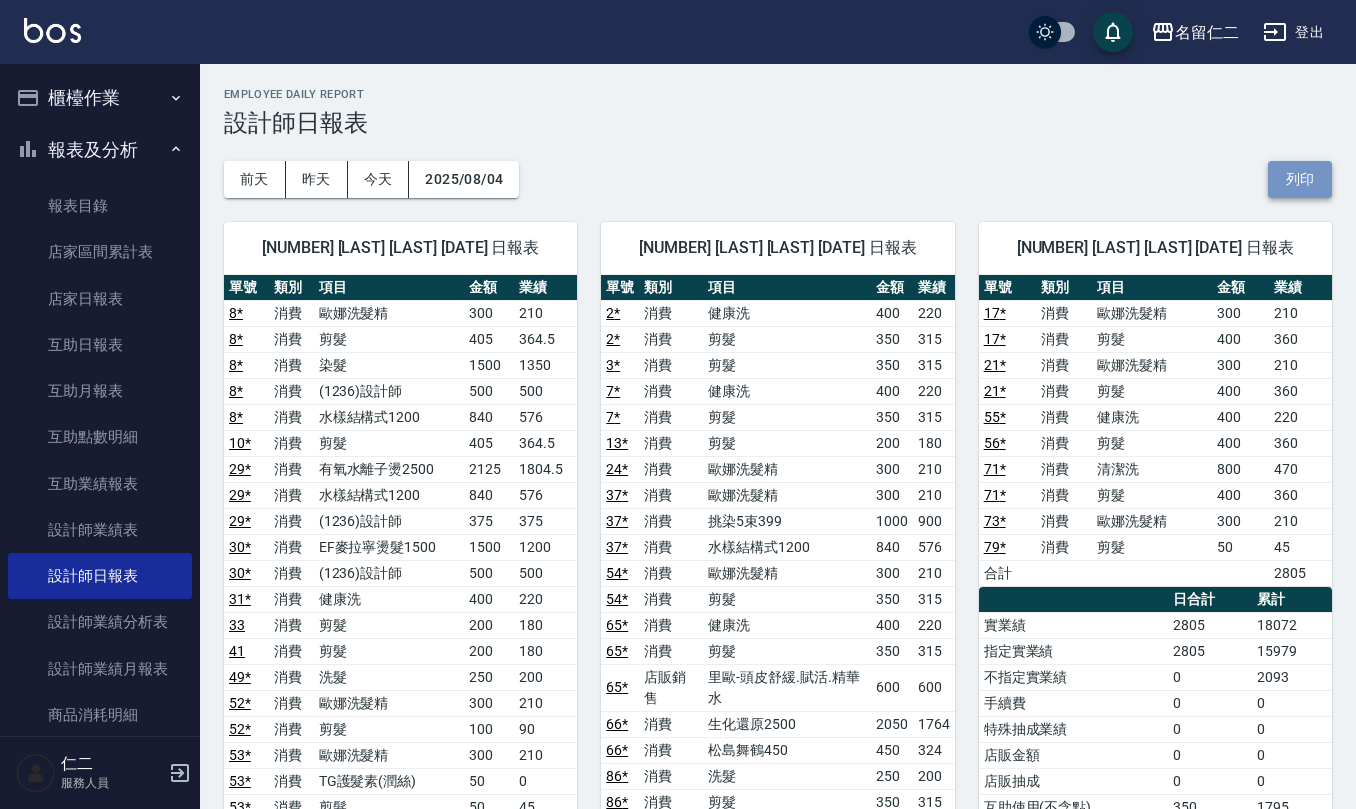 click on "列印" at bounding box center [1300, 179] 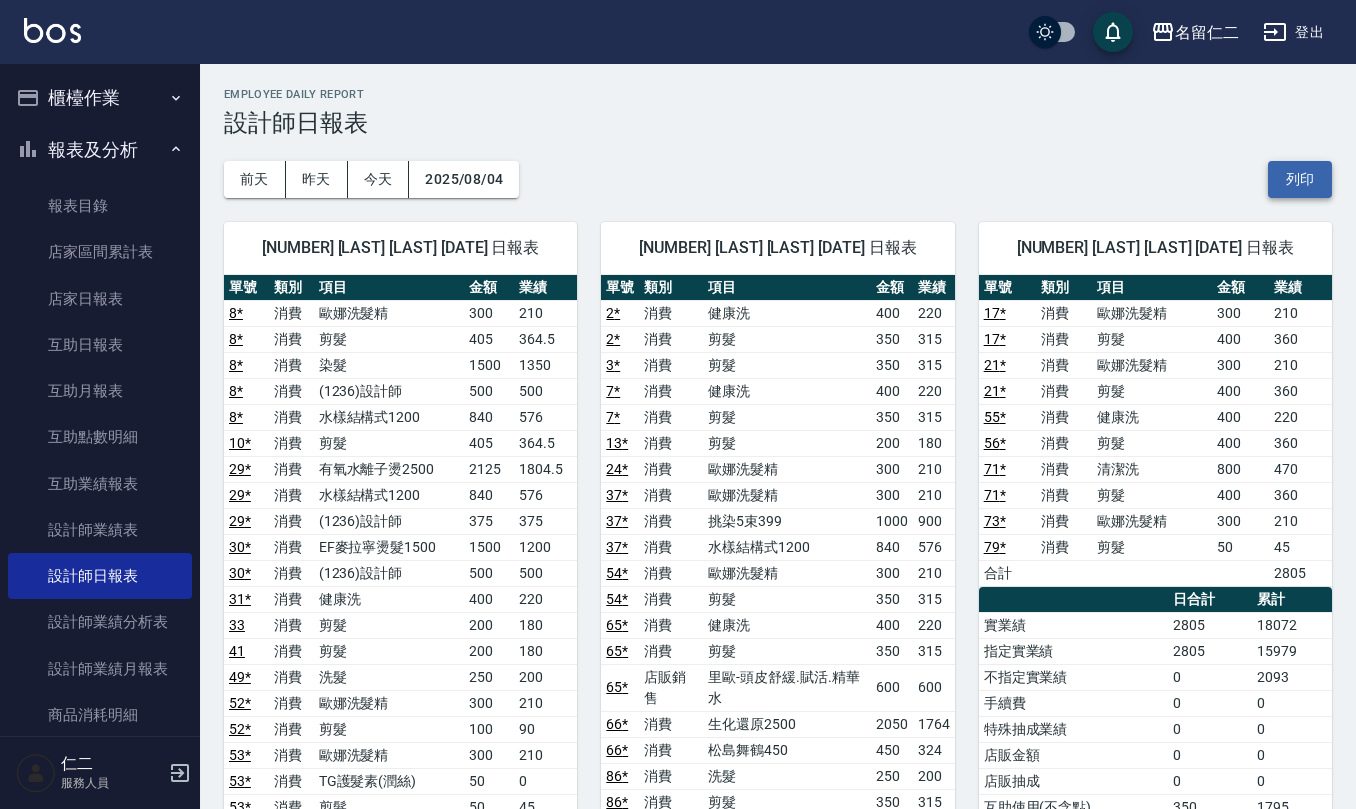 click on "列印" at bounding box center [1300, 179] 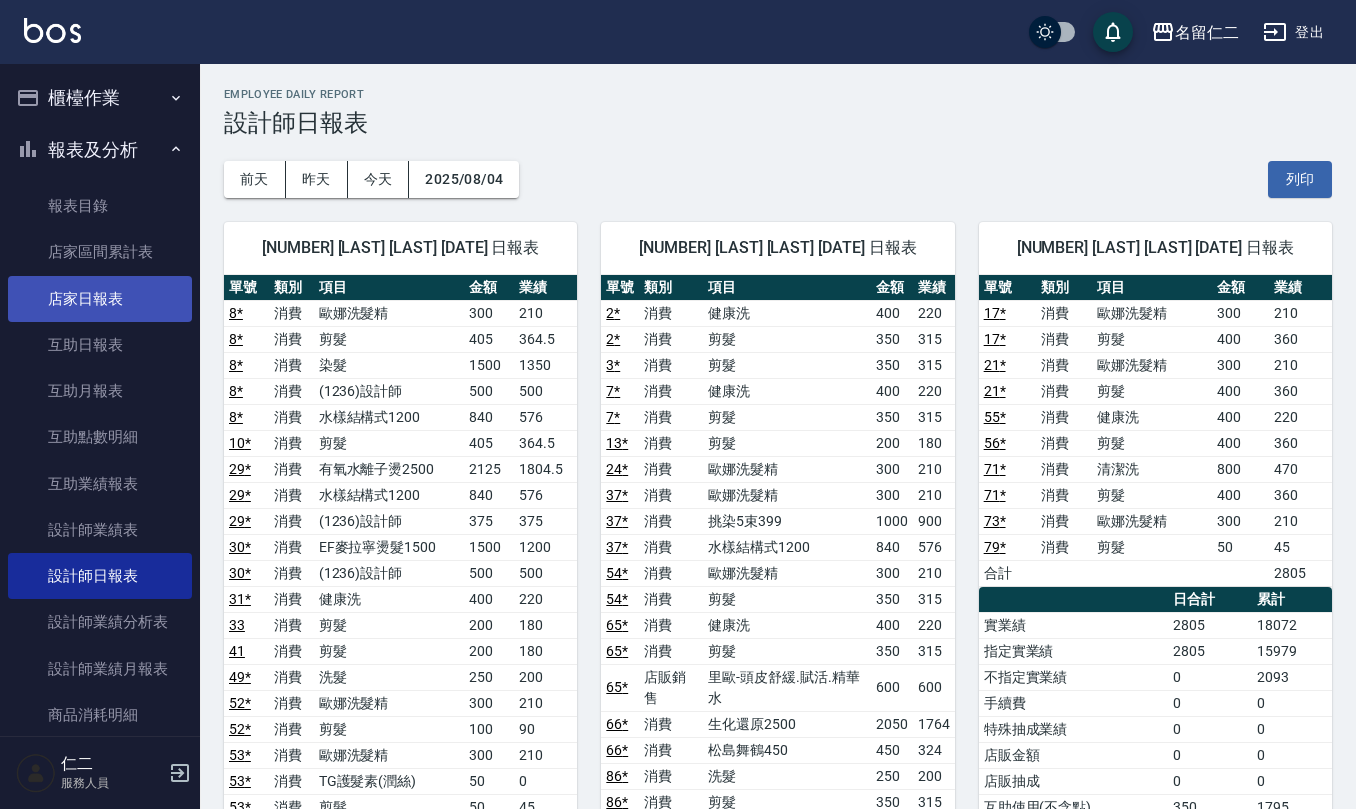 click on "店家日報表" at bounding box center [100, 299] 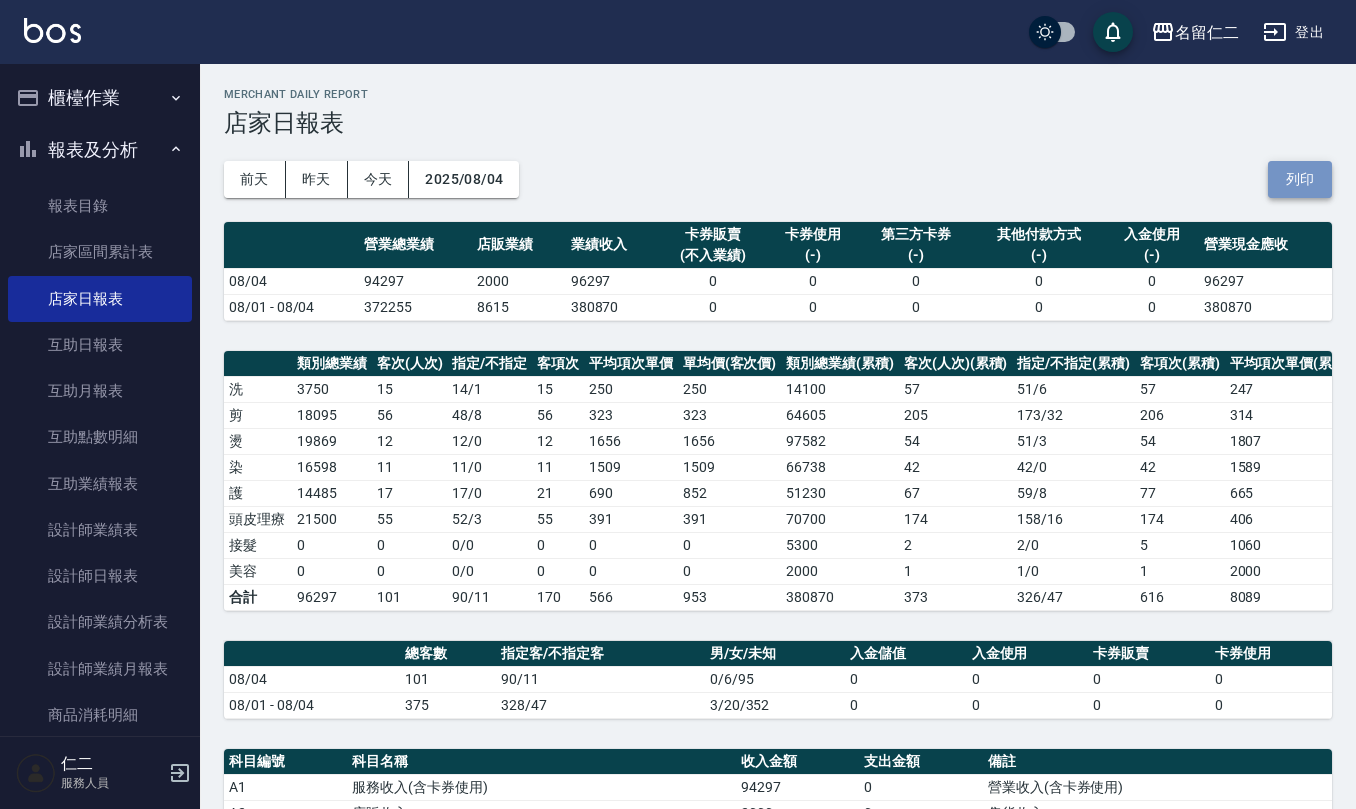 click on "列印" at bounding box center (1300, 179) 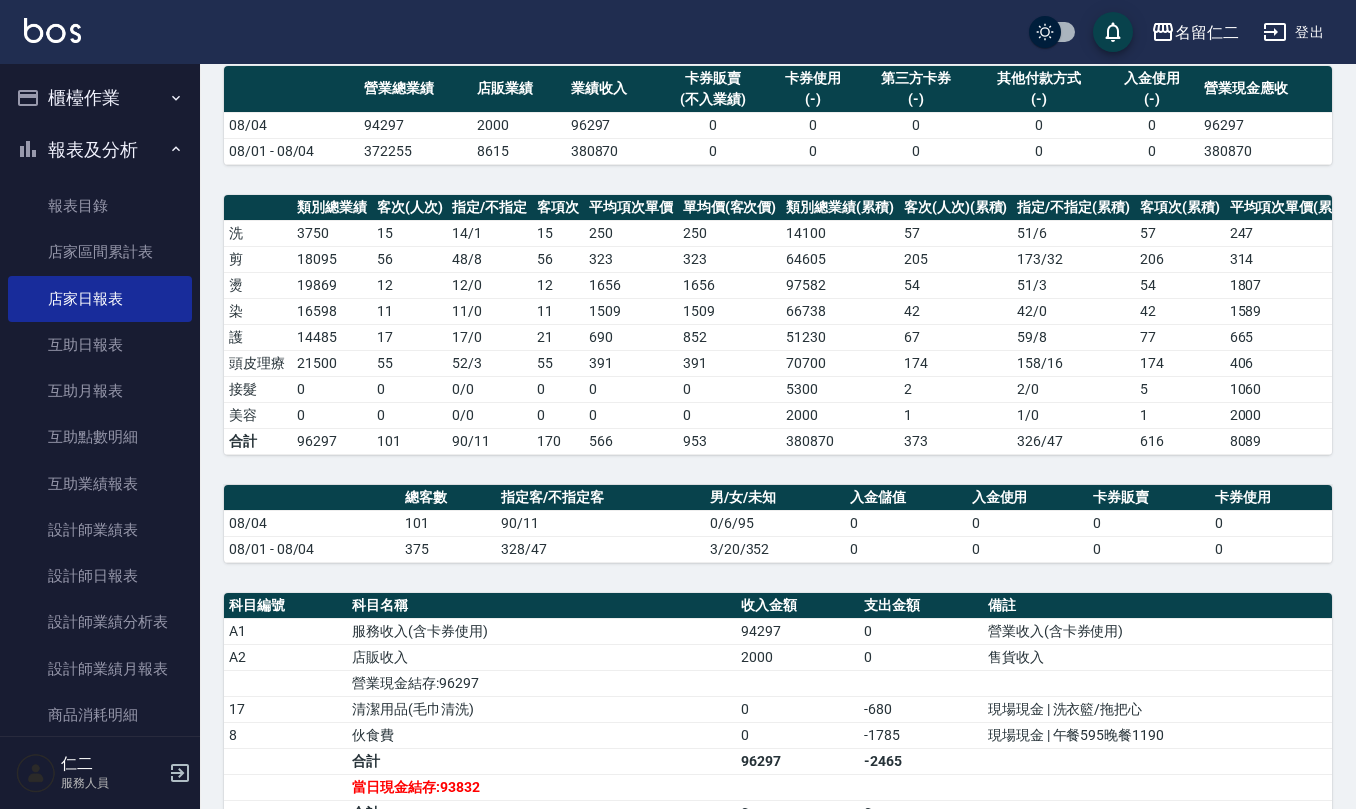 scroll, scrollTop: 0, scrollLeft: 0, axis: both 